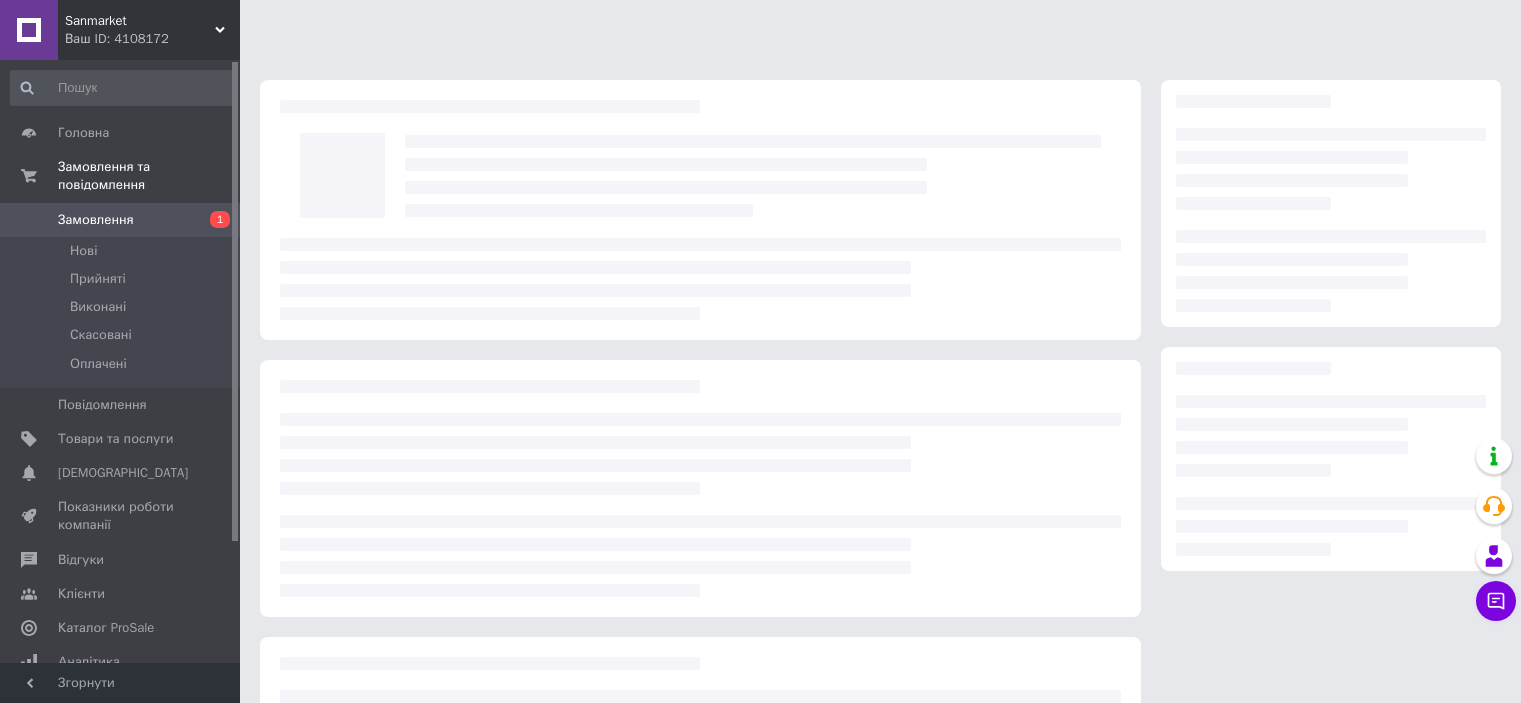 scroll, scrollTop: 0, scrollLeft: 0, axis: both 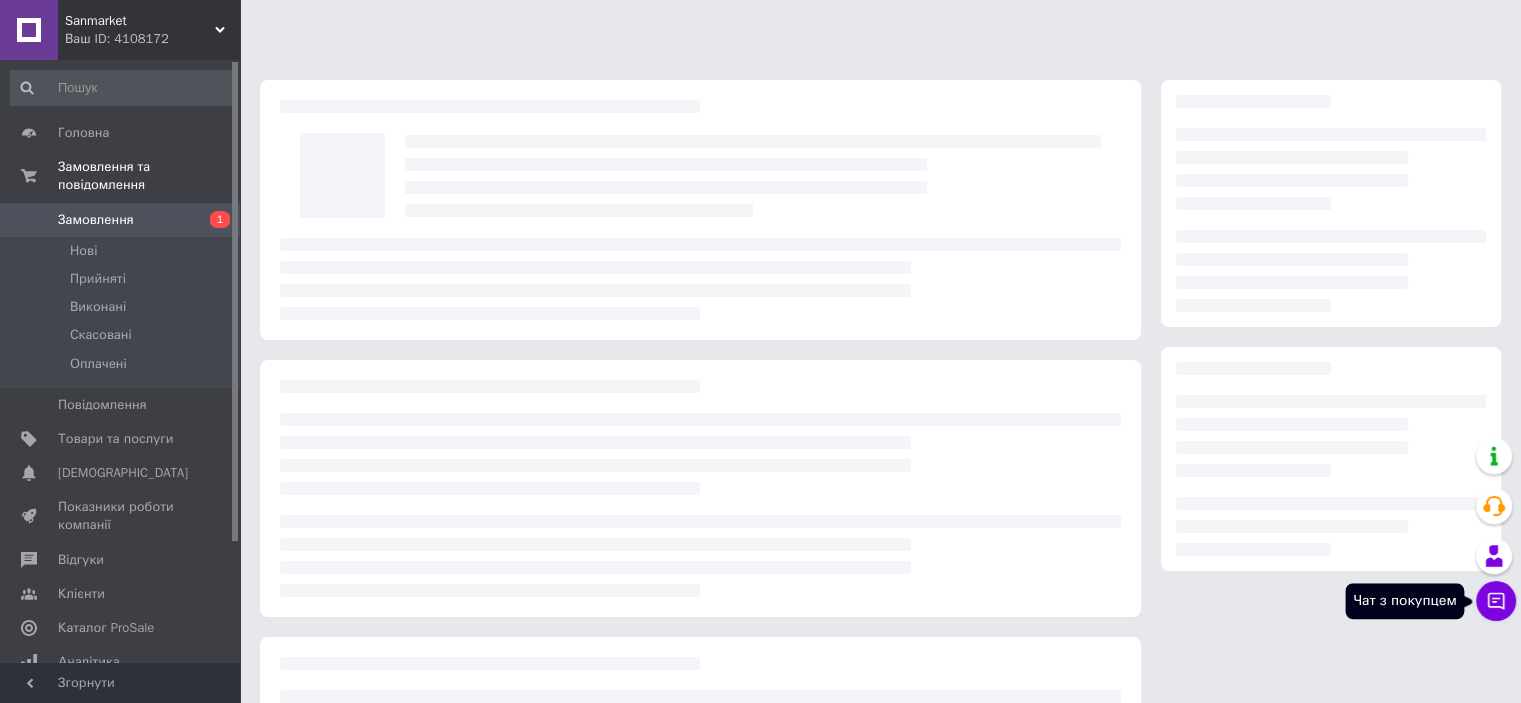 click 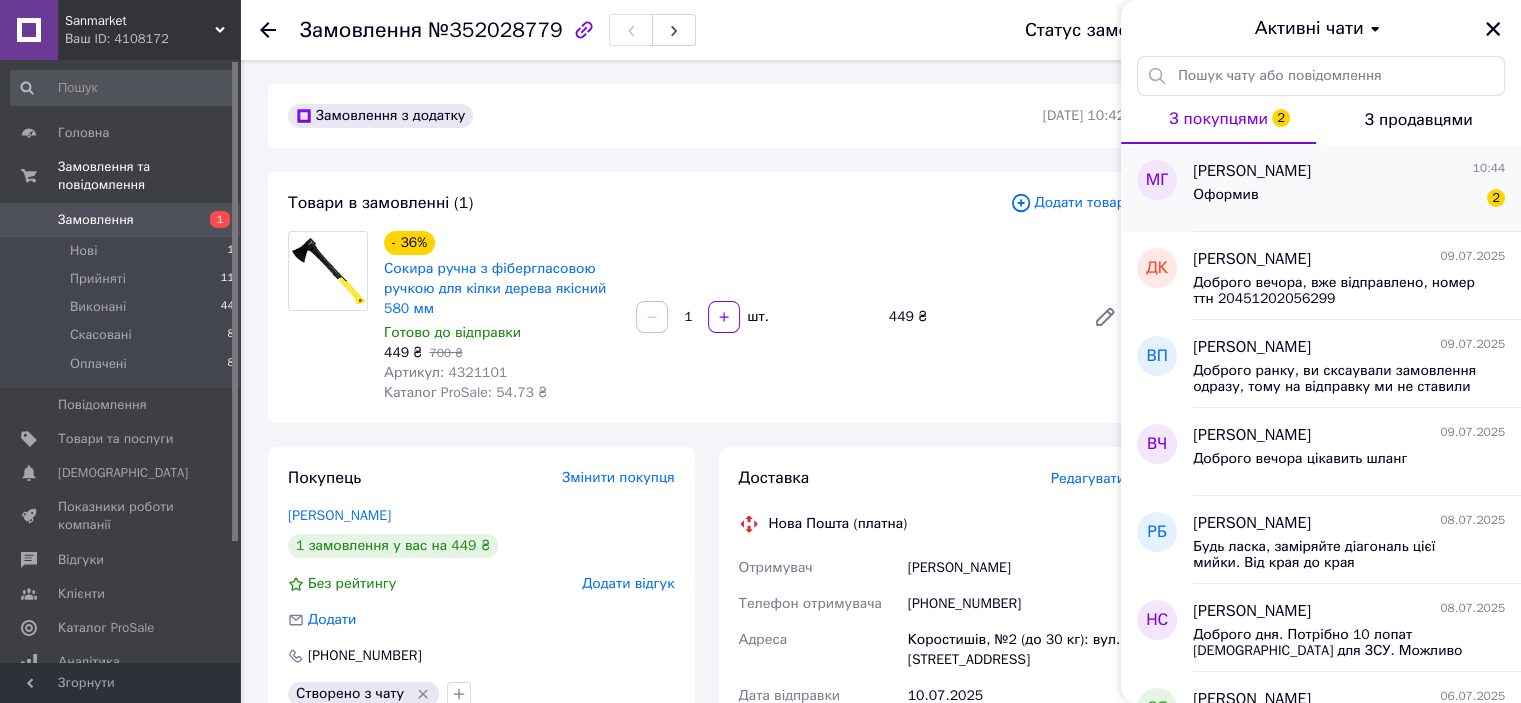 click on "Оформив 2" at bounding box center (1349, 199) 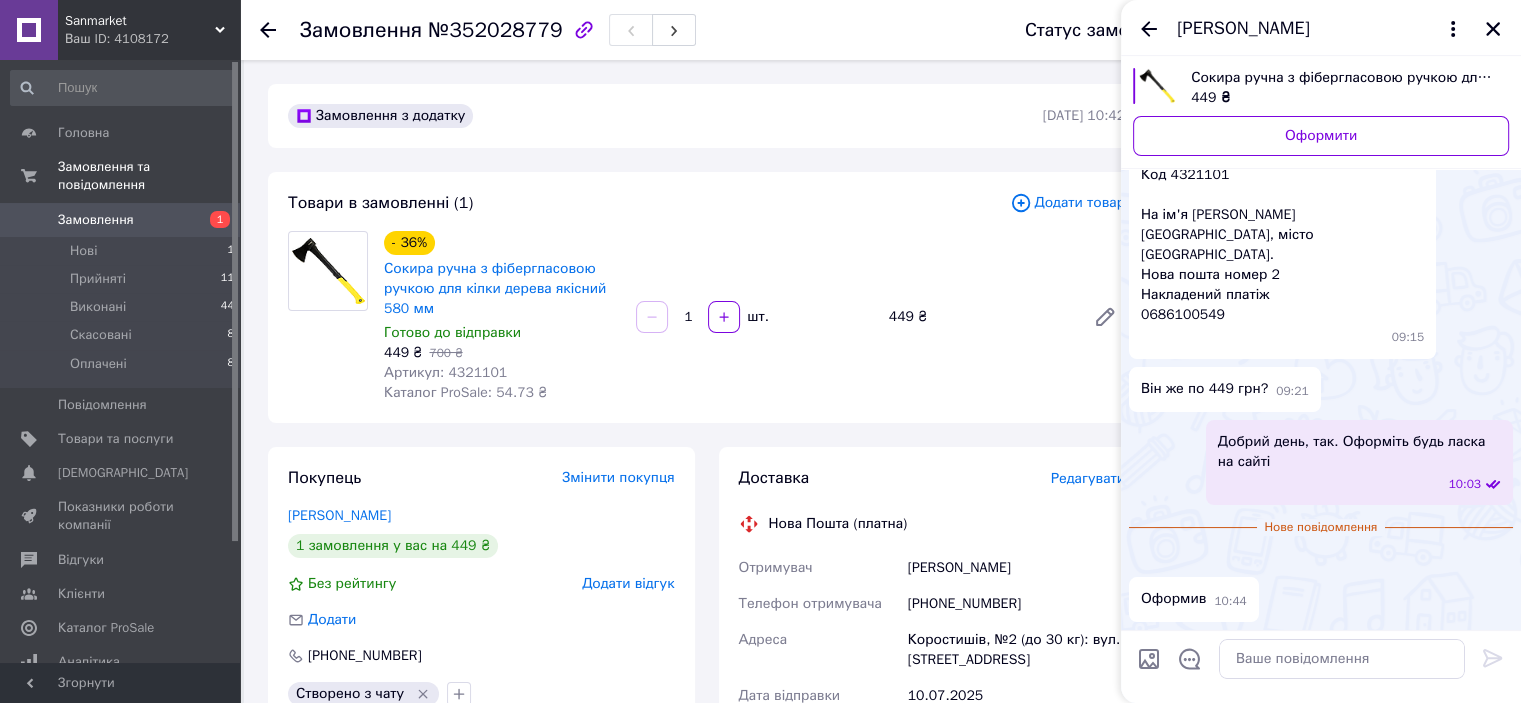 scroll, scrollTop: 355, scrollLeft: 0, axis: vertical 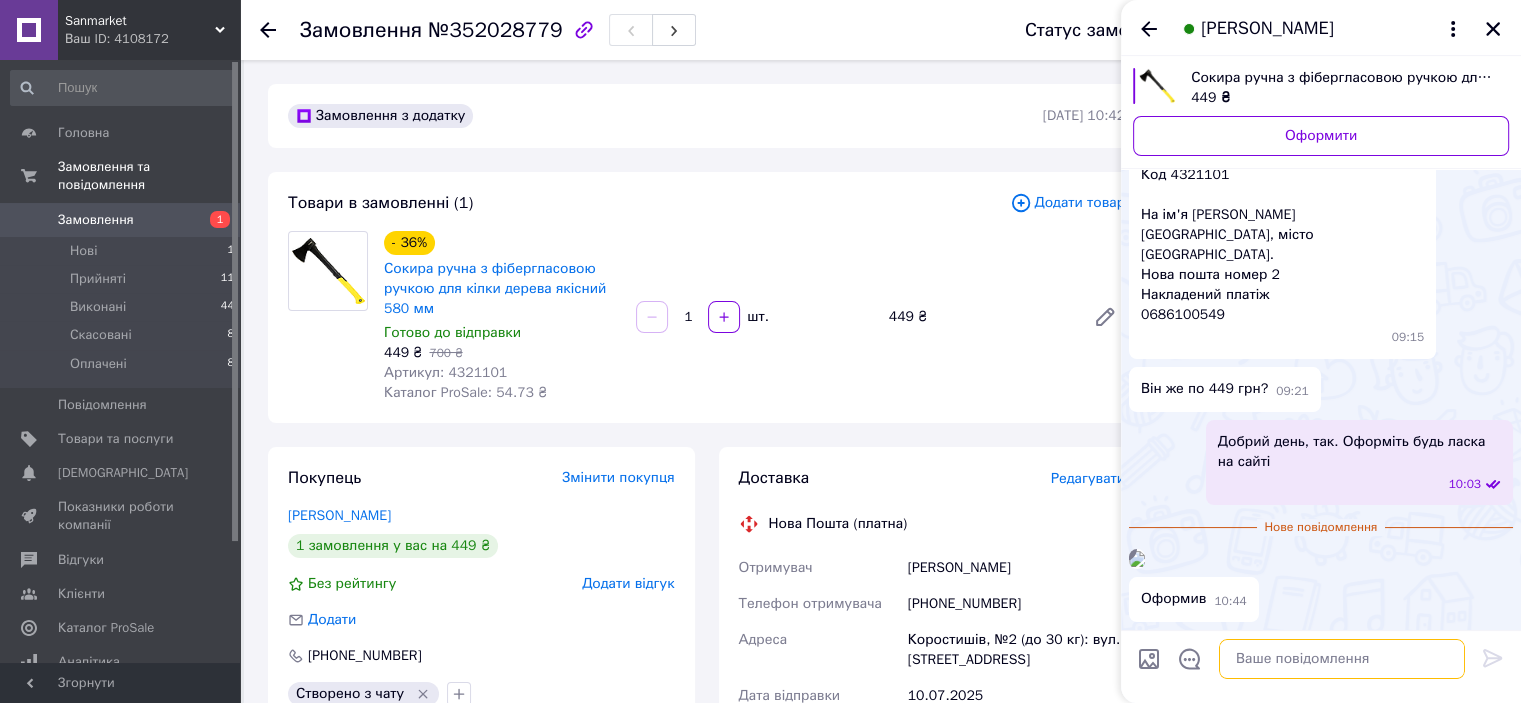 click at bounding box center (1342, 659) 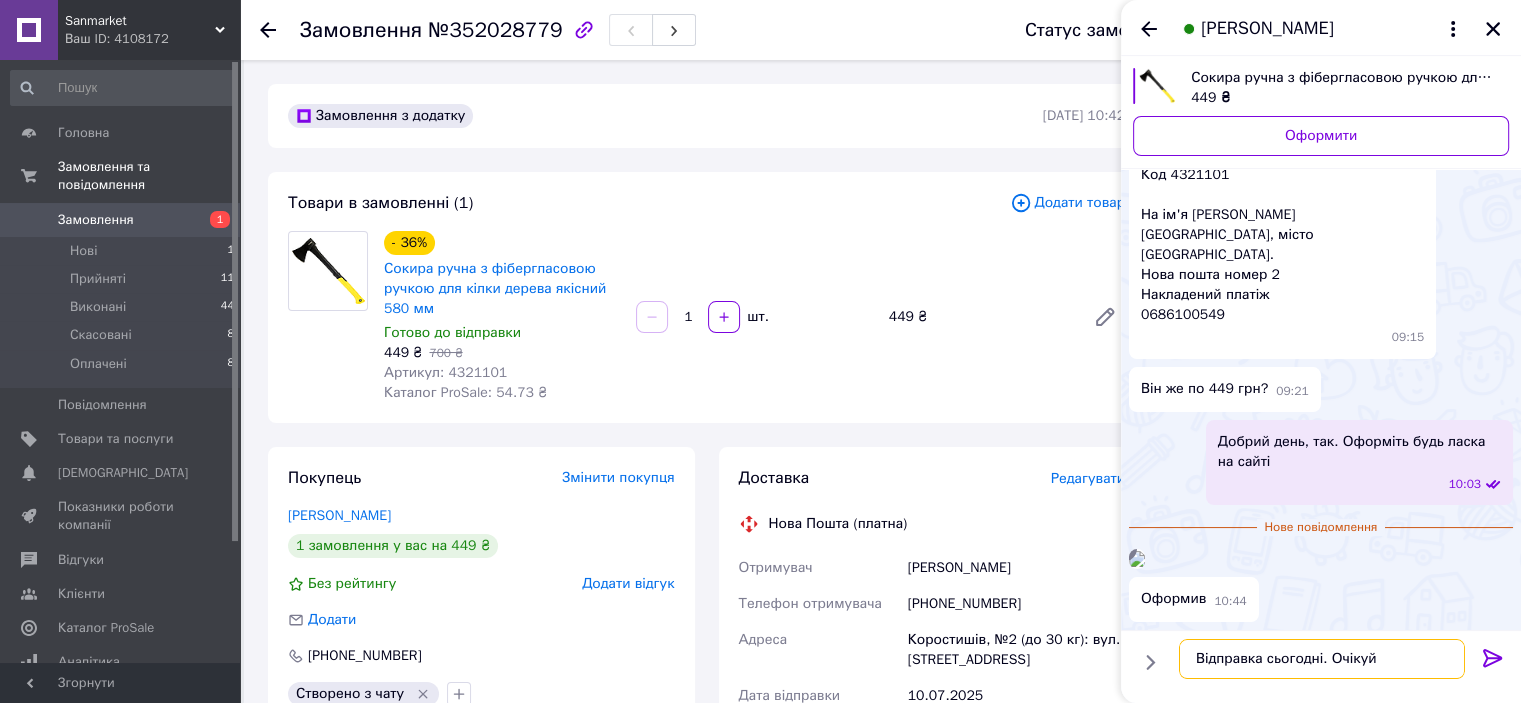 type on "Відправка сьогодні. Очікуй" 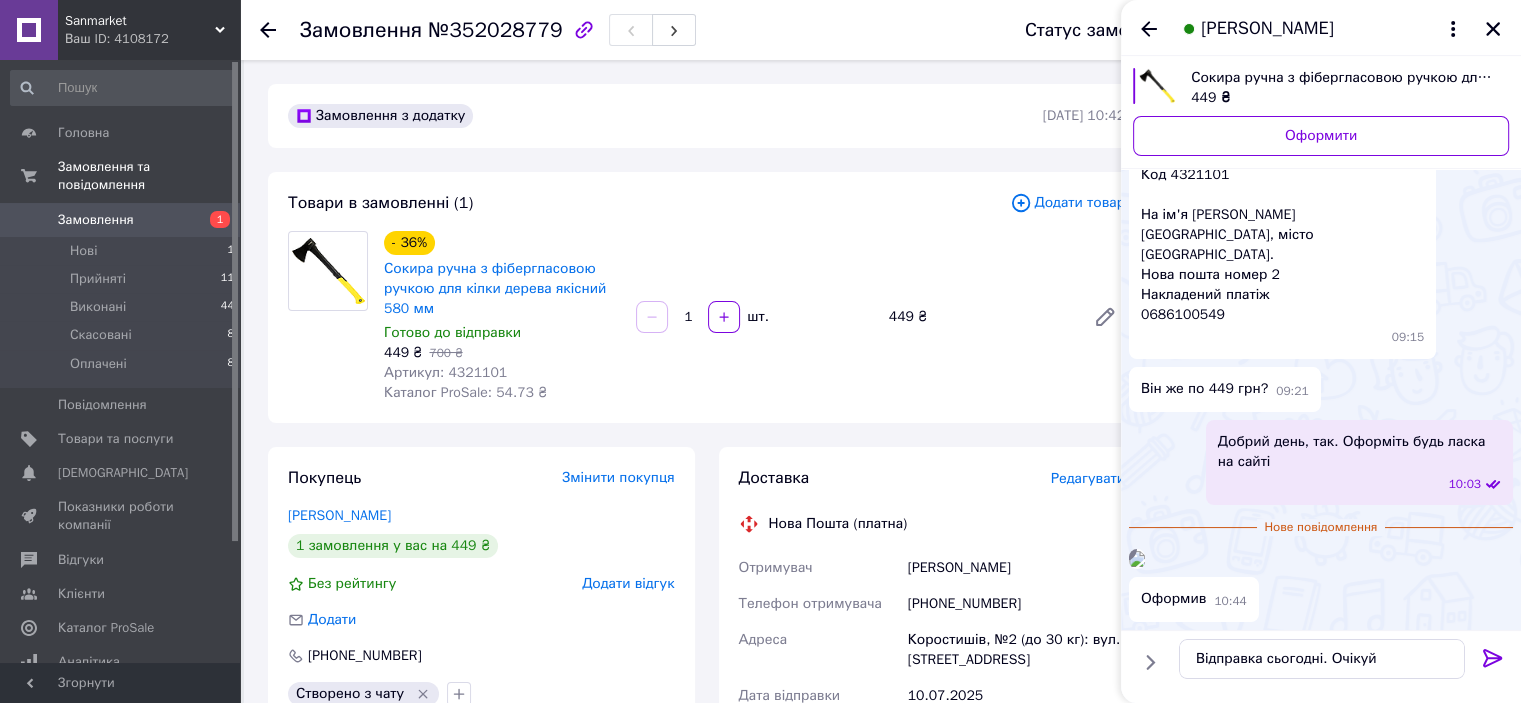 type 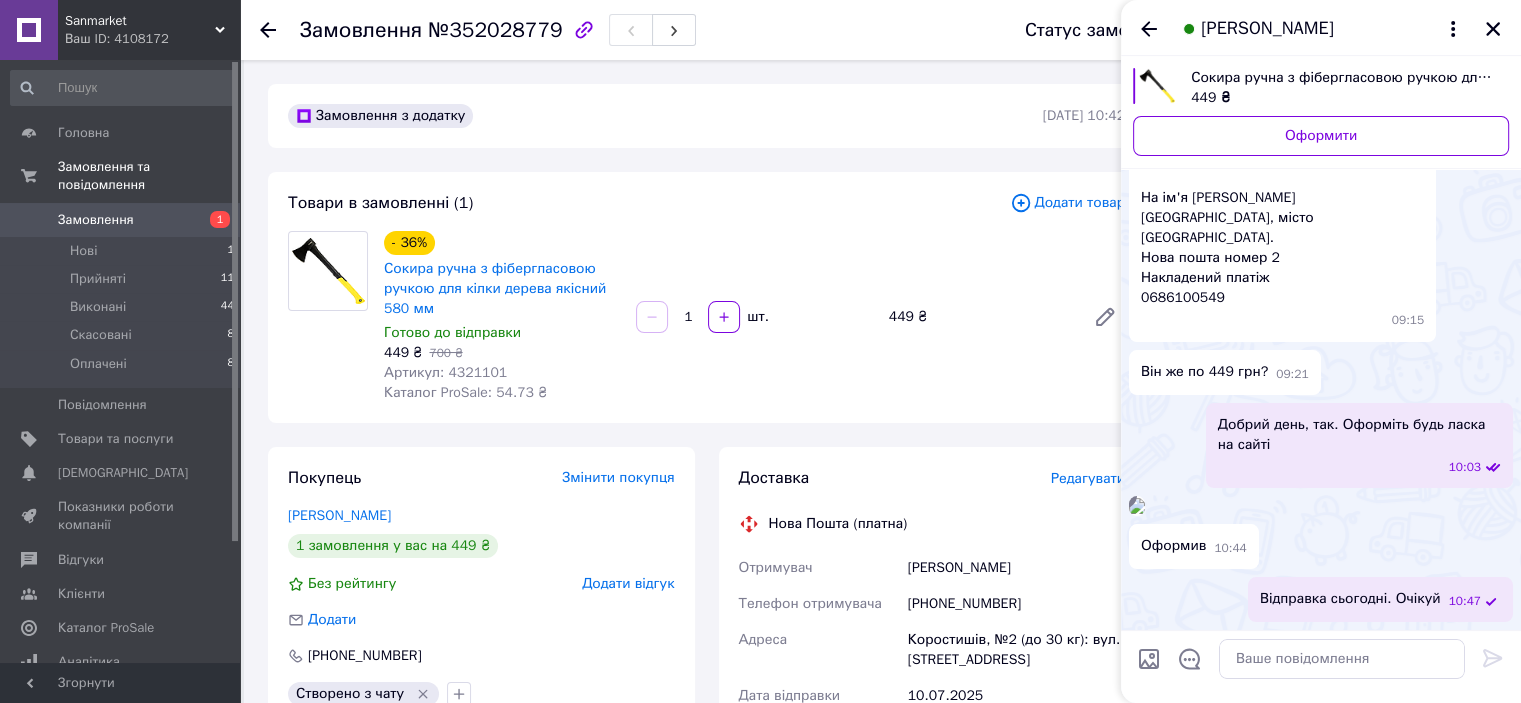 scroll, scrollTop: 372, scrollLeft: 0, axis: vertical 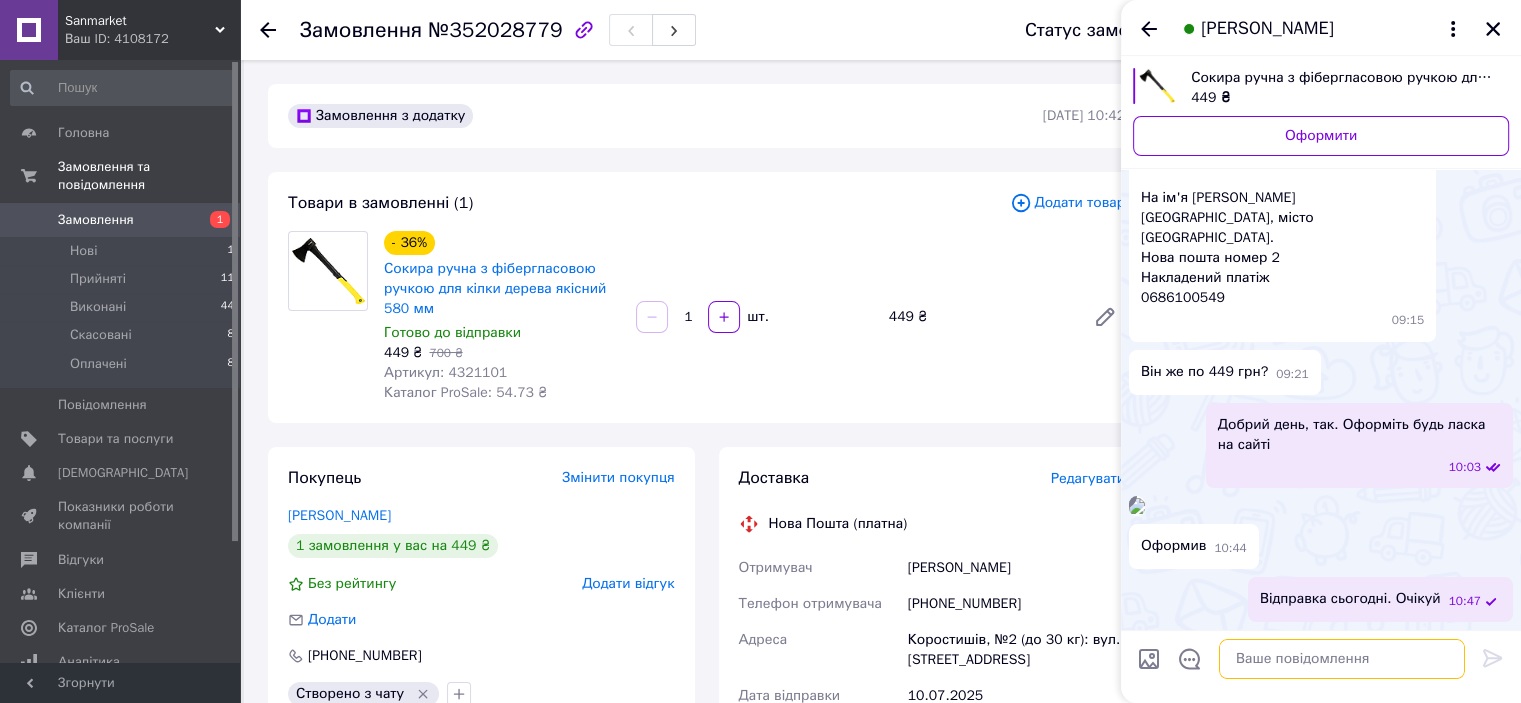 click at bounding box center (1342, 659) 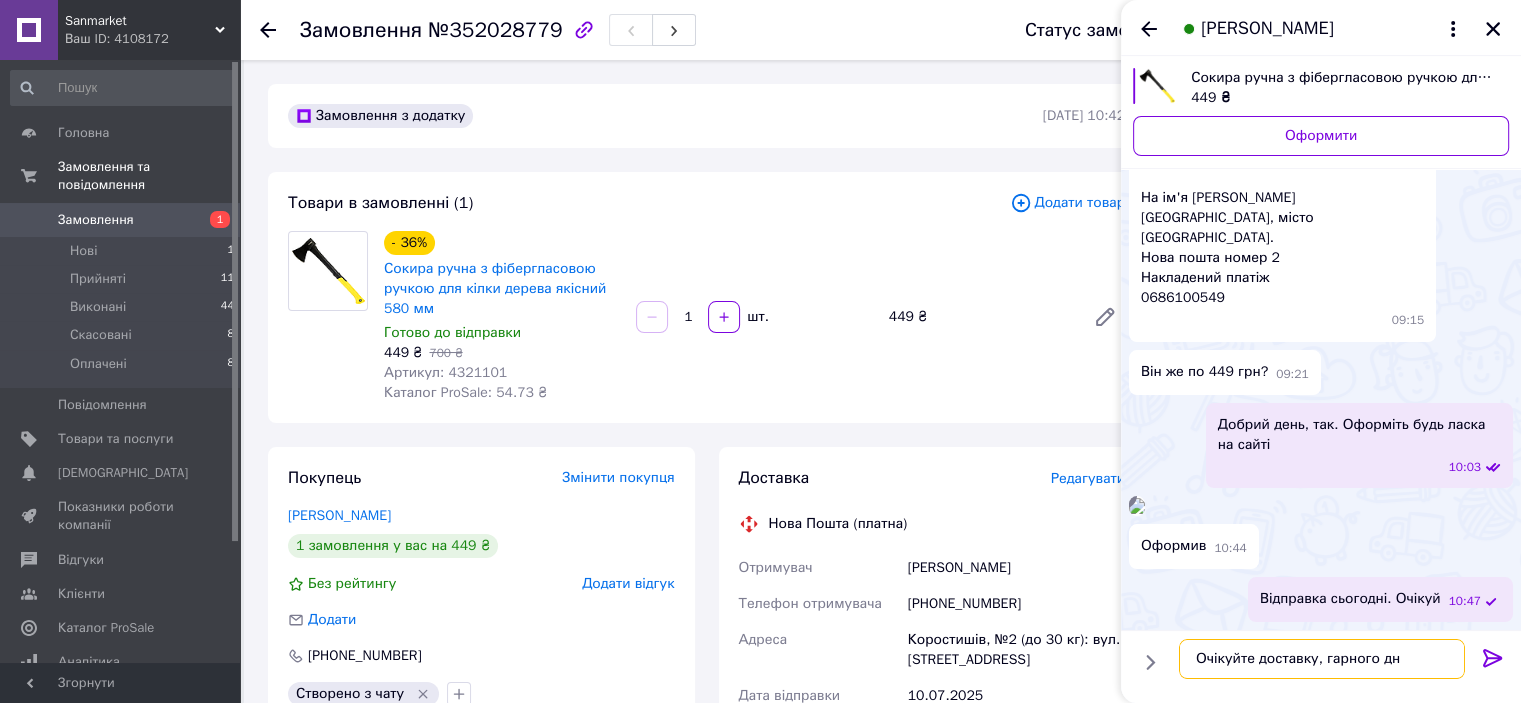 type on "Очікуйте доставку, гарного дня" 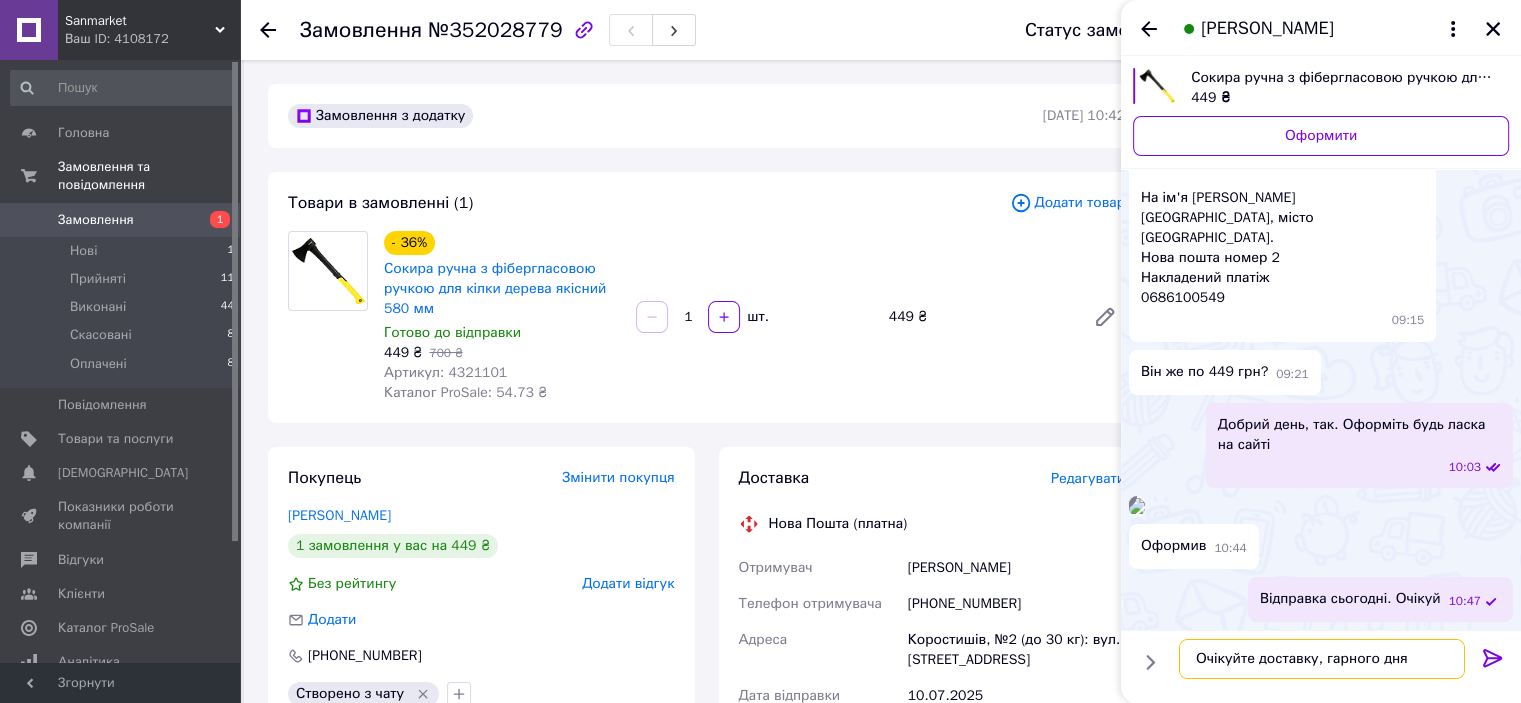 type 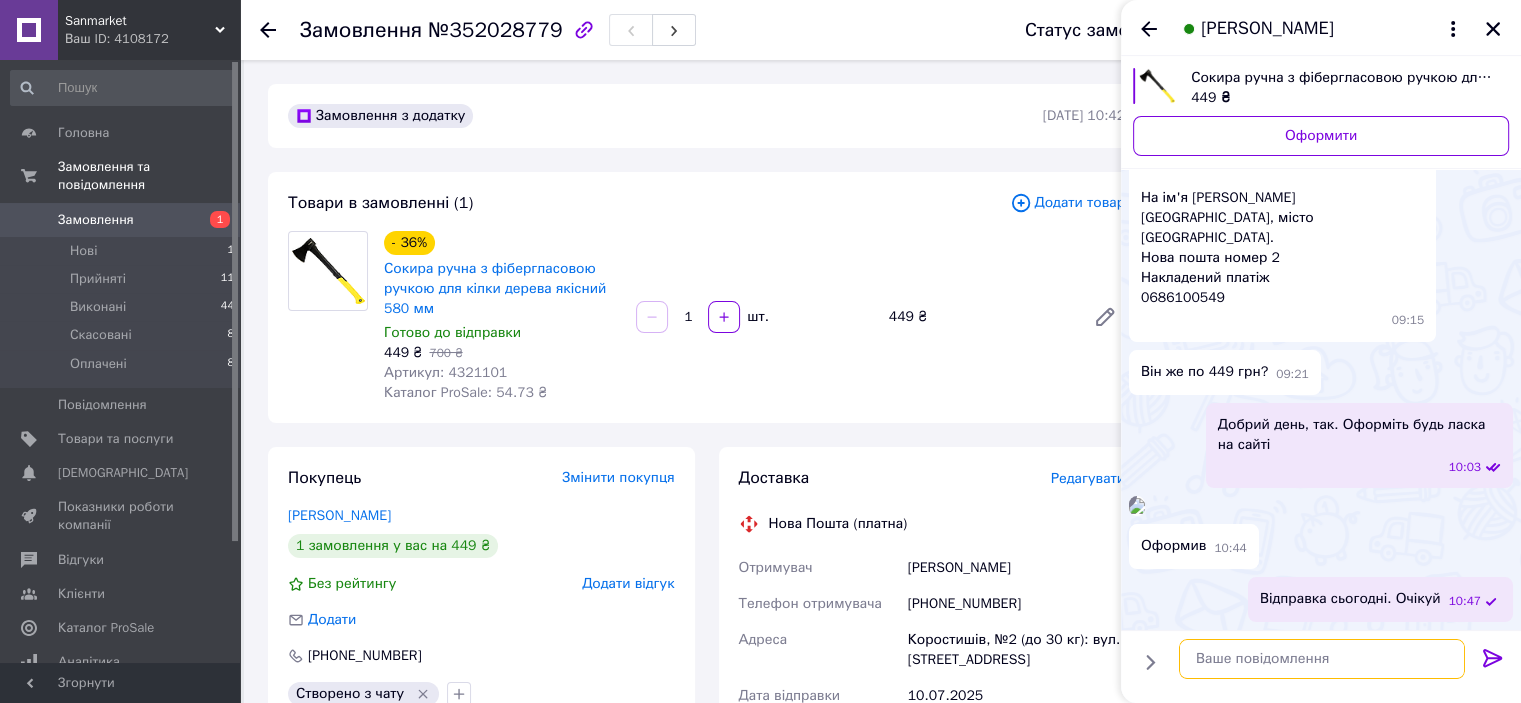 scroll, scrollTop: 425, scrollLeft: 0, axis: vertical 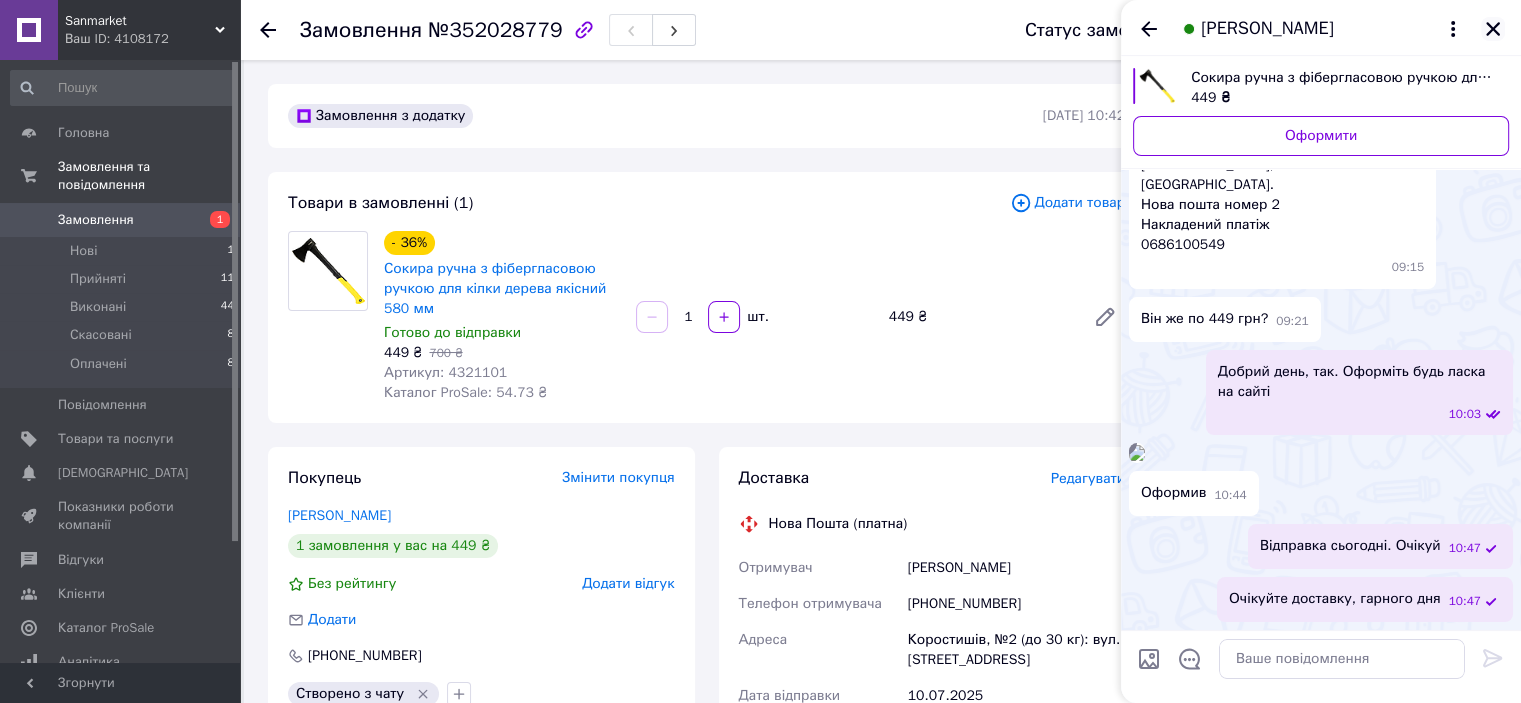 click 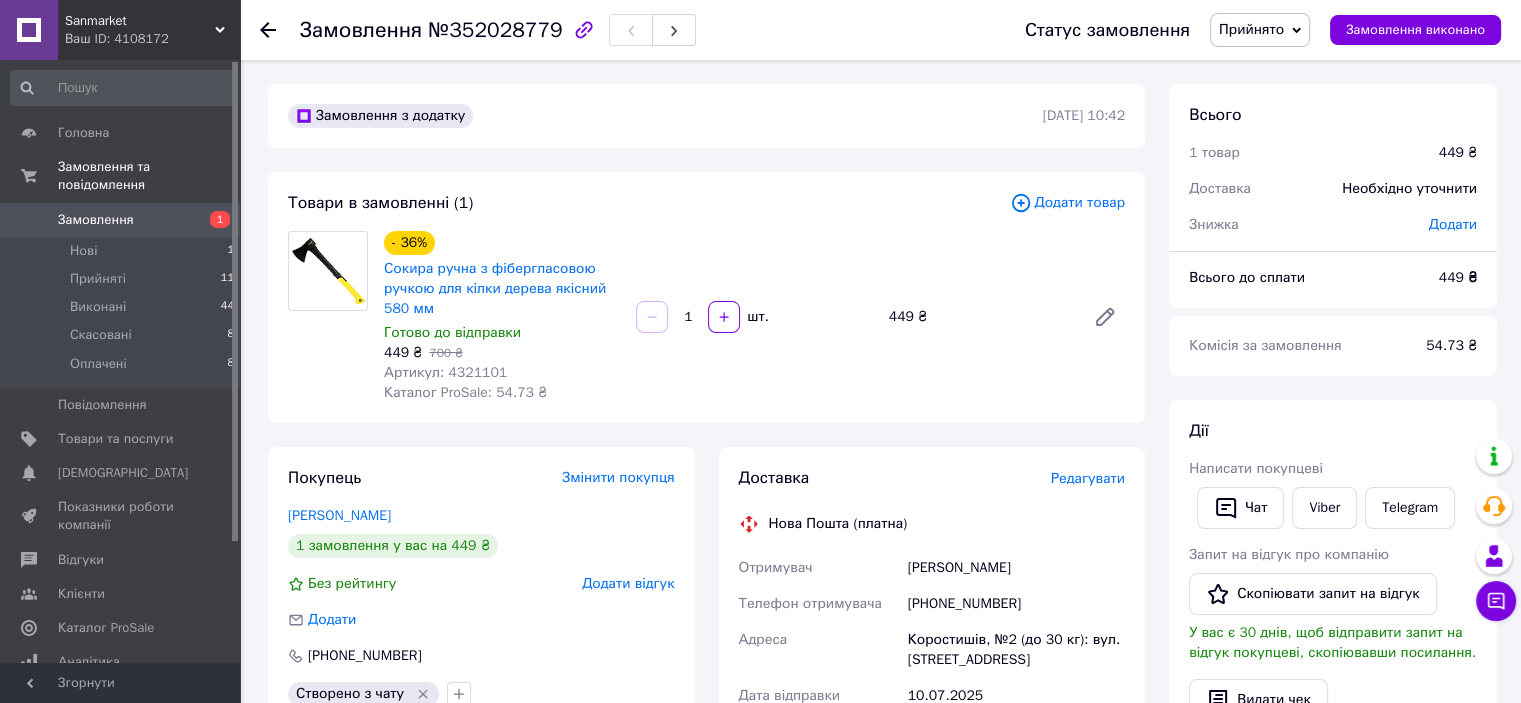 click on "Артикул: 4321101" at bounding box center [445, 372] 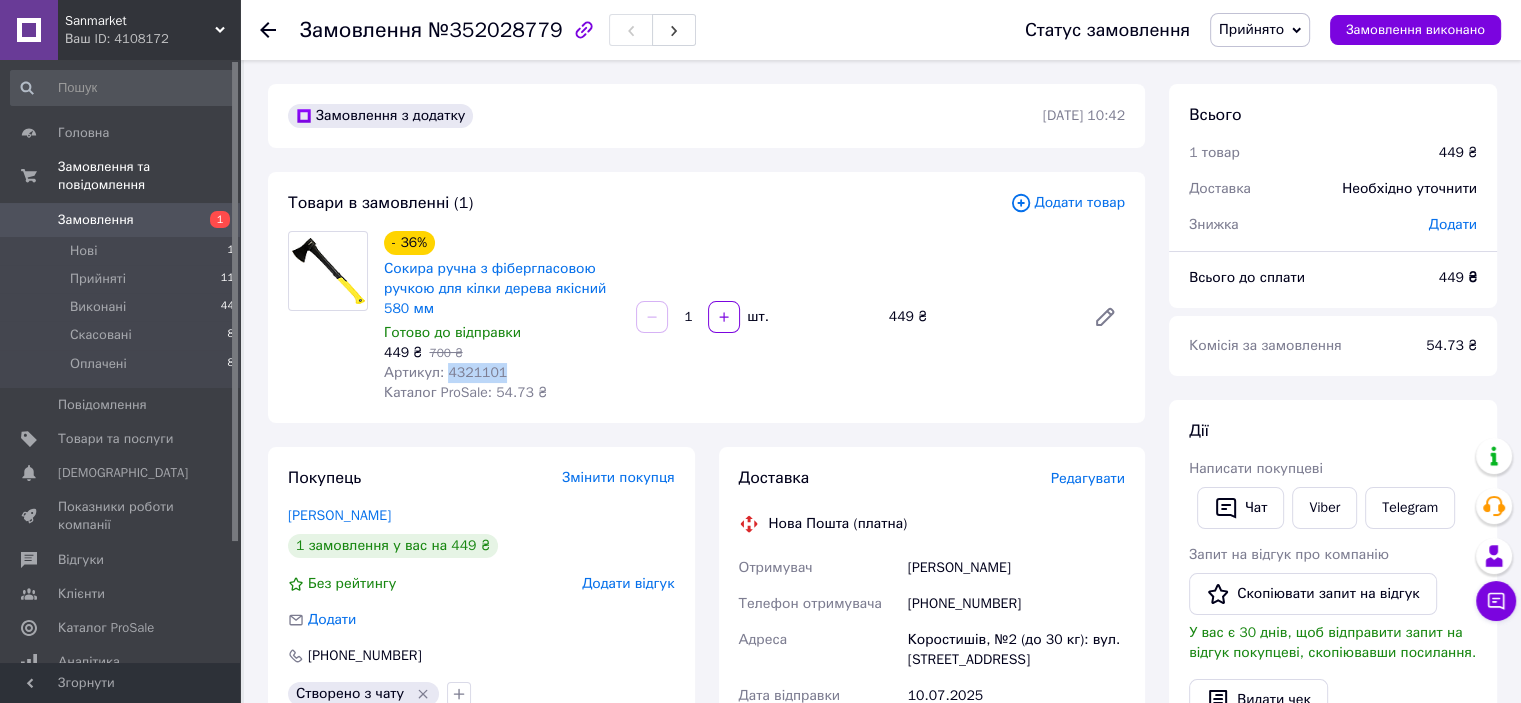 click on "Артикул: 4321101" at bounding box center (445, 372) 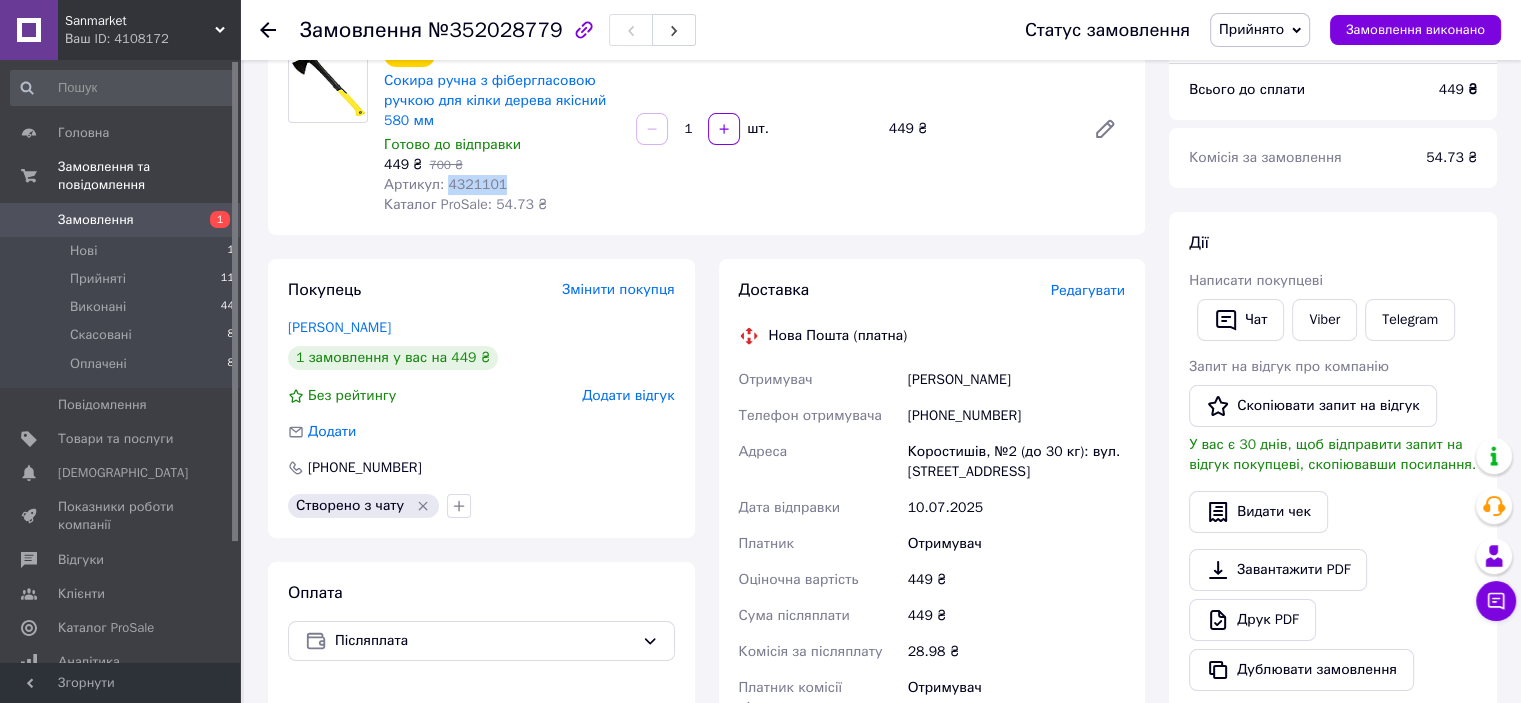 scroll, scrollTop: 240, scrollLeft: 0, axis: vertical 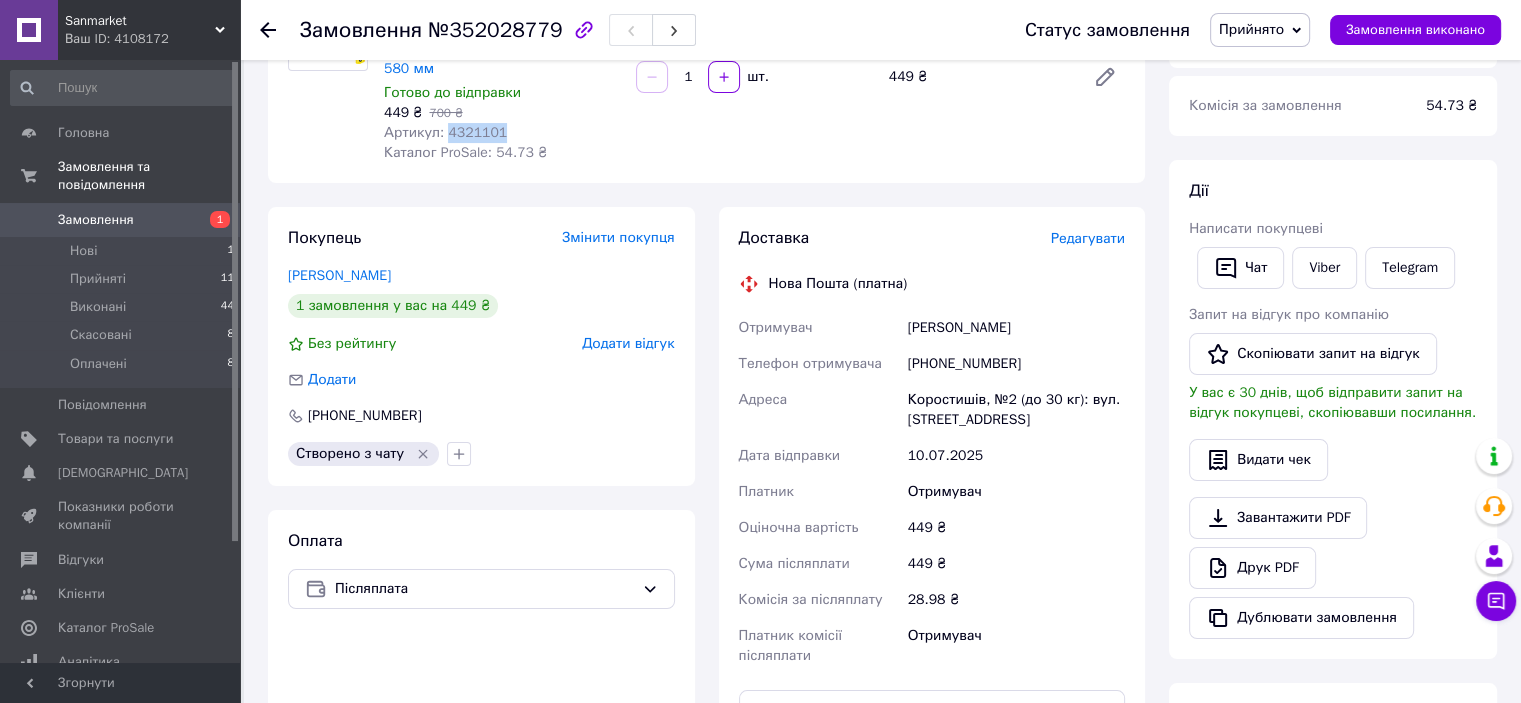 drag, startPoint x: 902, startPoint y: 325, endPoint x: 1038, endPoint y: 326, distance: 136.00368 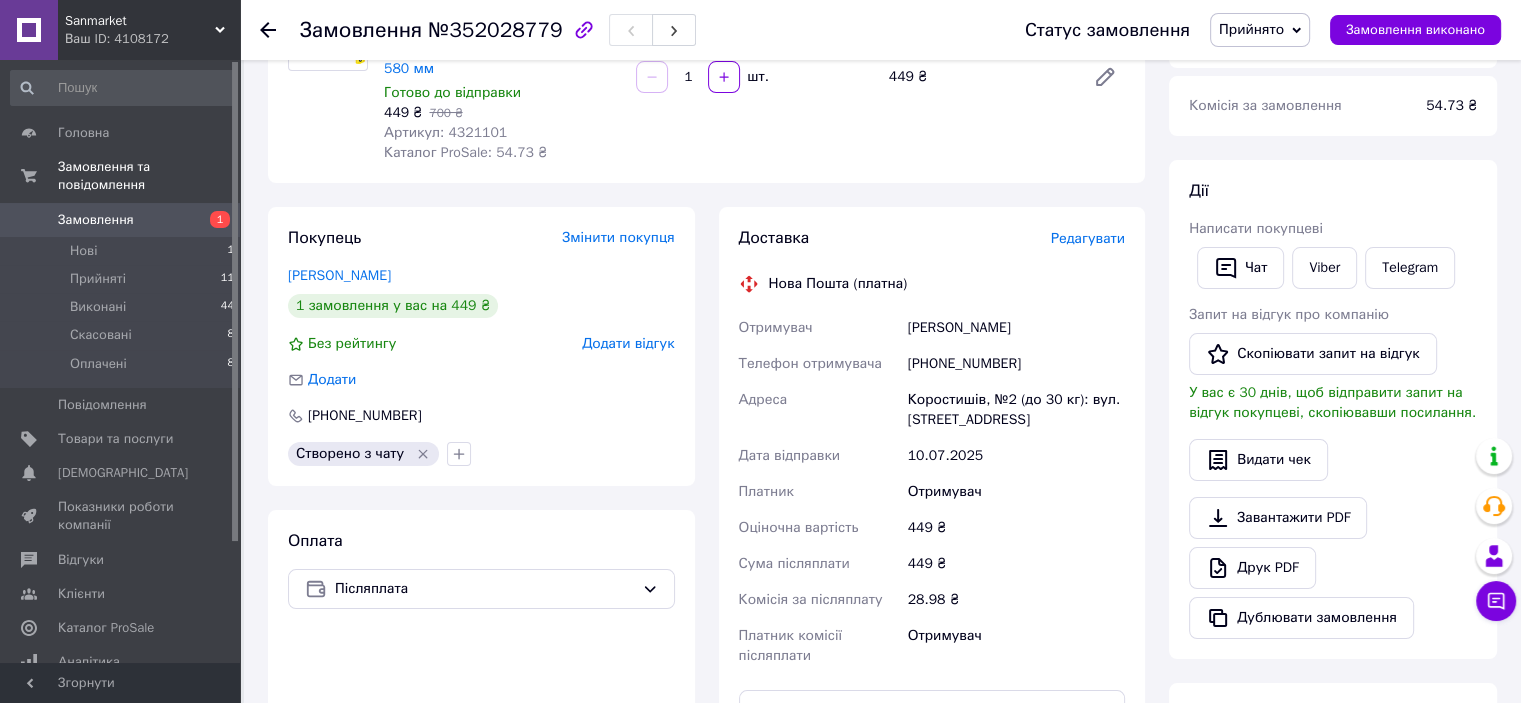 click on "[PHONE_NUMBER]" at bounding box center [1016, 364] 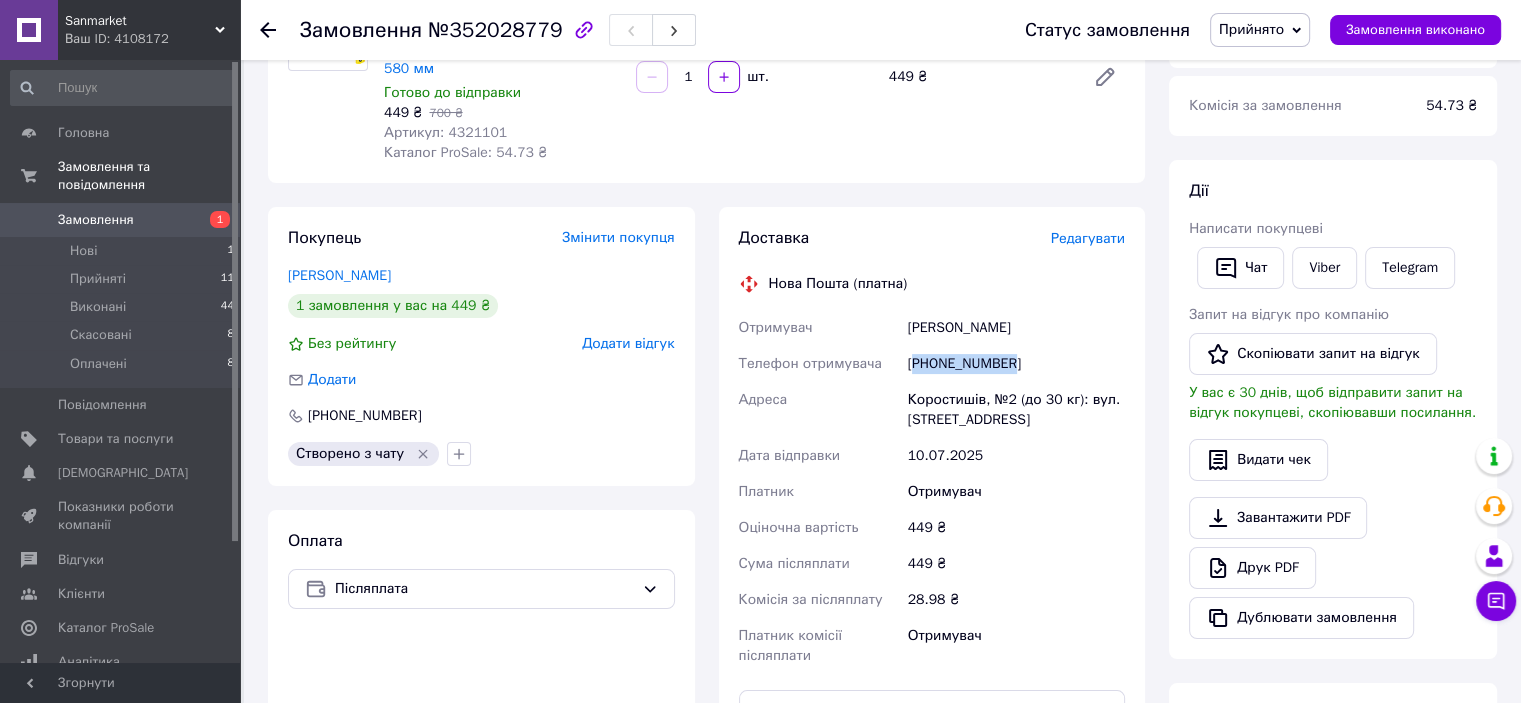click on "[PHONE_NUMBER]" at bounding box center (1016, 364) 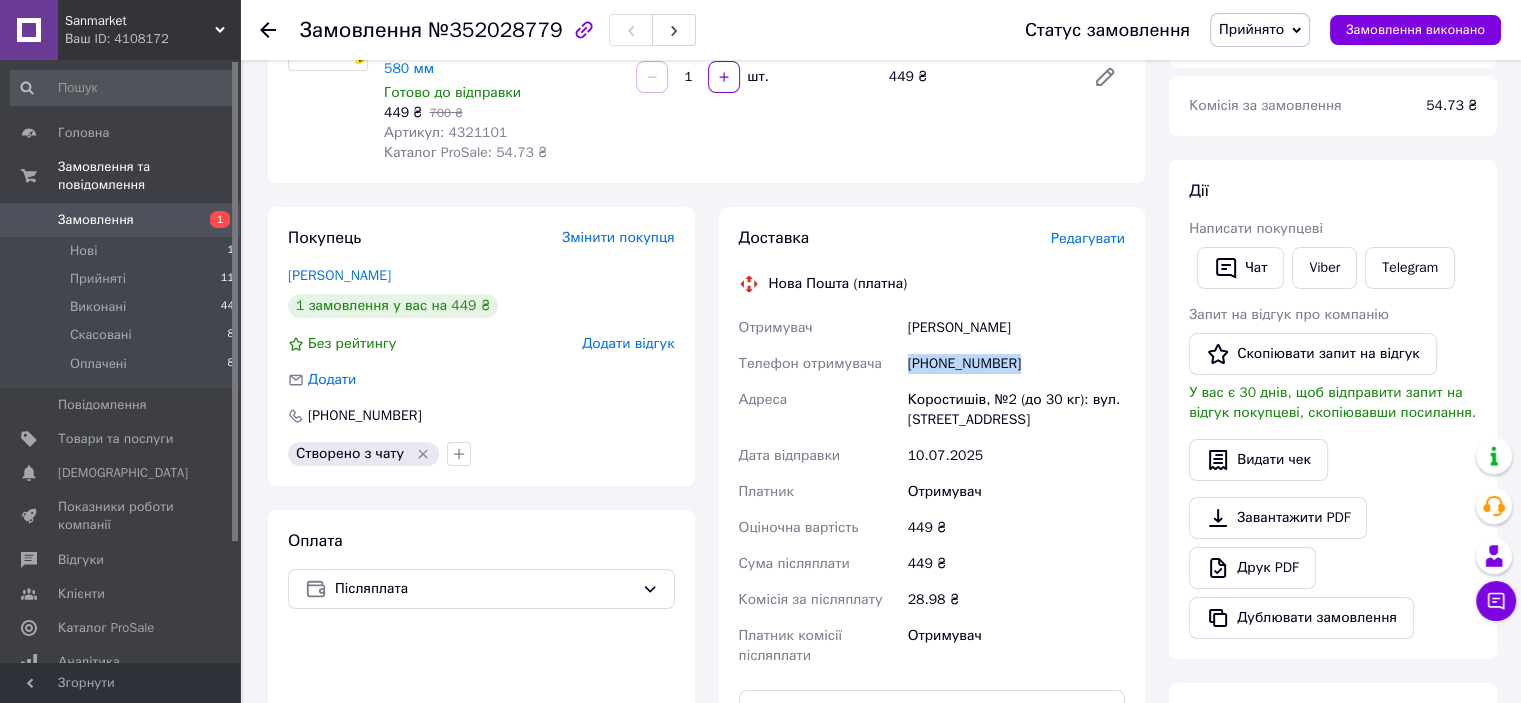 click on "[PHONE_NUMBER]" at bounding box center (1016, 364) 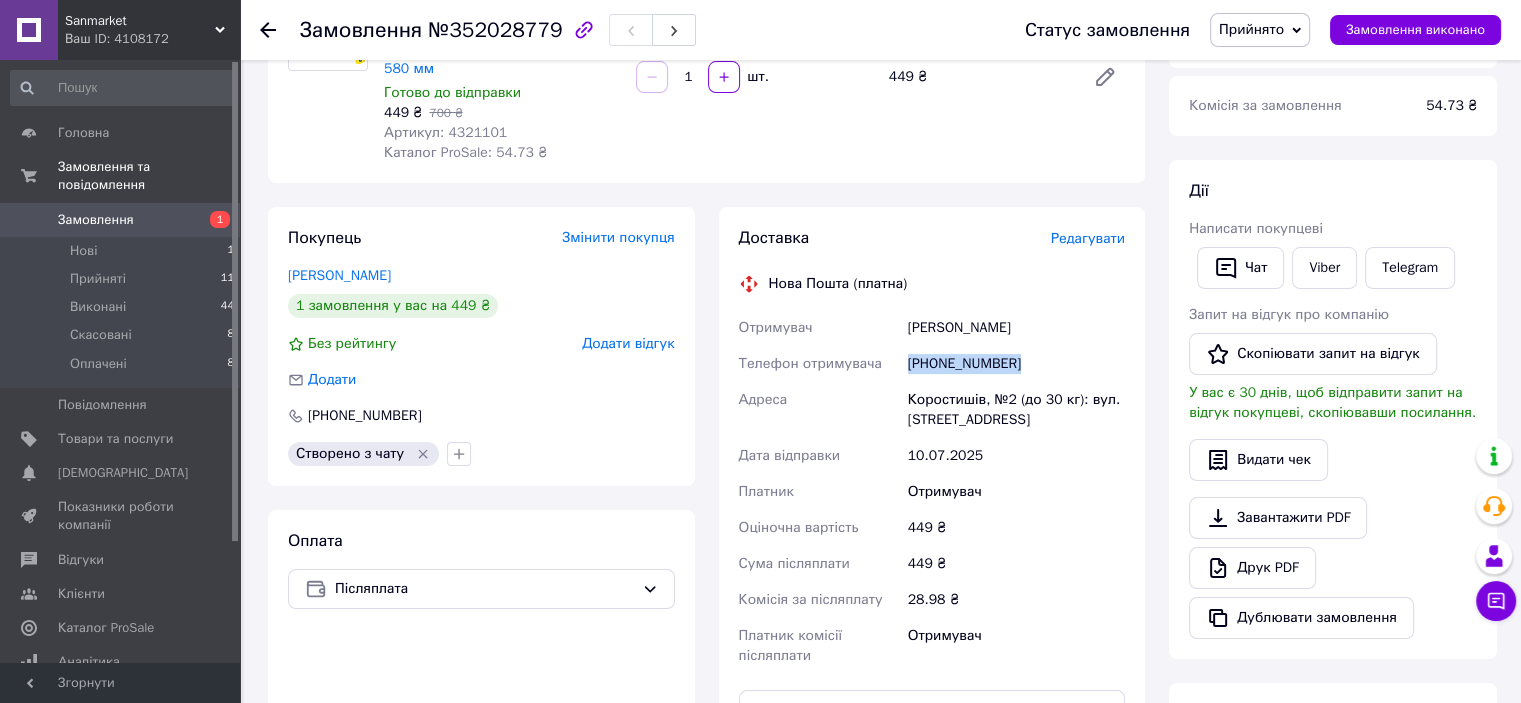 drag, startPoint x: 901, startPoint y: 407, endPoint x: 990, endPoint y: 416, distance: 89.453896 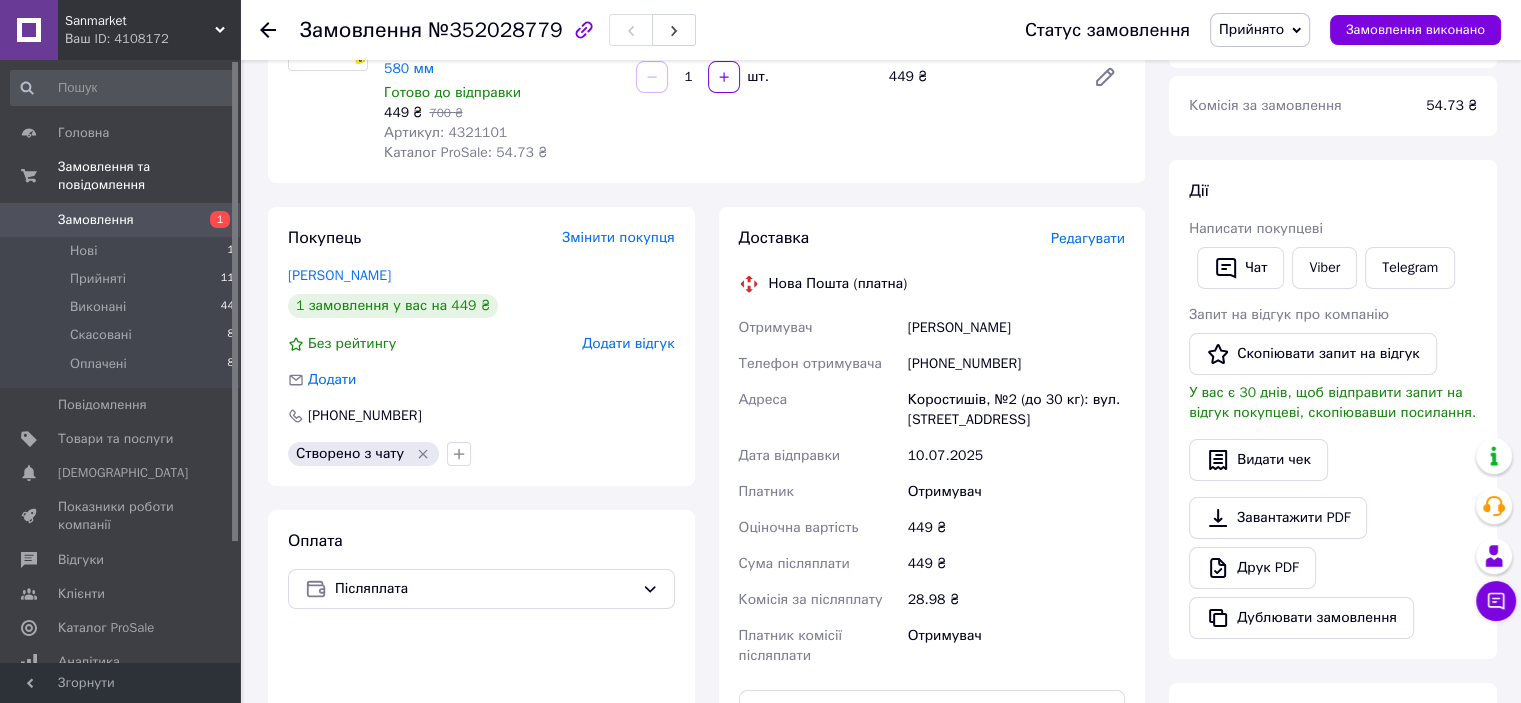 click on "Отримувач" at bounding box center (1016, 646) 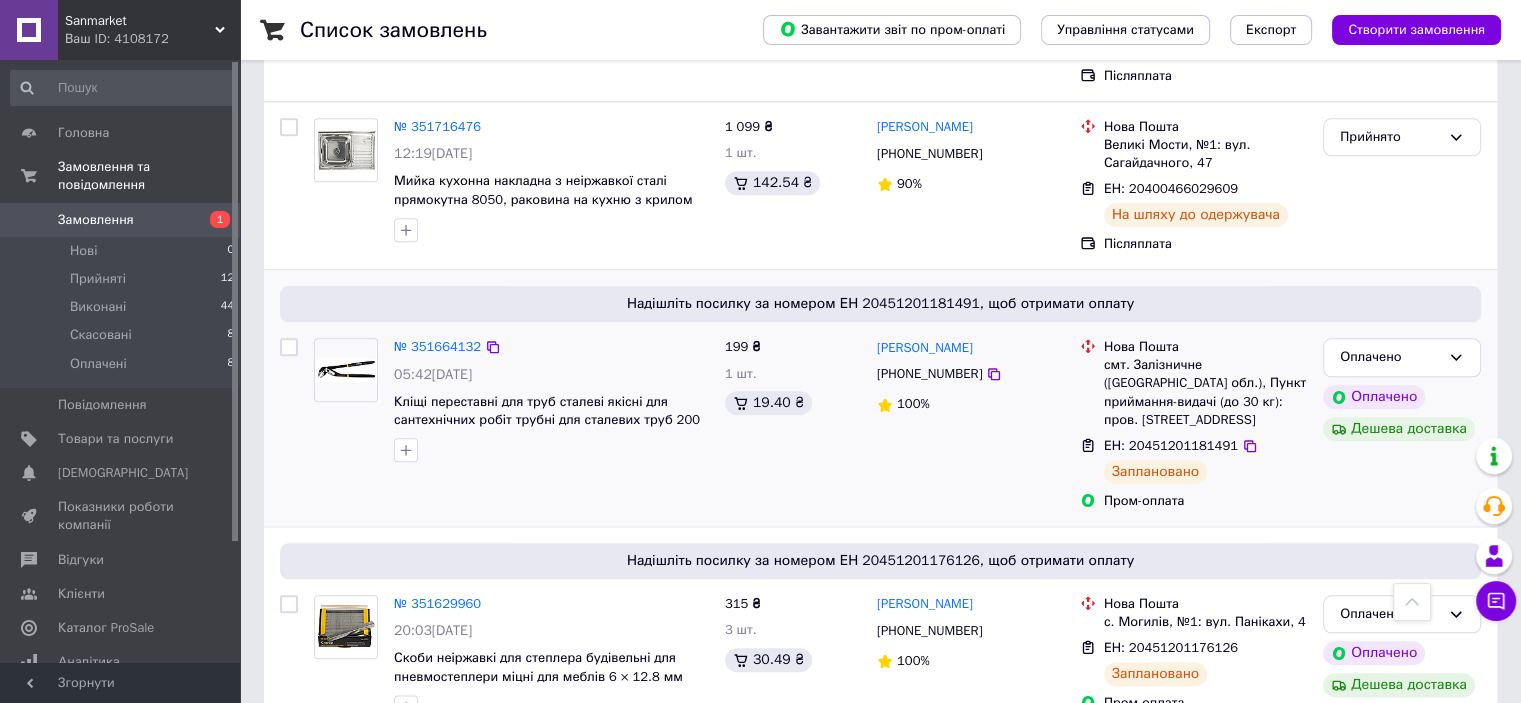 scroll, scrollTop: 2280, scrollLeft: 0, axis: vertical 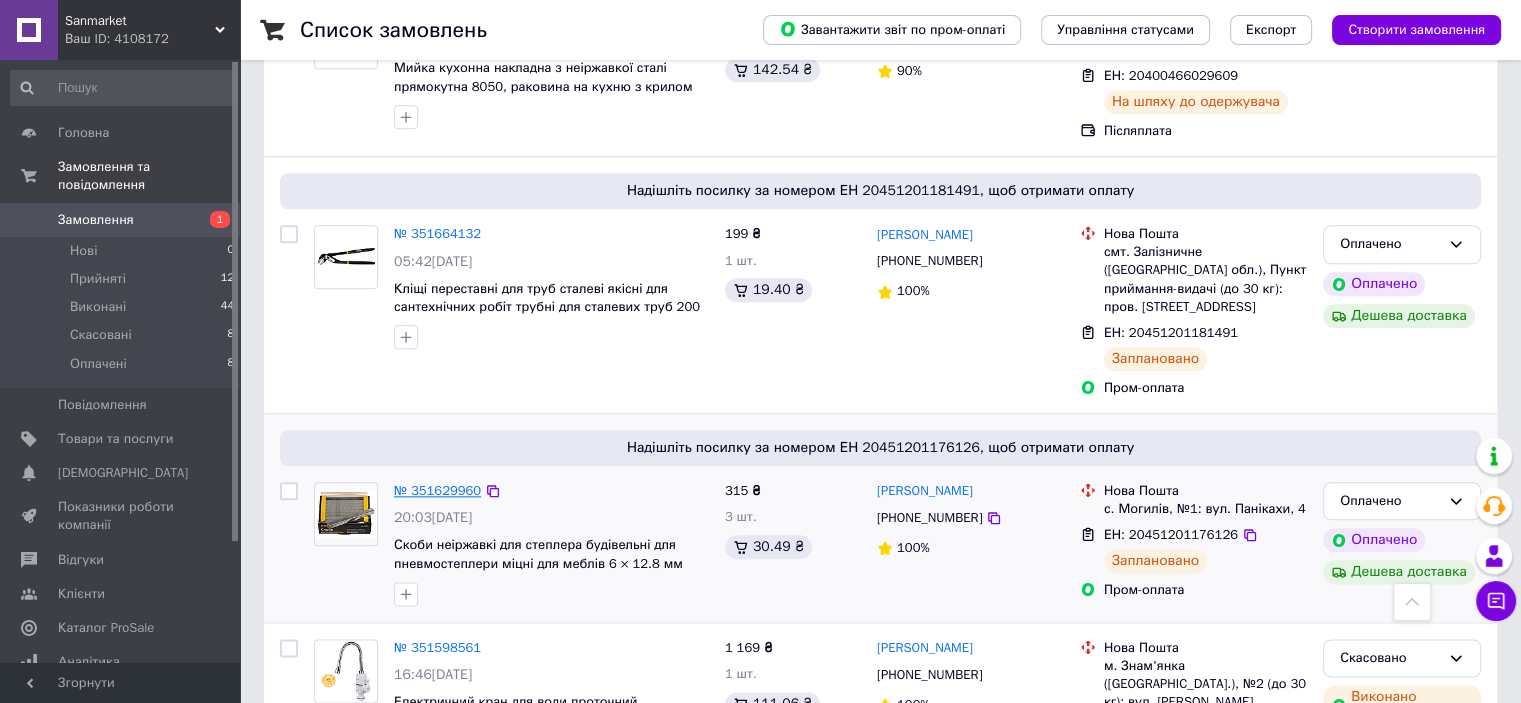 click on "№ 351629960" at bounding box center [437, 490] 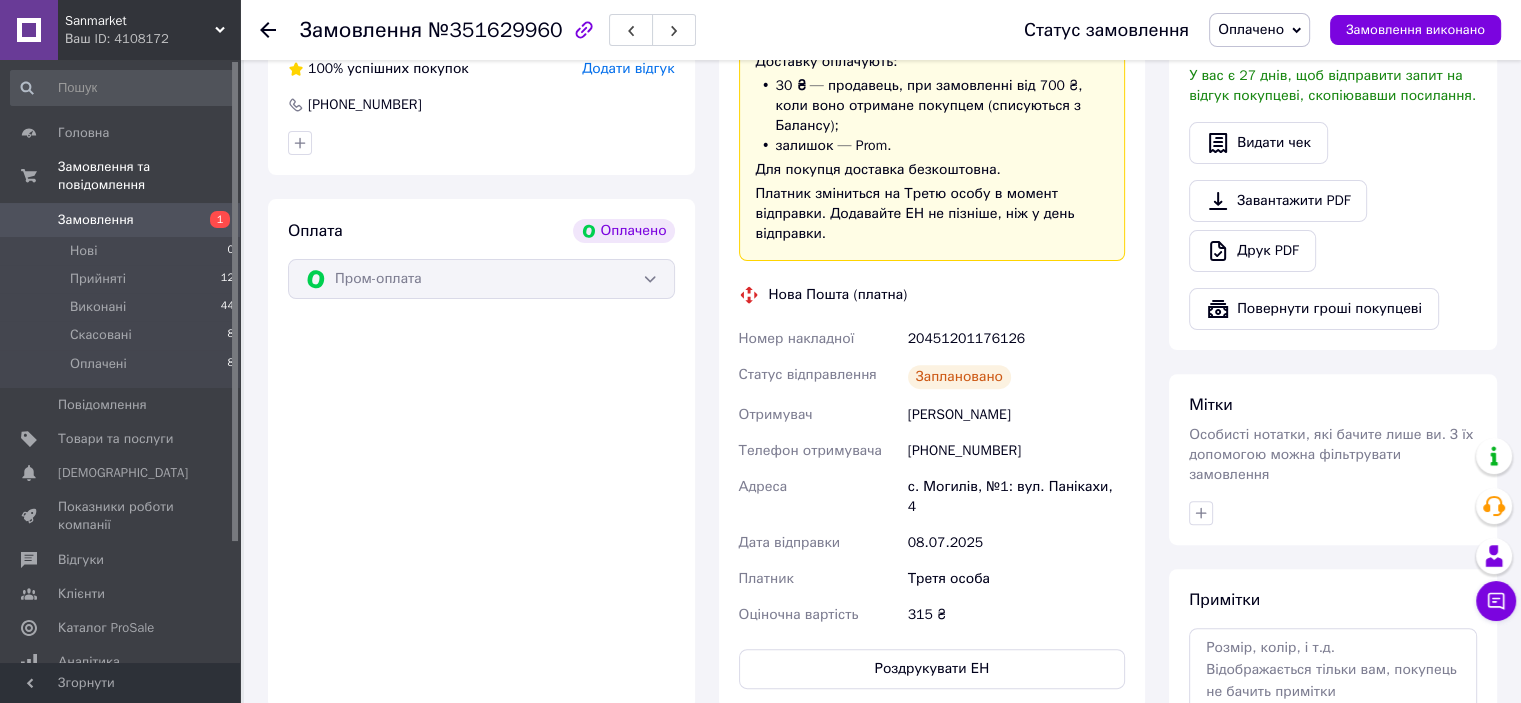 scroll, scrollTop: 494, scrollLeft: 0, axis: vertical 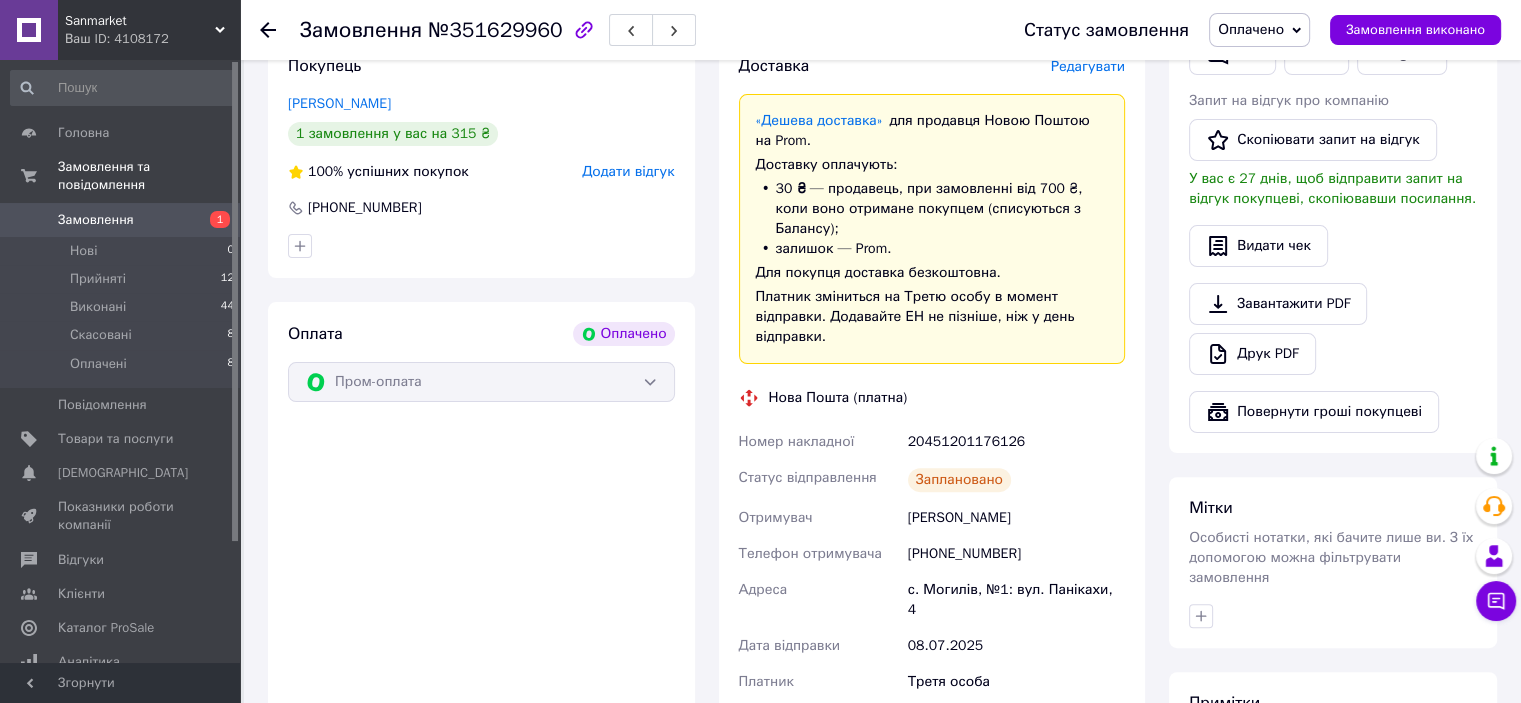 click on "Замовлення" at bounding box center (121, 220) 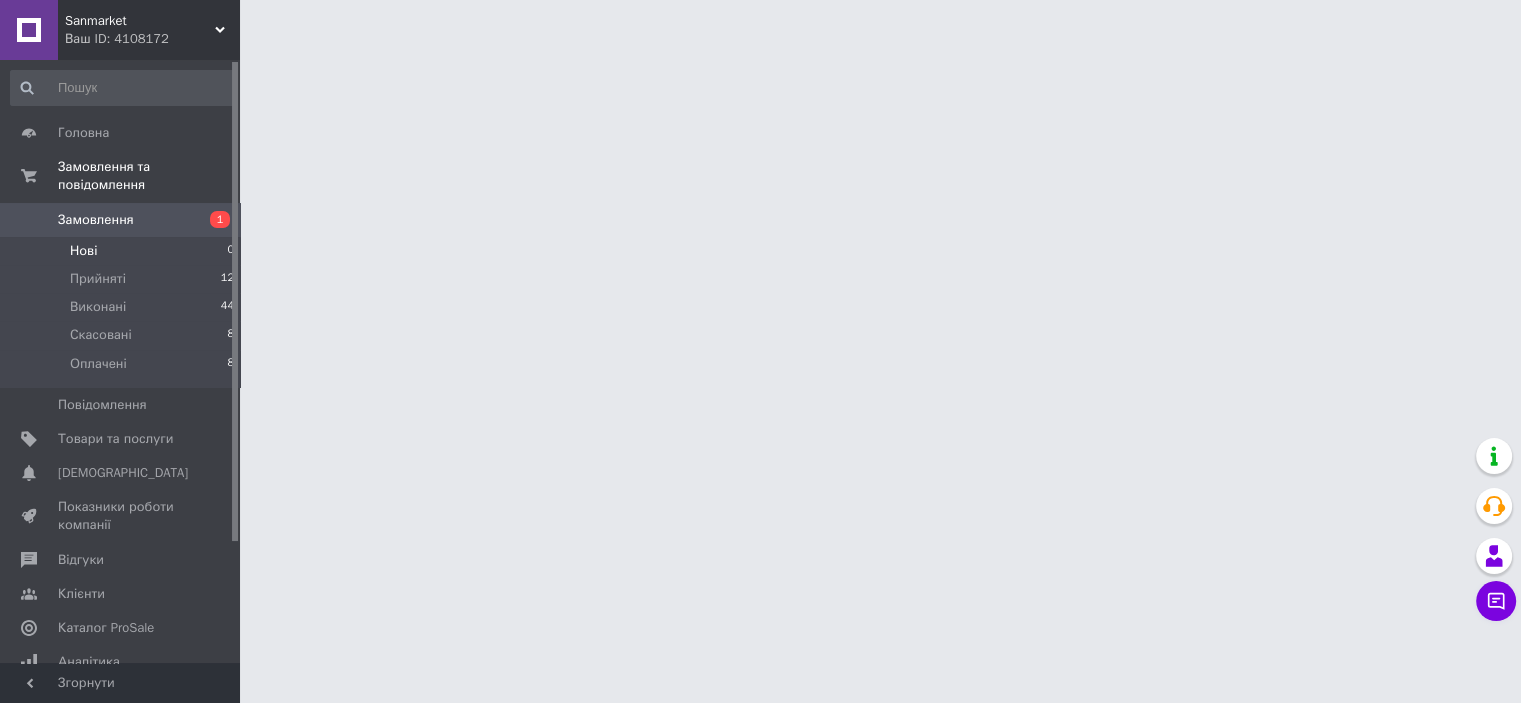 scroll, scrollTop: 0, scrollLeft: 0, axis: both 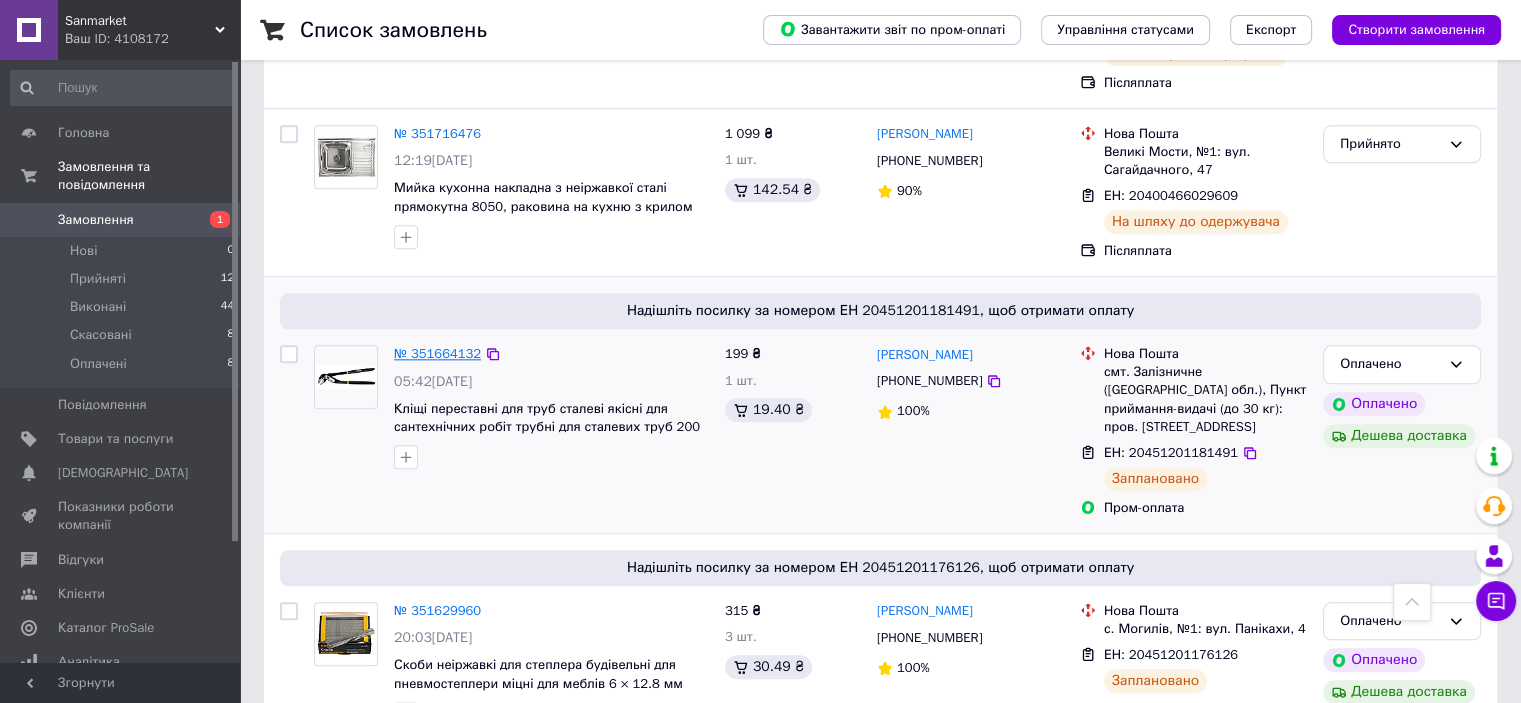 click on "№ 351664132" at bounding box center (437, 353) 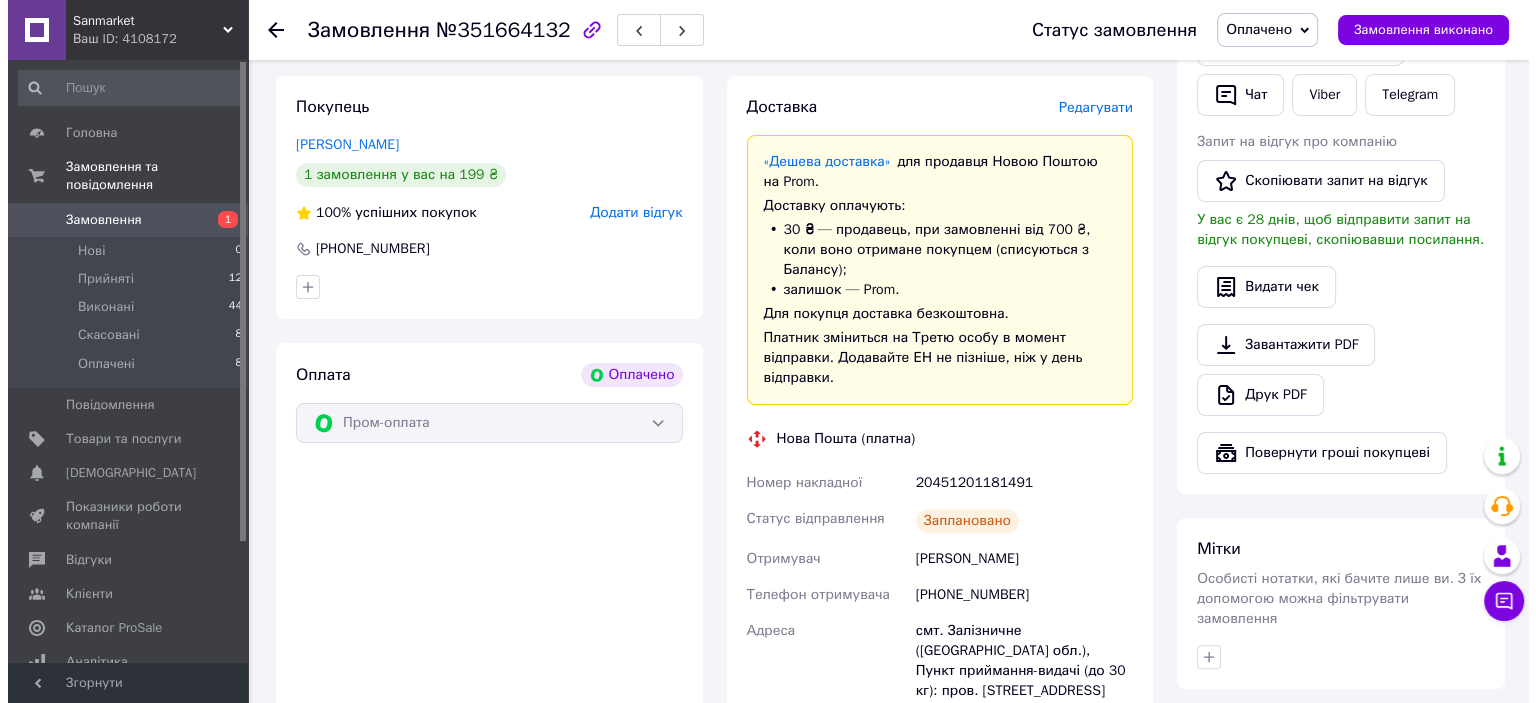 scroll, scrollTop: 333, scrollLeft: 0, axis: vertical 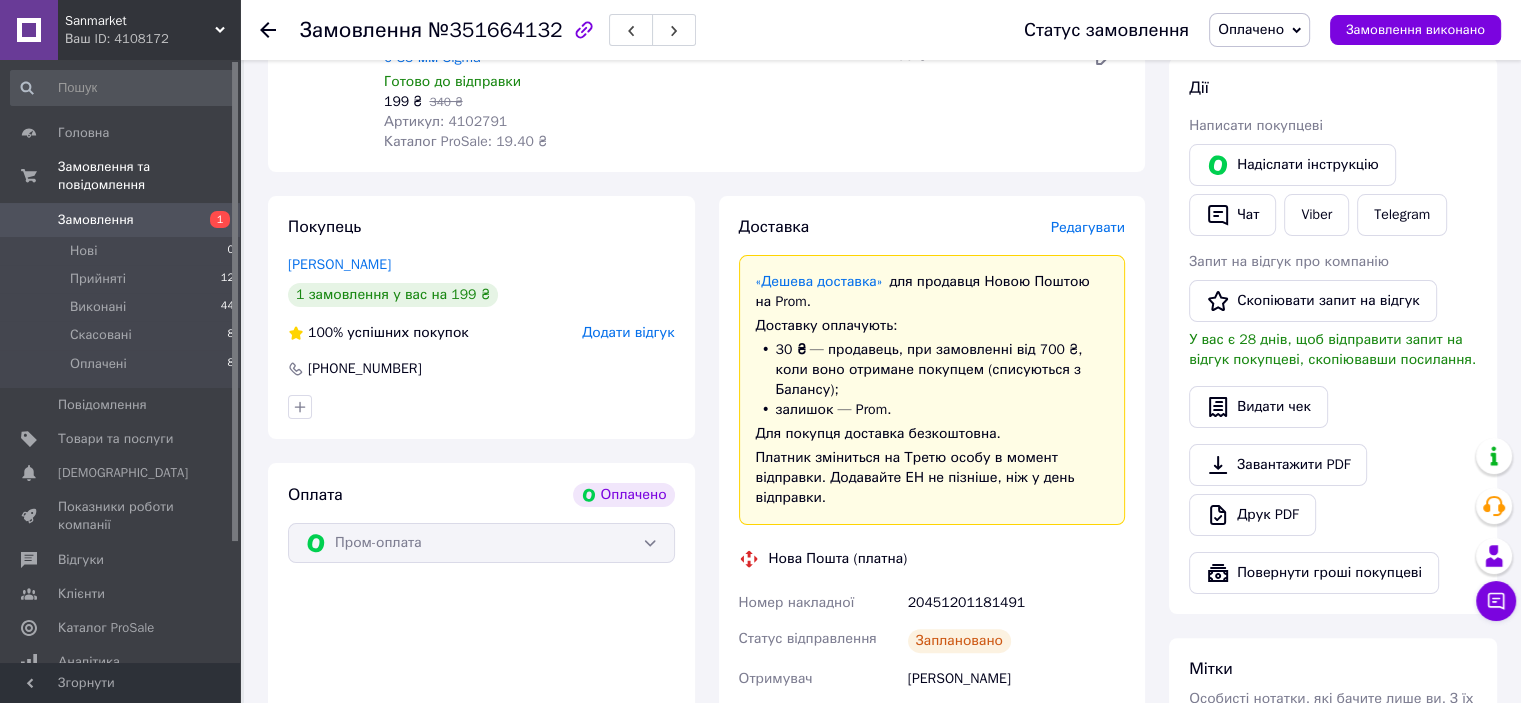 click on "Редагувати" at bounding box center [1088, 227] 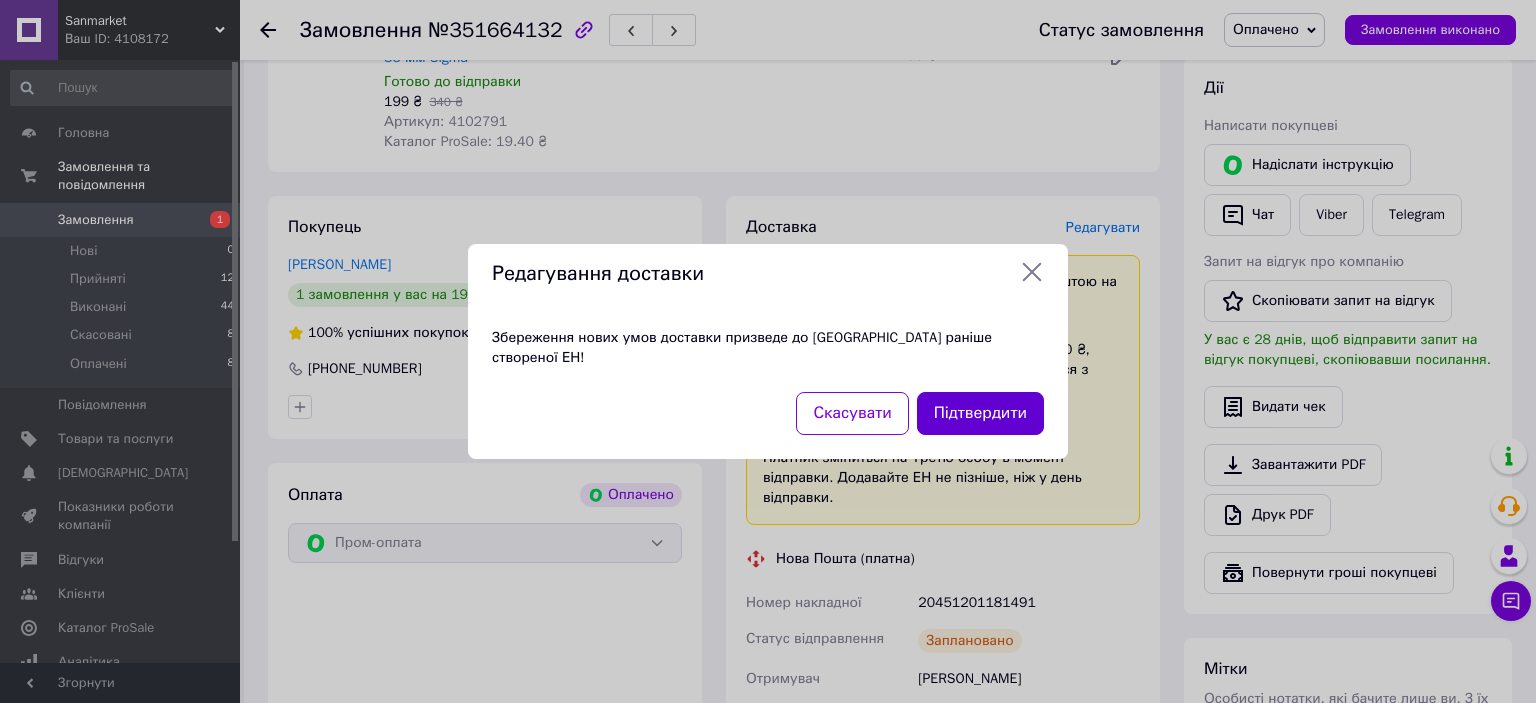 click on "Підтвердити" at bounding box center (980, 413) 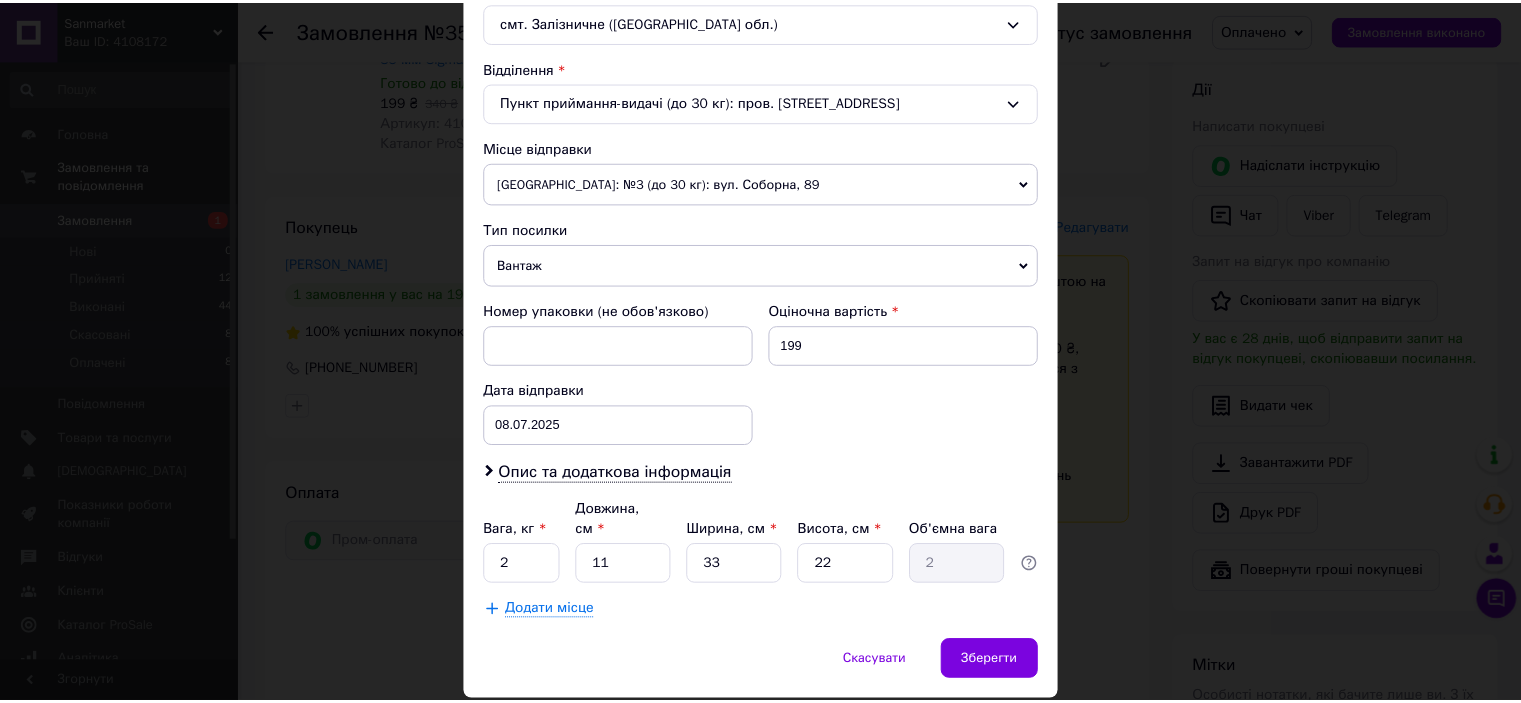 scroll, scrollTop: 619, scrollLeft: 0, axis: vertical 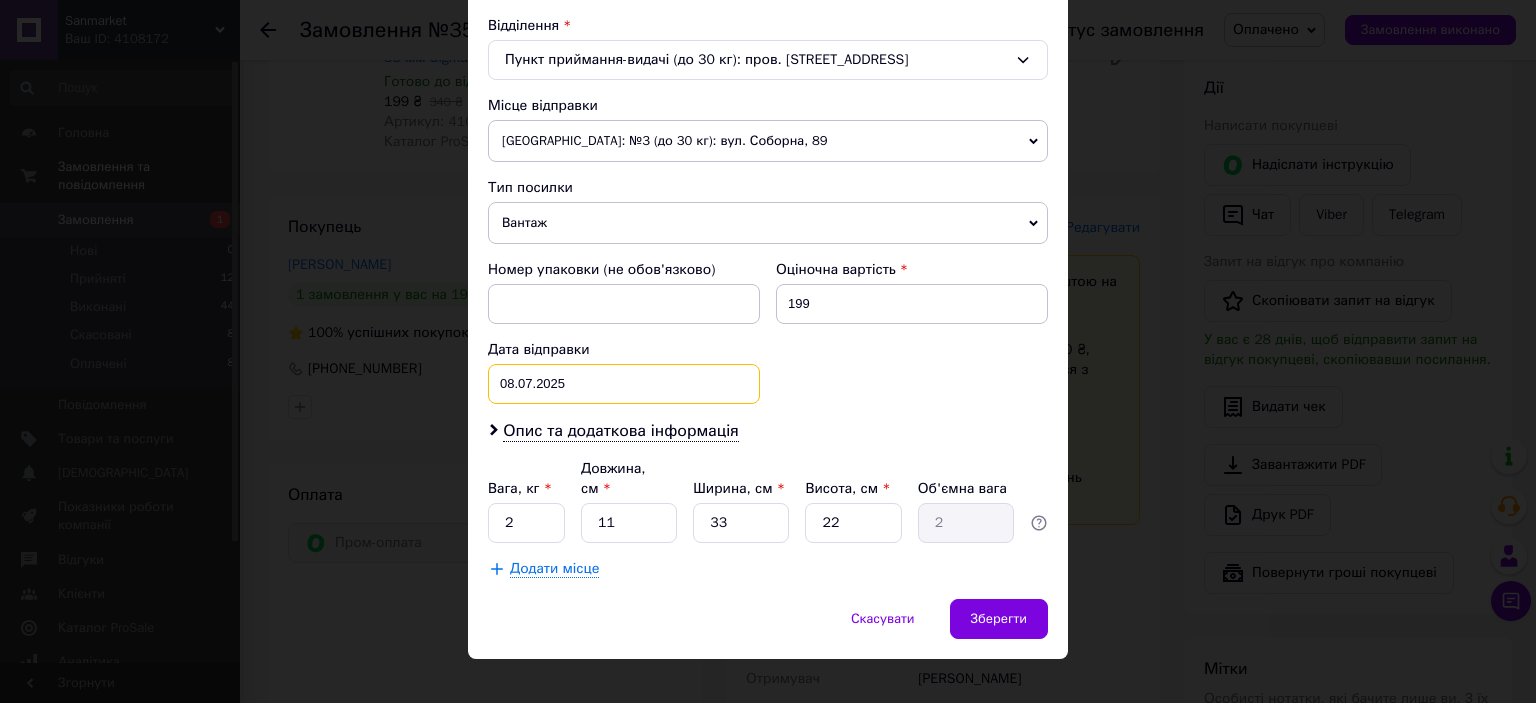 click on "08.07.2025 < 2025 > < Июль > Пн Вт Ср Чт Пт Сб Вс 30 1 2 3 4 5 6 7 8 9 10 11 12 13 14 15 16 17 18 19 20 21 22 23 24 25 26 27 28 29 30 31 1 2 3 4 5 6 7 8 9 10" at bounding box center [624, 384] 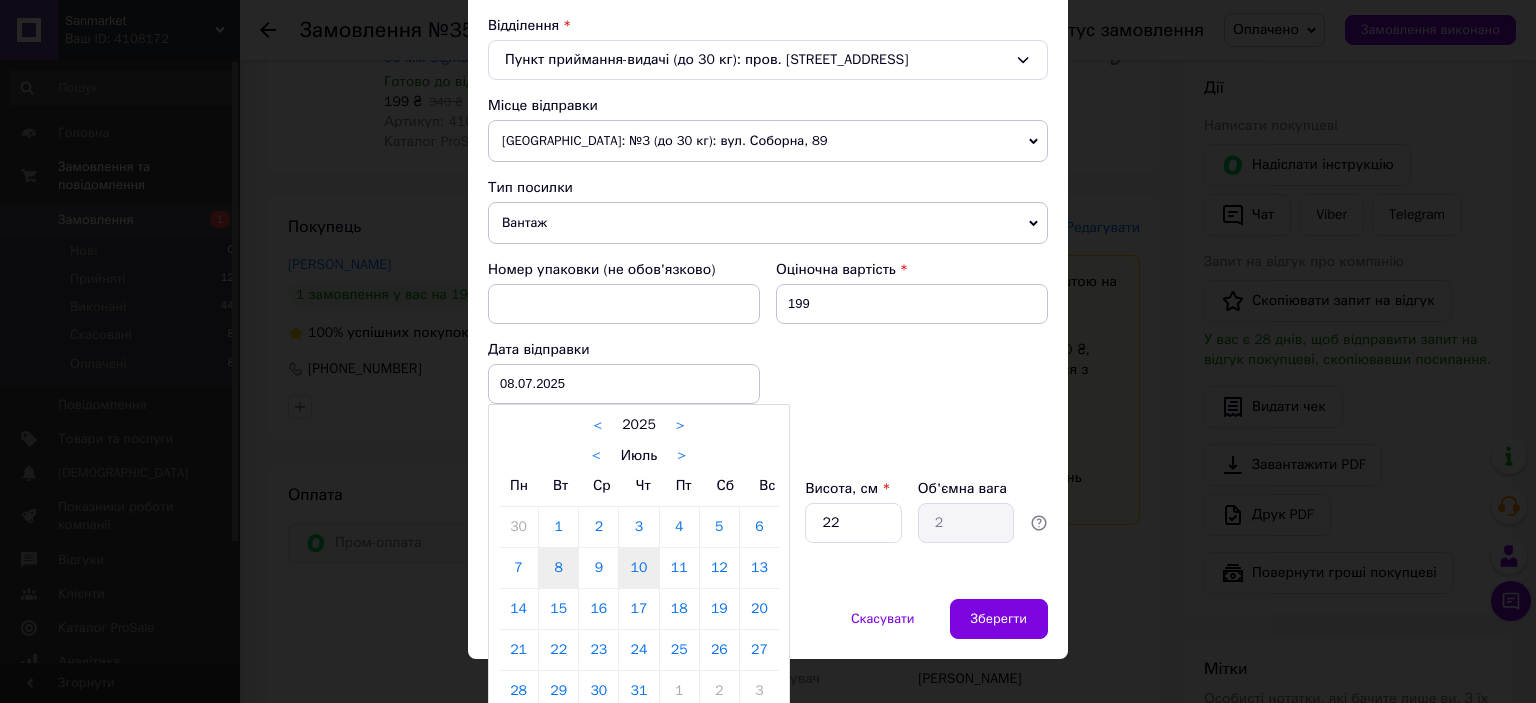 click on "10" at bounding box center (638, 568) 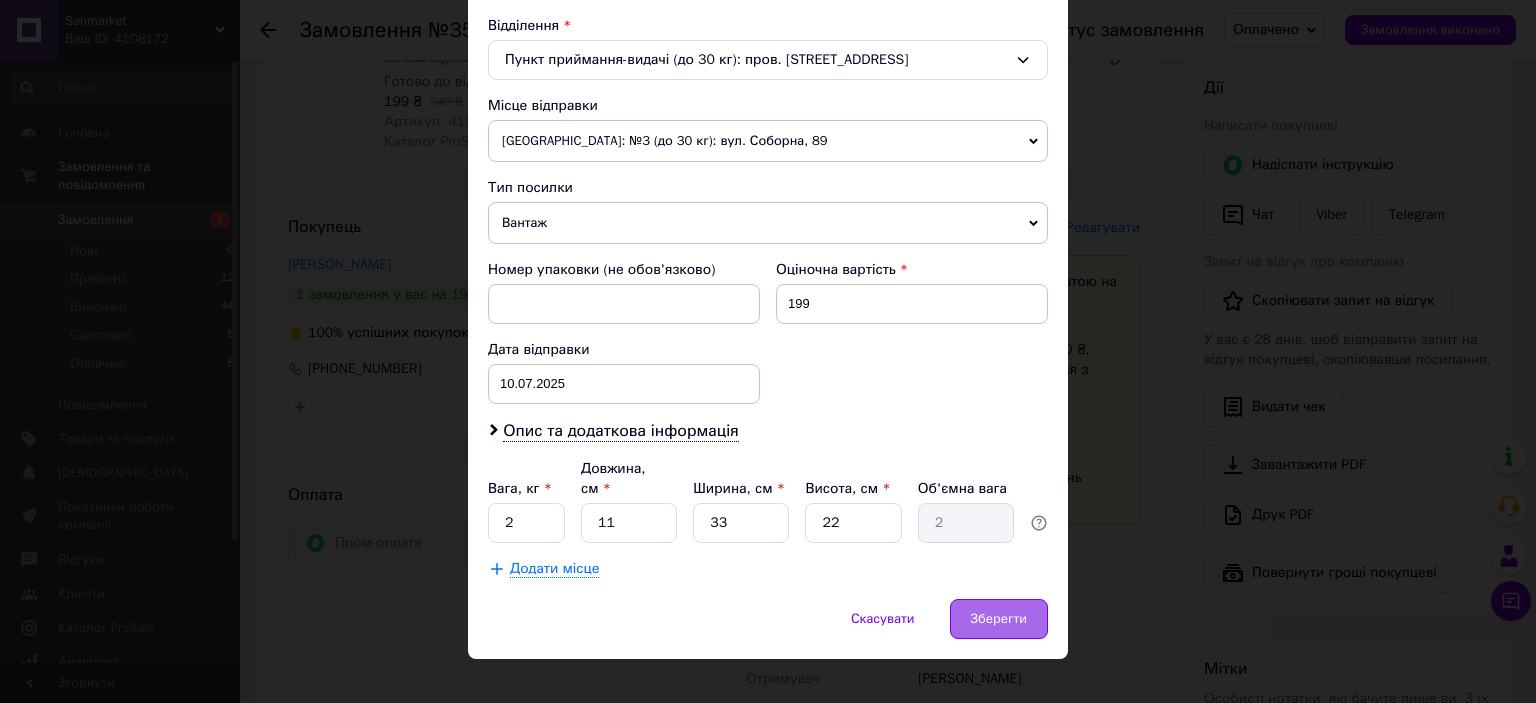 click on "Зберегти" at bounding box center (999, 619) 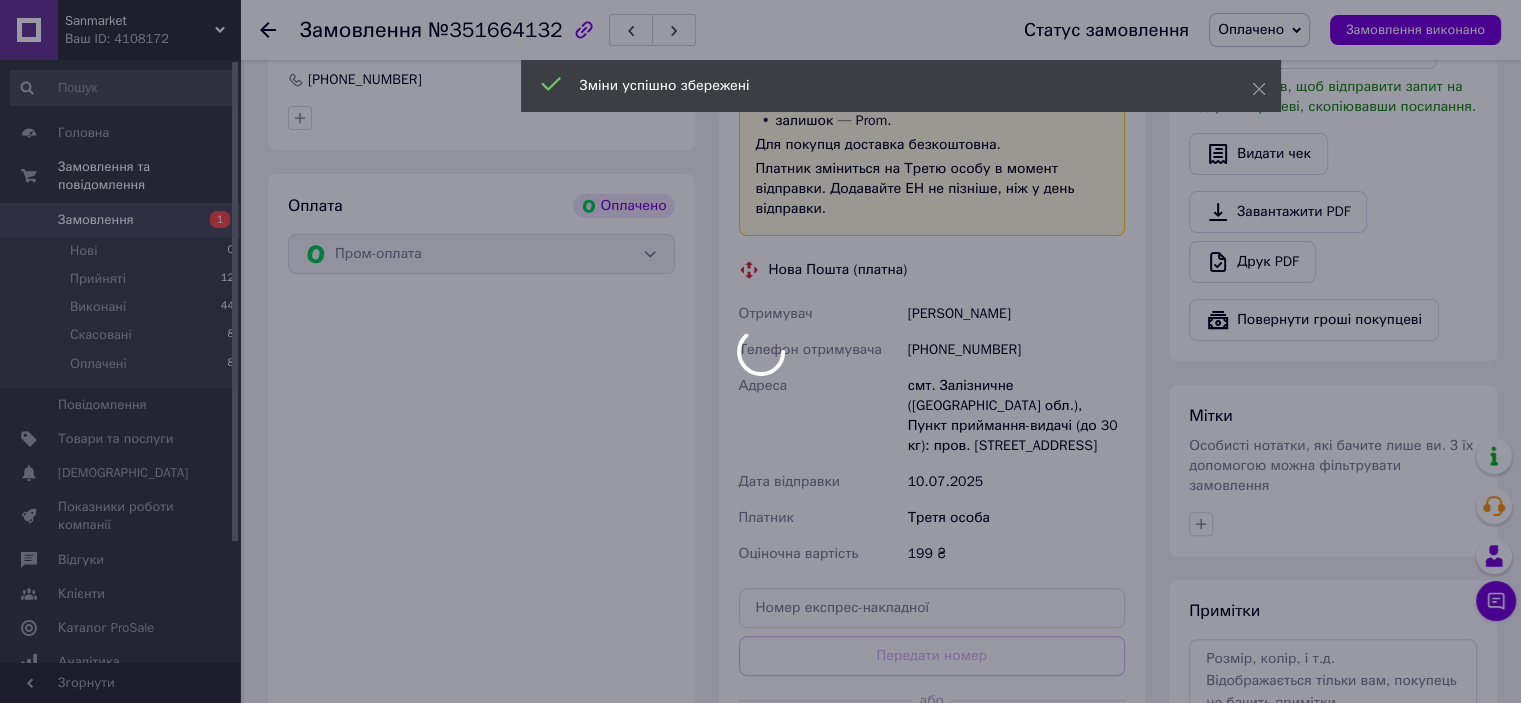 scroll, scrollTop: 693, scrollLeft: 0, axis: vertical 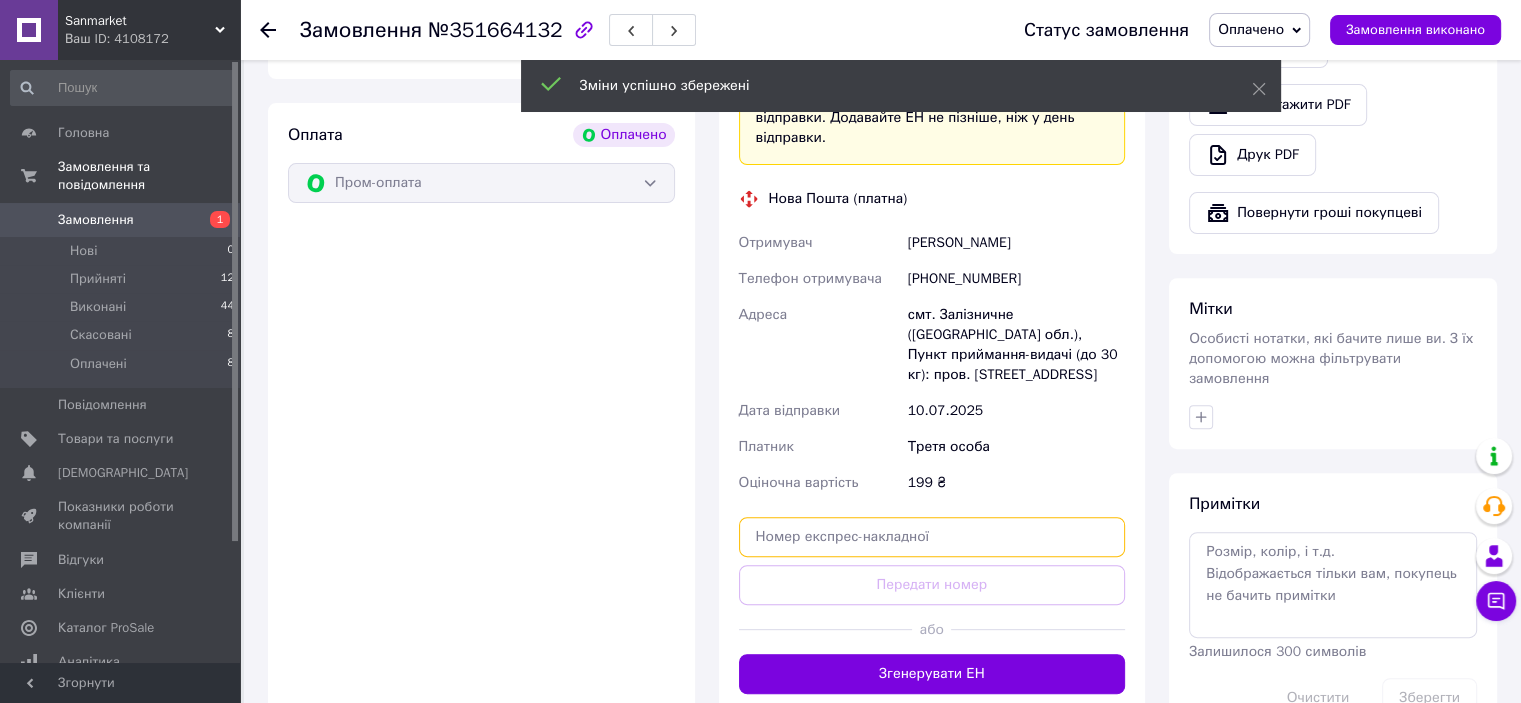 click at bounding box center (932, 537) 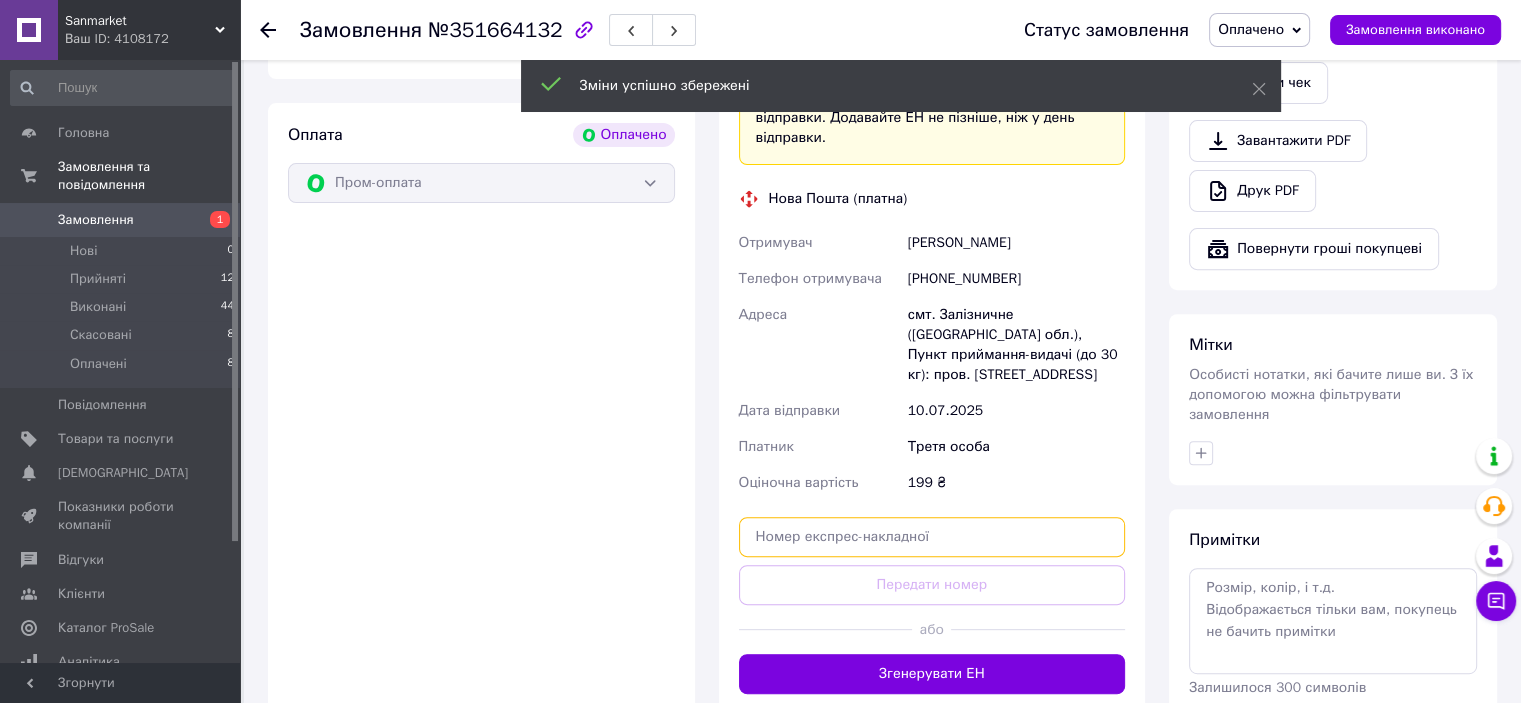 paste on "20451201188905" 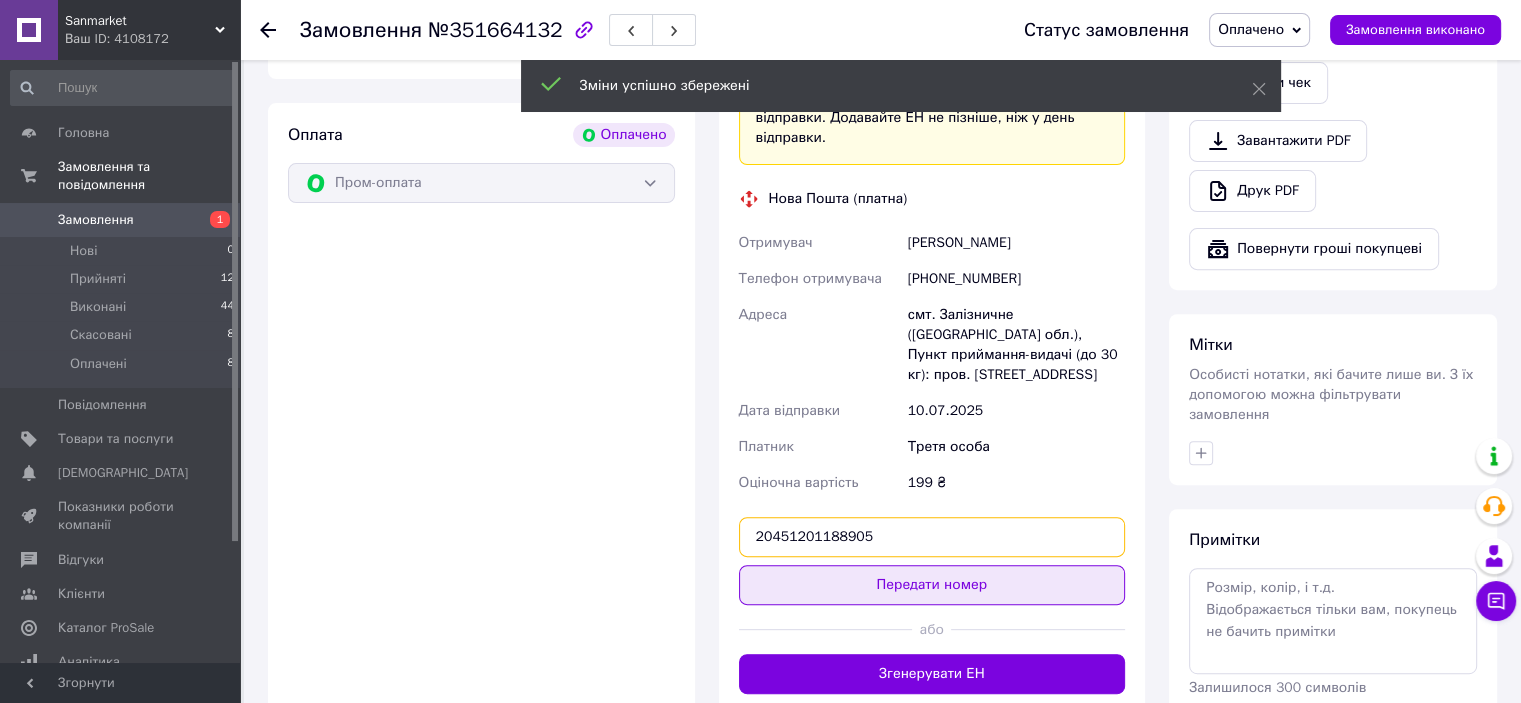 type on "20451201188905" 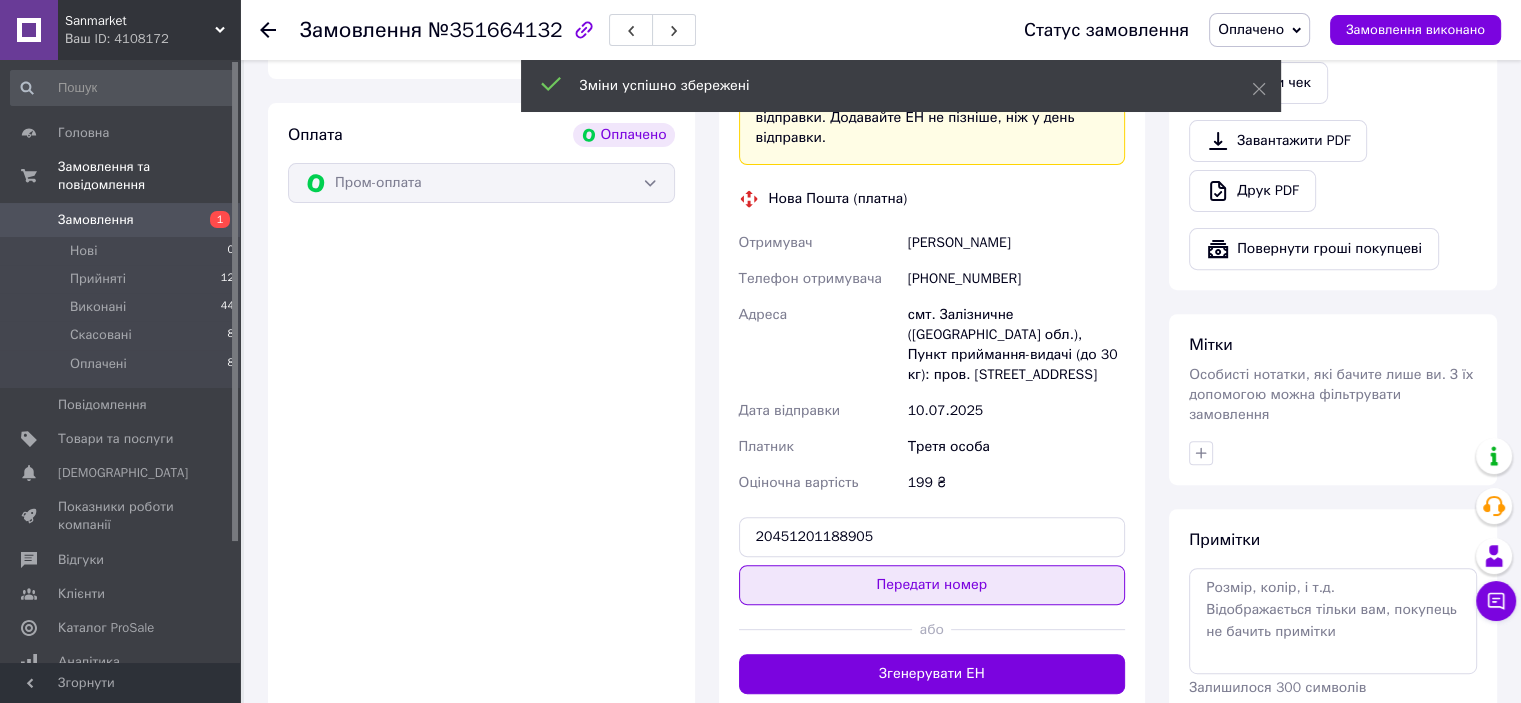 click on "Передати номер" at bounding box center [932, 585] 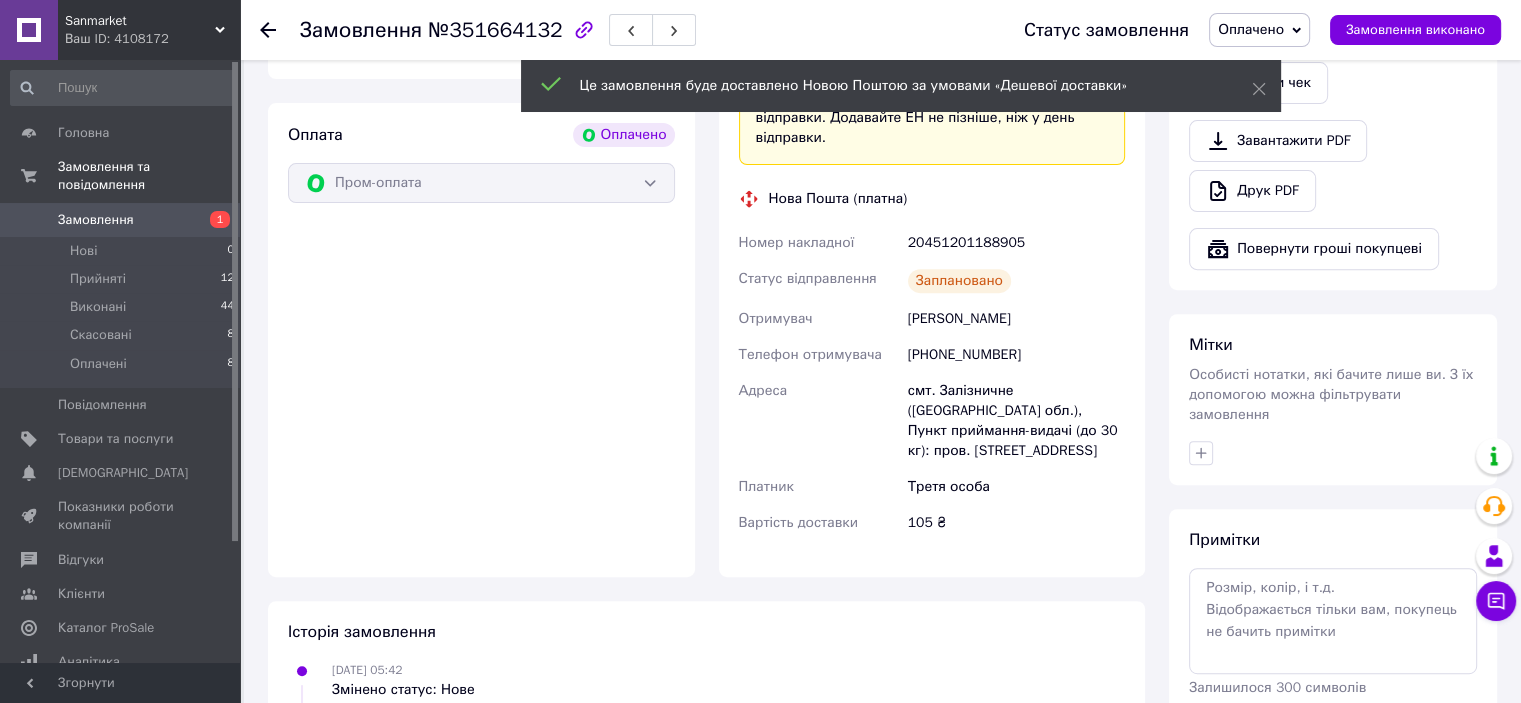 click on "Замовлення" at bounding box center (121, 220) 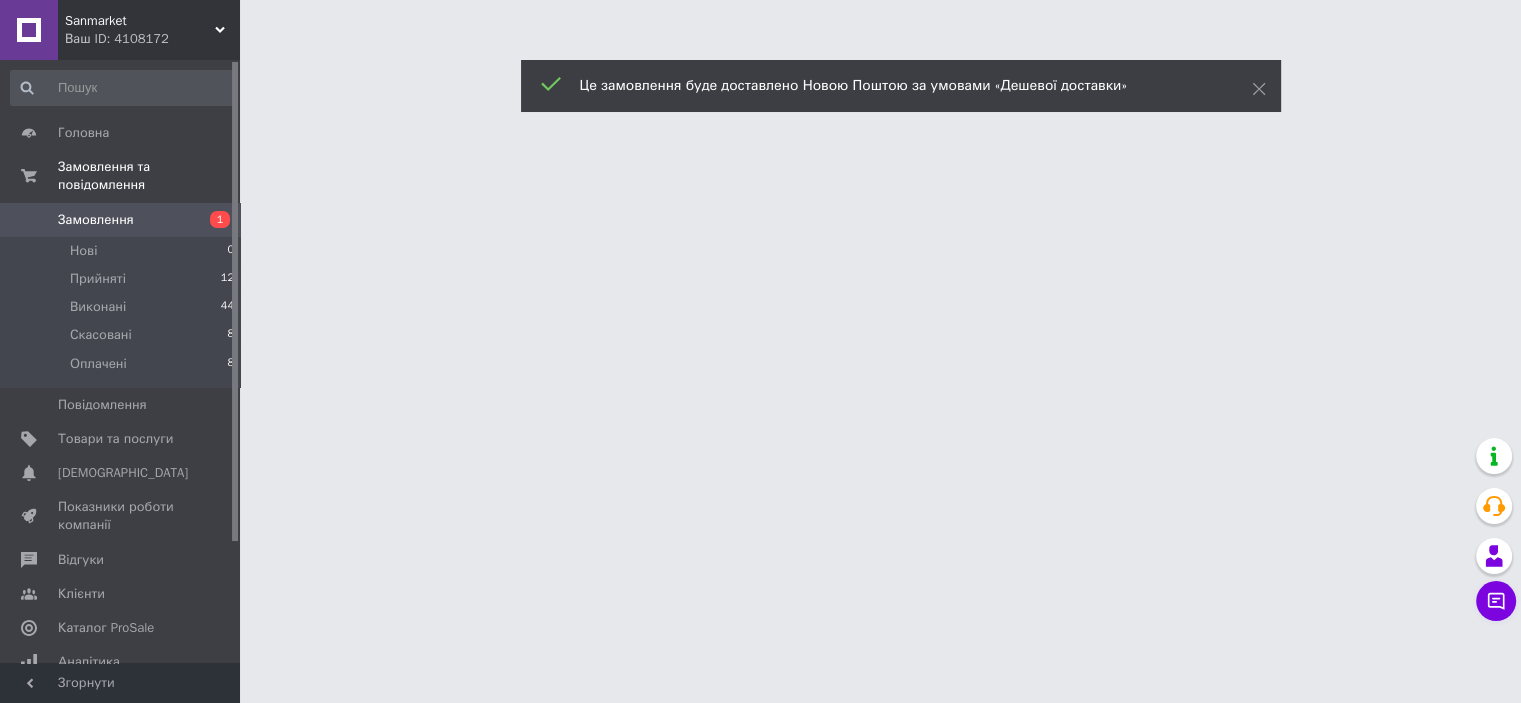 scroll, scrollTop: 0, scrollLeft: 0, axis: both 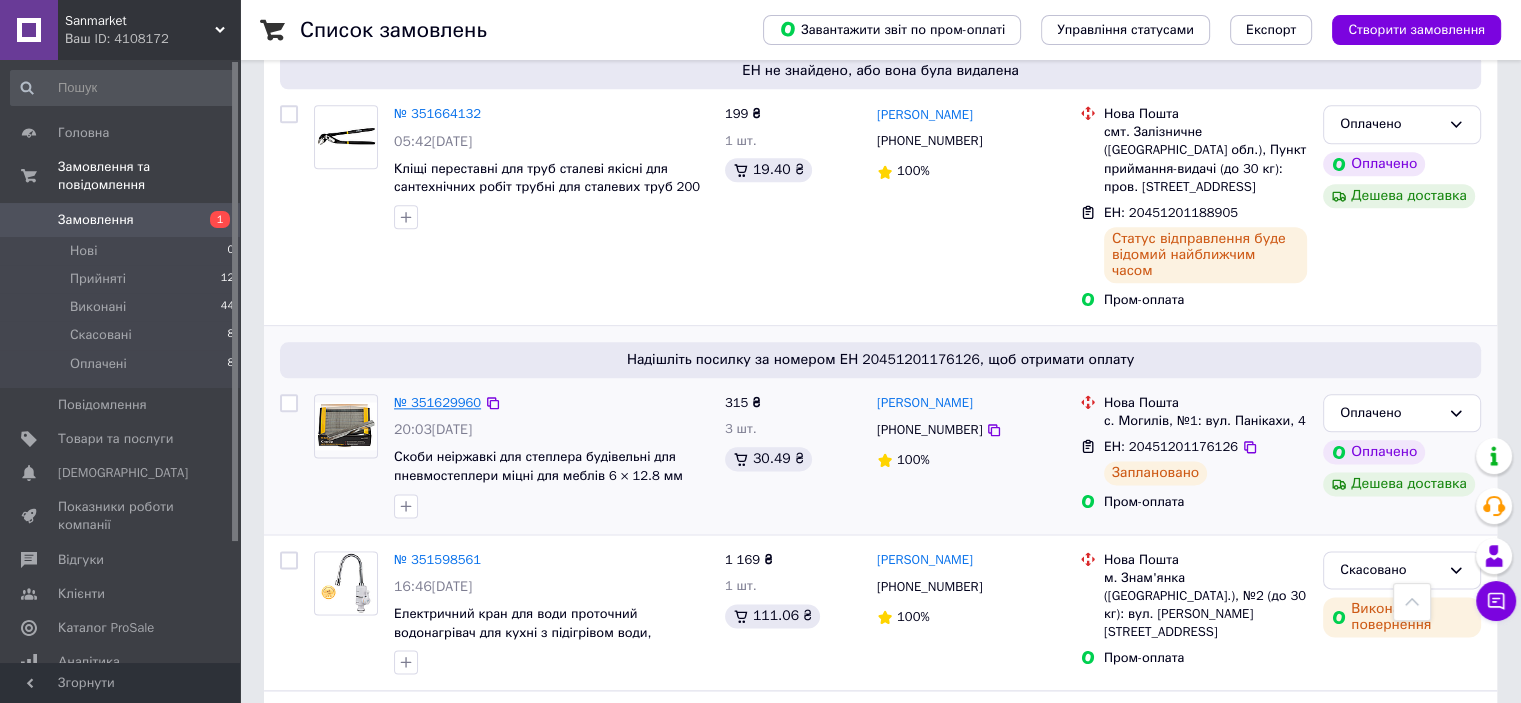 click on "№ 351629960" at bounding box center [437, 402] 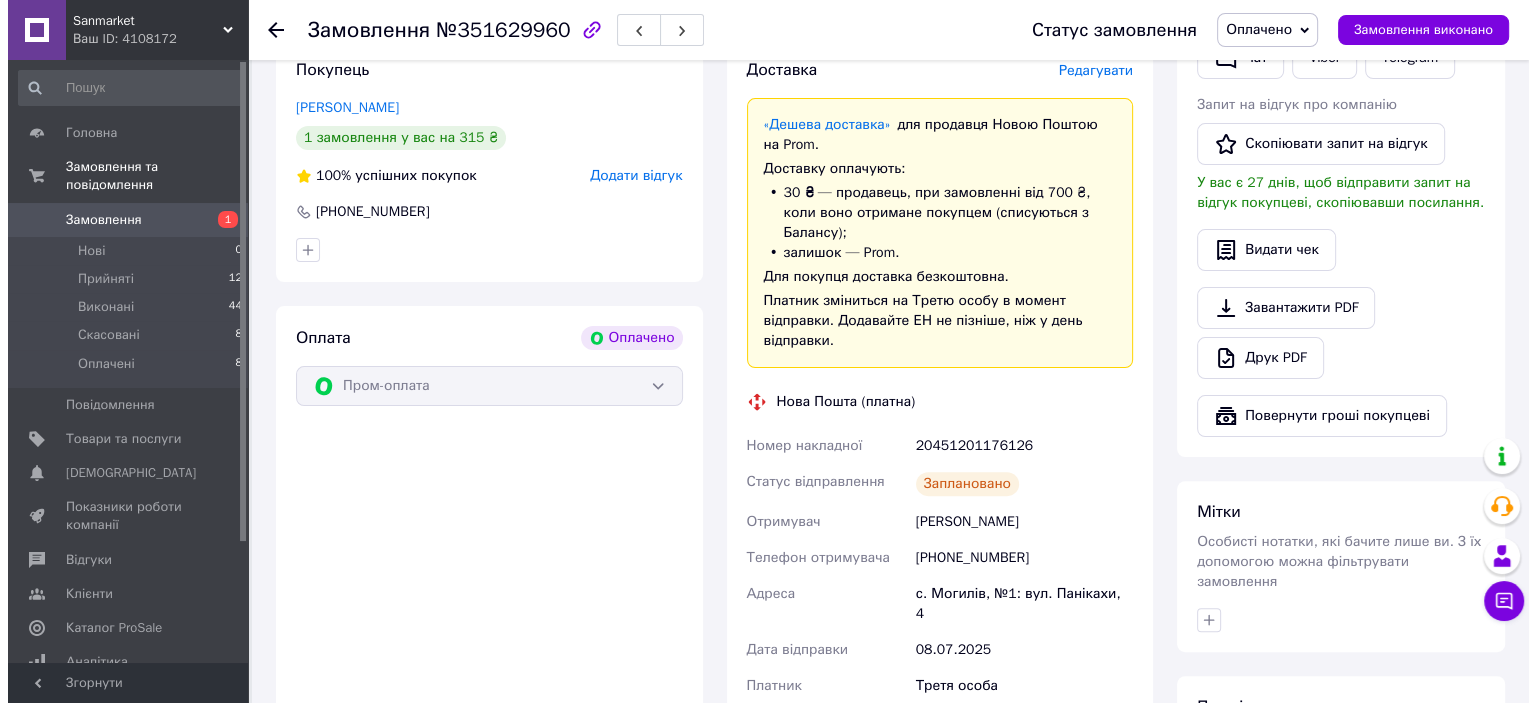 scroll, scrollTop: 250, scrollLeft: 0, axis: vertical 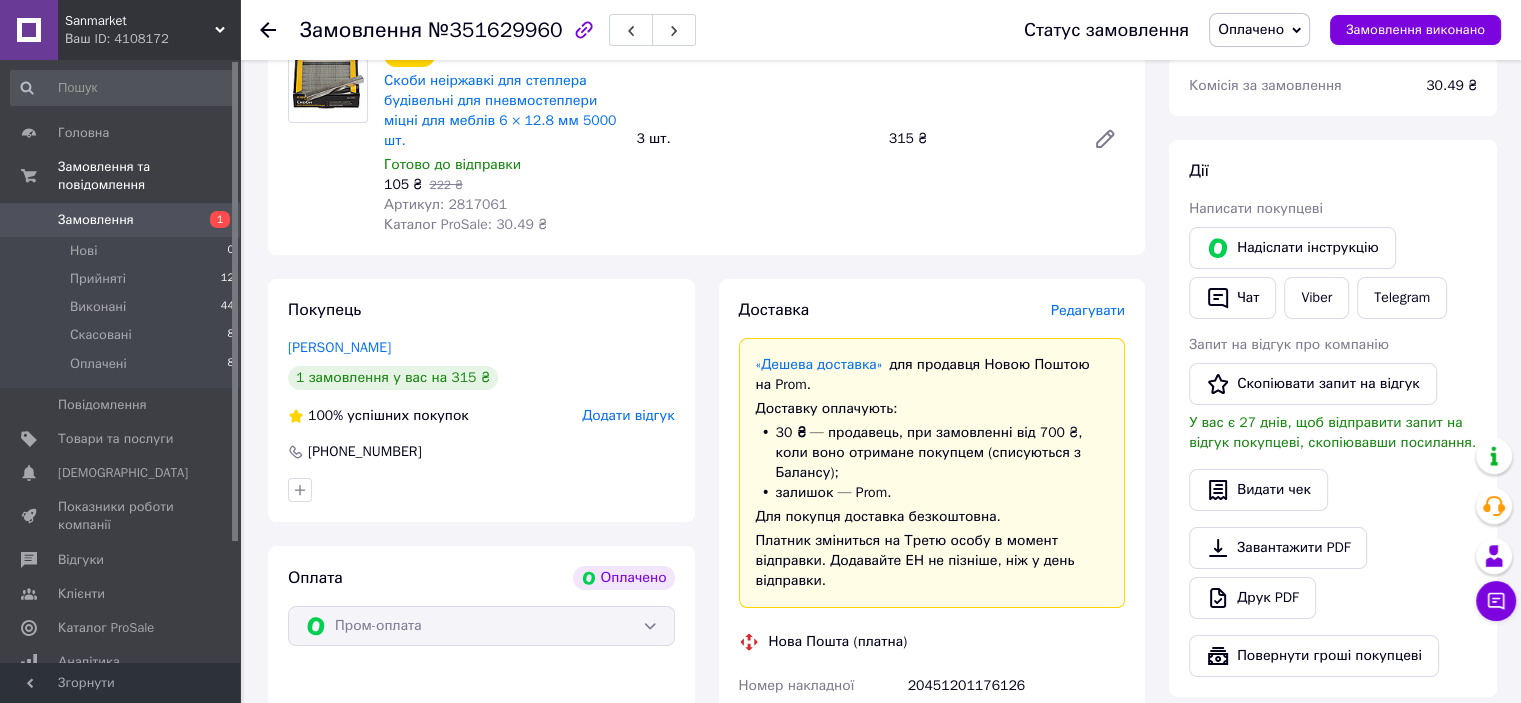 click on "Редагувати" at bounding box center [1088, 310] 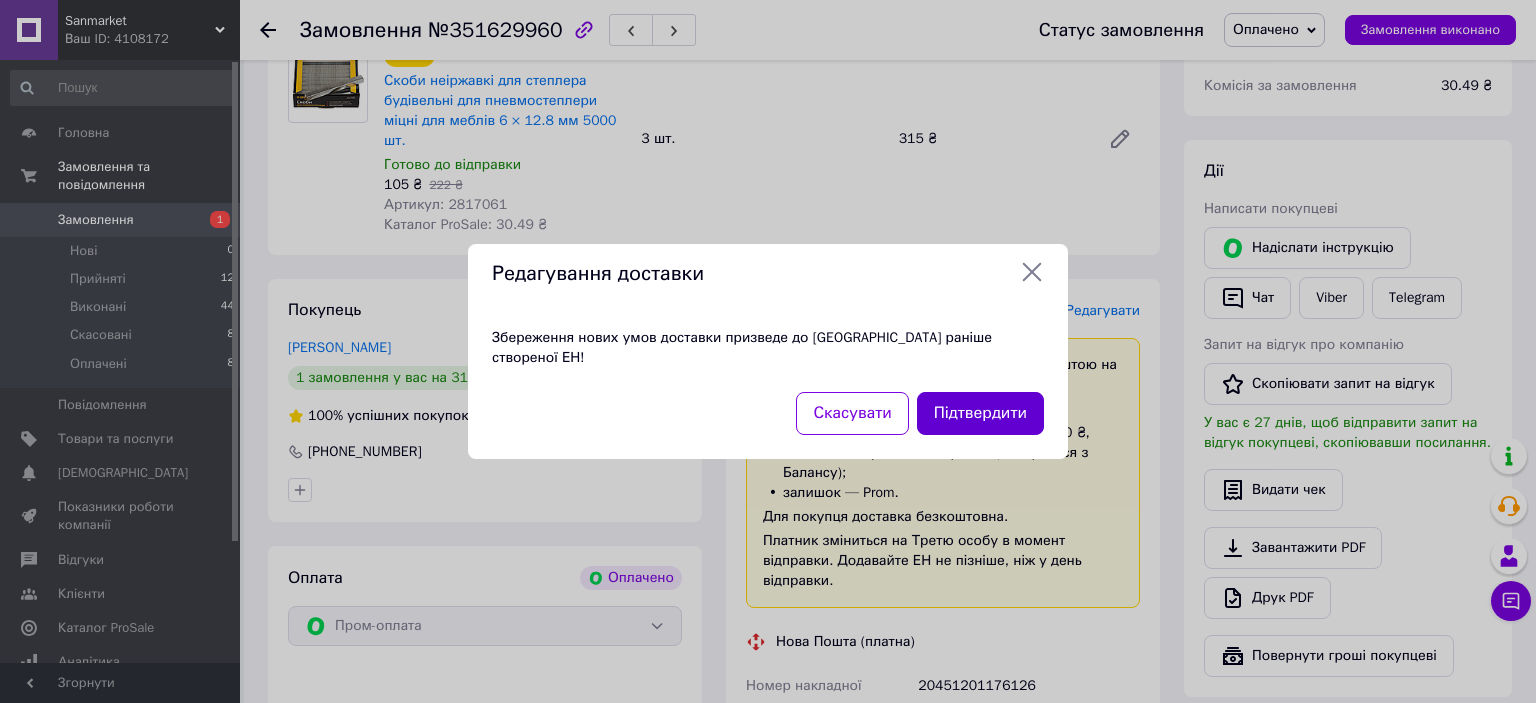 click on "Підтвердити" at bounding box center [980, 413] 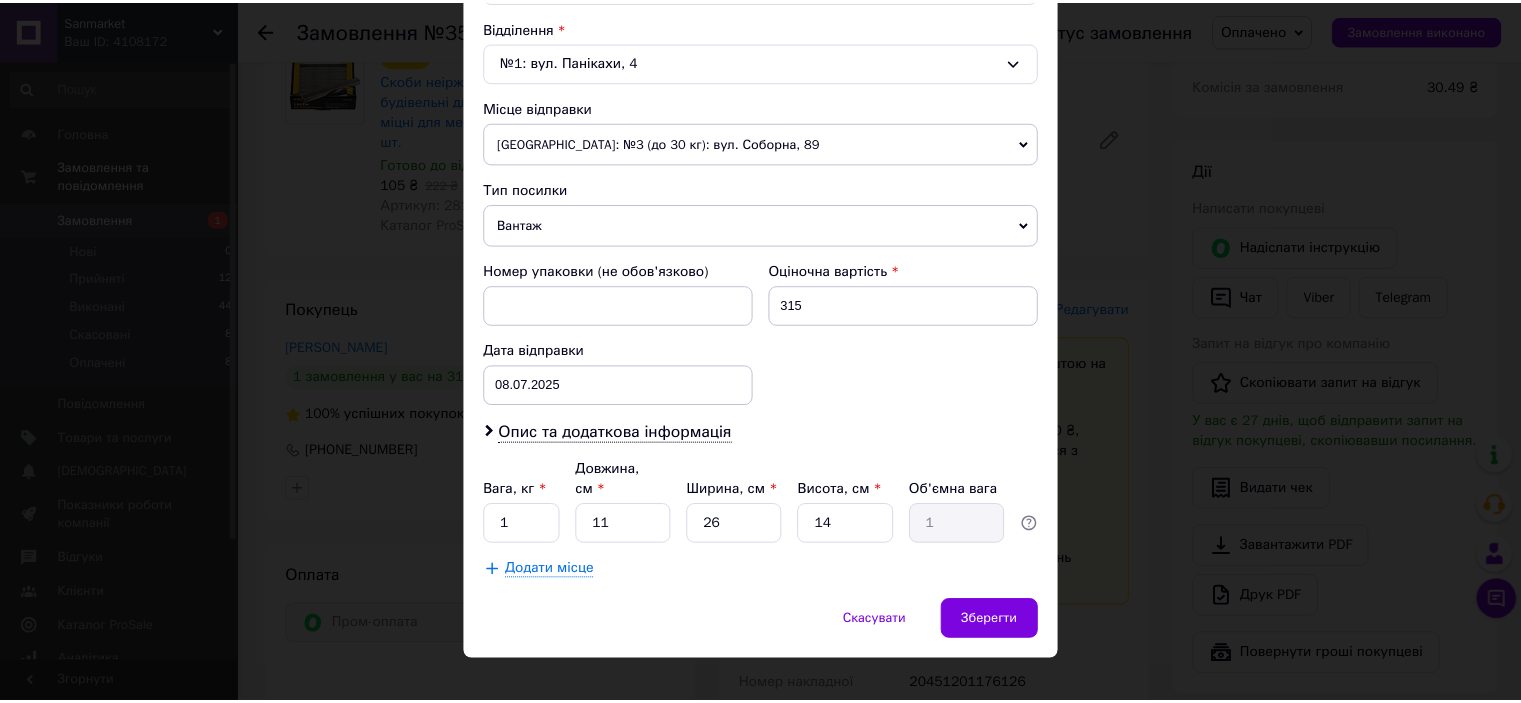 scroll, scrollTop: 619, scrollLeft: 0, axis: vertical 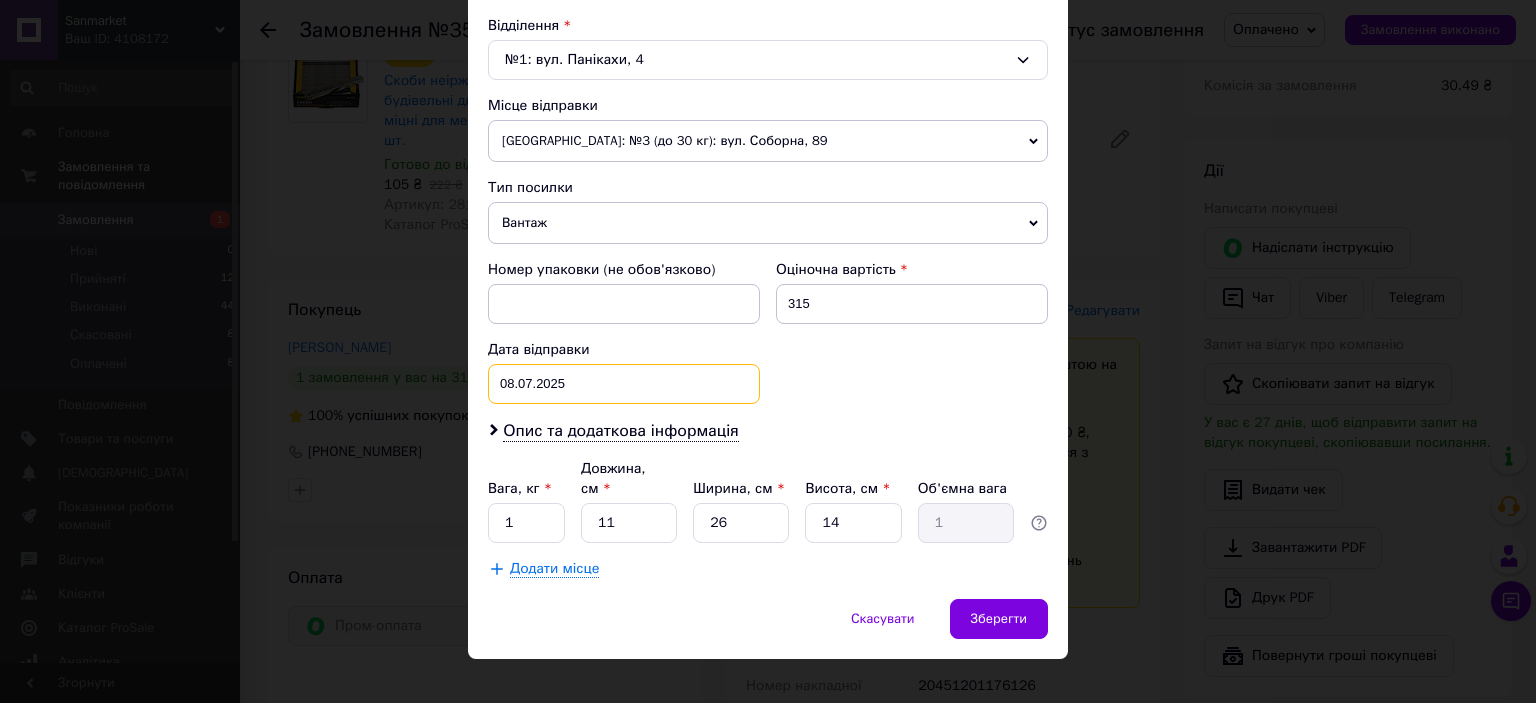 click on "08.07.2025 < 2025 > < Июль > Пн Вт Ср Чт Пт Сб Вс 30 1 2 3 4 5 6 7 8 9 10 11 12 13 14 15 16 17 18 19 20 21 22 23 24 25 26 27 28 29 30 31 1 2 3 4 5 6 7 8 9 10" at bounding box center (624, 384) 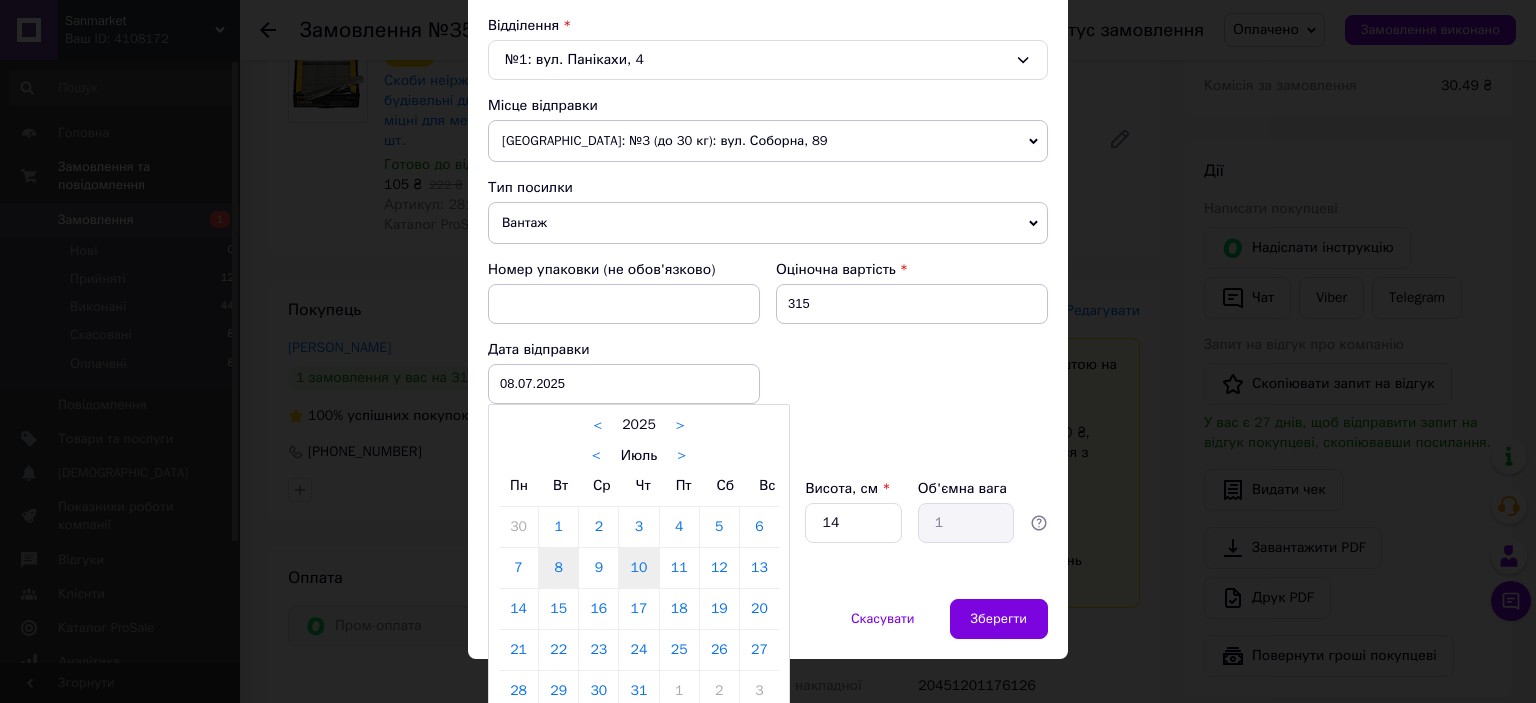 click on "10" at bounding box center (638, 568) 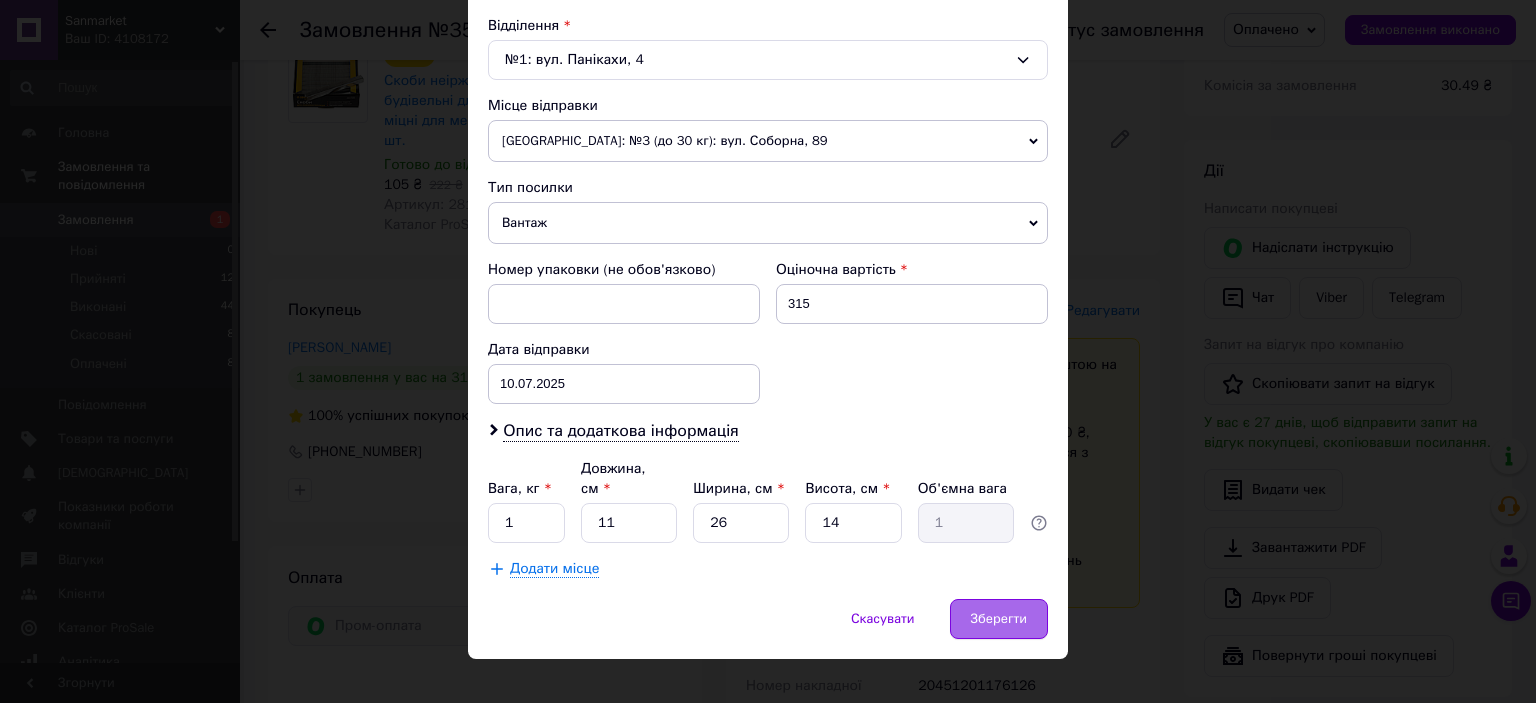 click on "Зберегти" at bounding box center (999, 619) 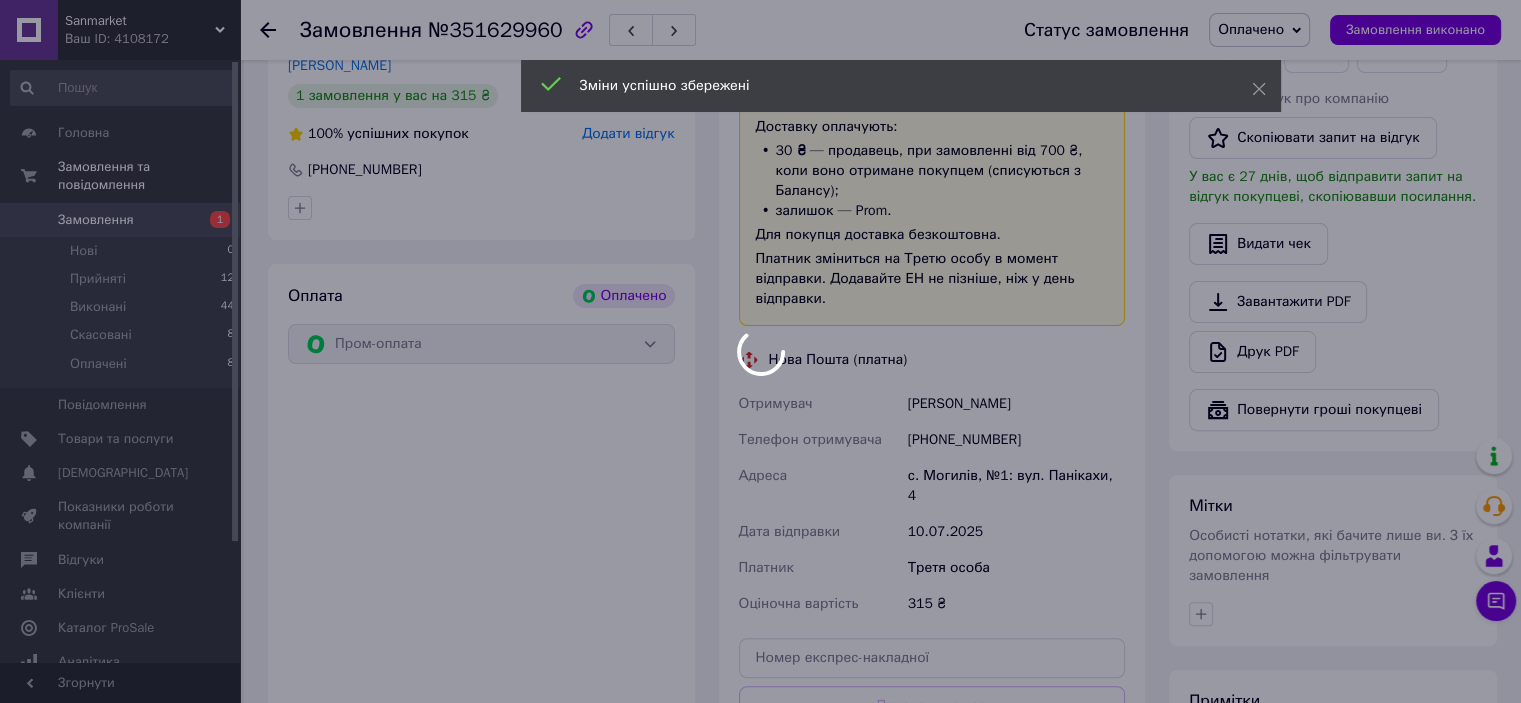 scroll, scrollTop: 610, scrollLeft: 0, axis: vertical 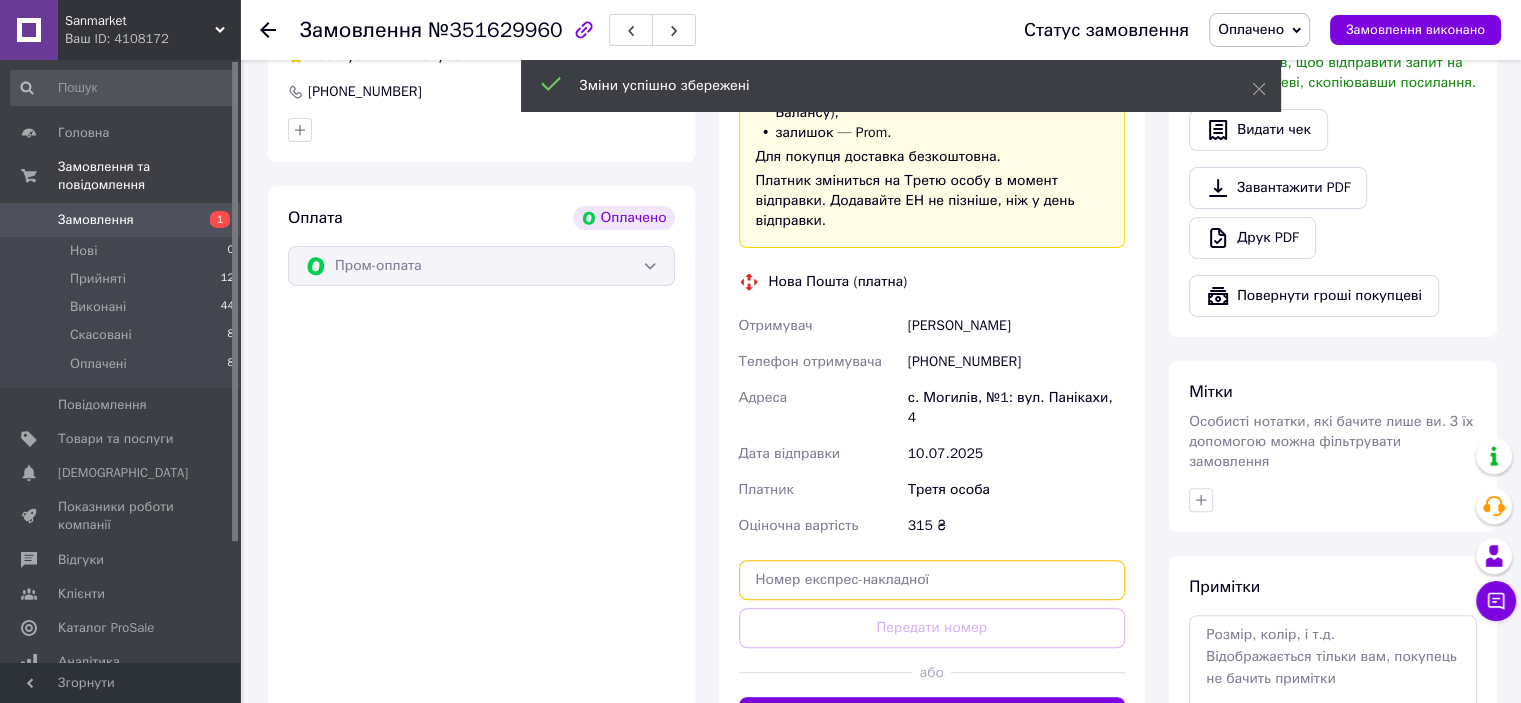 click at bounding box center (932, 580) 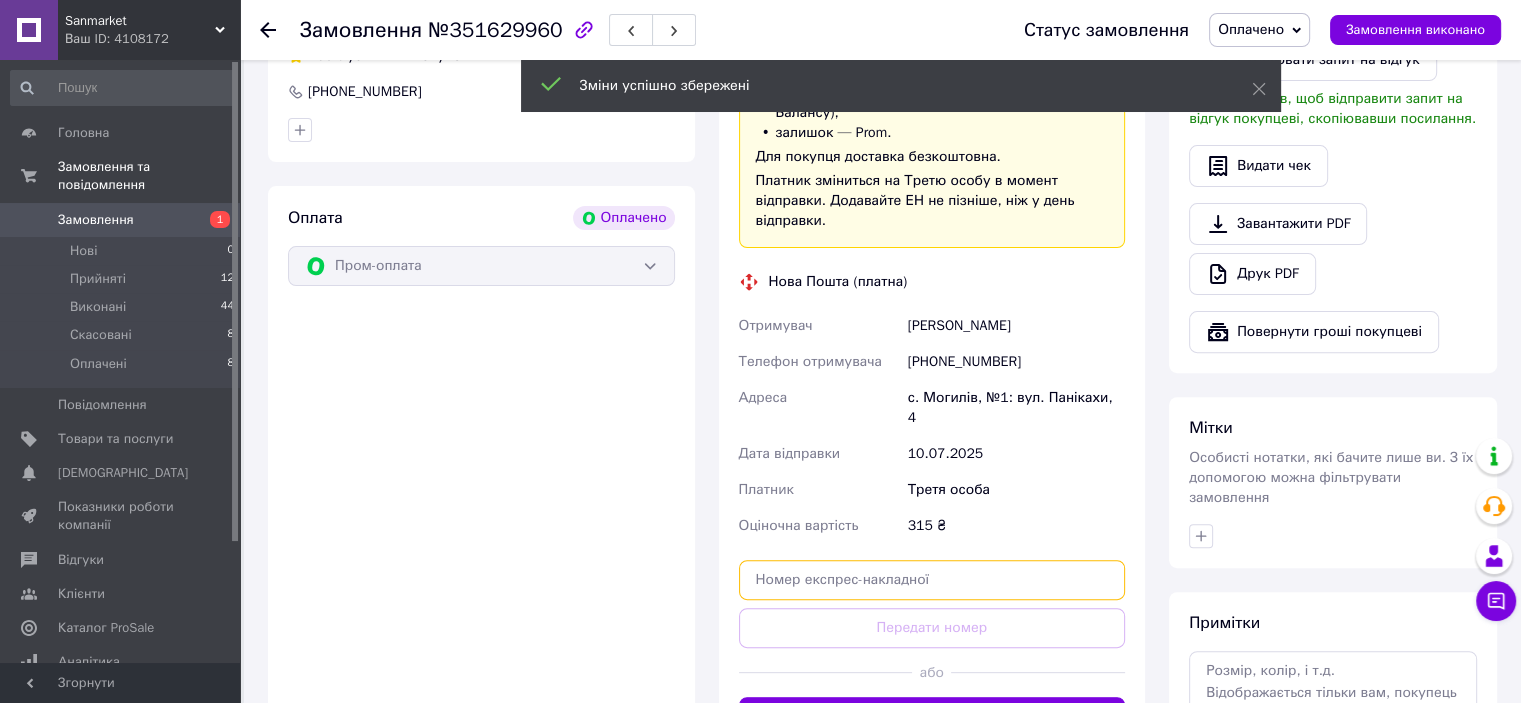 paste on "20451201184653" 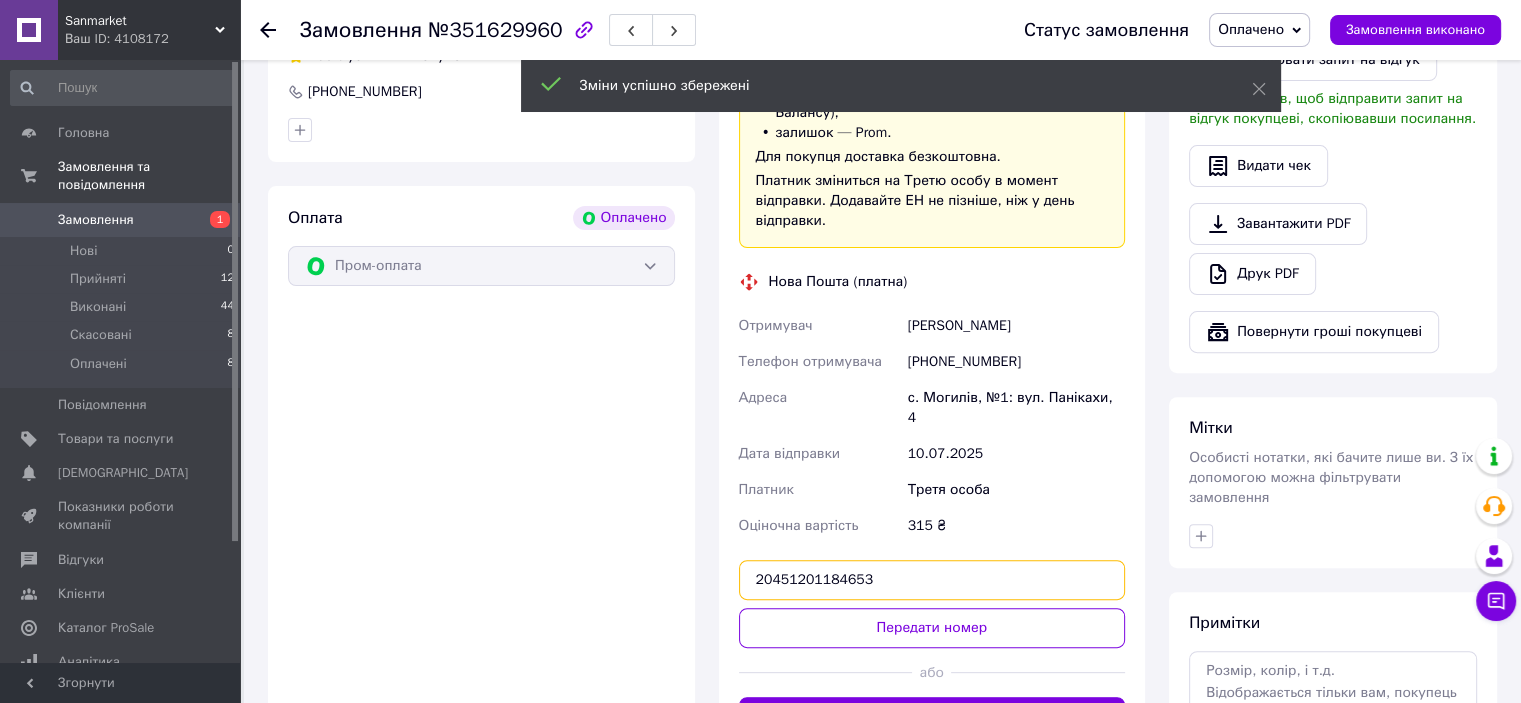 type on "20451201184653" 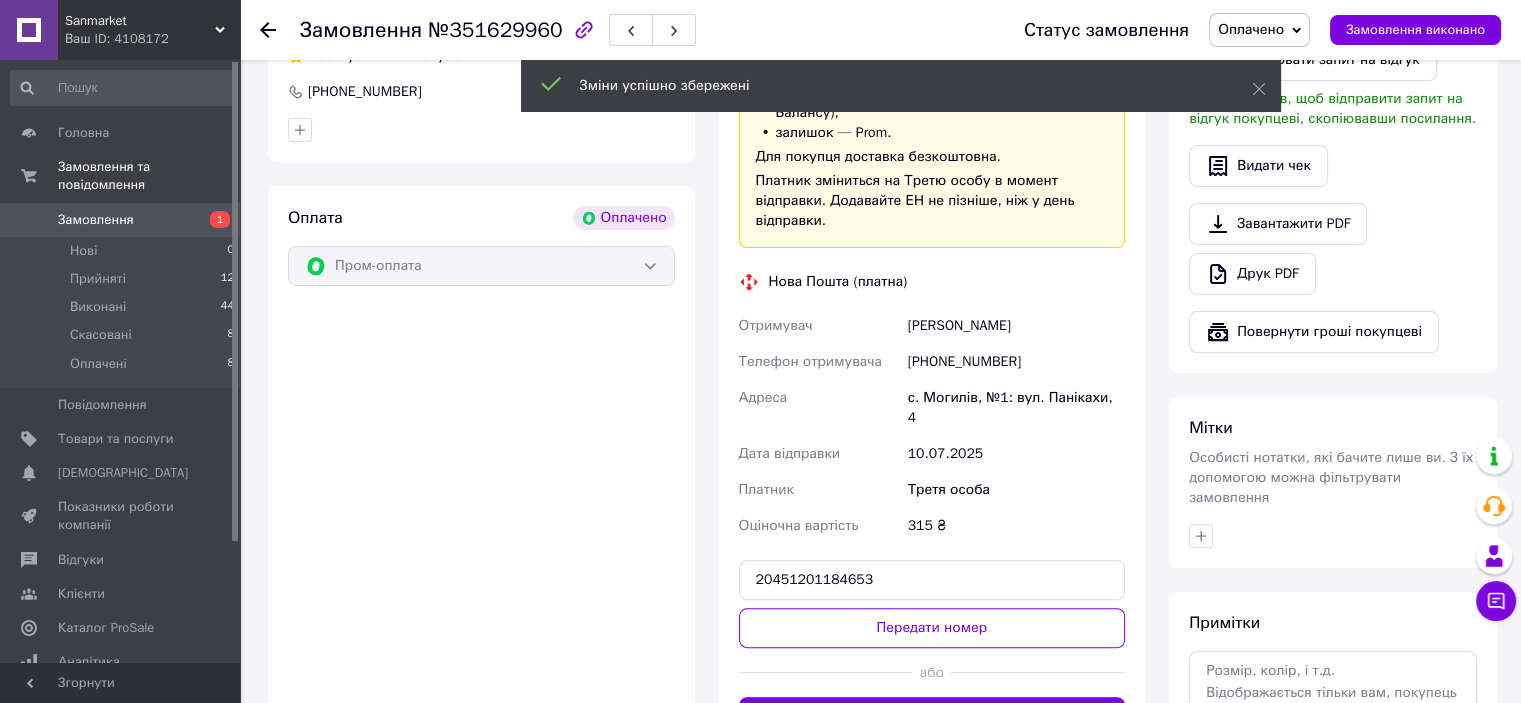 drag, startPoint x: 903, startPoint y: 563, endPoint x: 914, endPoint y: 575, distance: 16.27882 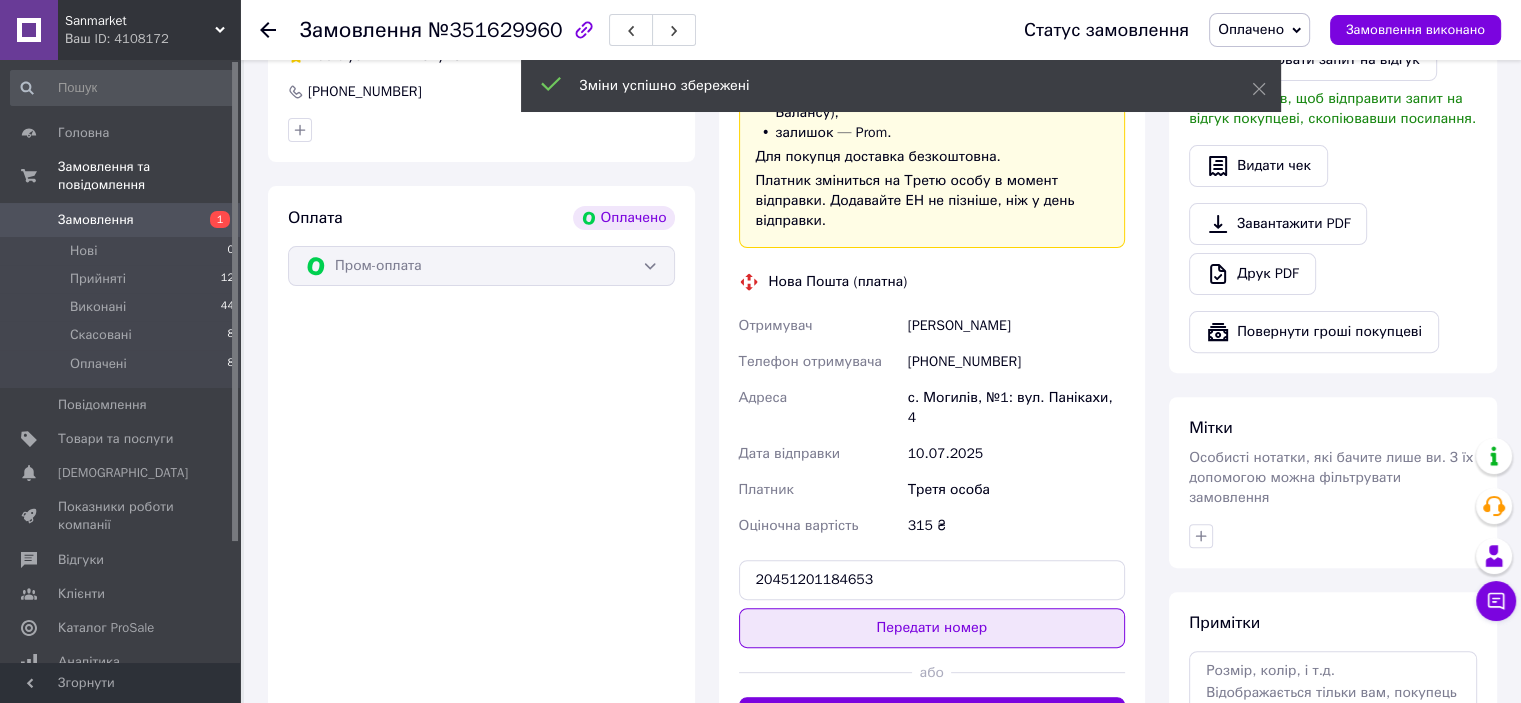 click on "Доставка Редагувати «Дешева доставка»   для продавця Новою Поштою на Prom. Доставку оплачують: 30 ₴   — продавець , при замовленні від 700 ₴, коли воно отримане покупцем (списуються з Балансу); залишок — Prom. Для покупця доставка безкоштовна. Платник зміниться на Третю особу в момент відправки. Додавайте ЕН не пізніше, ніж у день відправки. Нова Пошта (платна) Отримувач Семенюк Михайло Телефон отримувача +380508029727 Адреса с. Могилів, №1: вул. Панікахи, 4 Дата відправки 10.07.2025 Платник Третя особа Оціночна вартість 315 ₴ 20451201184653 Передати номер або Згенерувати ЕН" at bounding box center [932, 338] 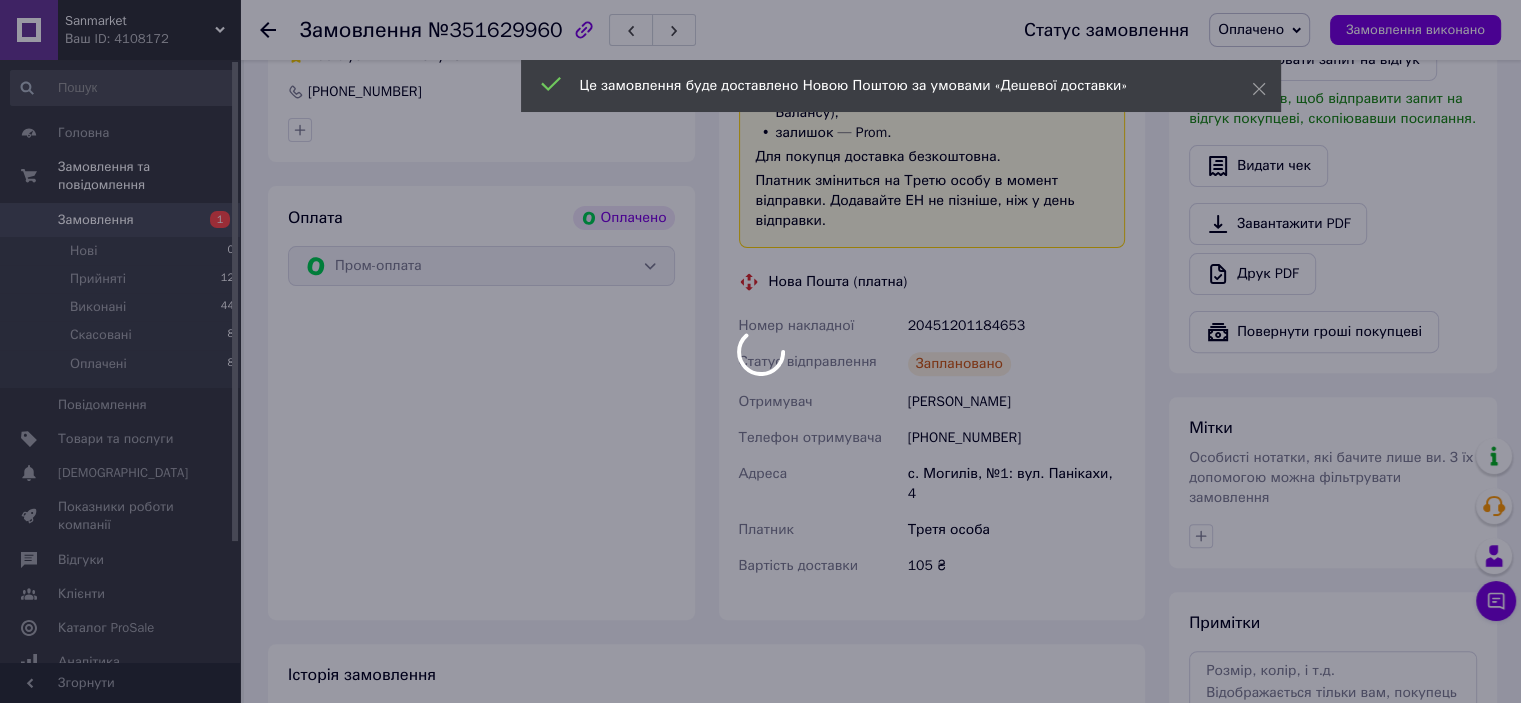 click on "Sanmarket Ваш ID: 4108172 Кабінет покупця Перевірити стан системи Сторінка на порталі Довідка Вийти Головна Замовлення та повідомлення Замовлення 1 Нові 0 Прийняті 12 Виконані 44 Скасовані 8 Оплачені 8 Повідомлення 0 Товари та послуги Сповіщення 0 0 Показники роботи компанії Відгуки Клієнти Каталог ProSale Аналітика Гаманець компанії Маркет Налаштування Тарифи та рахунки Prom мікс 1 000 Згорнути
Замовлення №351629960 Статус замовлення Оплачено Прийнято Виконано Скасовано Замовлення виконано Замовлення з додатку - 53%" at bounding box center (760, 256) 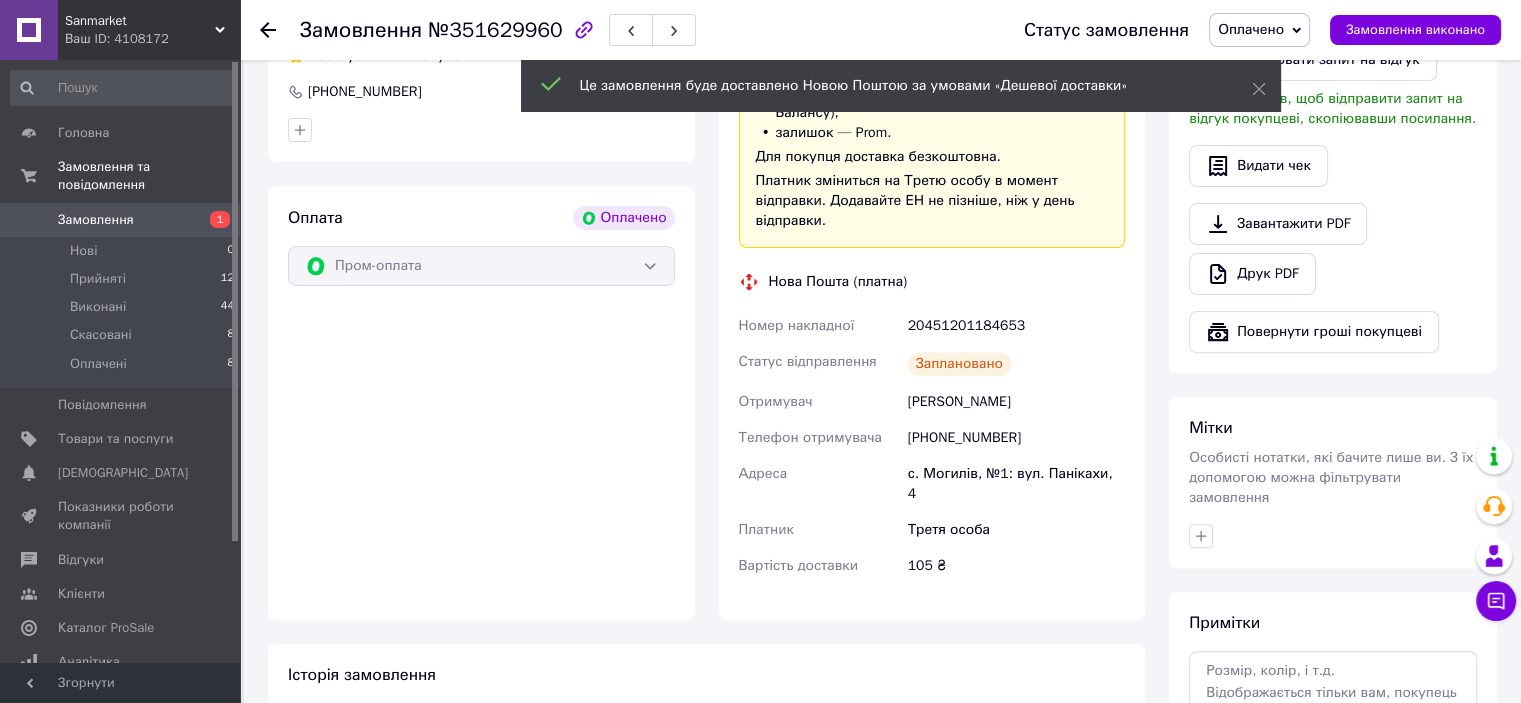 click on "Замовлення" at bounding box center [121, 220] 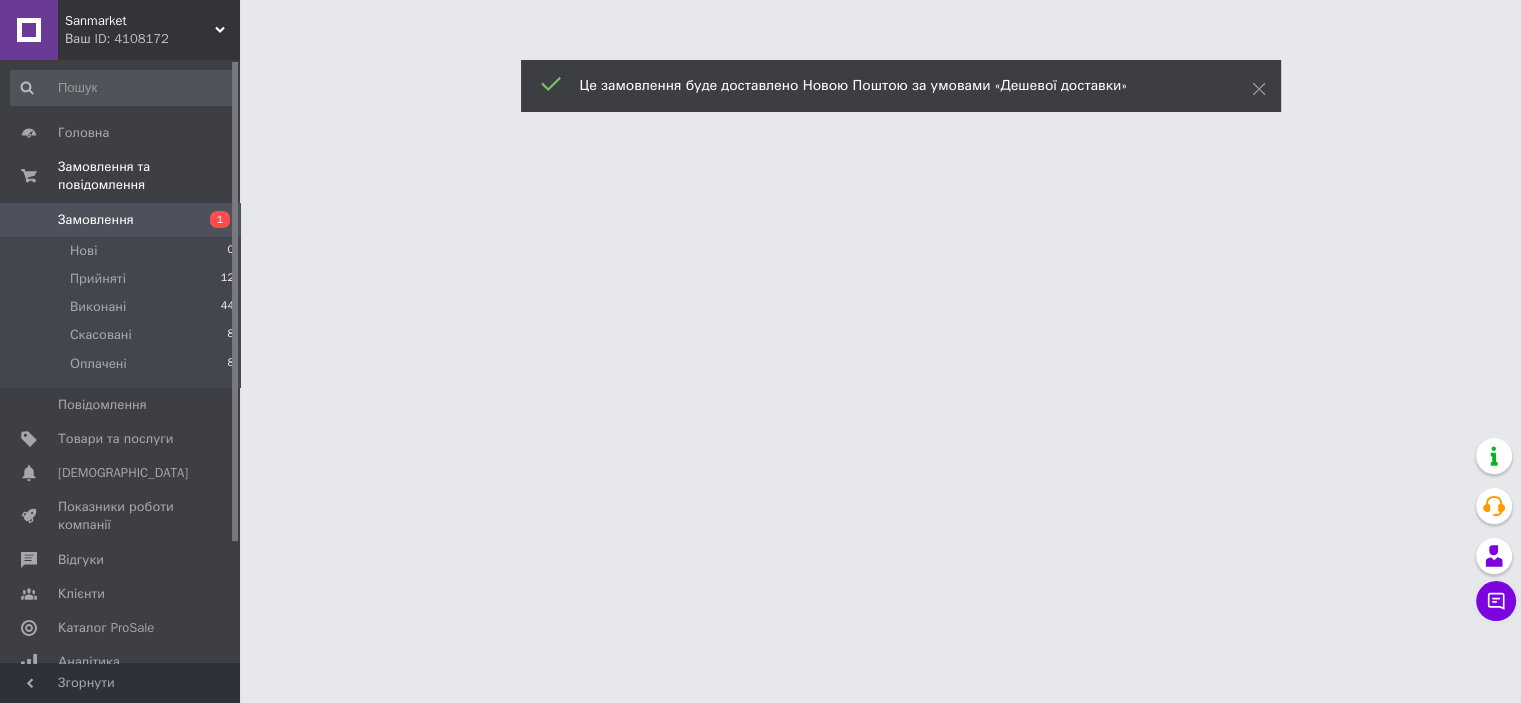 scroll, scrollTop: 0, scrollLeft: 0, axis: both 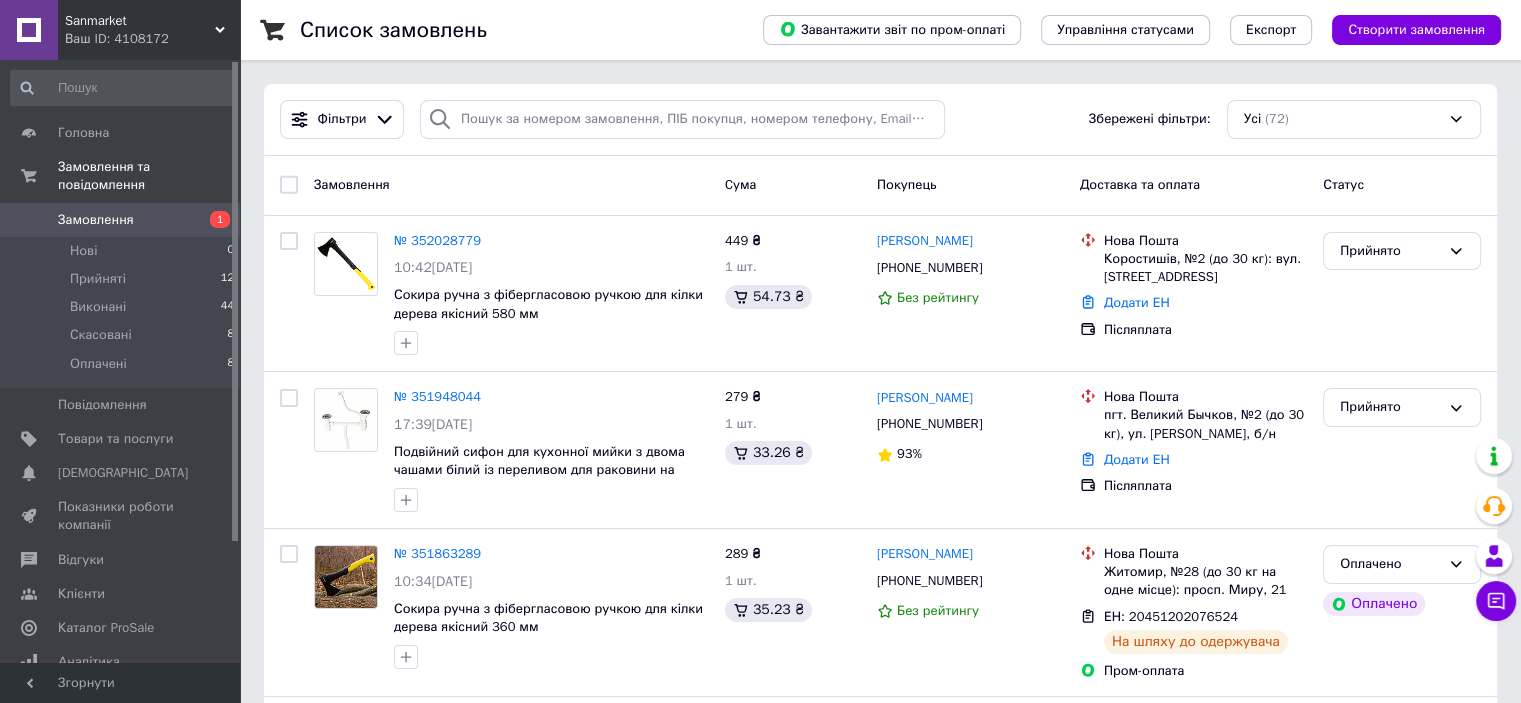 click on "Замовлення" at bounding box center [121, 220] 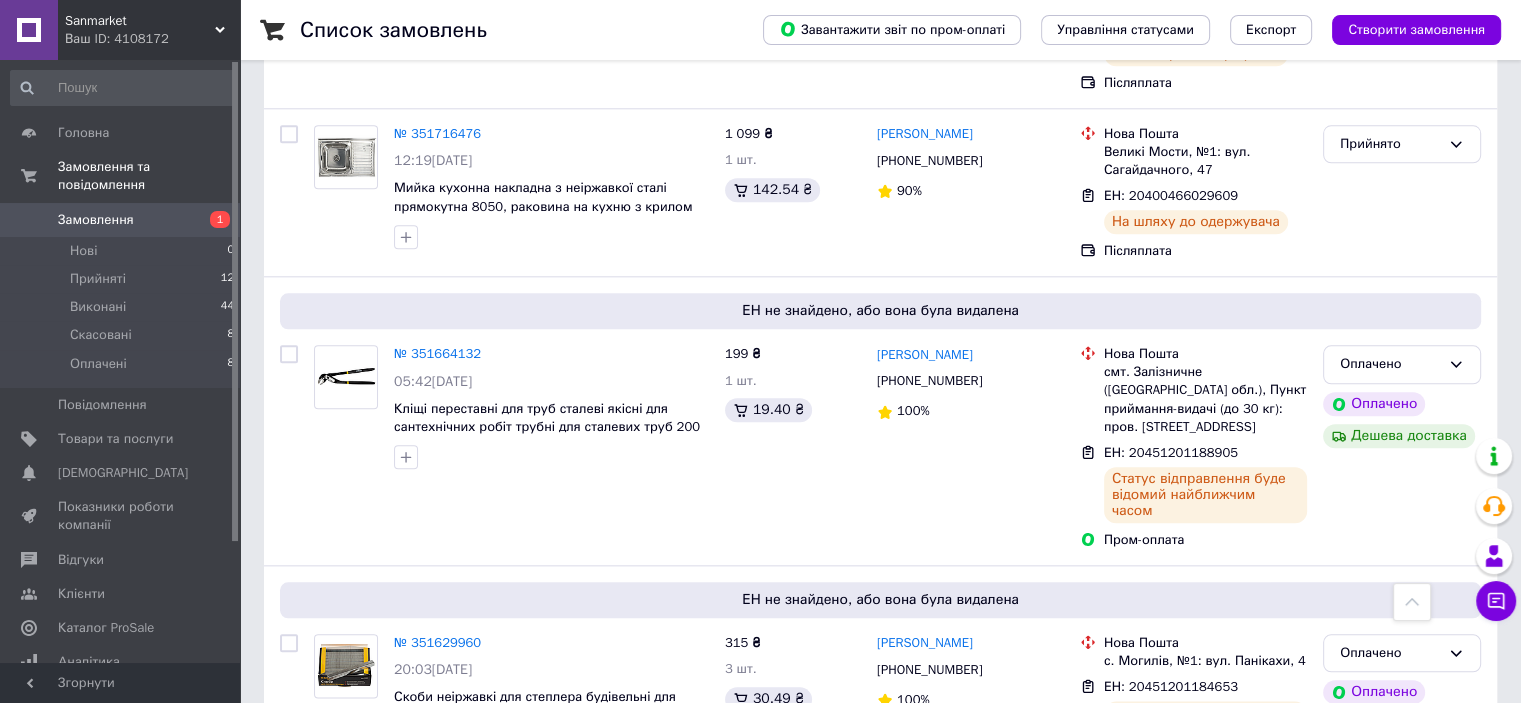 scroll, scrollTop: 1800, scrollLeft: 0, axis: vertical 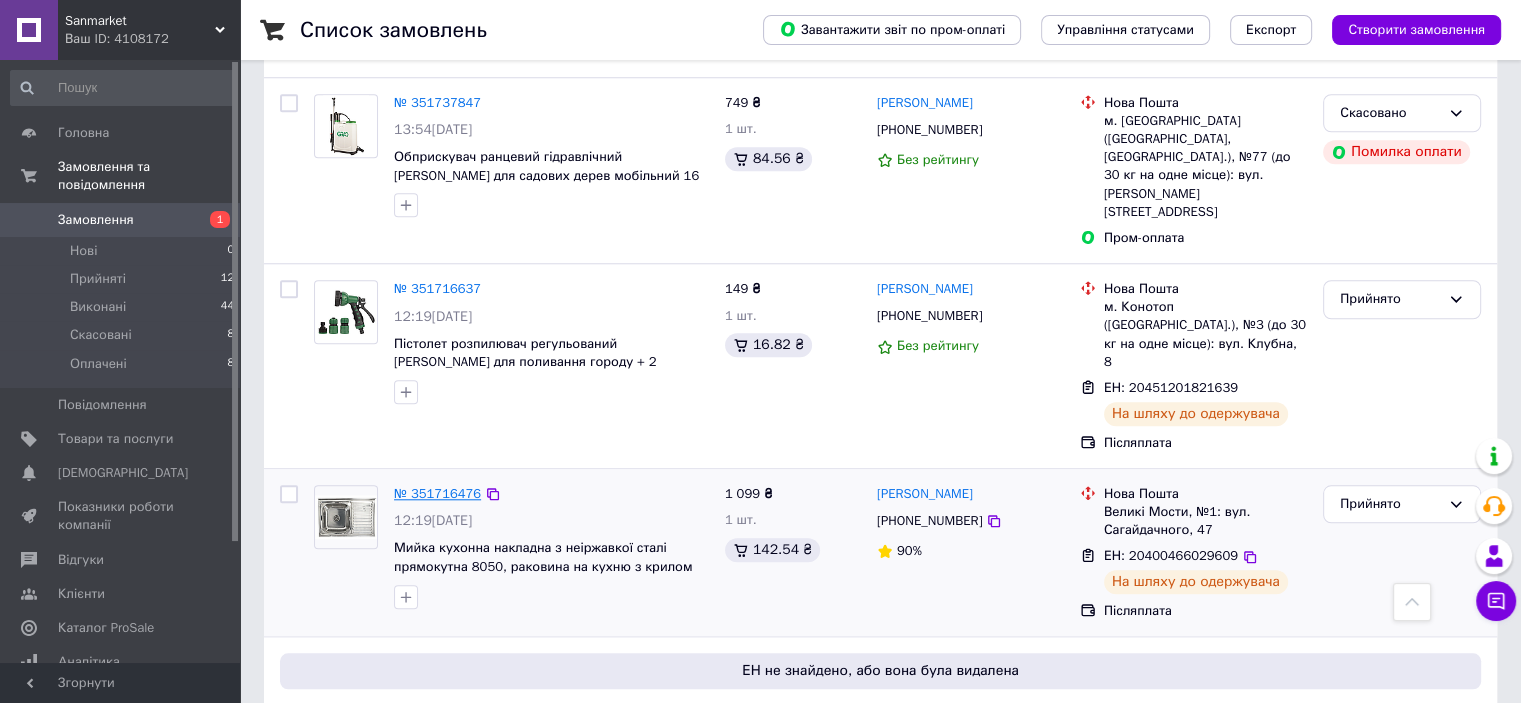 click on "№ 351716476" at bounding box center [437, 493] 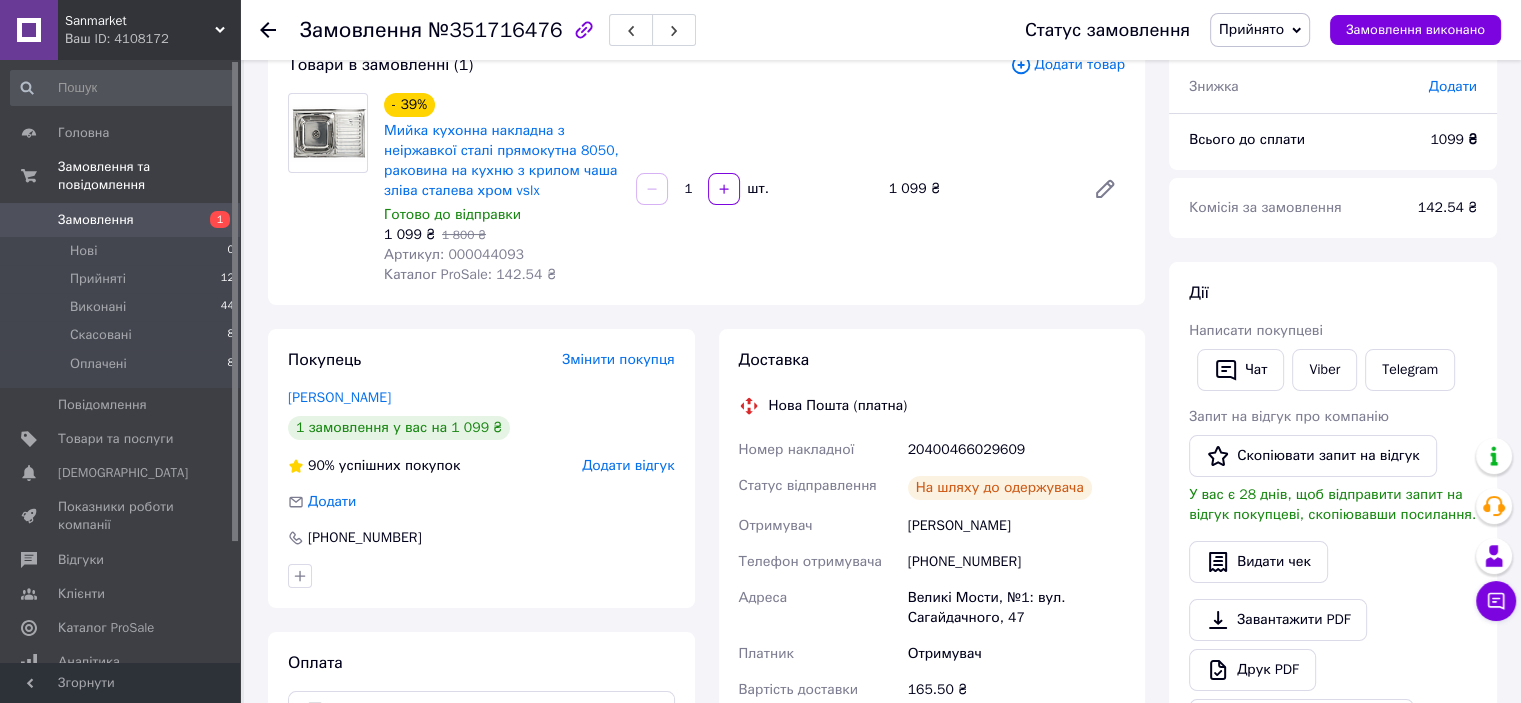 scroll, scrollTop: 268, scrollLeft: 0, axis: vertical 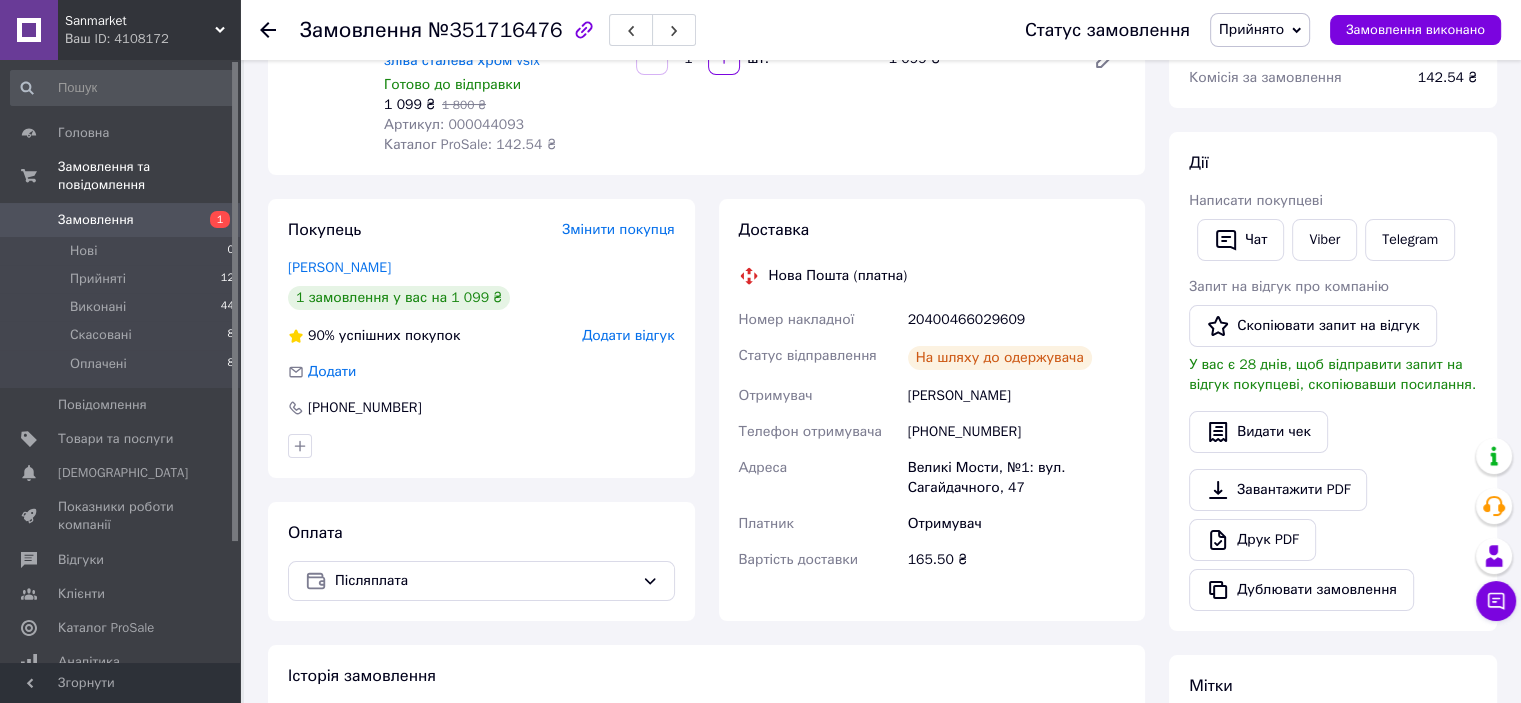 click on "20400466029609" at bounding box center (1016, 320) 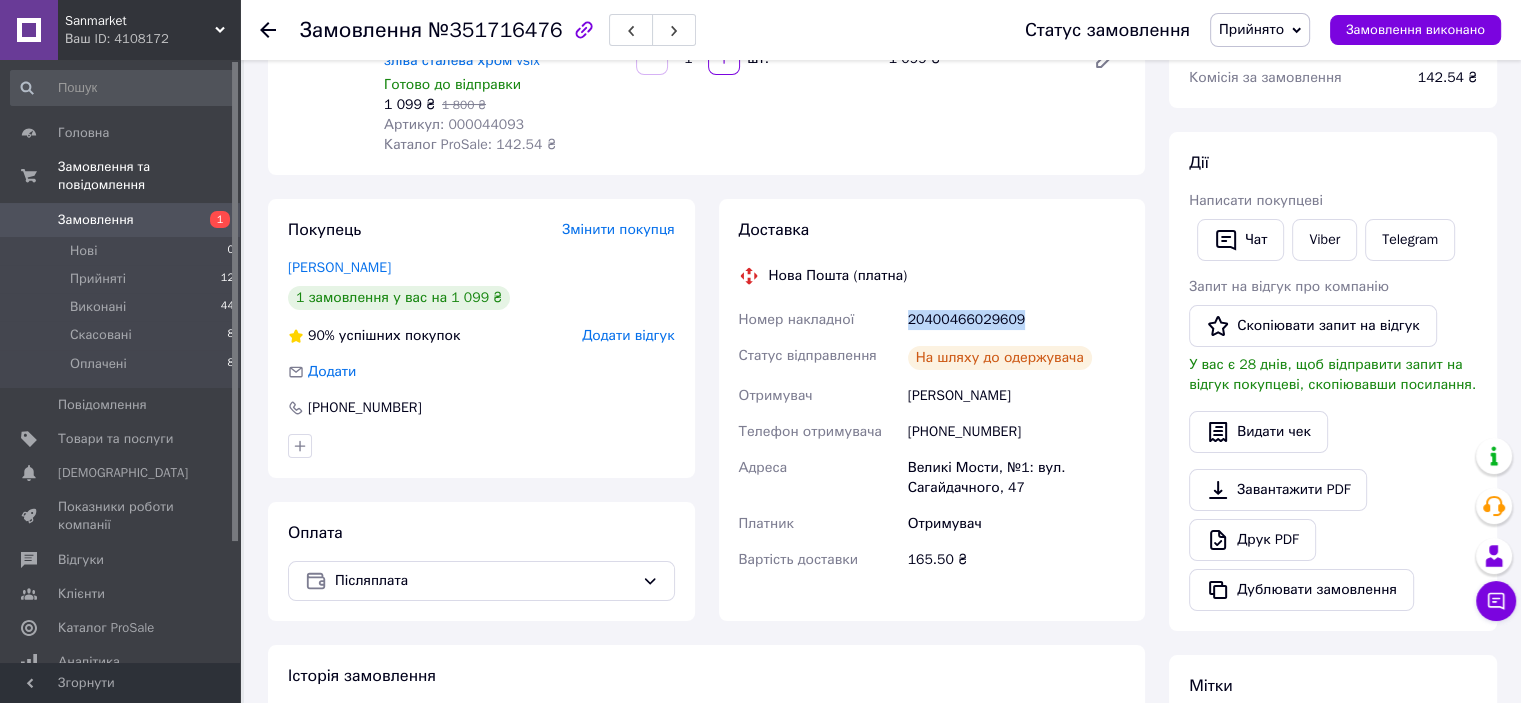 click on "20400466029609" at bounding box center [1016, 320] 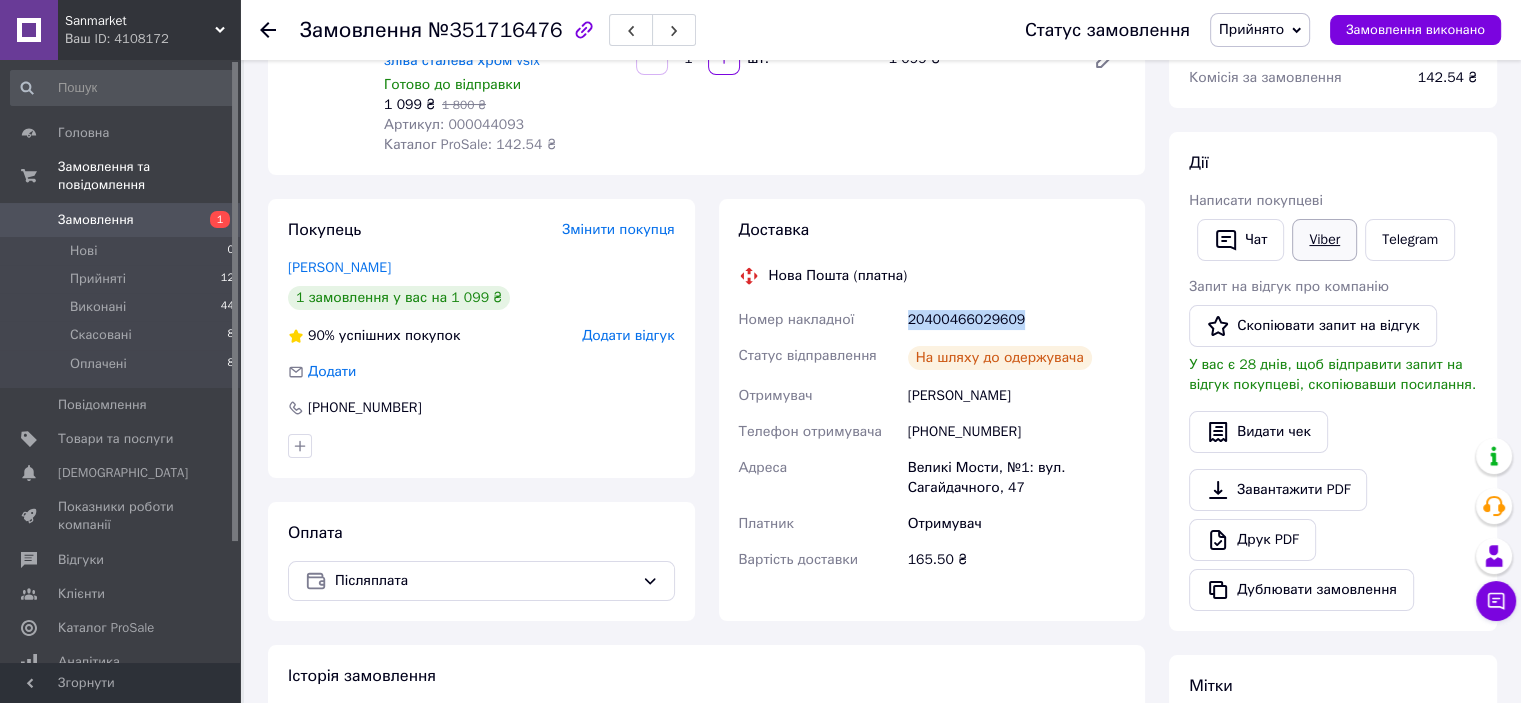 click on "Viber" at bounding box center (1324, 240) 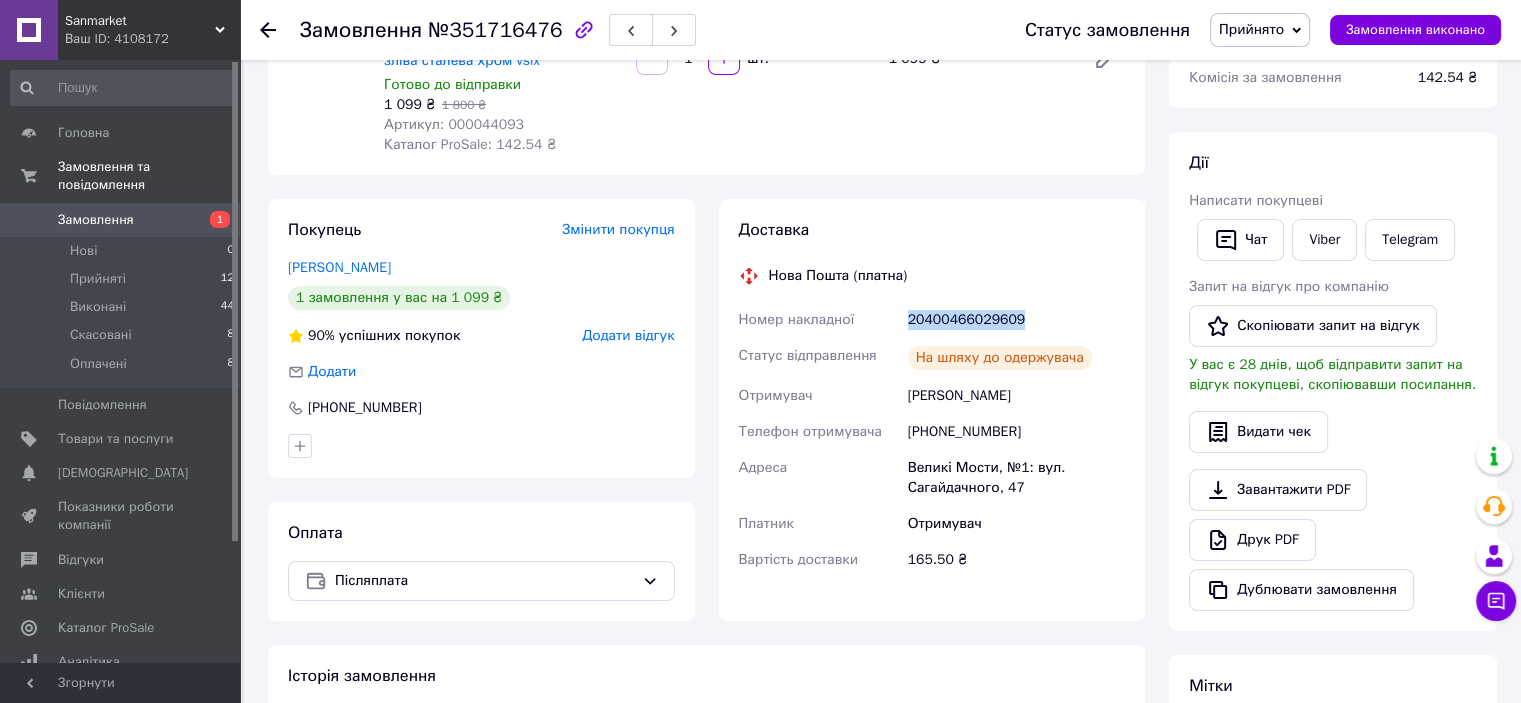 scroll, scrollTop: 0, scrollLeft: 0, axis: both 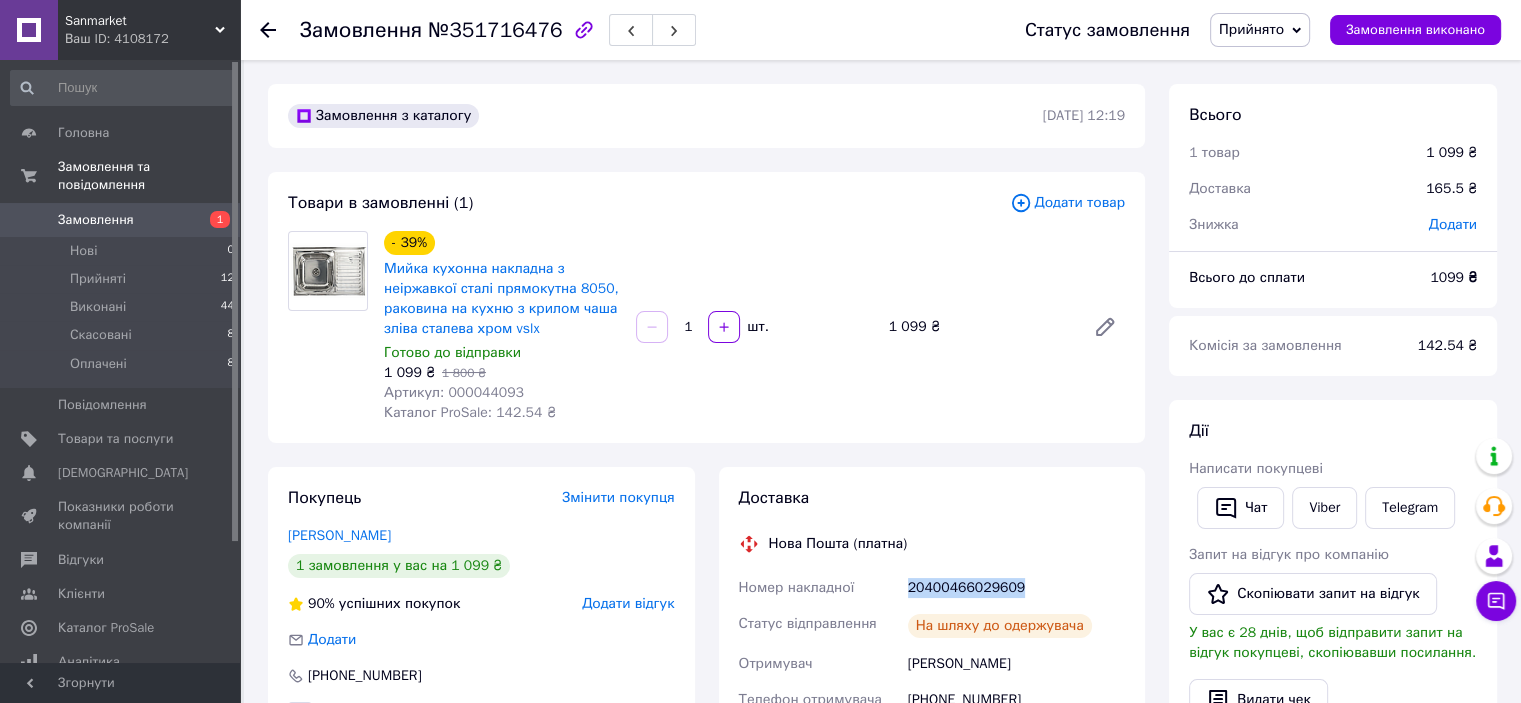 click on "Замовлення" at bounding box center [96, 220] 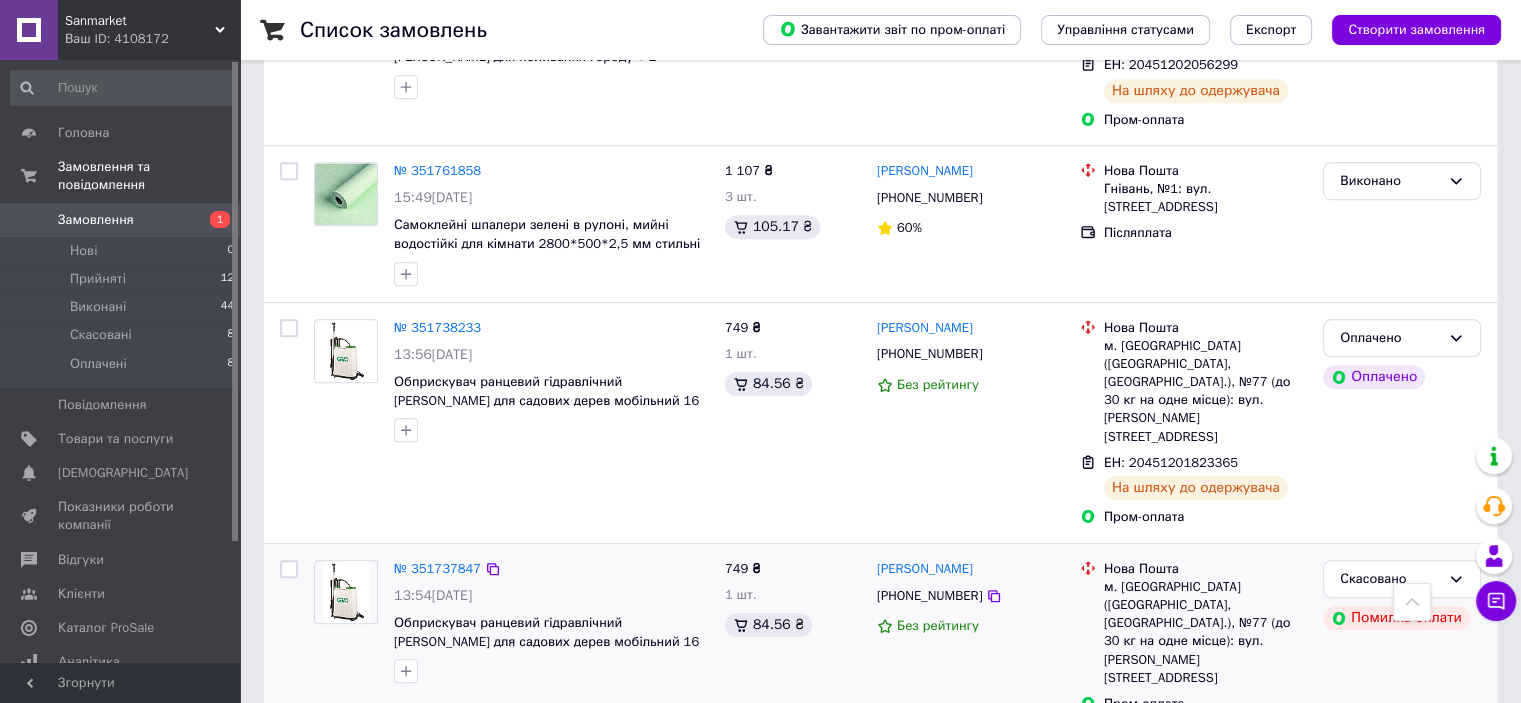 scroll, scrollTop: 1685, scrollLeft: 0, axis: vertical 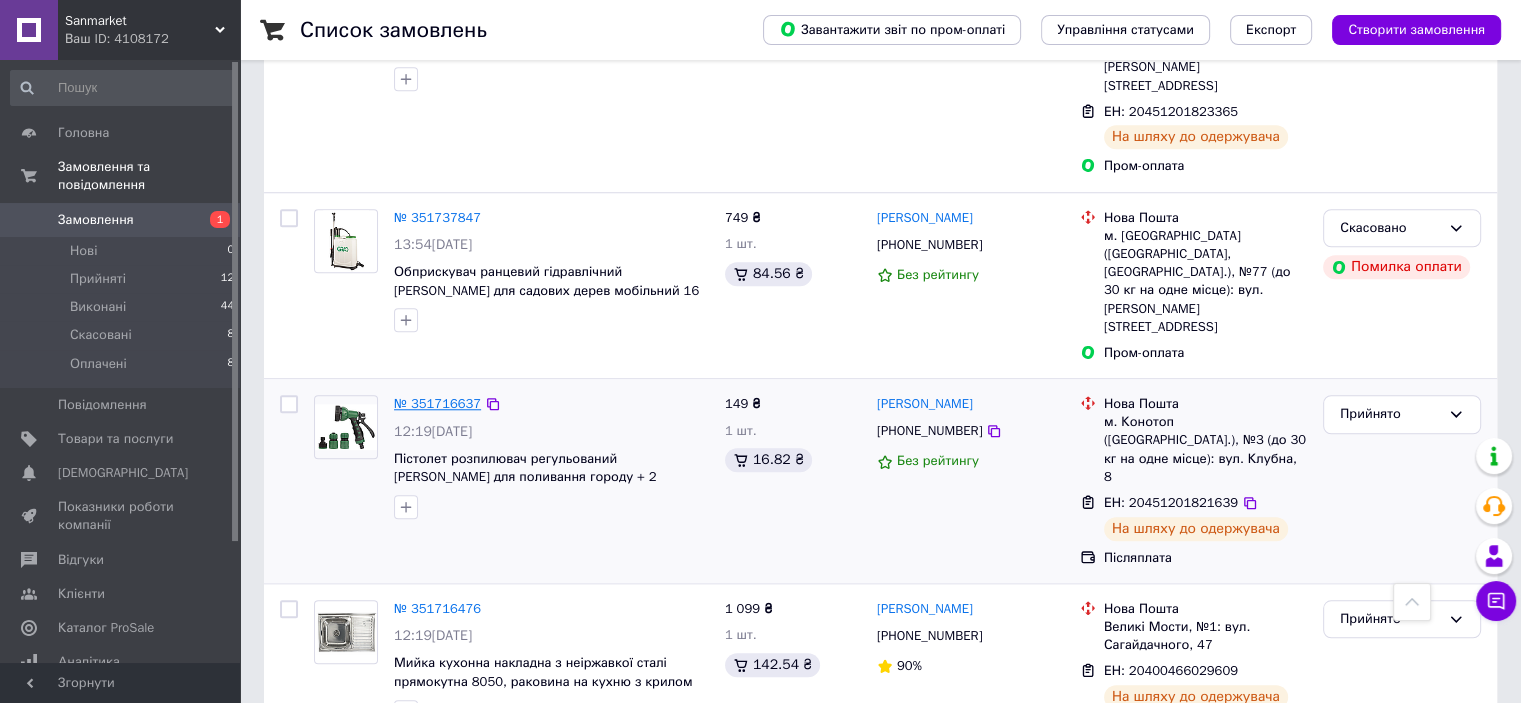 click on "№ 351716637" at bounding box center (437, 403) 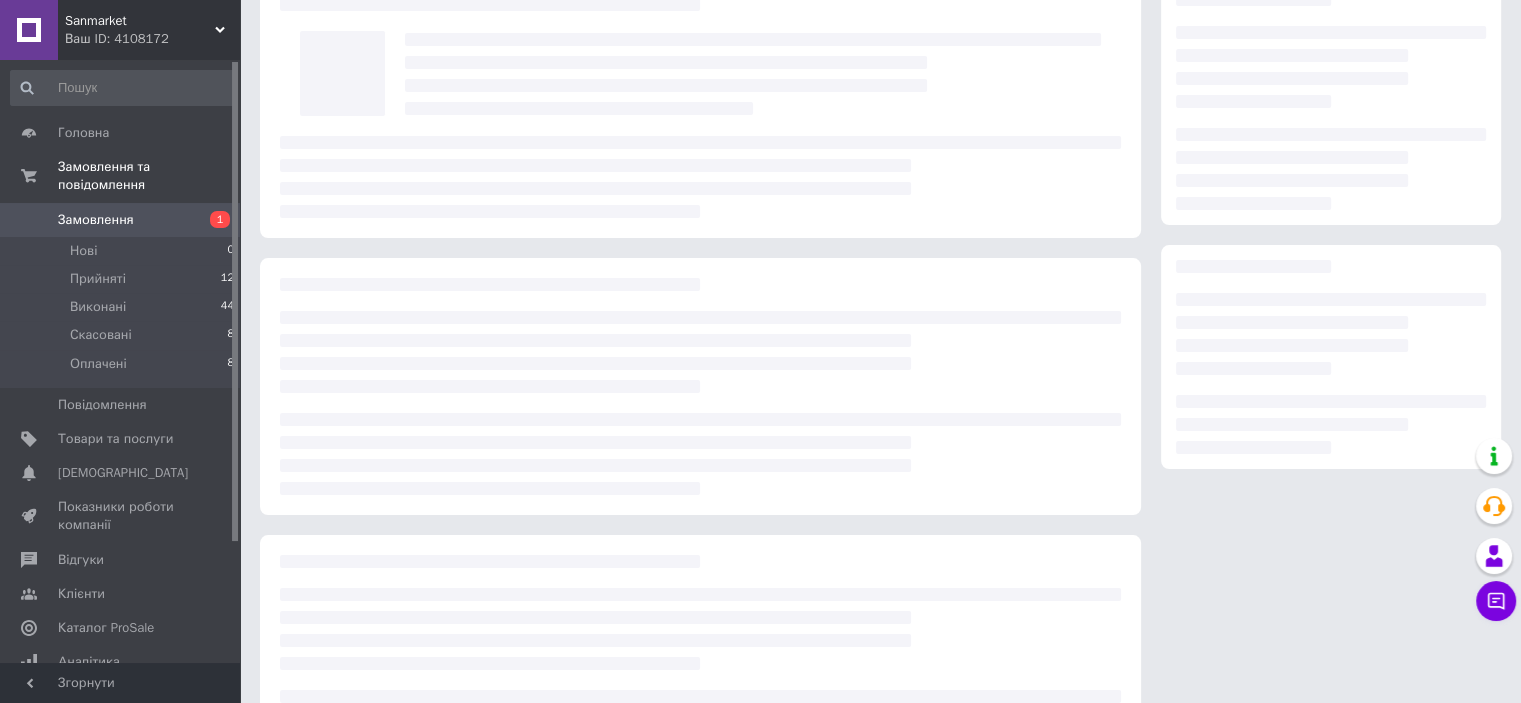 scroll, scrollTop: 0, scrollLeft: 0, axis: both 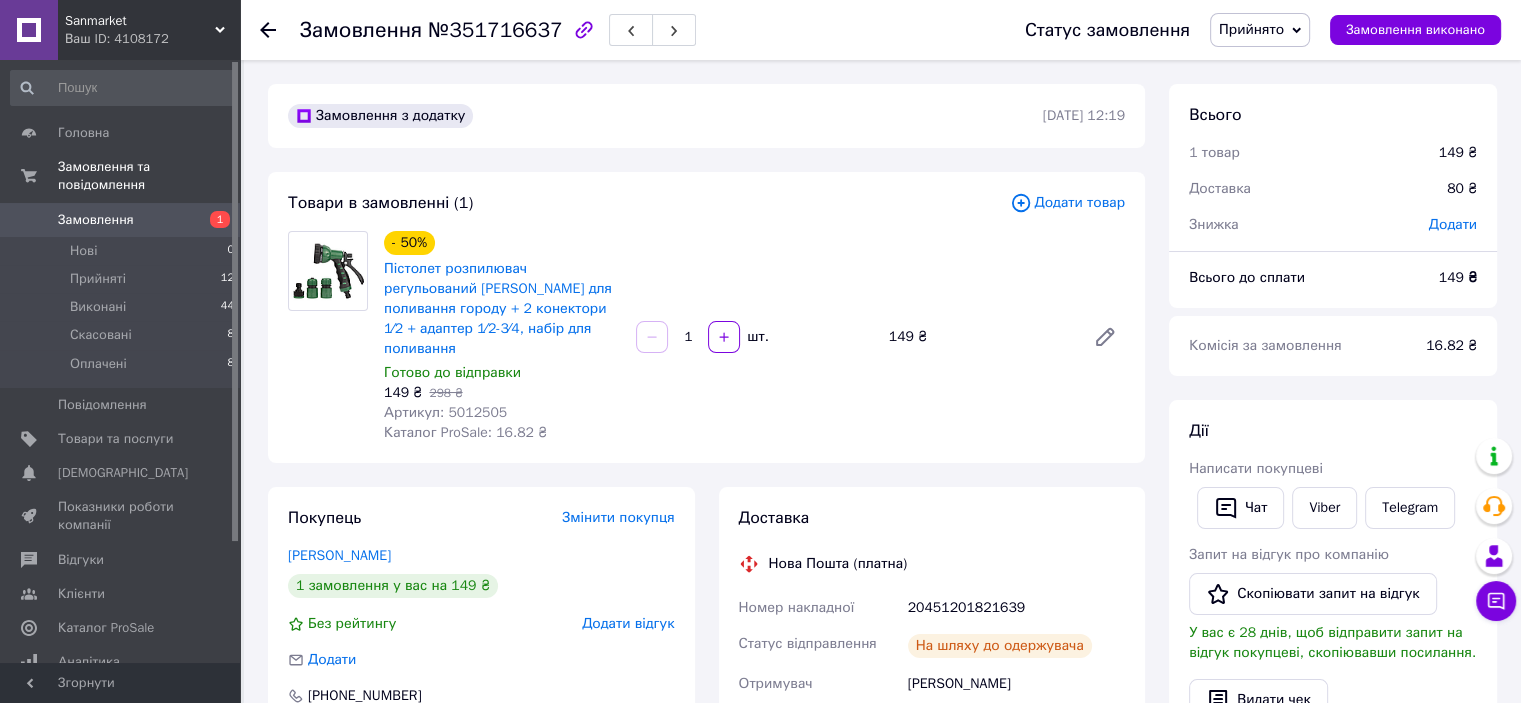 click on "20451201821639" at bounding box center [1016, 608] 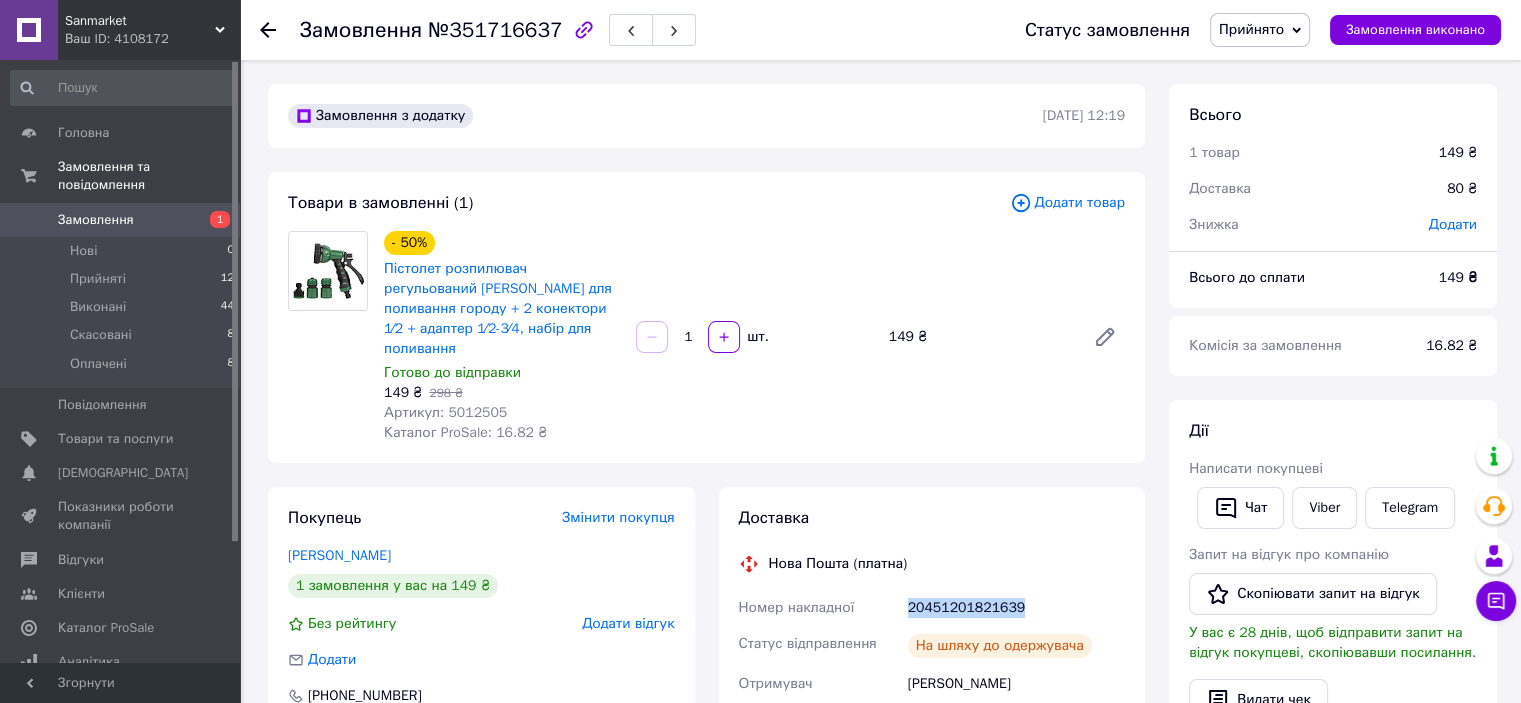 click on "20451201821639" at bounding box center (1016, 608) 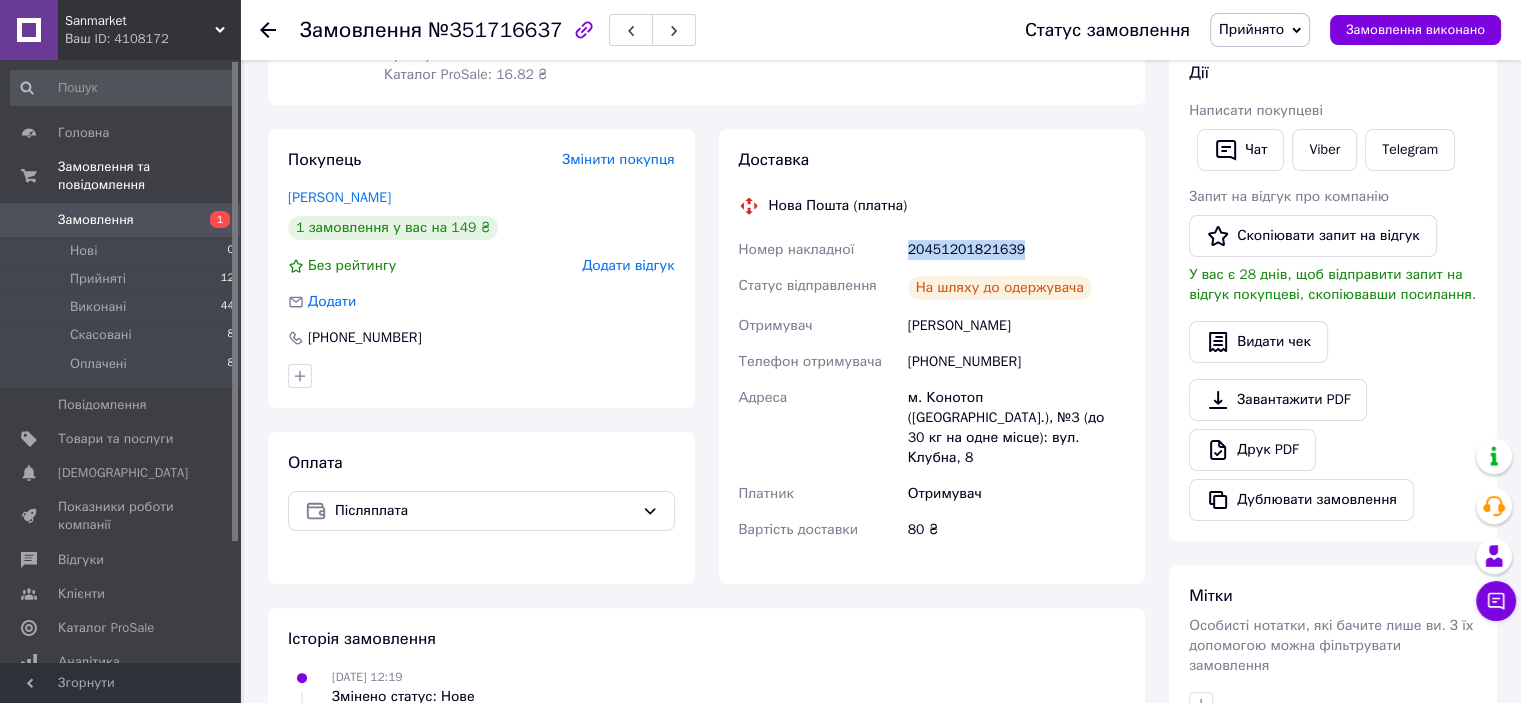 scroll, scrollTop: 0, scrollLeft: 0, axis: both 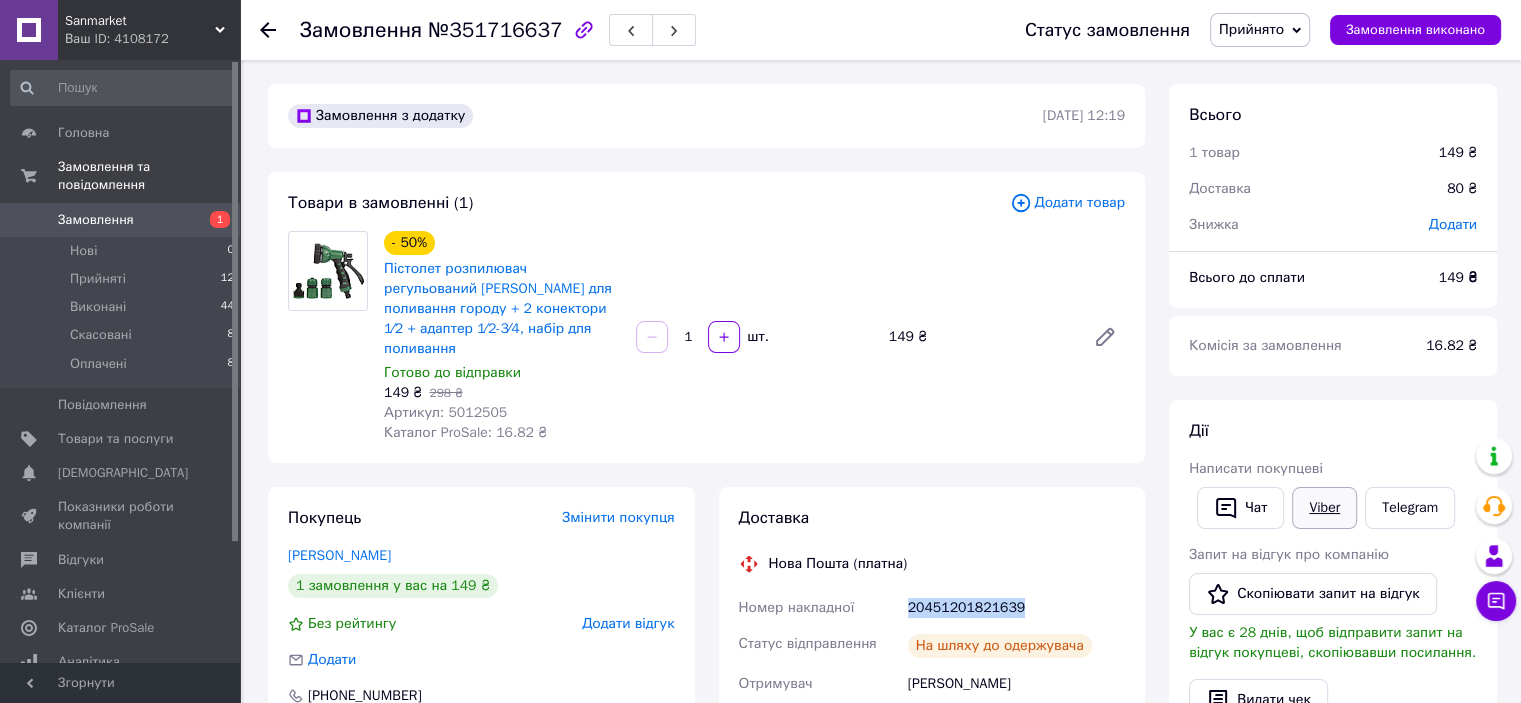 click on "Viber" at bounding box center [1324, 508] 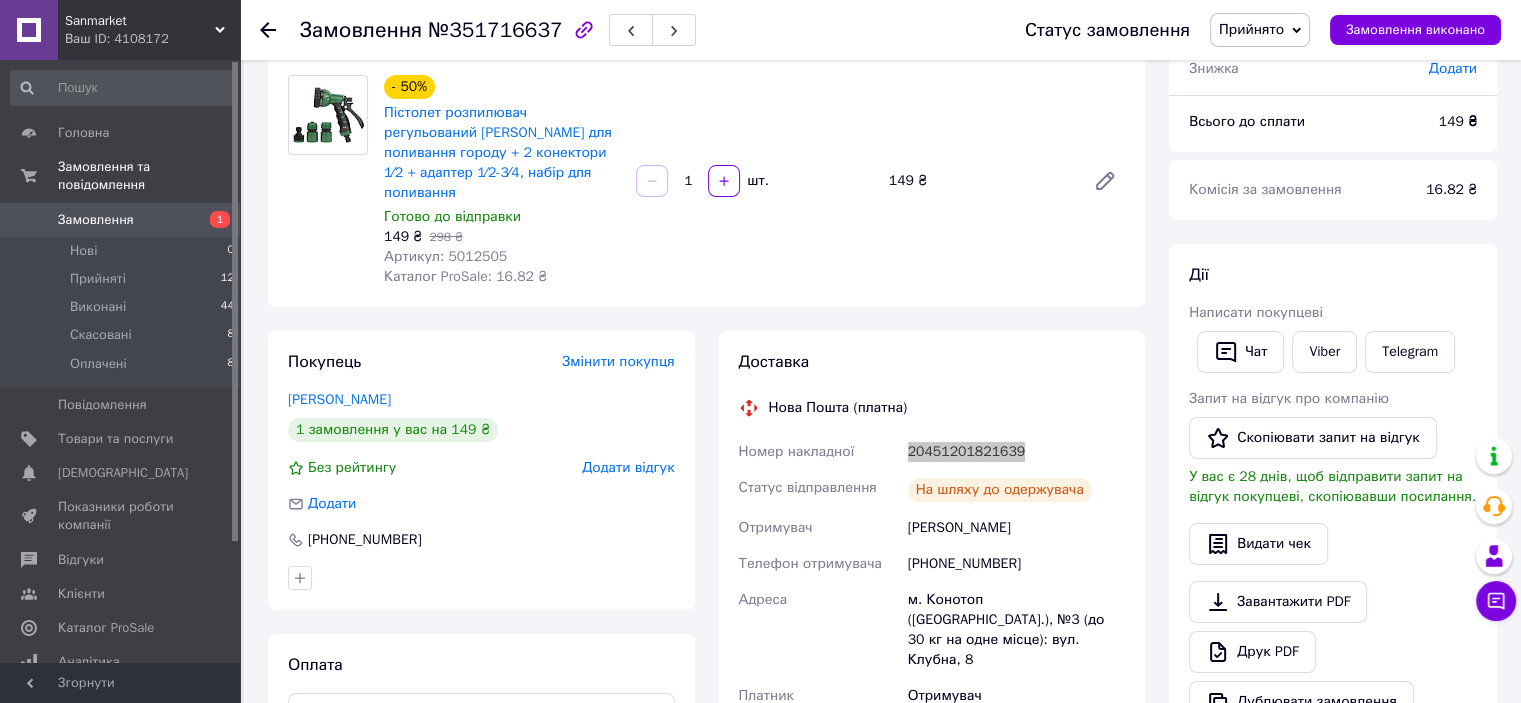 scroll, scrollTop: 120, scrollLeft: 0, axis: vertical 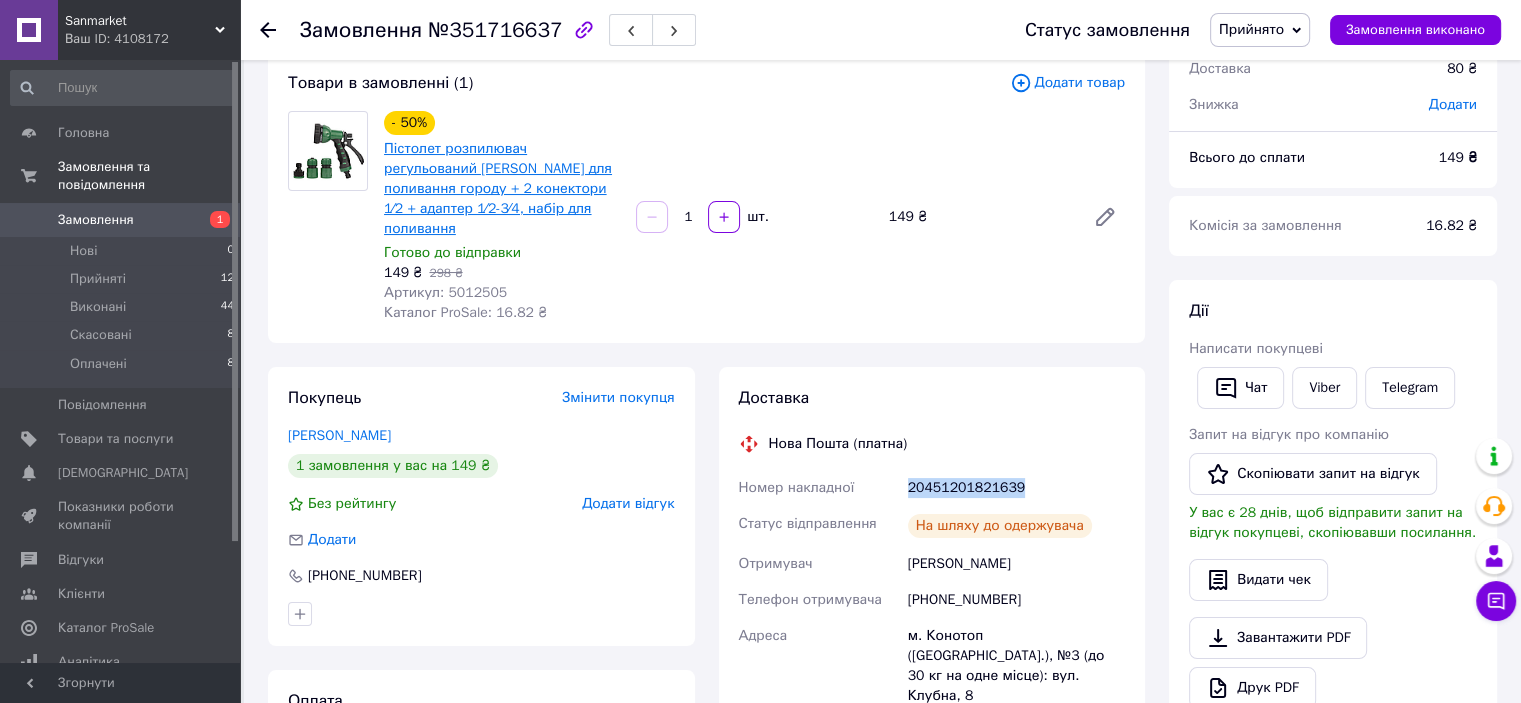 click on "Пістолет розпилювач регульований [PERSON_NAME] для поливання городу + 2 конектори 1⁄2 + адаптер 1⁄2-3⁄4, набір для поливання" at bounding box center [498, 188] 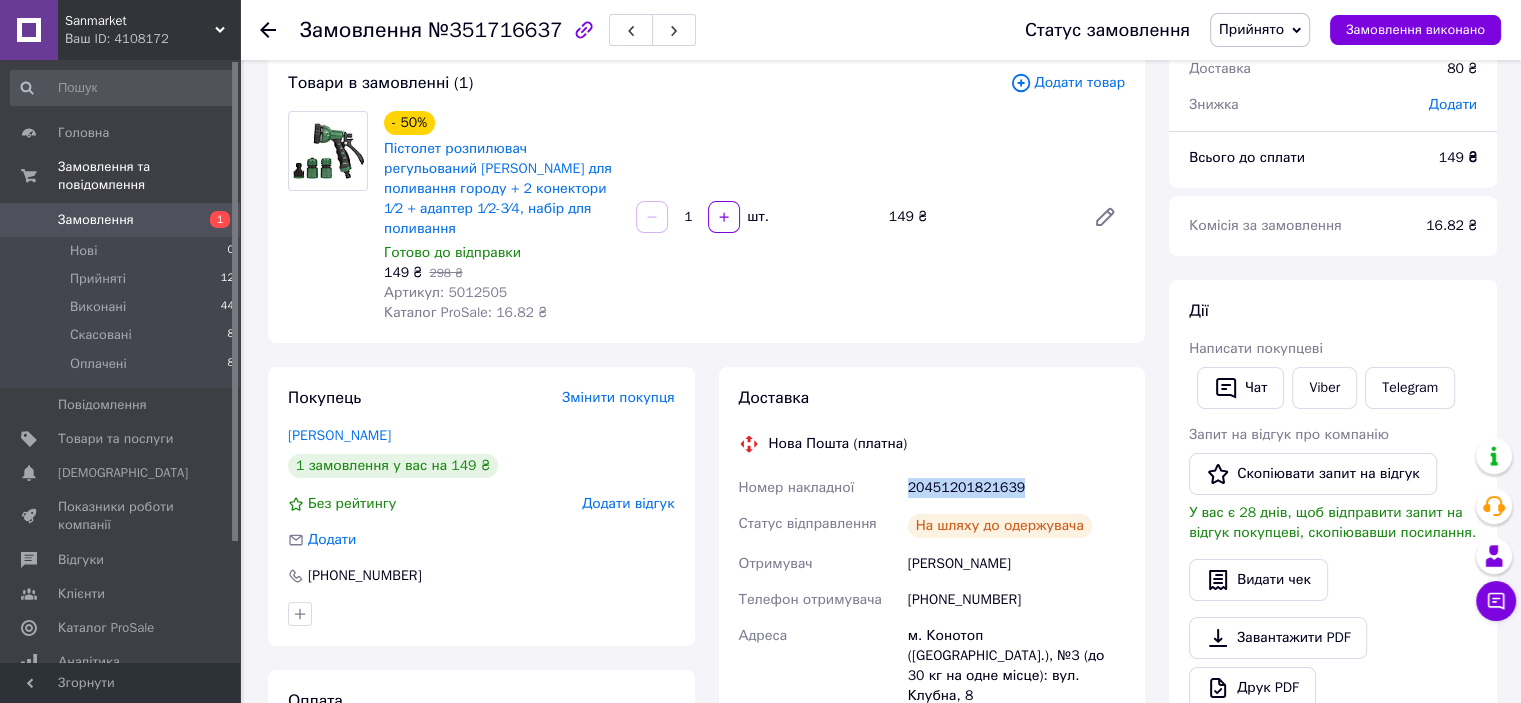 copy on "20451201821639" 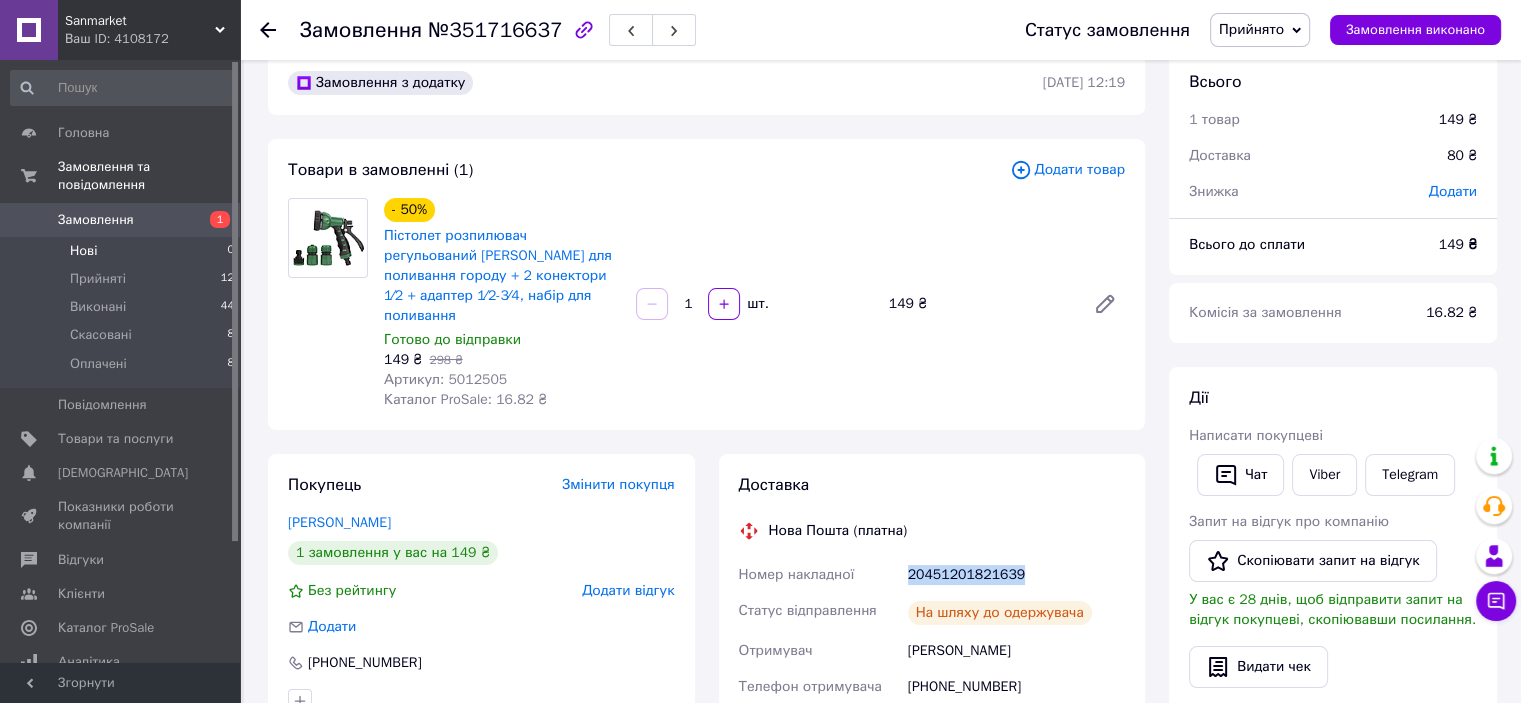 scroll, scrollTop: 0, scrollLeft: 0, axis: both 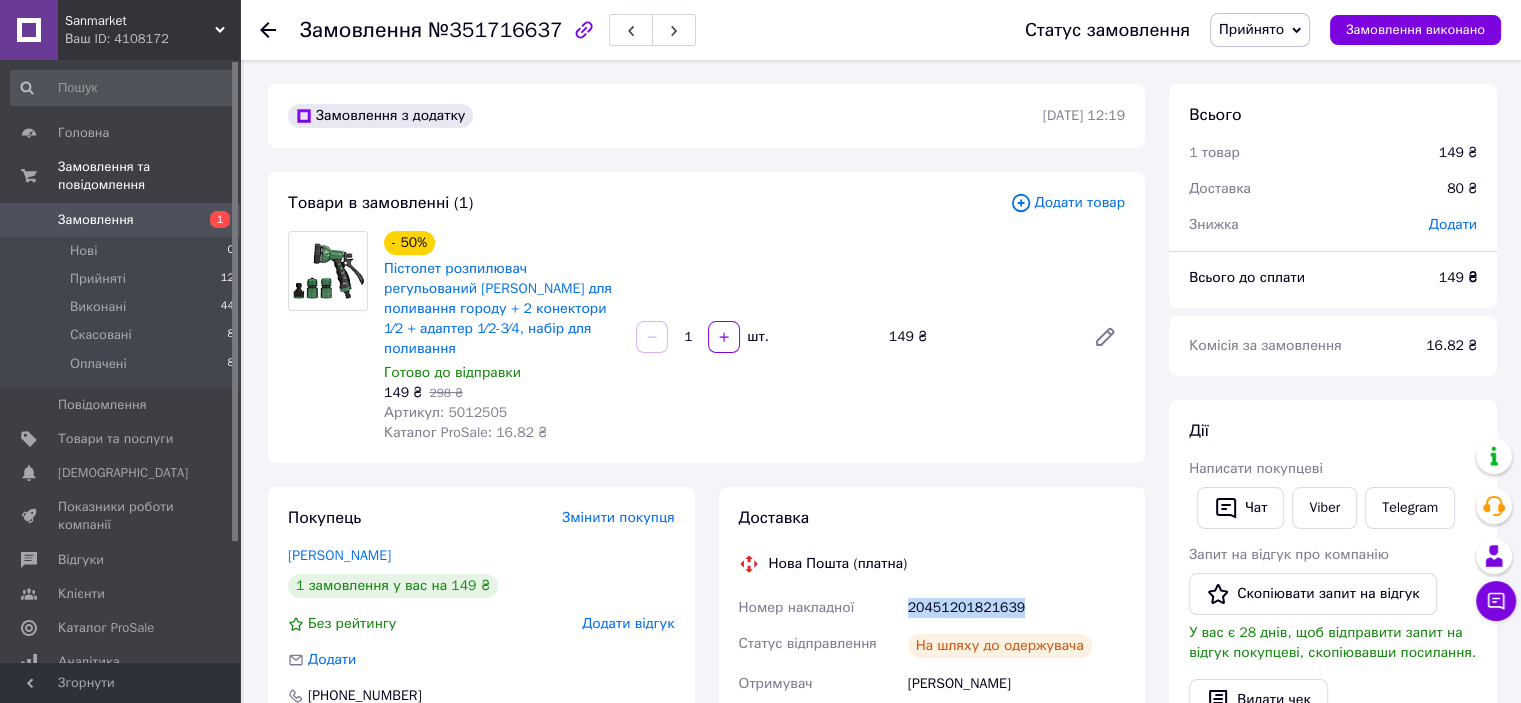 click on "Замовлення" at bounding box center (96, 220) 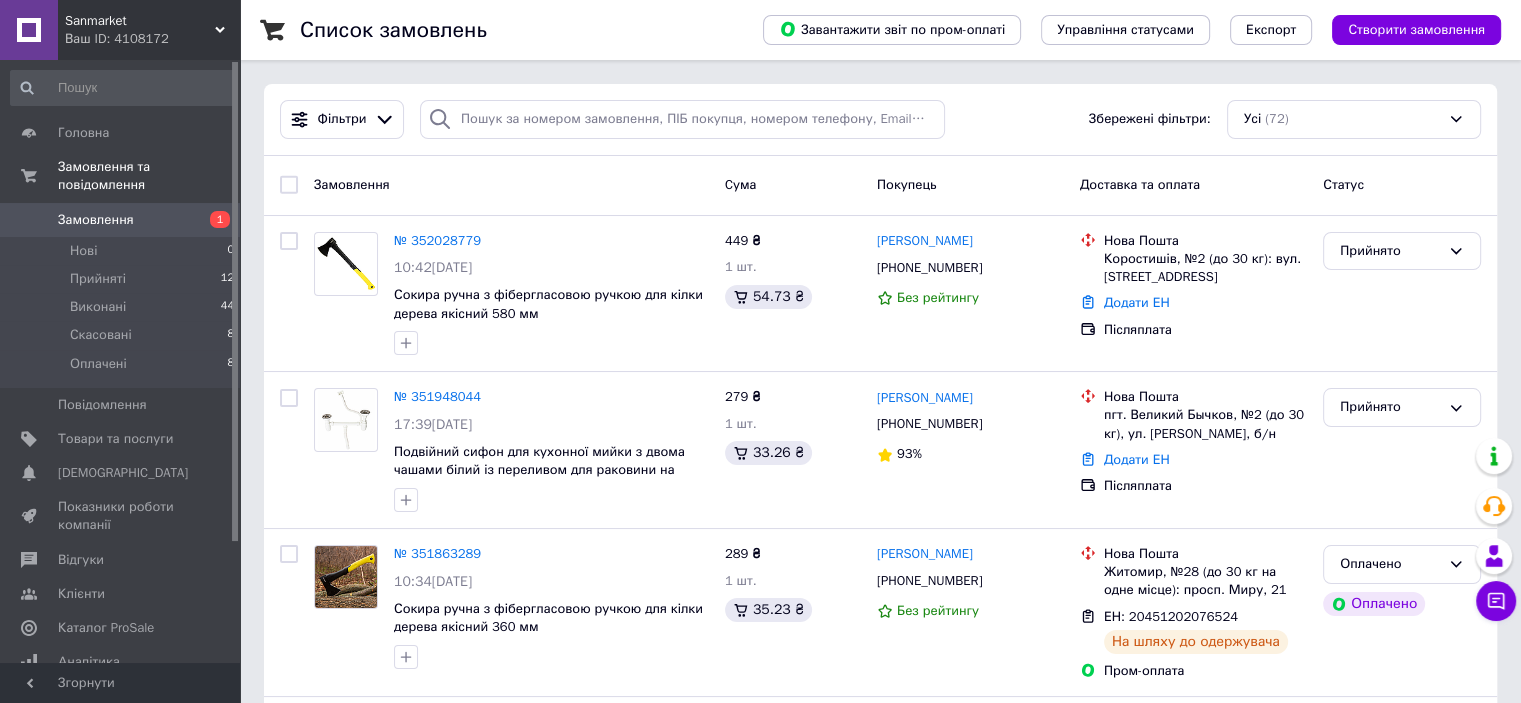 click on "Замовлення" at bounding box center [121, 220] 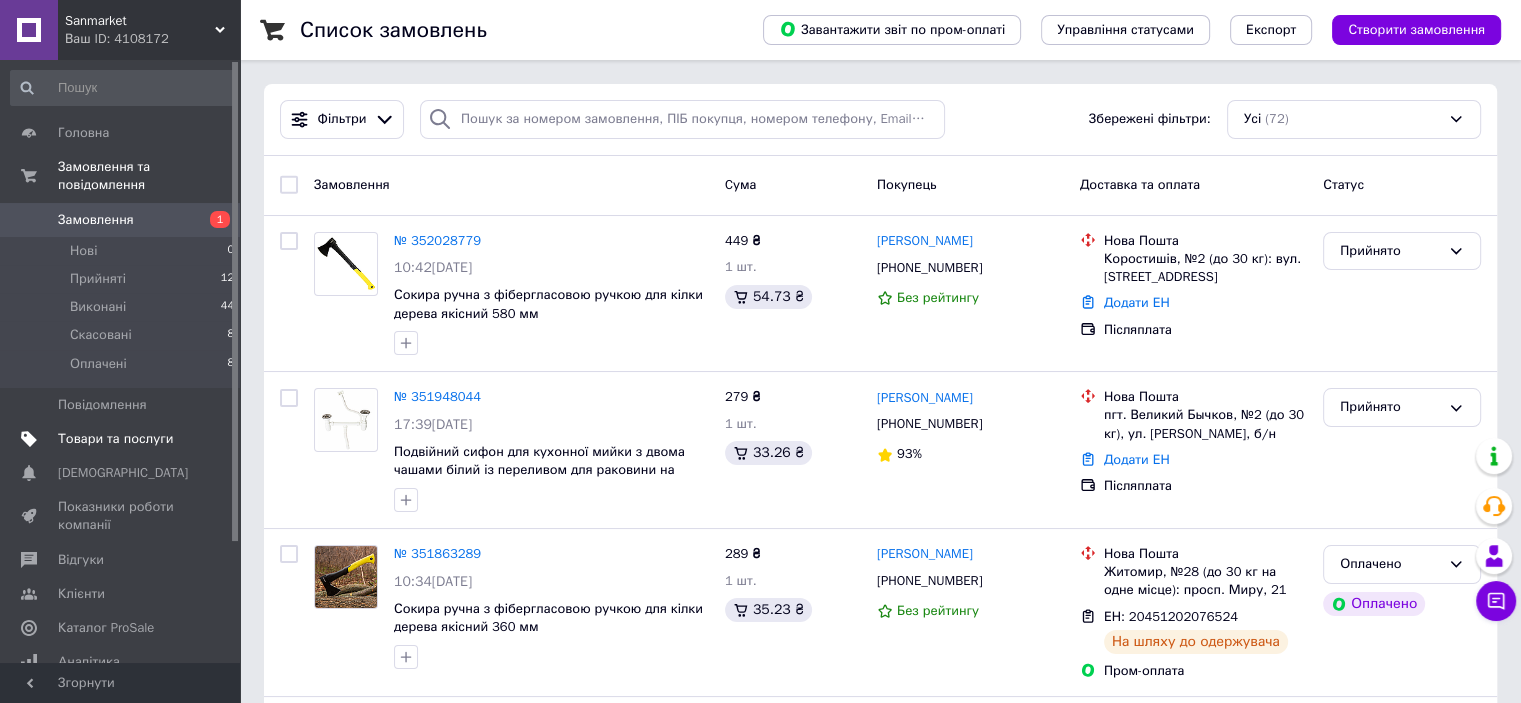 click on "Товари та послуги" at bounding box center (115, 439) 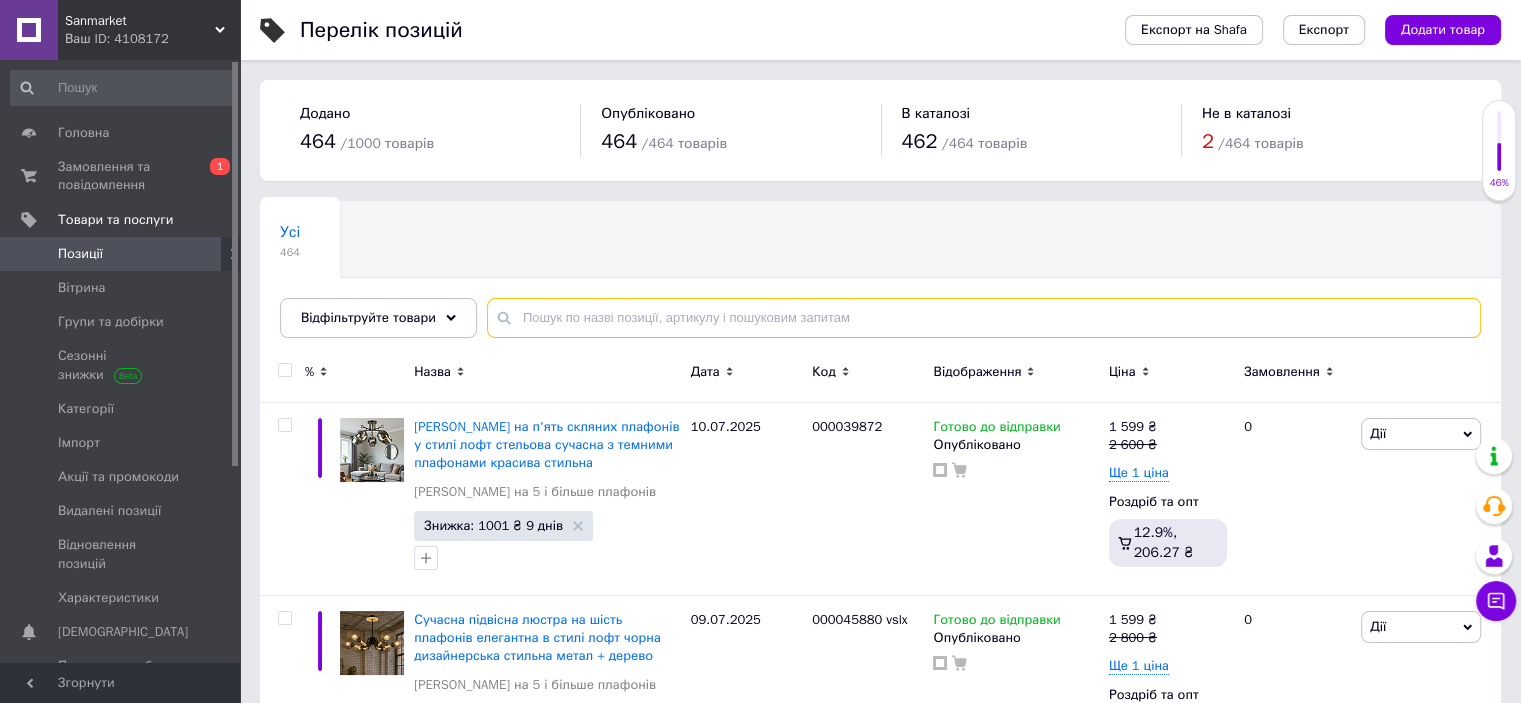 click at bounding box center (984, 318) 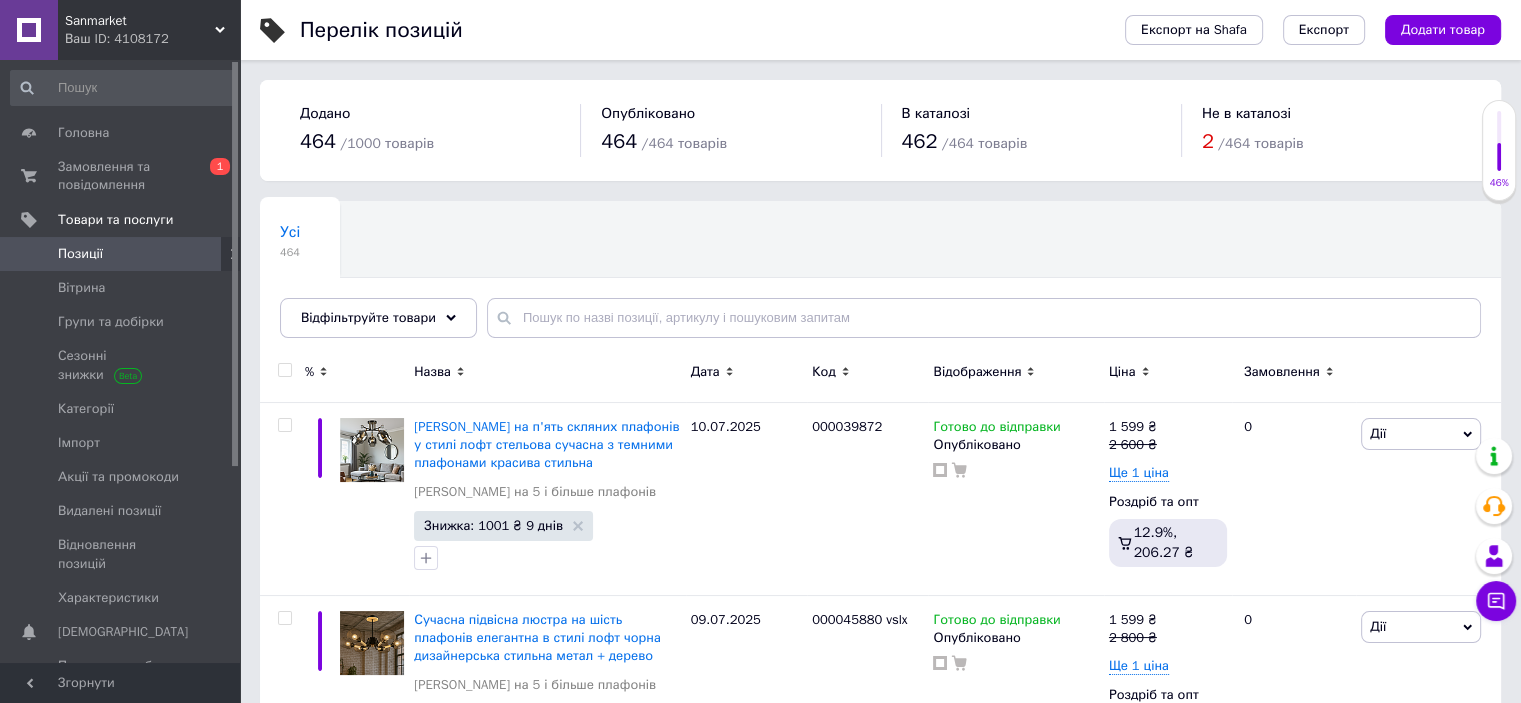 click on "Ваш ID: 4108172" at bounding box center (152, 39) 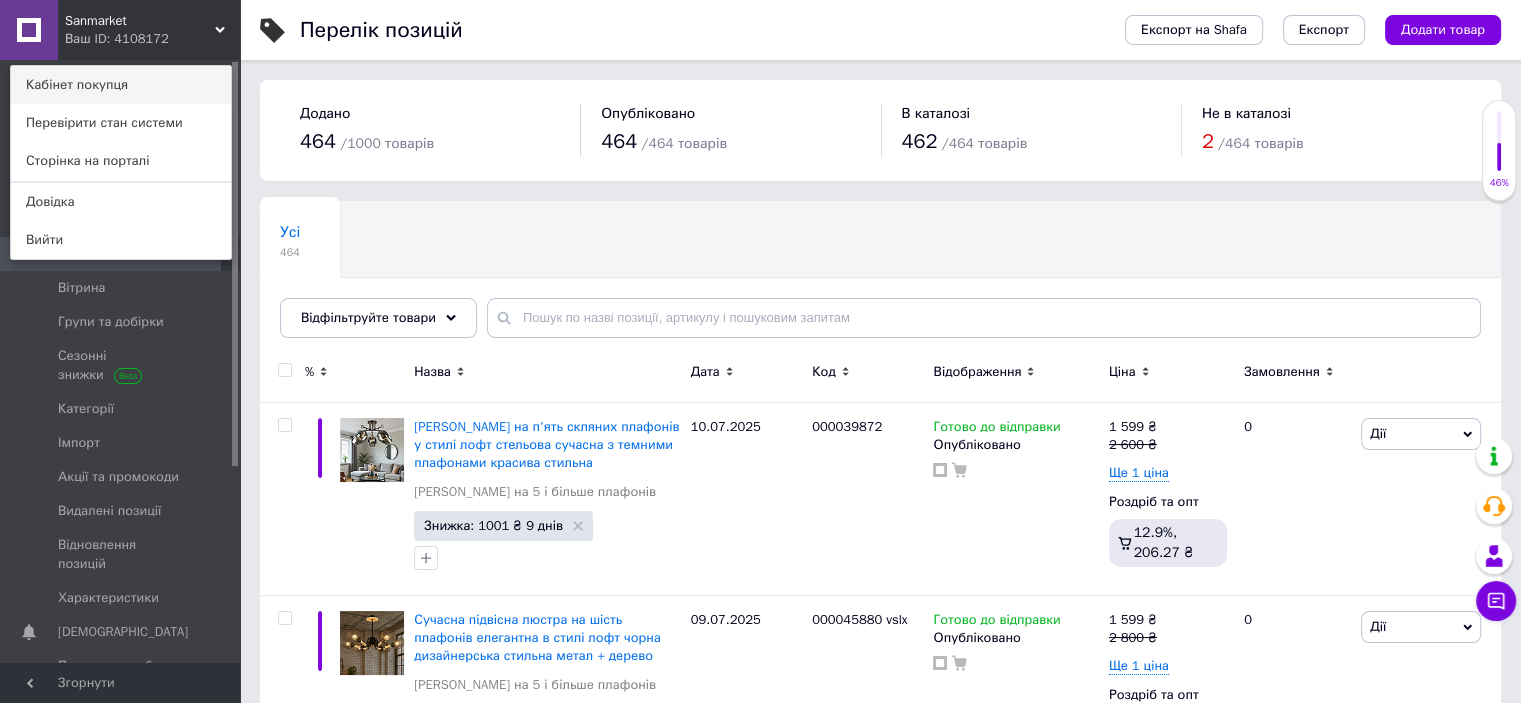 click on "Кабінет покупця" at bounding box center (121, 85) 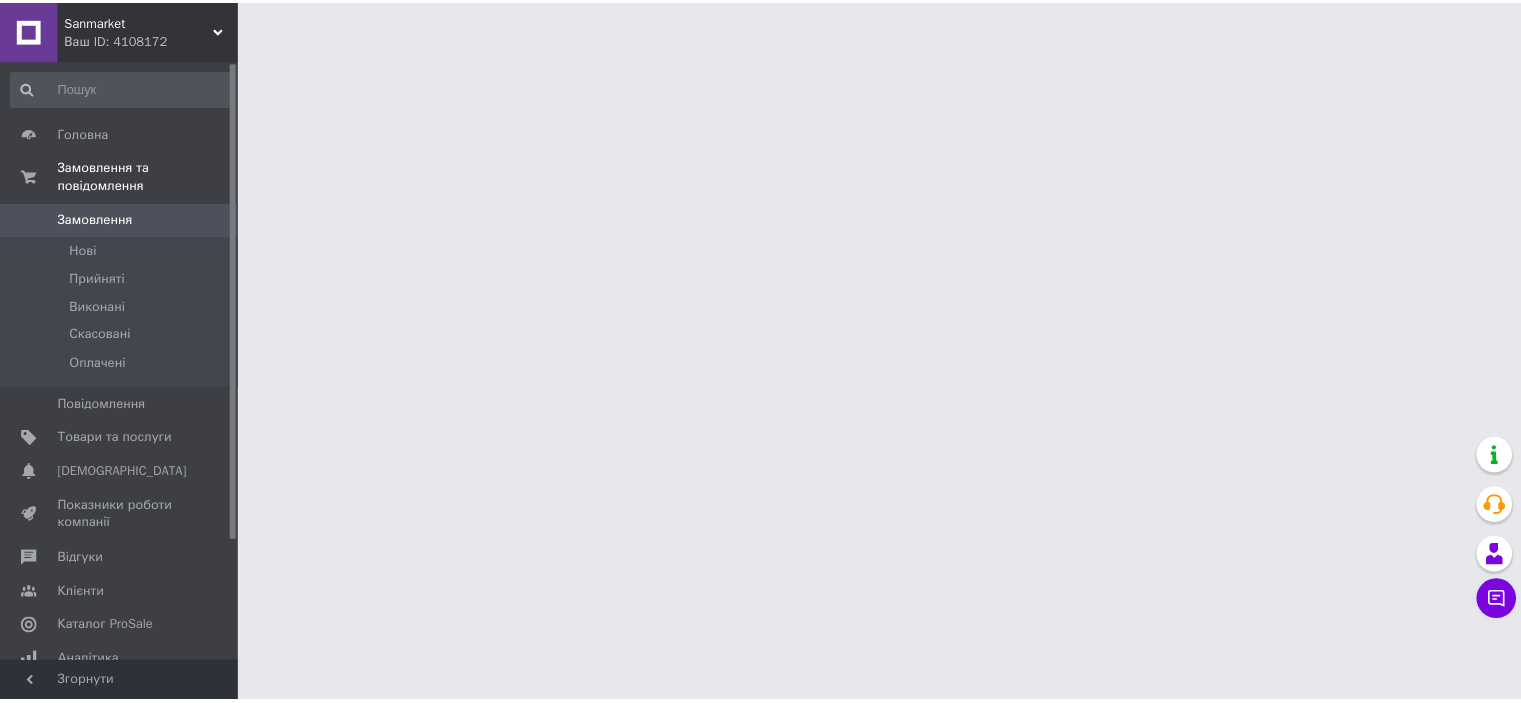 scroll, scrollTop: 0, scrollLeft: 0, axis: both 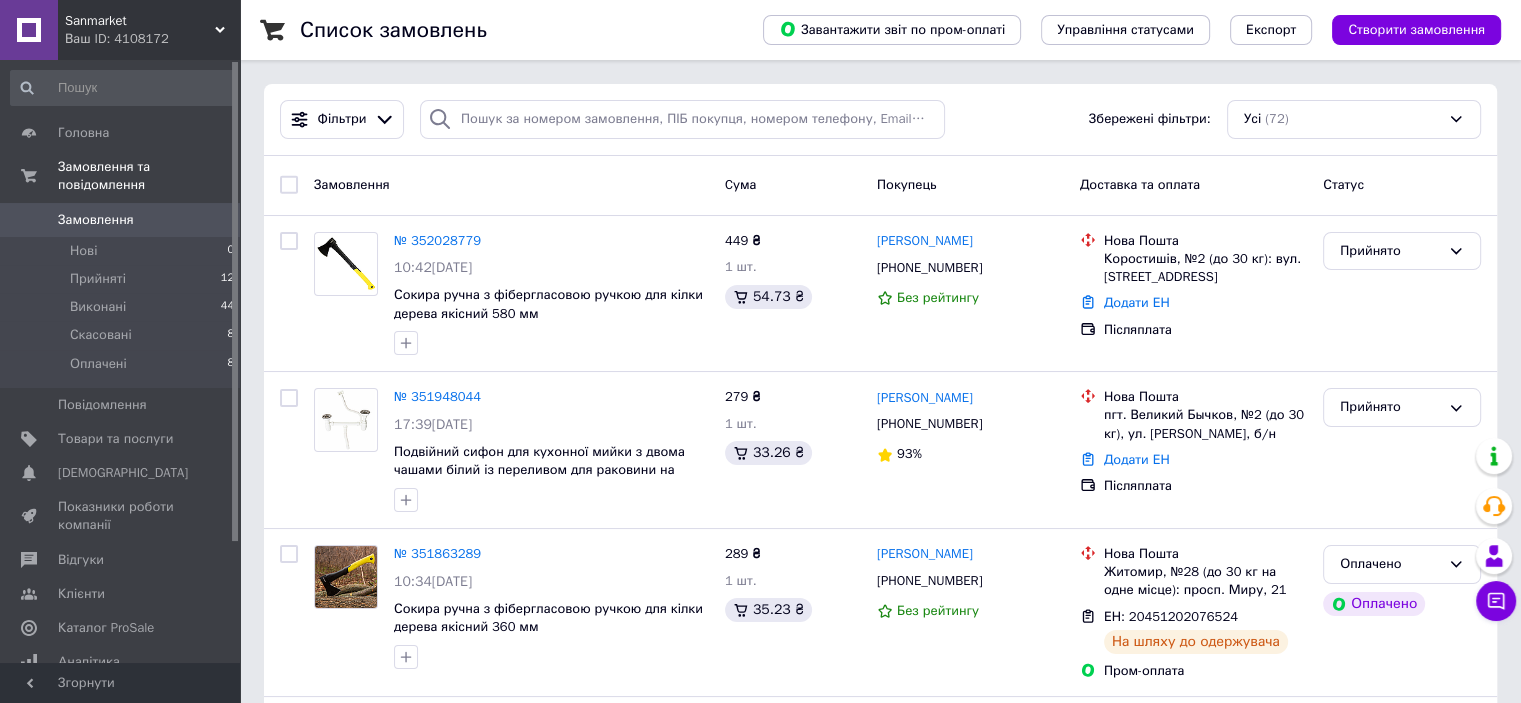 click on "Ваш ID: 4108172" at bounding box center (152, 39) 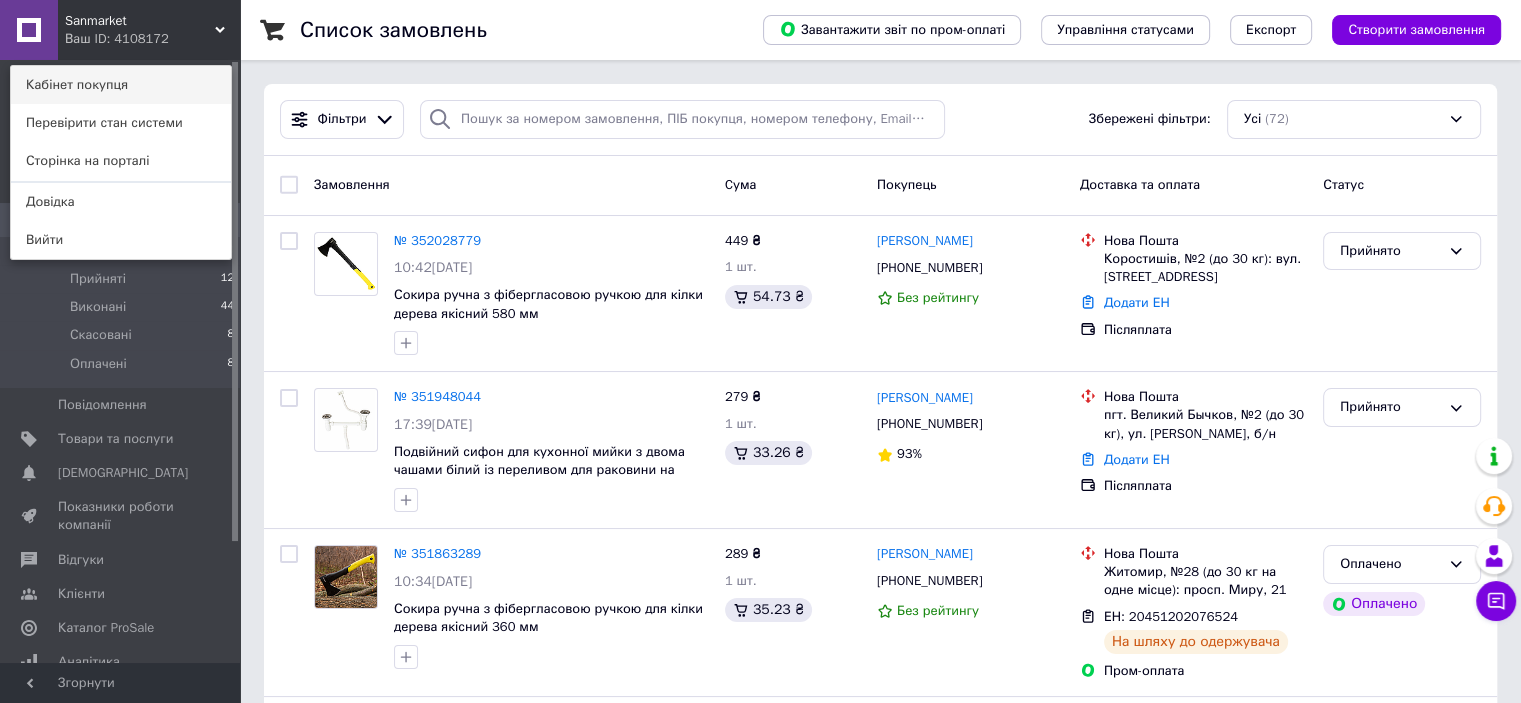 click on "Кабінет покупця" at bounding box center (121, 85) 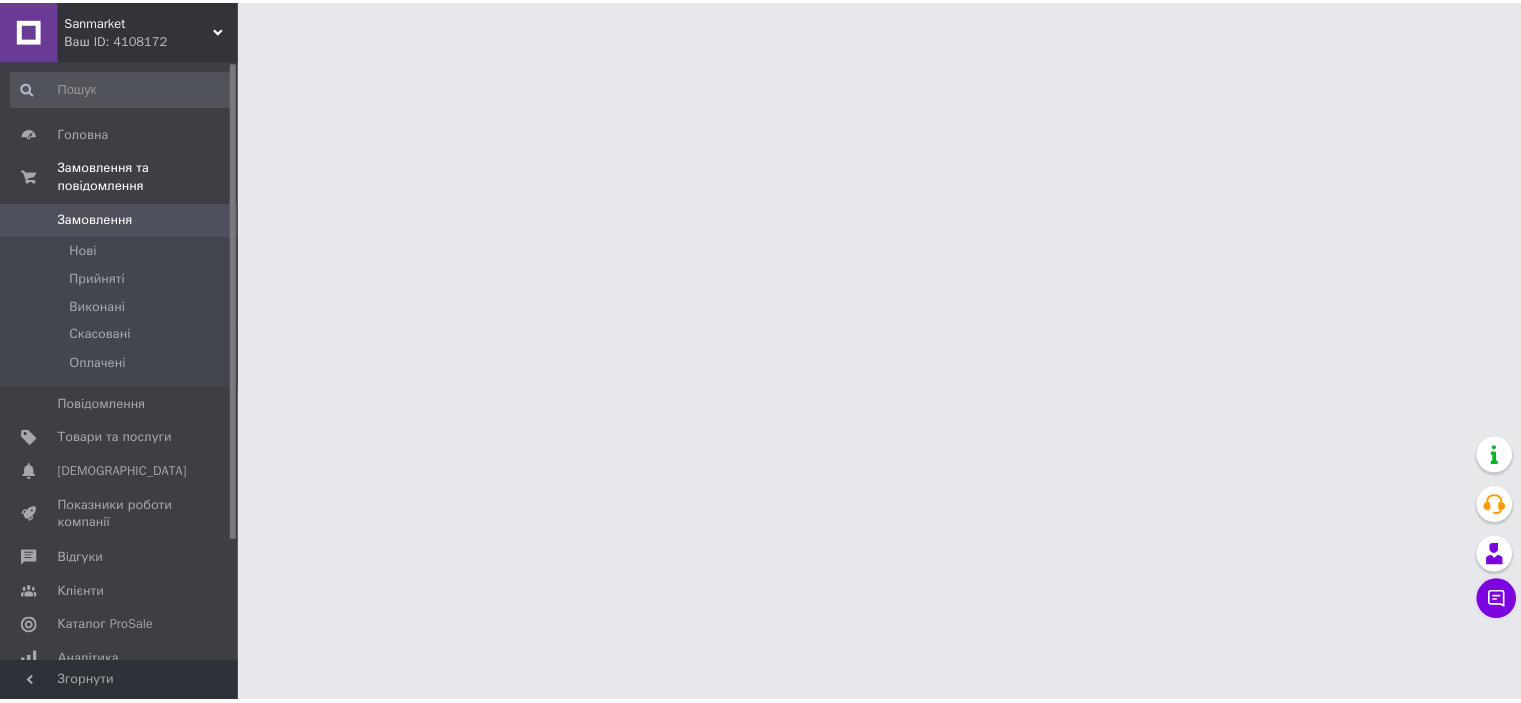 scroll, scrollTop: 0, scrollLeft: 0, axis: both 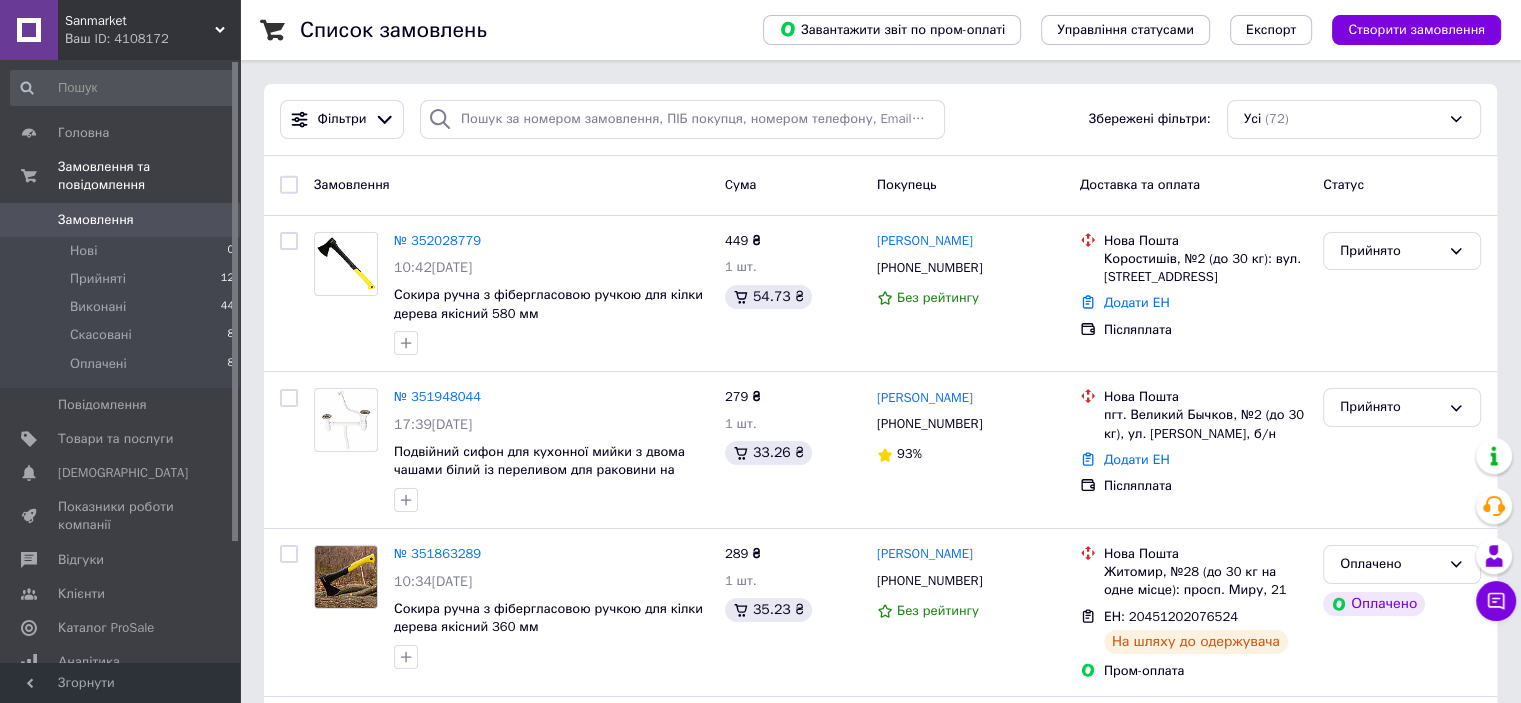 click on "Ваш ID: 4108172" at bounding box center (152, 39) 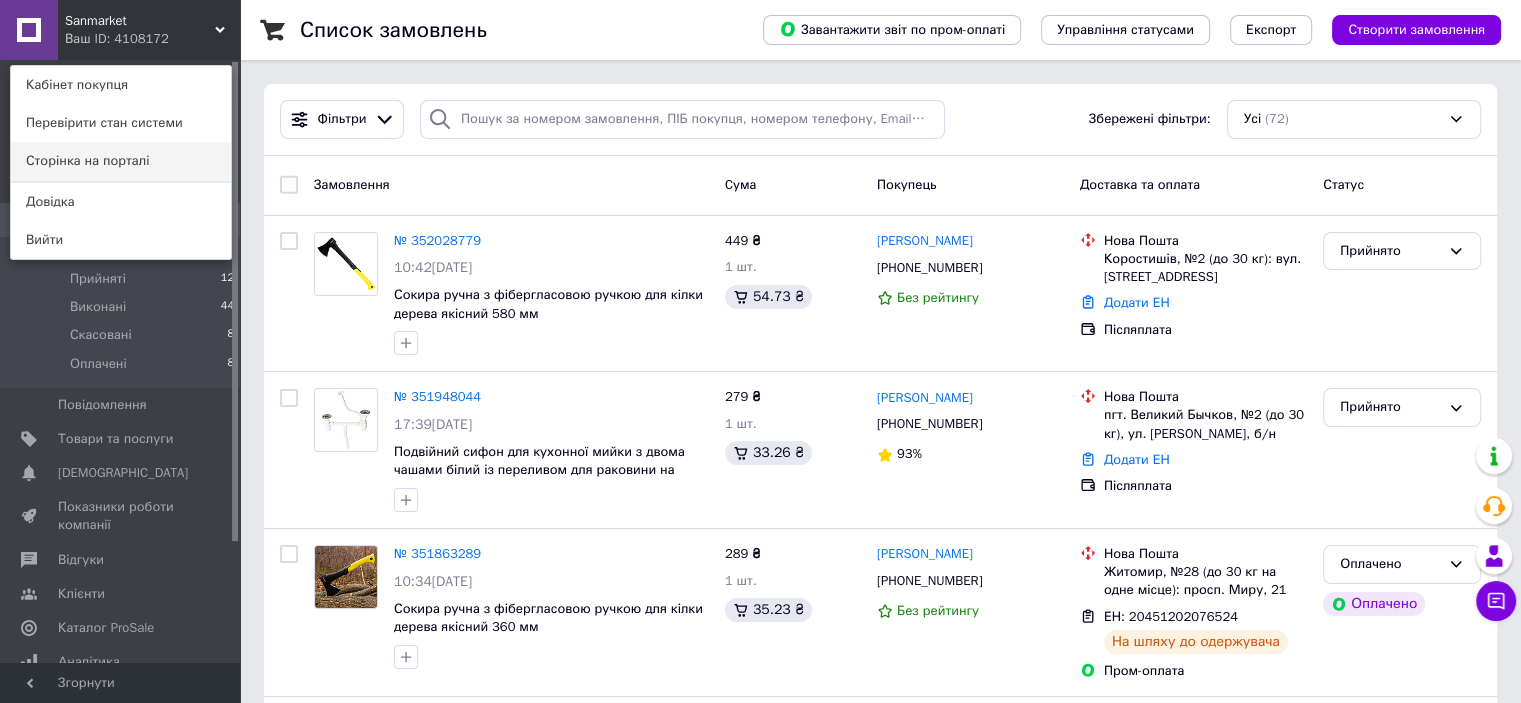 click on "Сторінка на порталі" at bounding box center [121, 161] 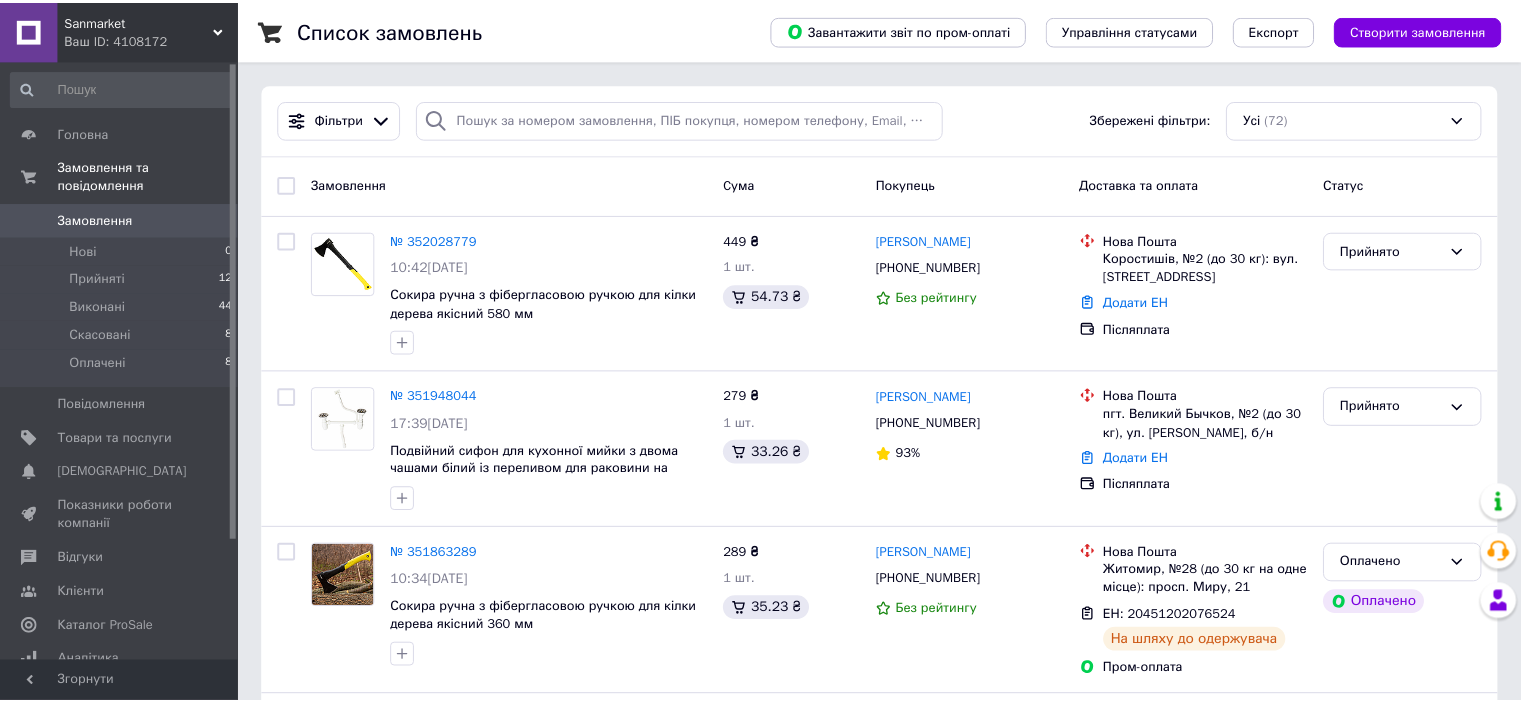 scroll, scrollTop: 0, scrollLeft: 0, axis: both 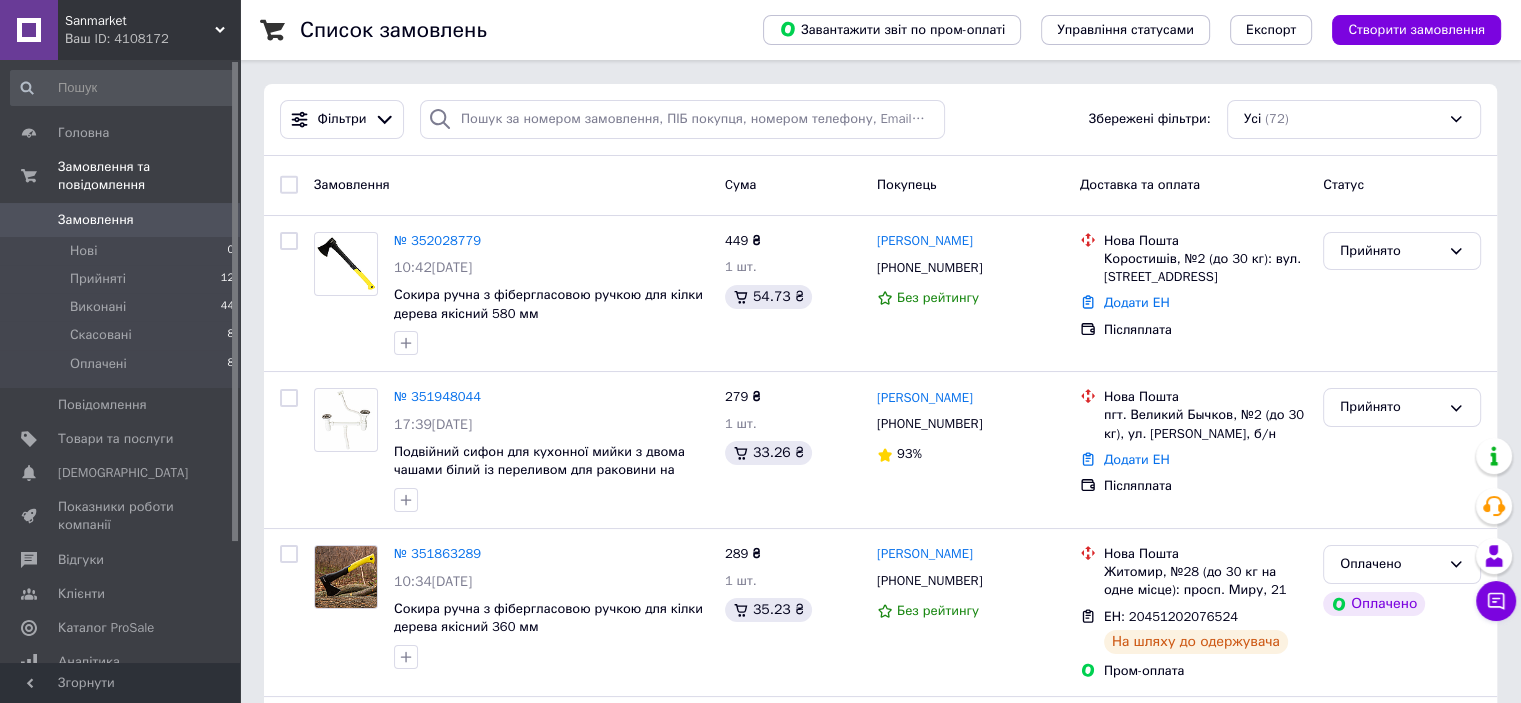 click on "Замовлення" at bounding box center [121, 220] 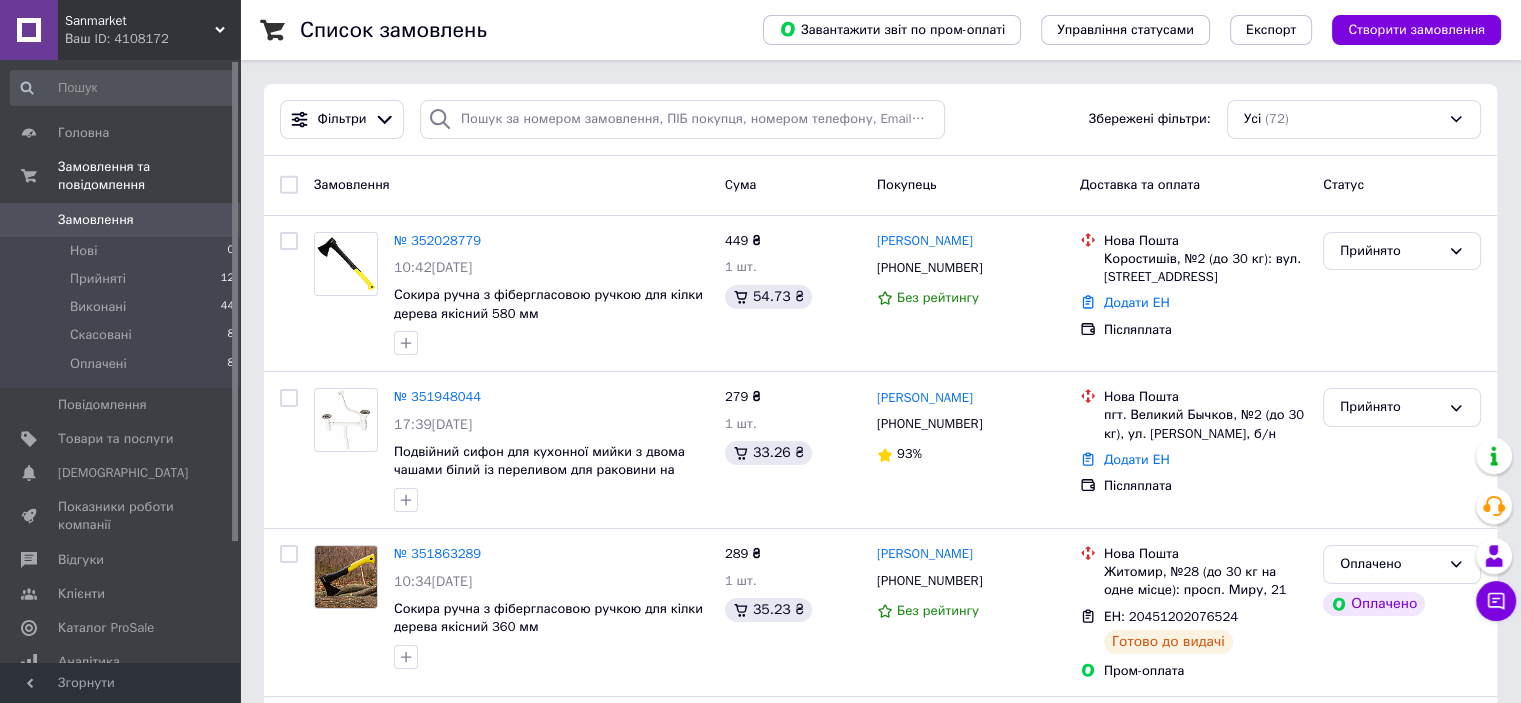 click on "0" at bounding box center [212, 220] 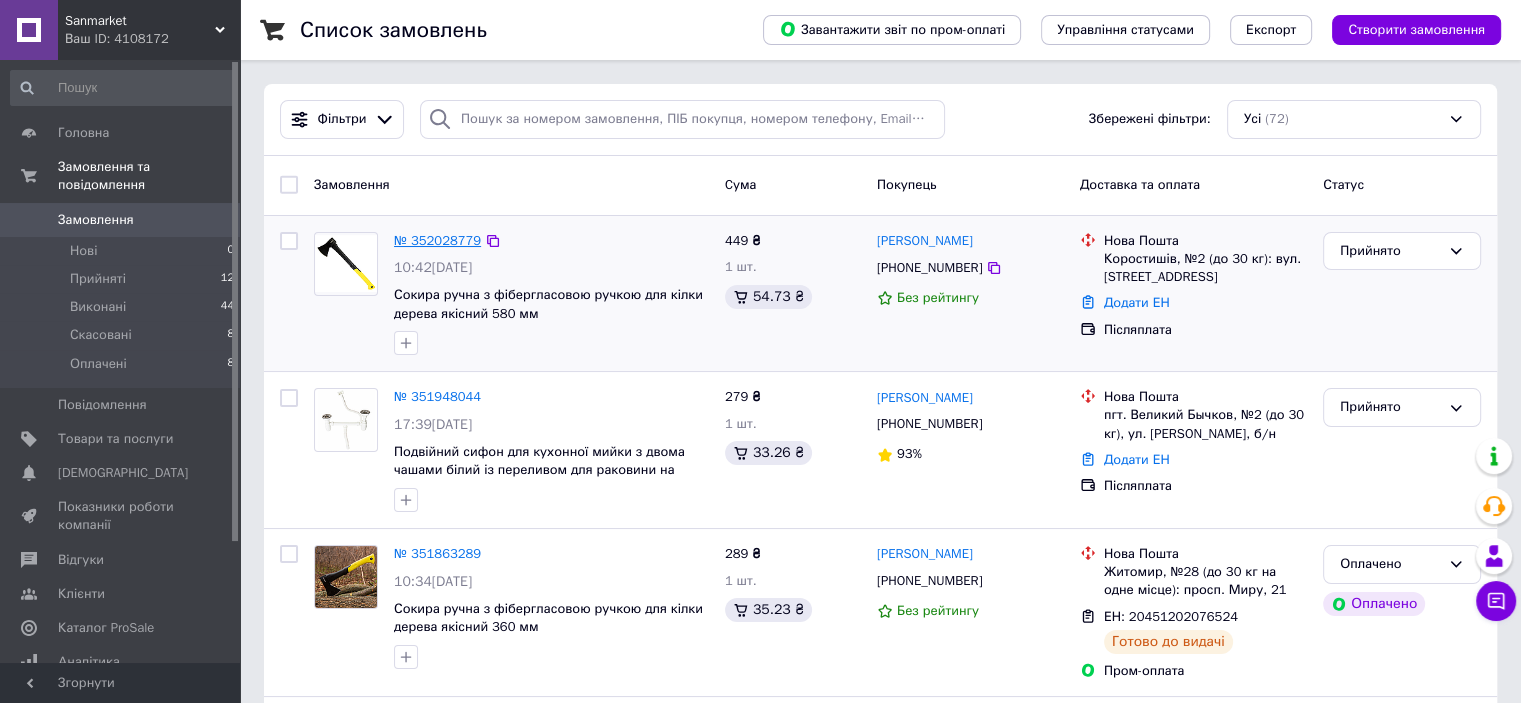 click on "№ 352028779" at bounding box center [437, 240] 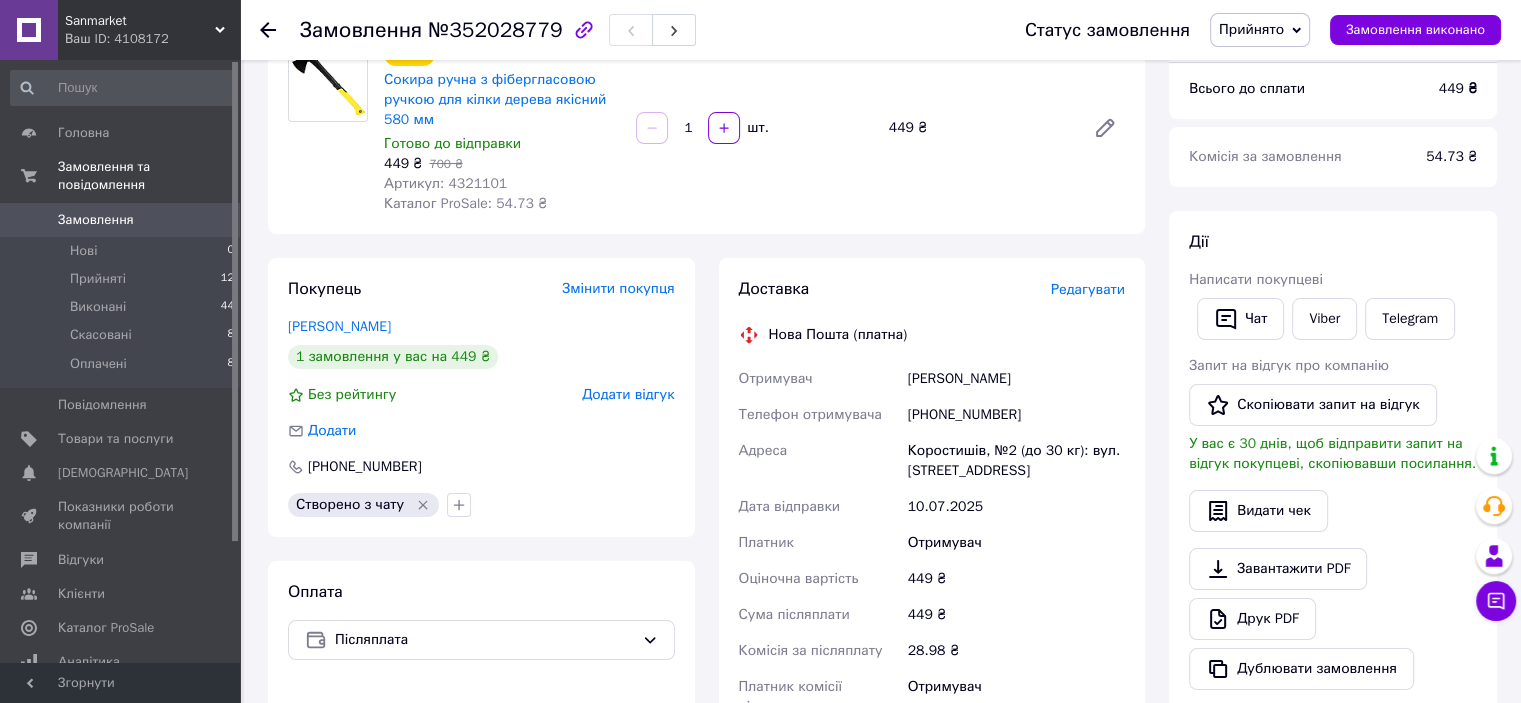 scroll, scrollTop: 360, scrollLeft: 0, axis: vertical 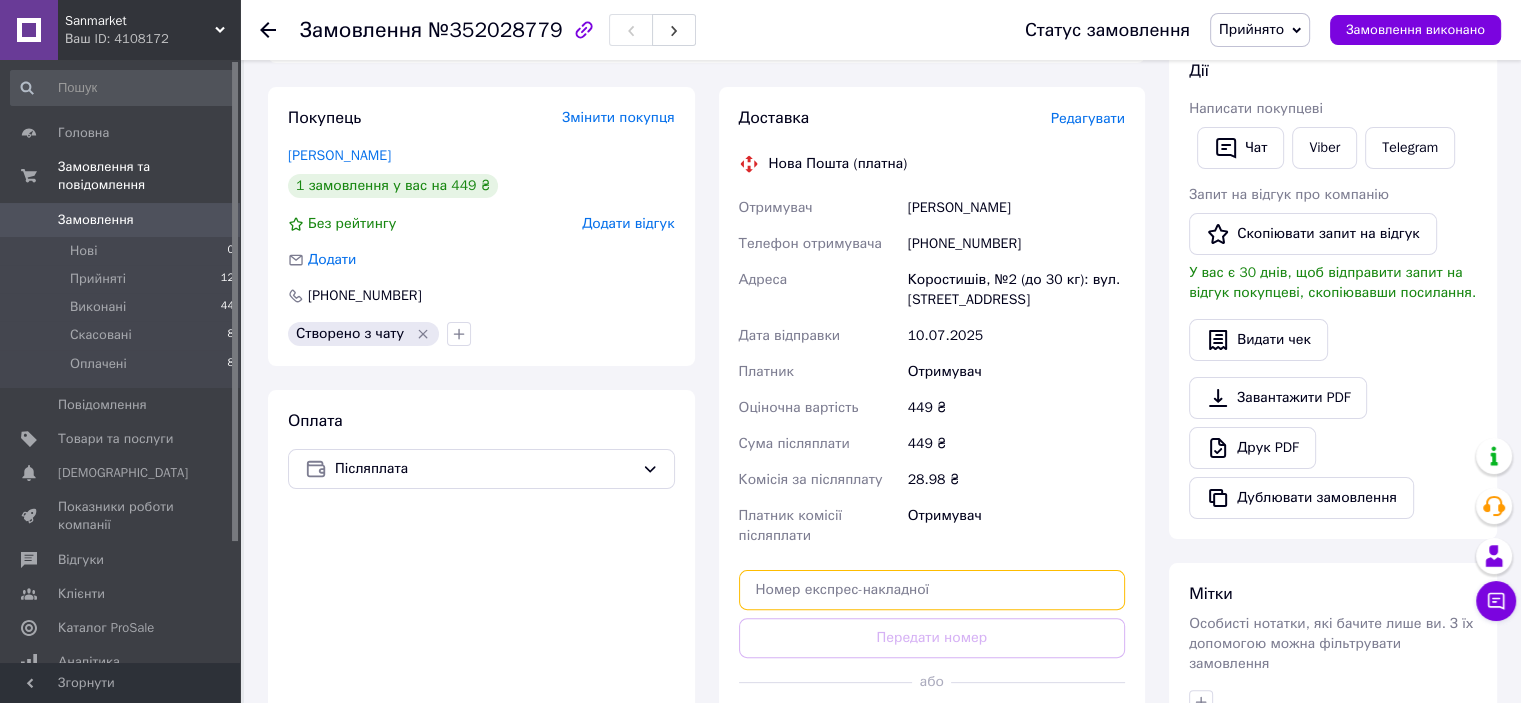 click at bounding box center (932, 590) 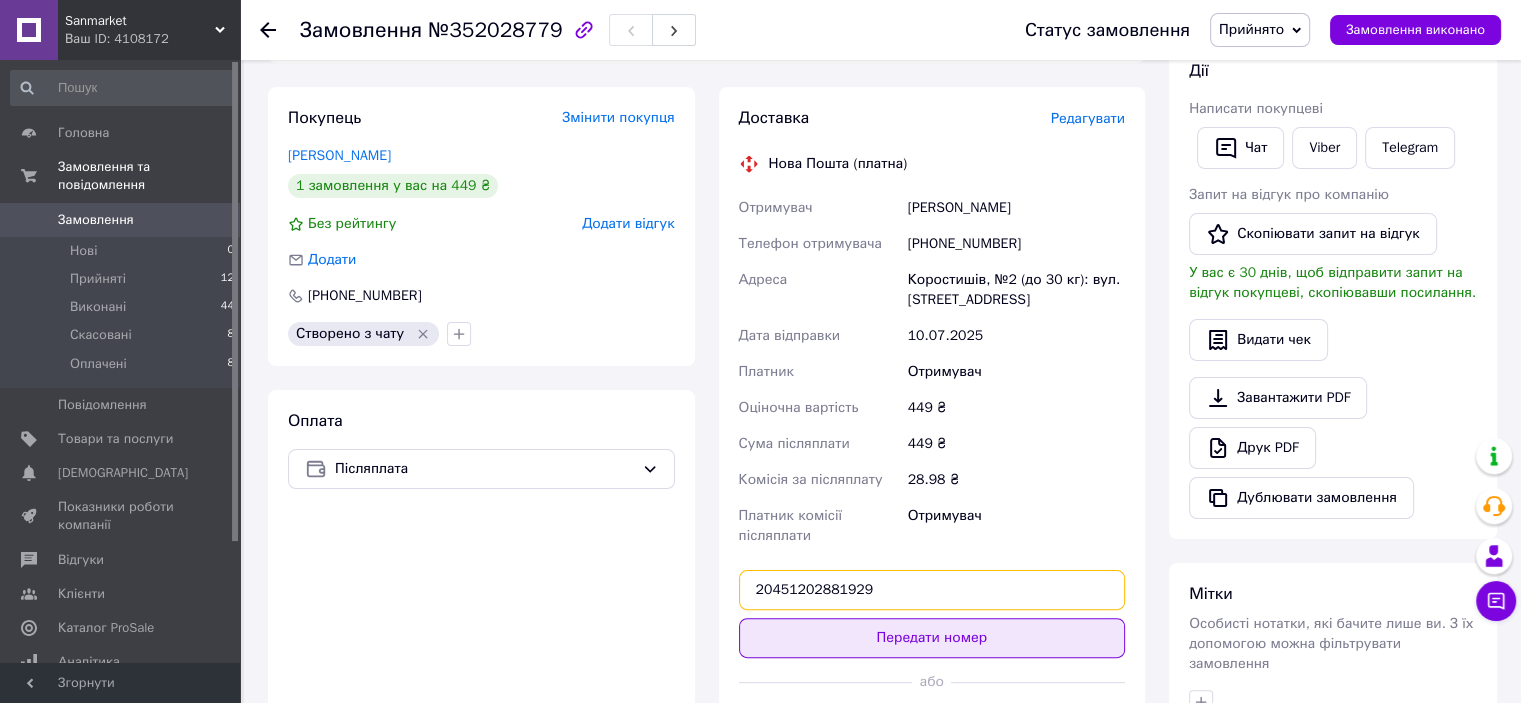 type on "20451202881929" 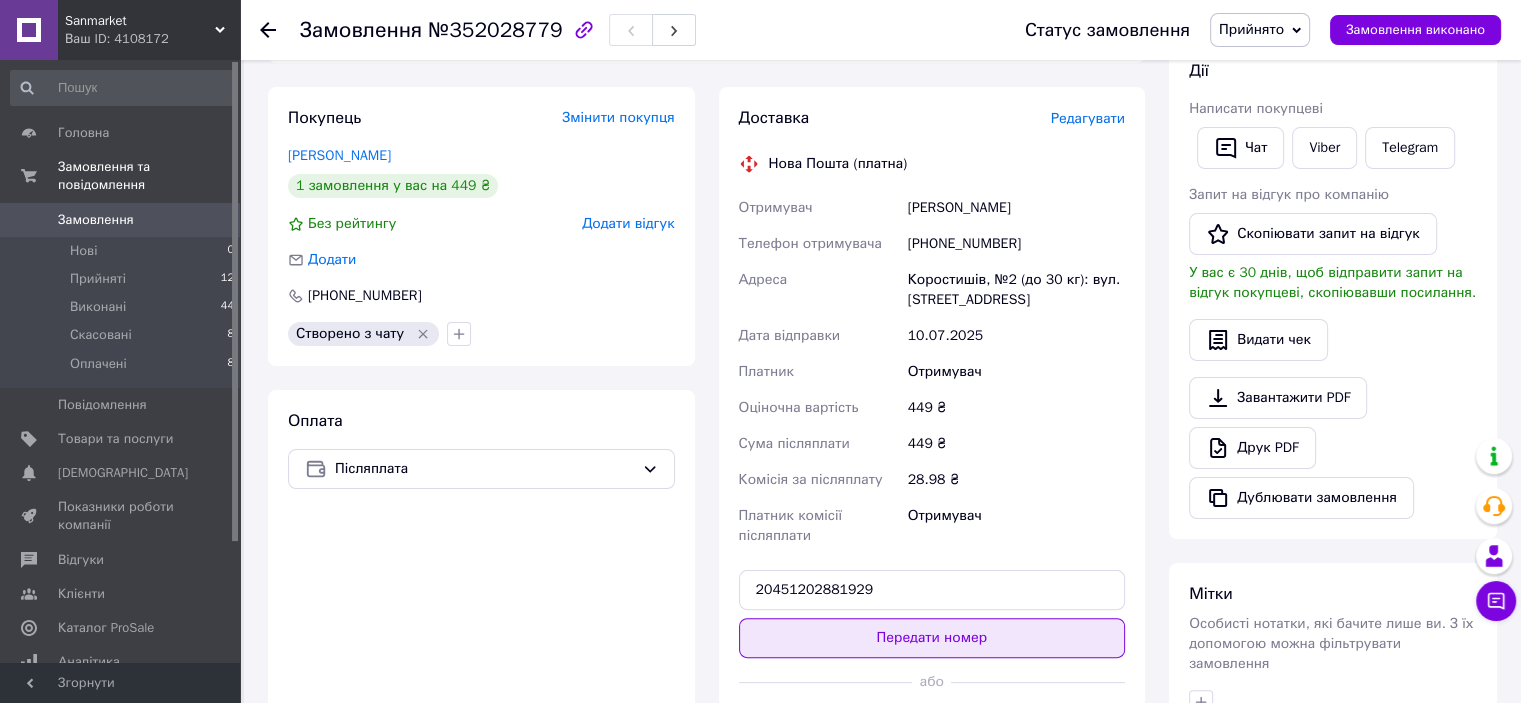 click on "Передати номер" at bounding box center [932, 638] 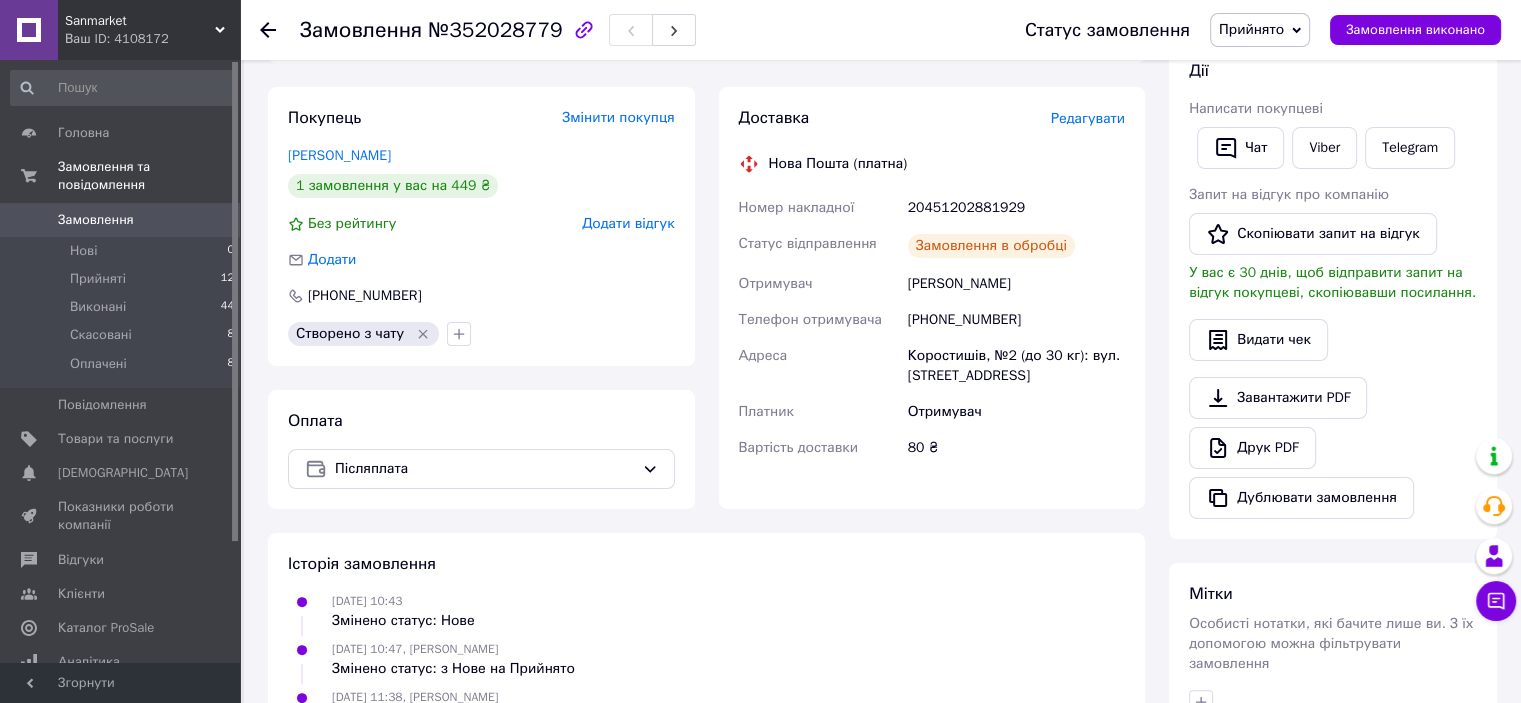 click on "Замовлення" at bounding box center (96, 220) 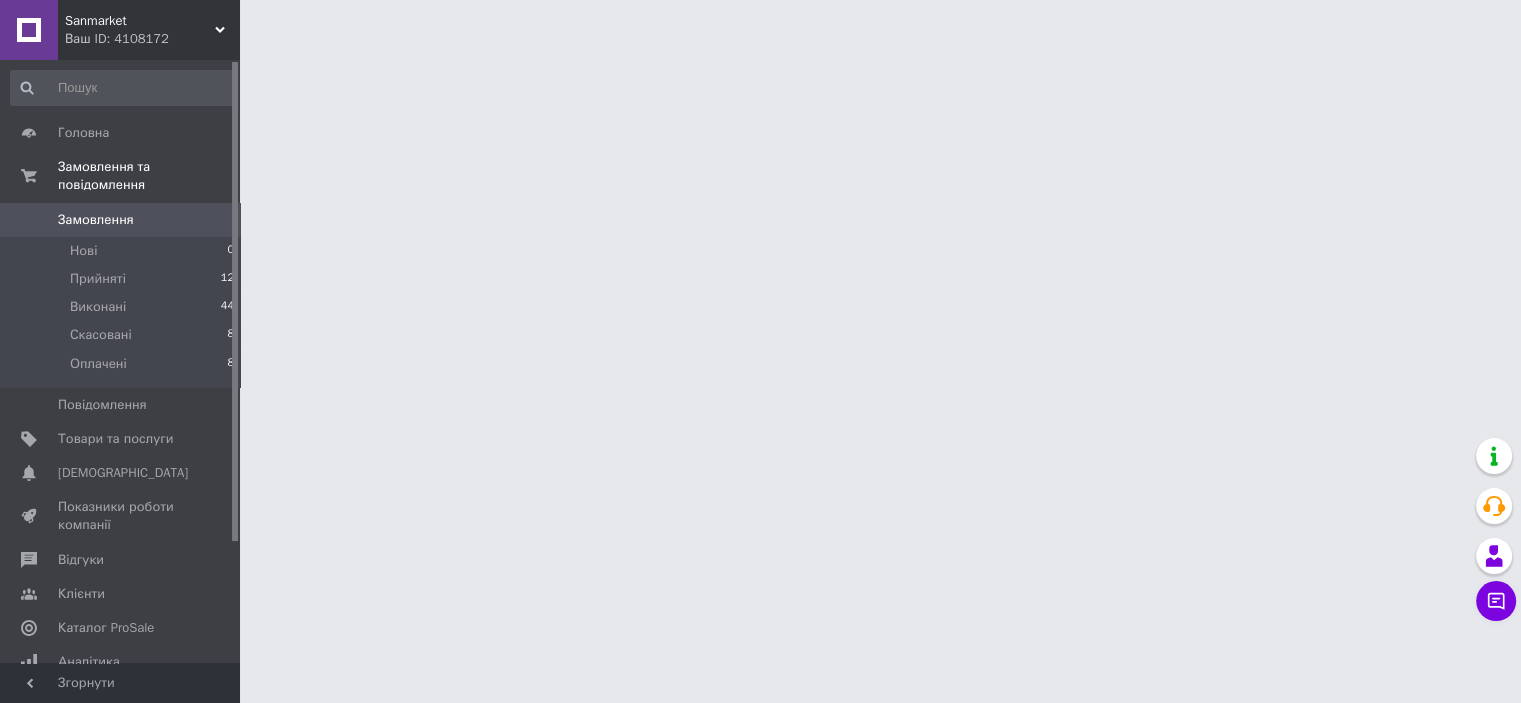 scroll, scrollTop: 0, scrollLeft: 0, axis: both 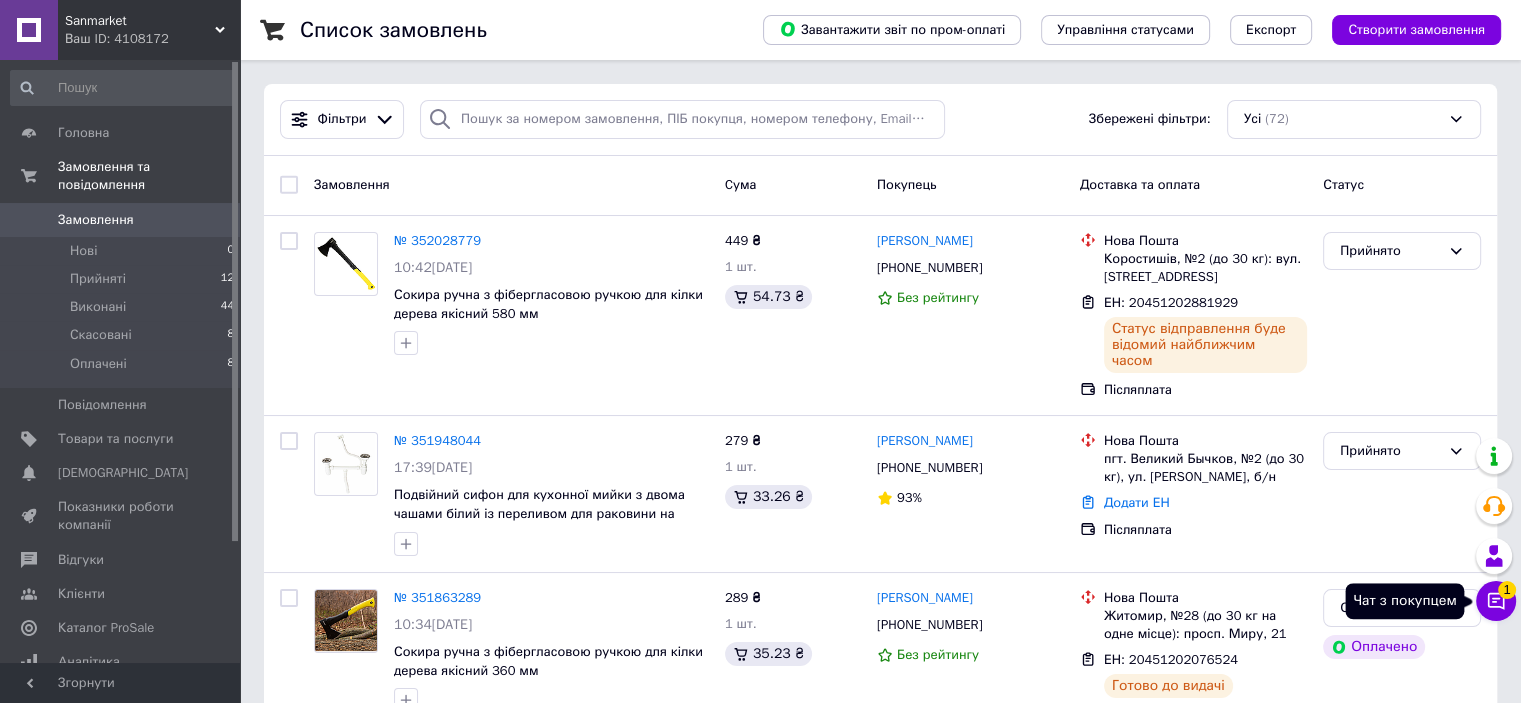 click on "Чат з покупцем 1" at bounding box center [1496, 601] 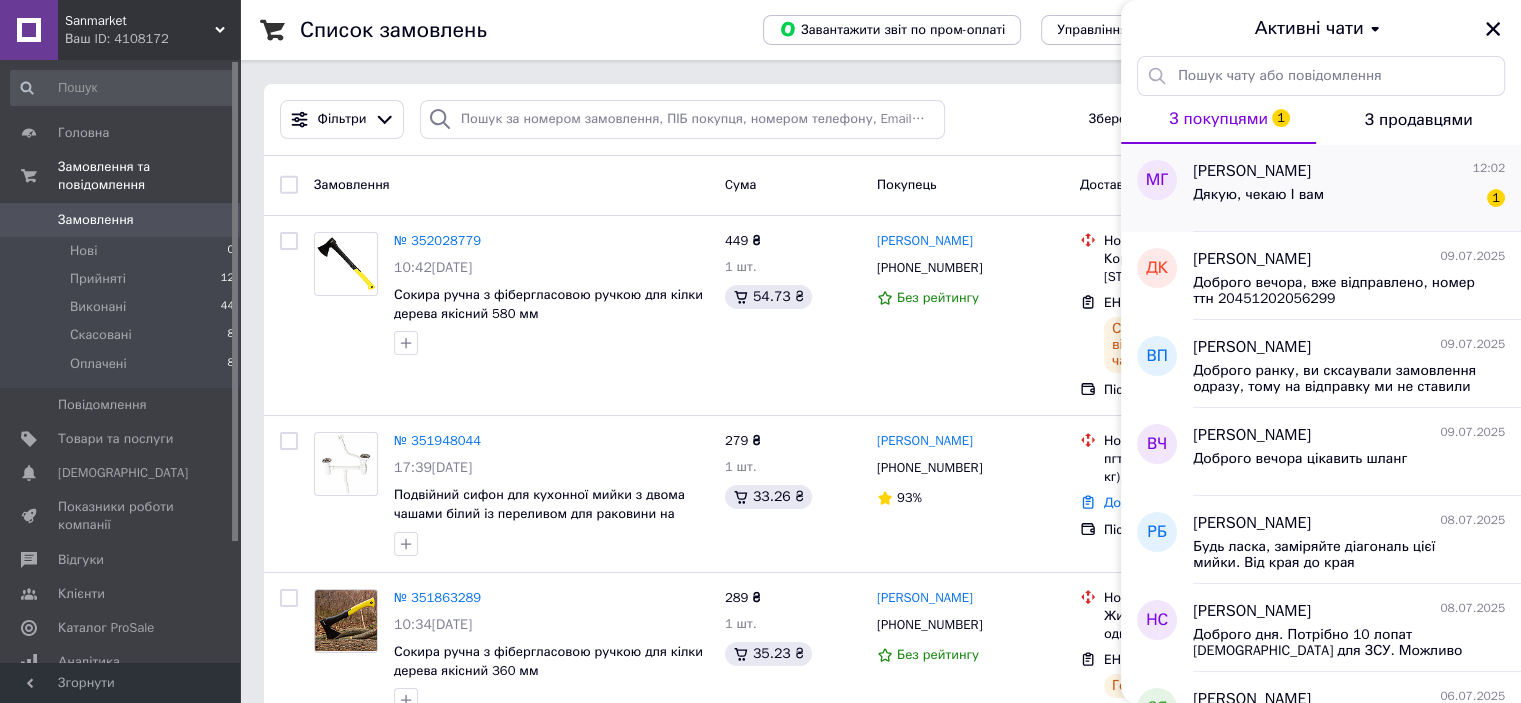 click on "Дякую, чекаю
І вам 1" at bounding box center [1349, 199] 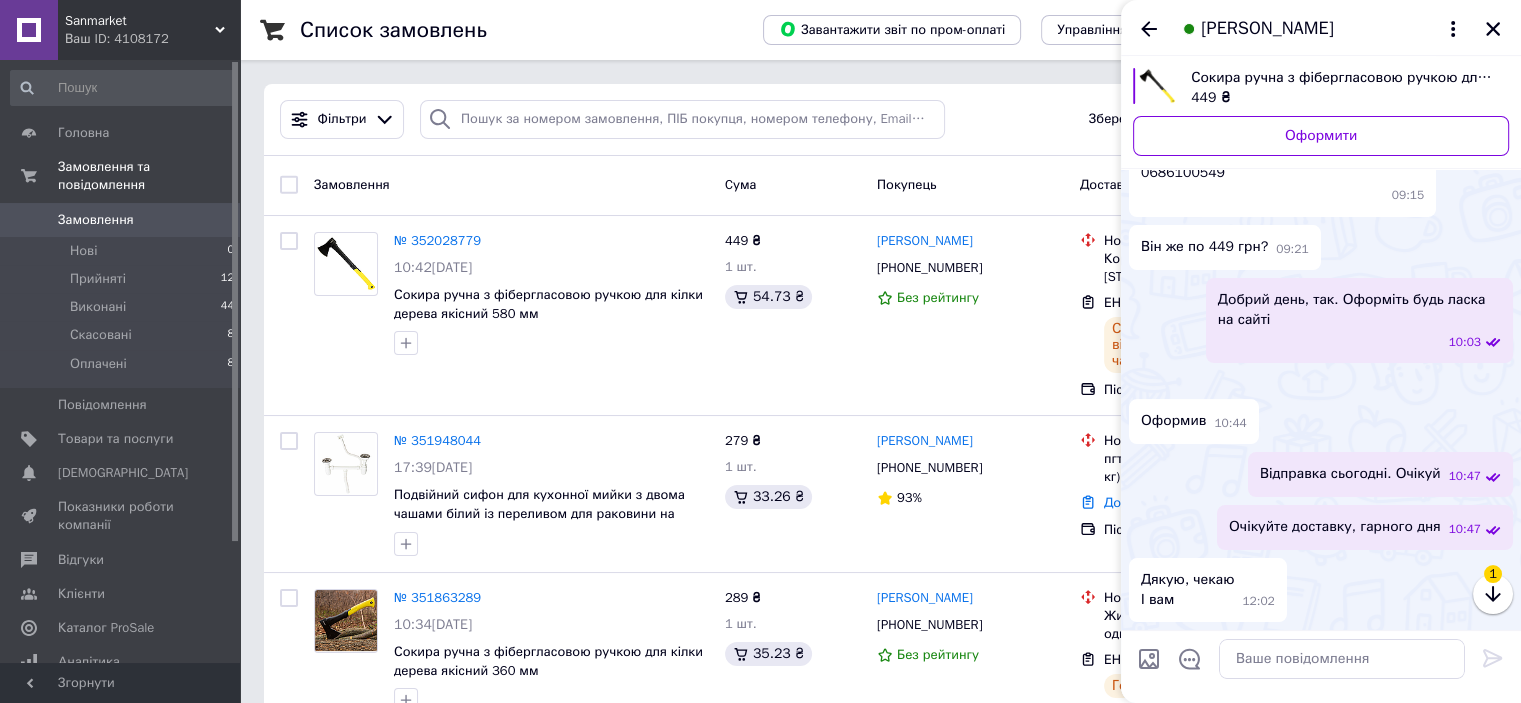 scroll, scrollTop: 533, scrollLeft: 0, axis: vertical 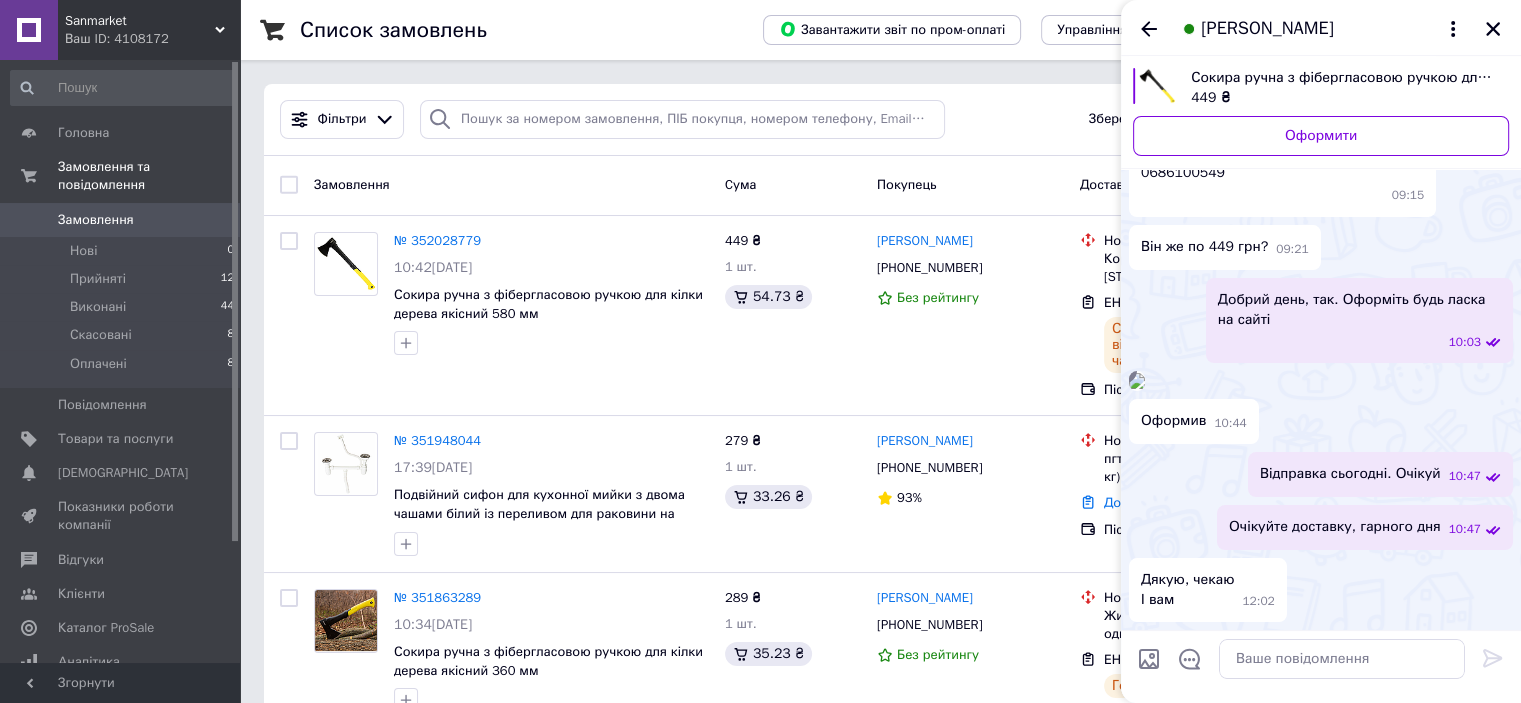 click on "Дякую, чекаю  І вам 12:02" at bounding box center (1321, 590) 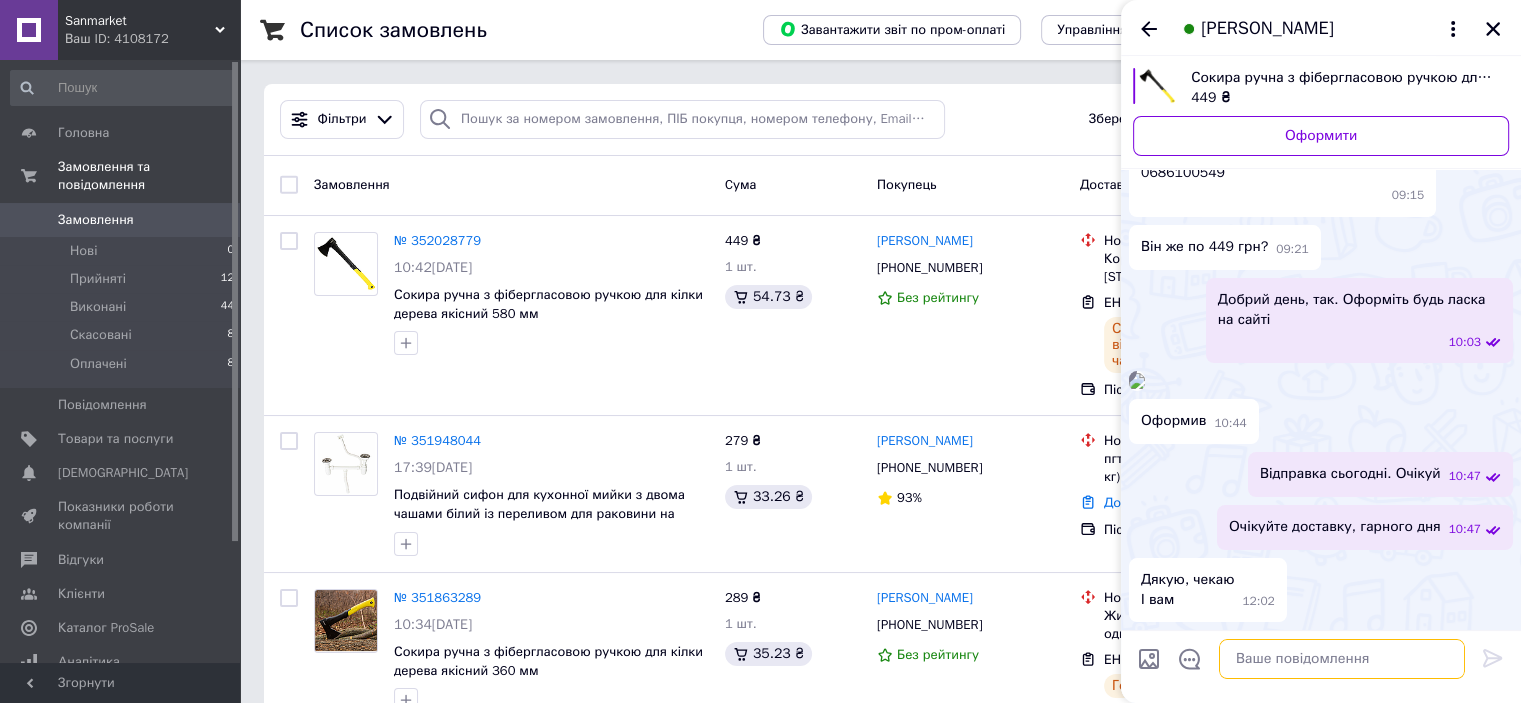 click at bounding box center (1342, 659) 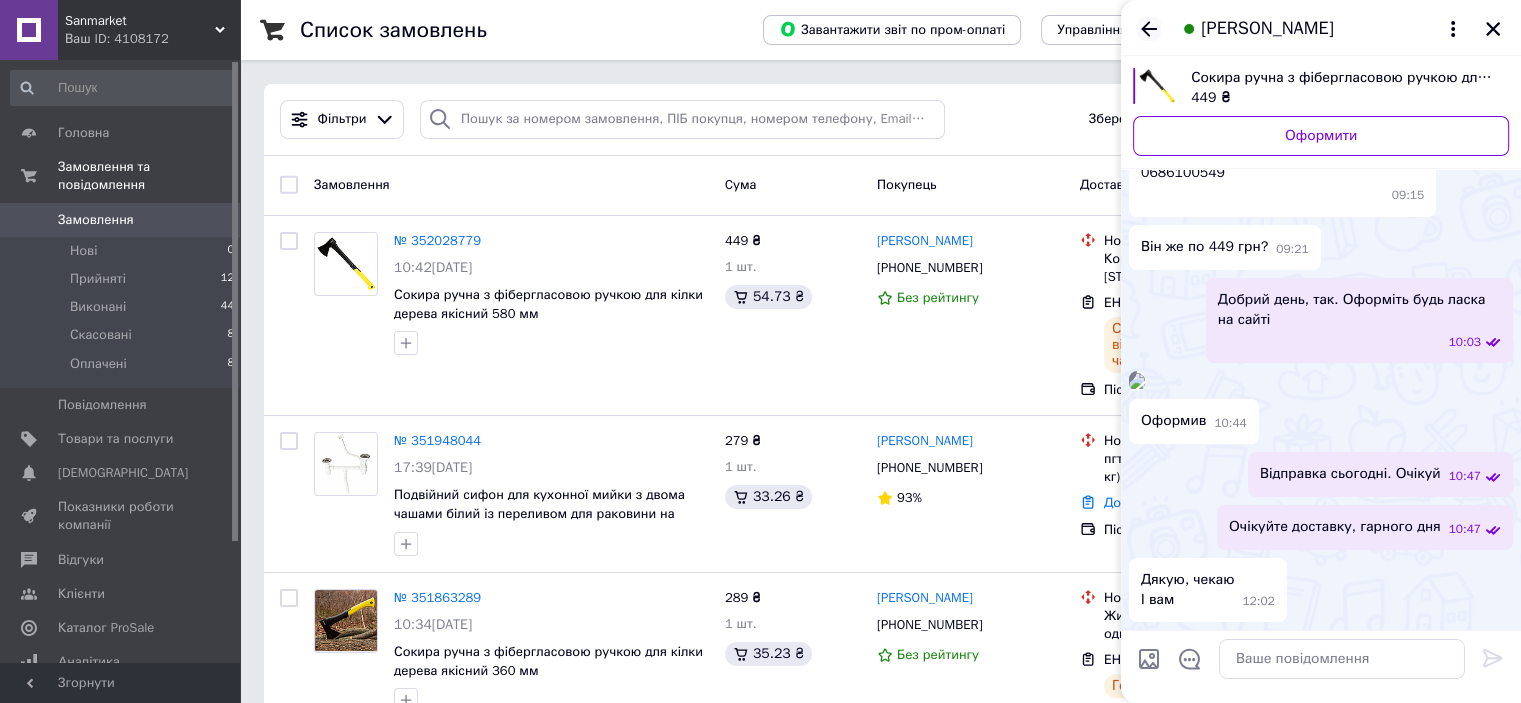 click 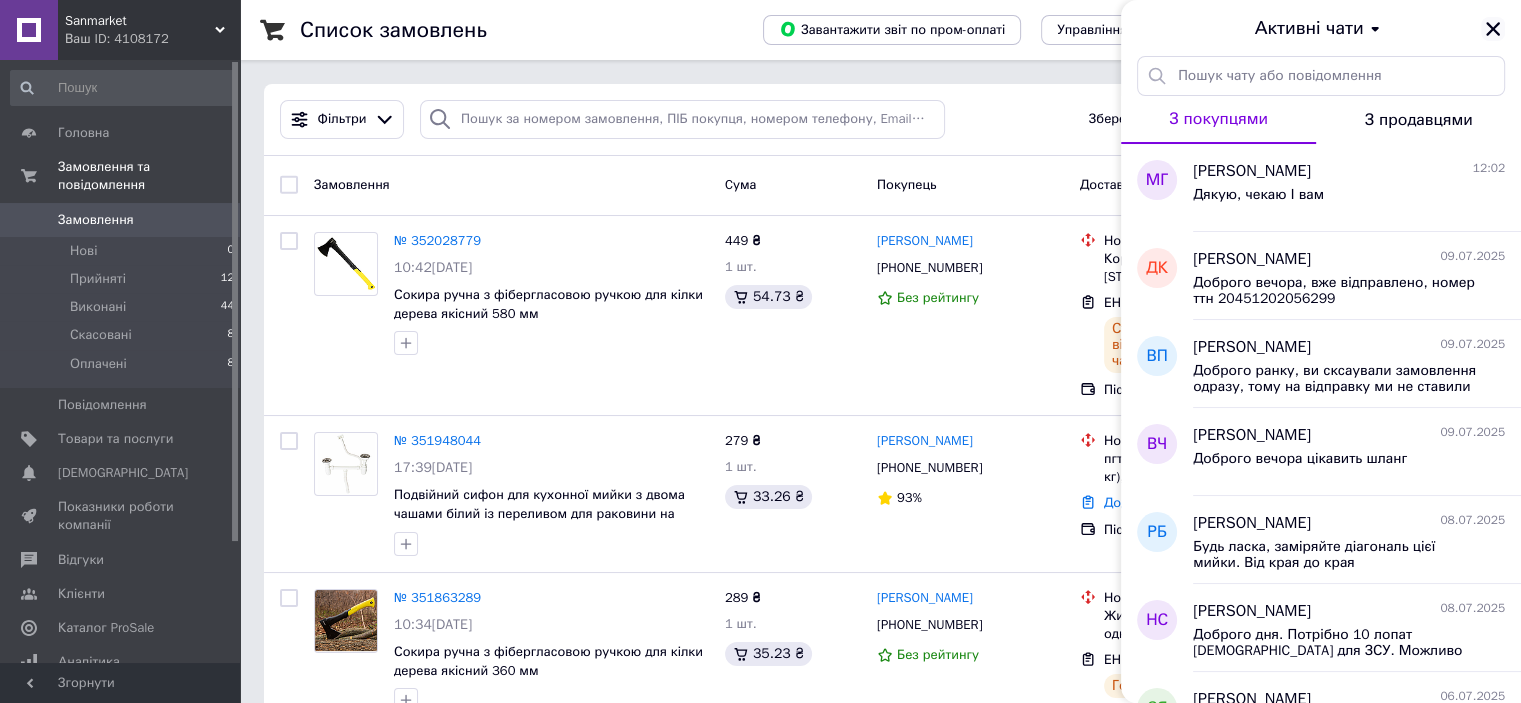 click 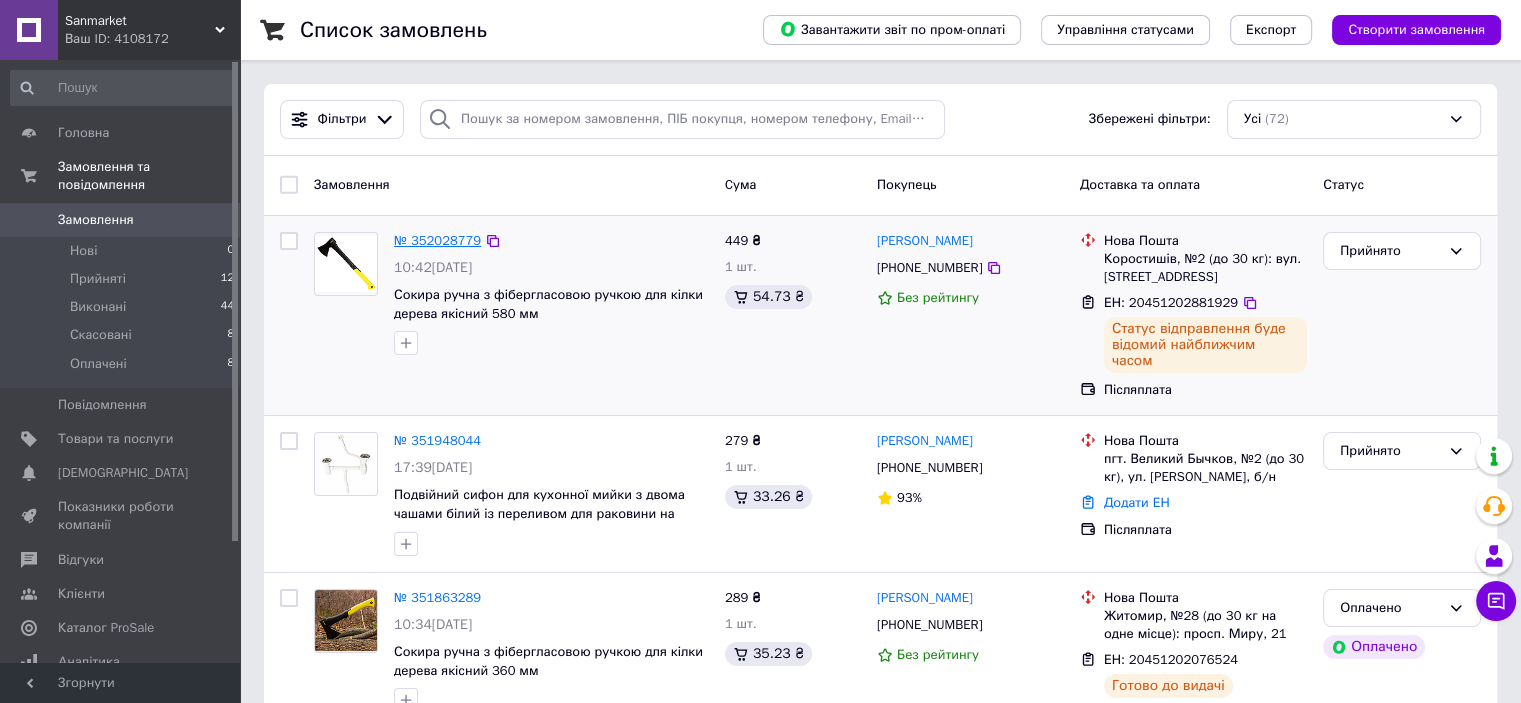 click on "№ 352028779" at bounding box center (437, 240) 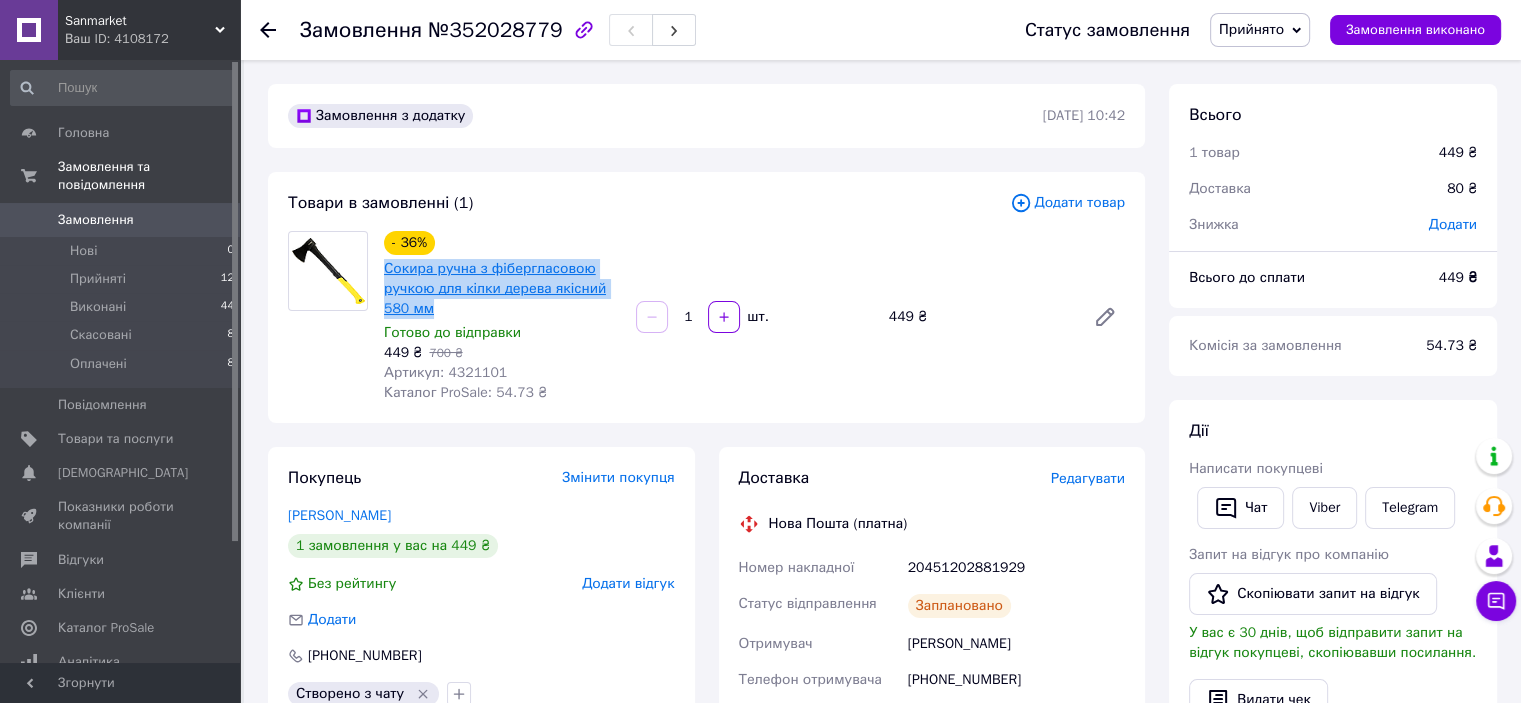 drag, startPoint x: 460, startPoint y: 307, endPoint x: 388, endPoint y: 266, distance: 82.85529 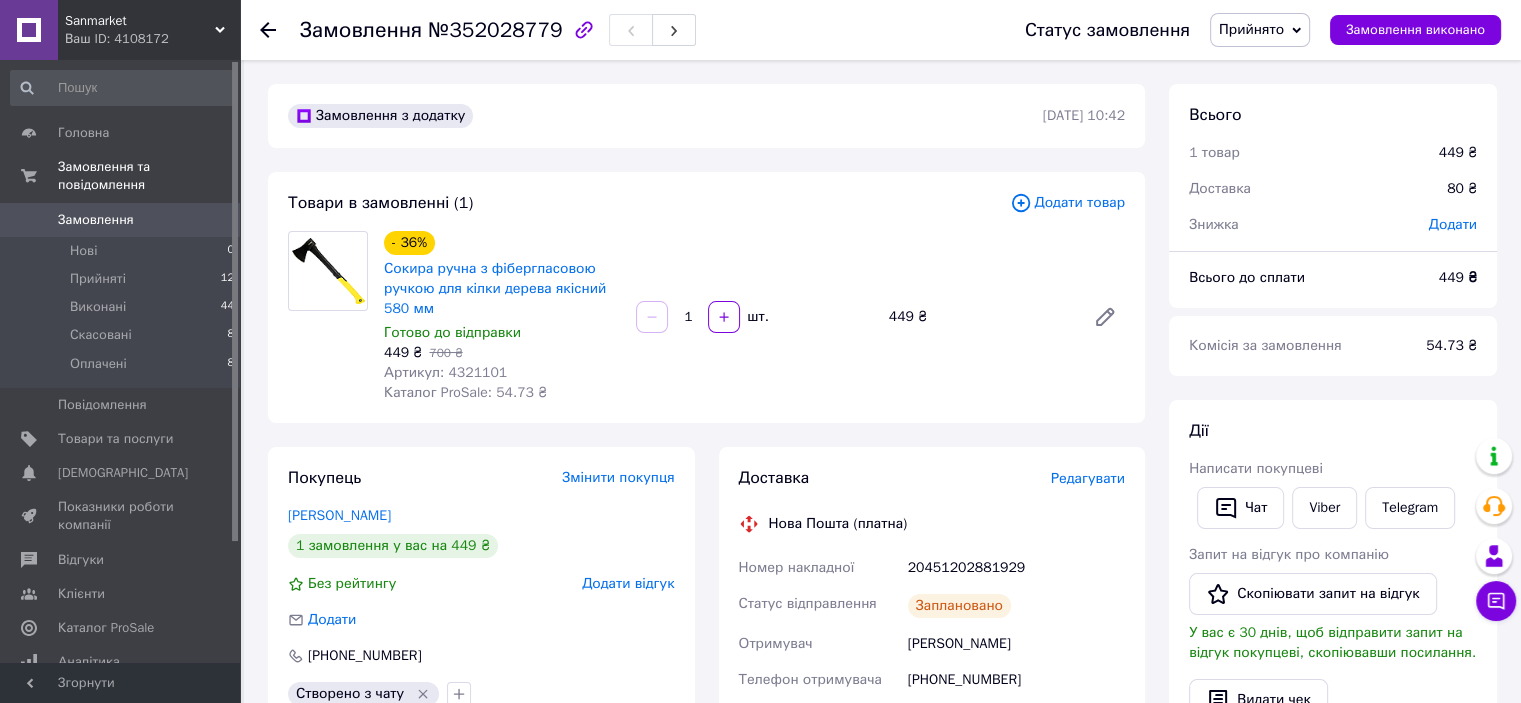 click on "Артикул: 4321101" at bounding box center [445, 372] 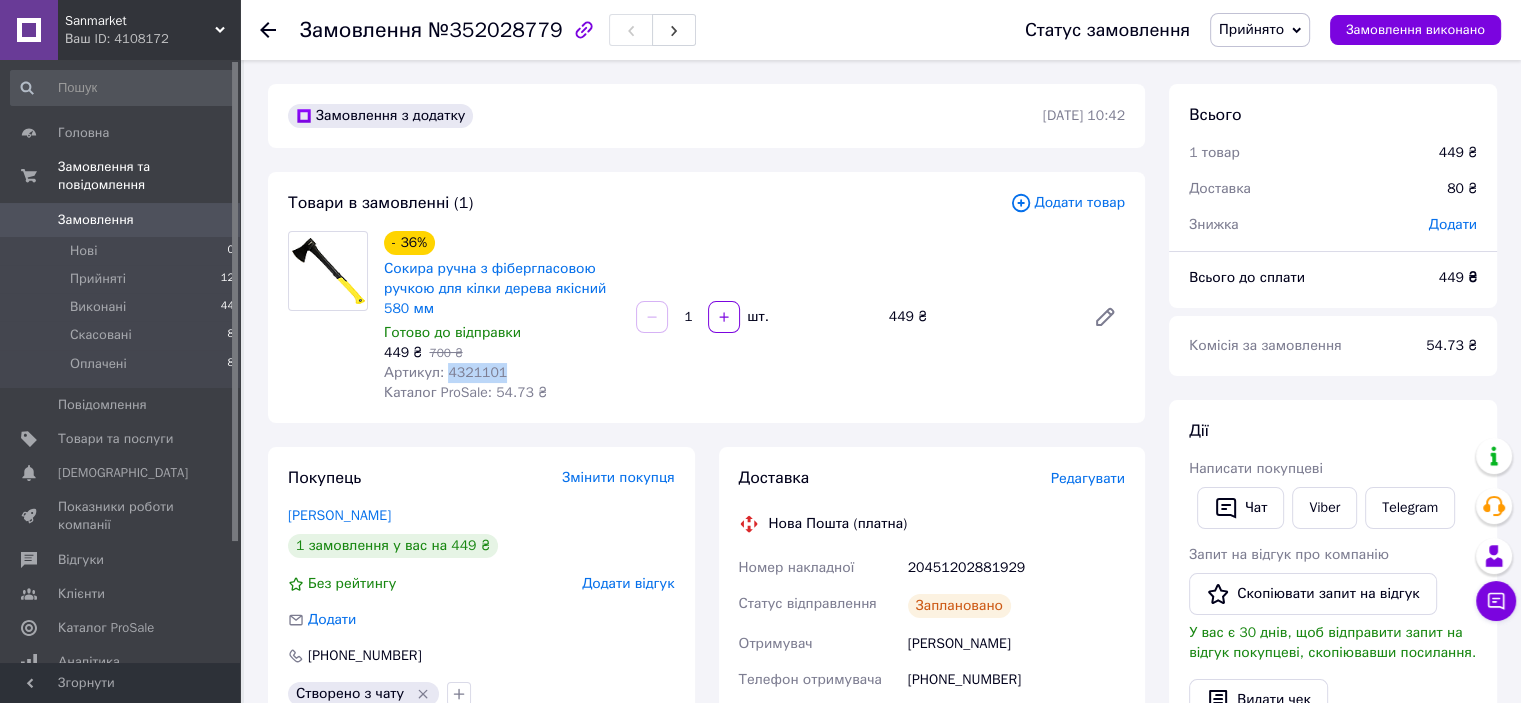 click on "Артикул: 4321101" at bounding box center [445, 372] 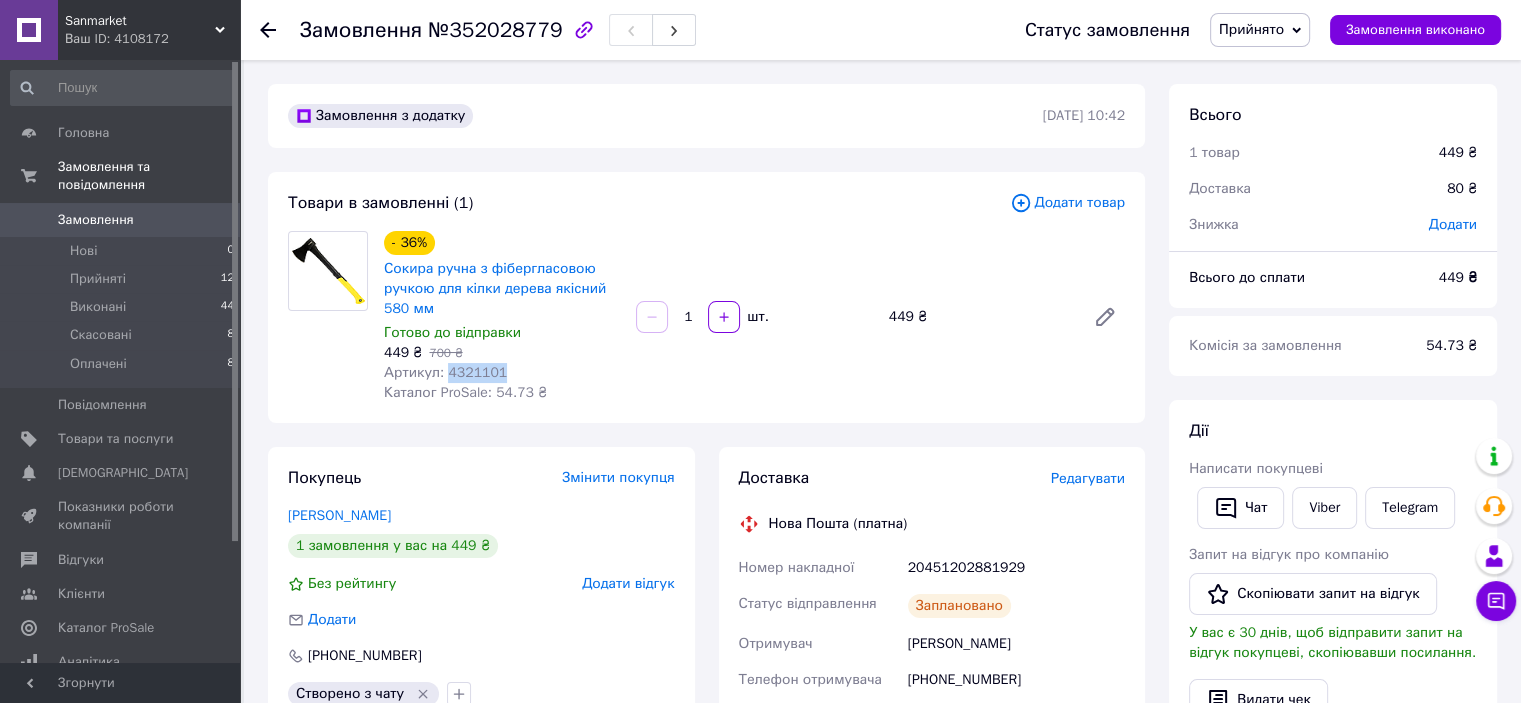 click on "Замовлення" at bounding box center (121, 220) 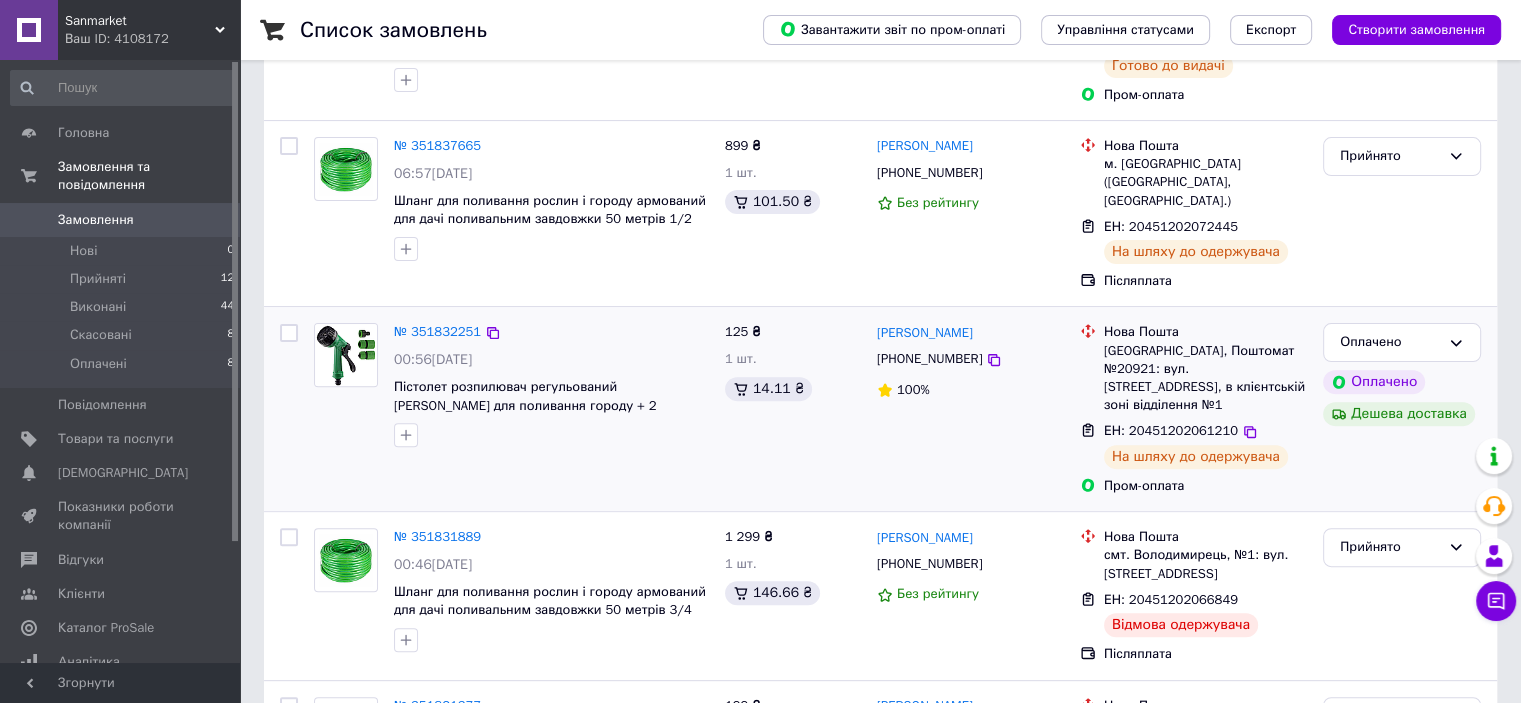 scroll, scrollTop: 600, scrollLeft: 0, axis: vertical 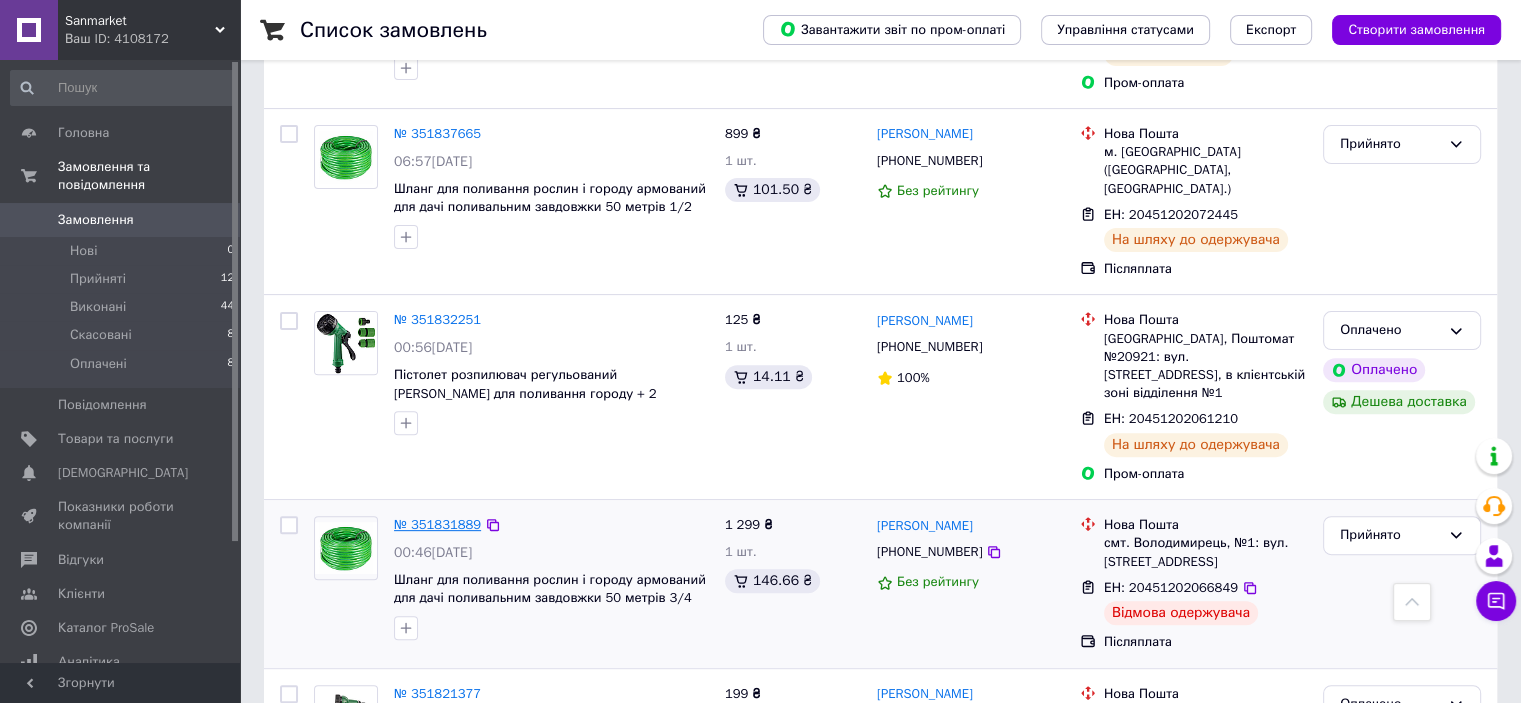click on "№ 351831889" at bounding box center [437, 524] 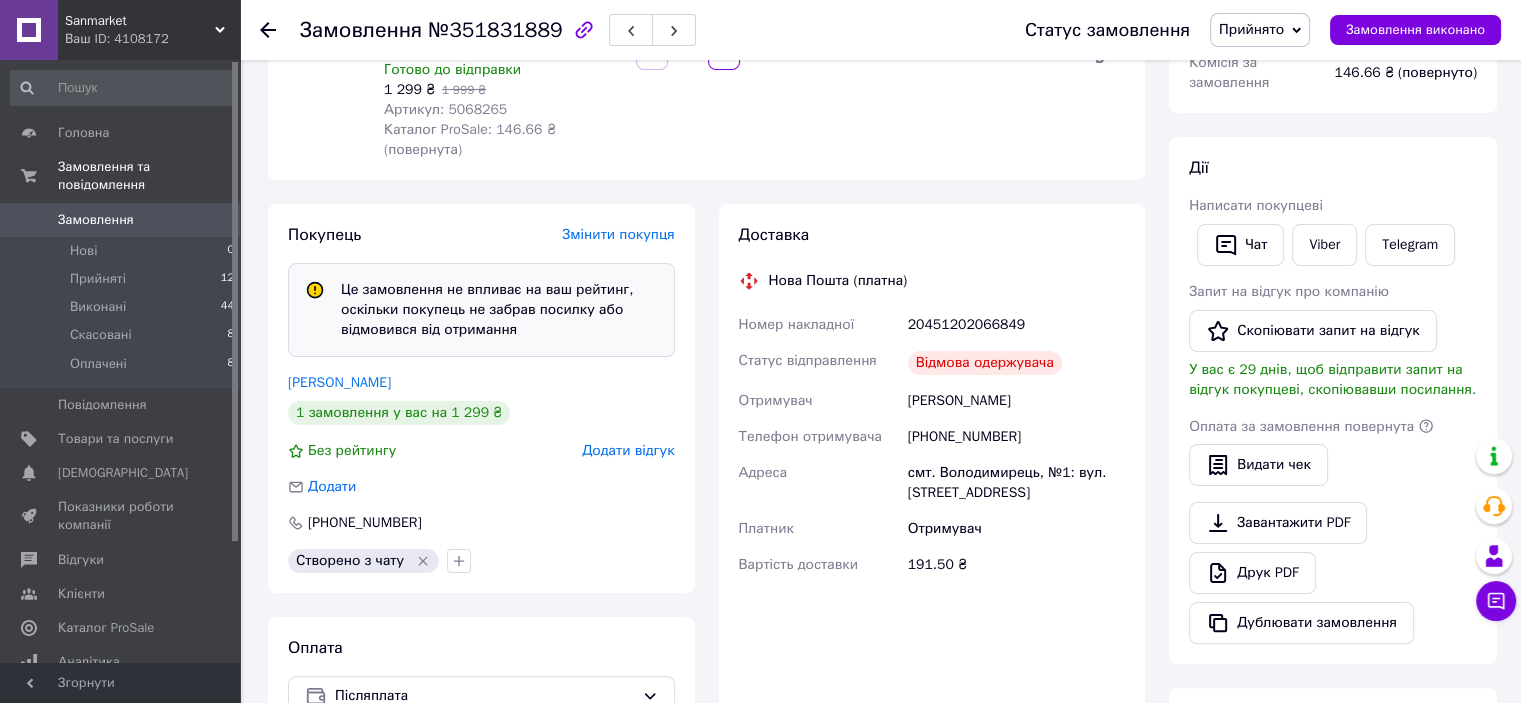 scroll, scrollTop: 240, scrollLeft: 0, axis: vertical 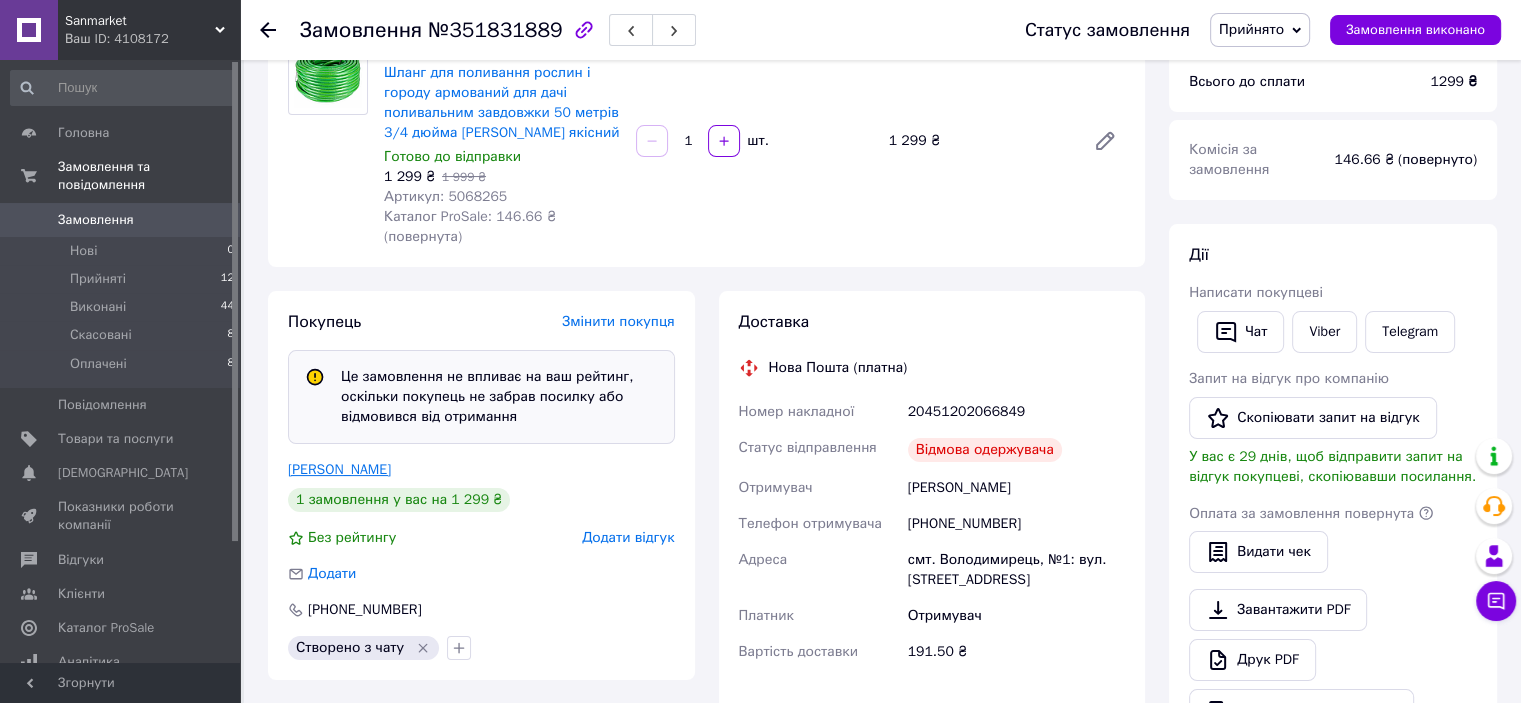 click on "[PERSON_NAME]" at bounding box center (339, 469) 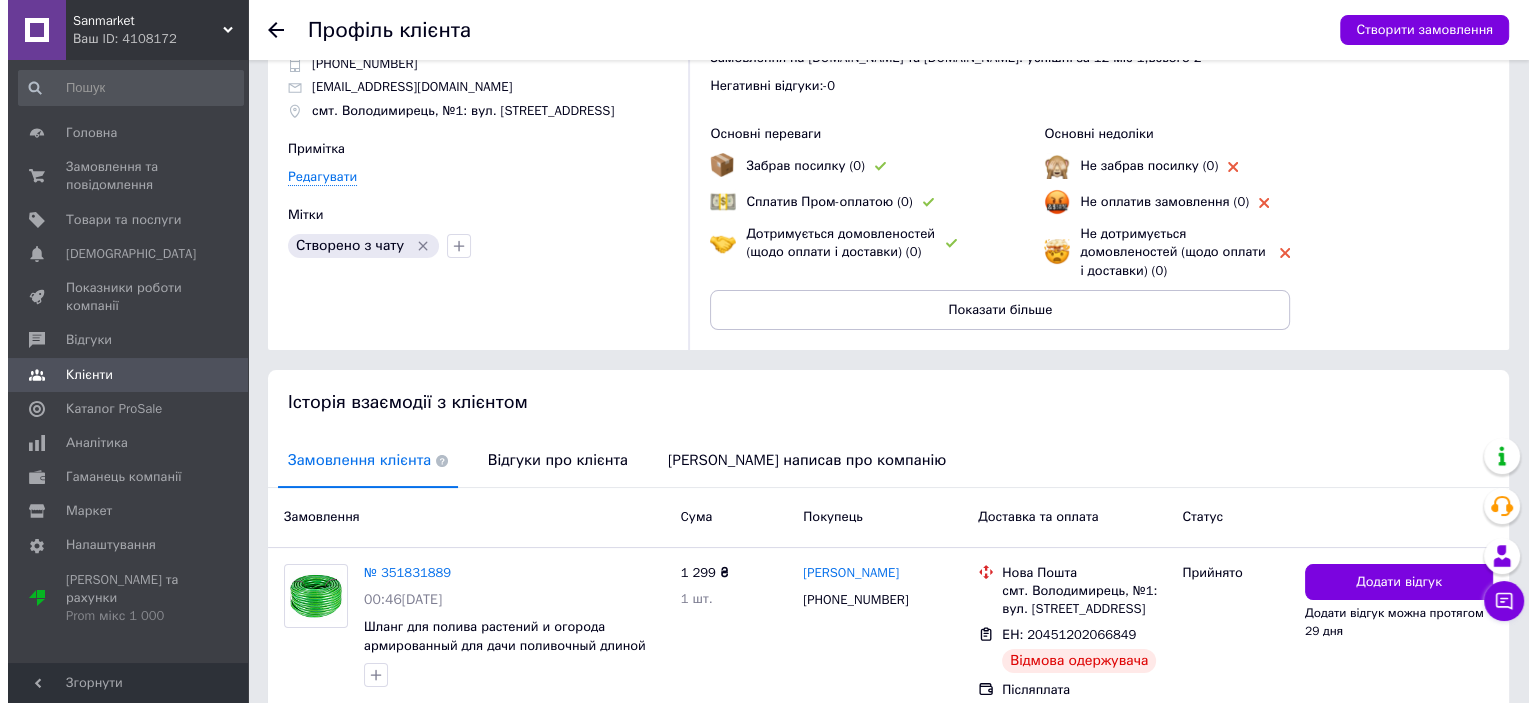 scroll, scrollTop: 176, scrollLeft: 0, axis: vertical 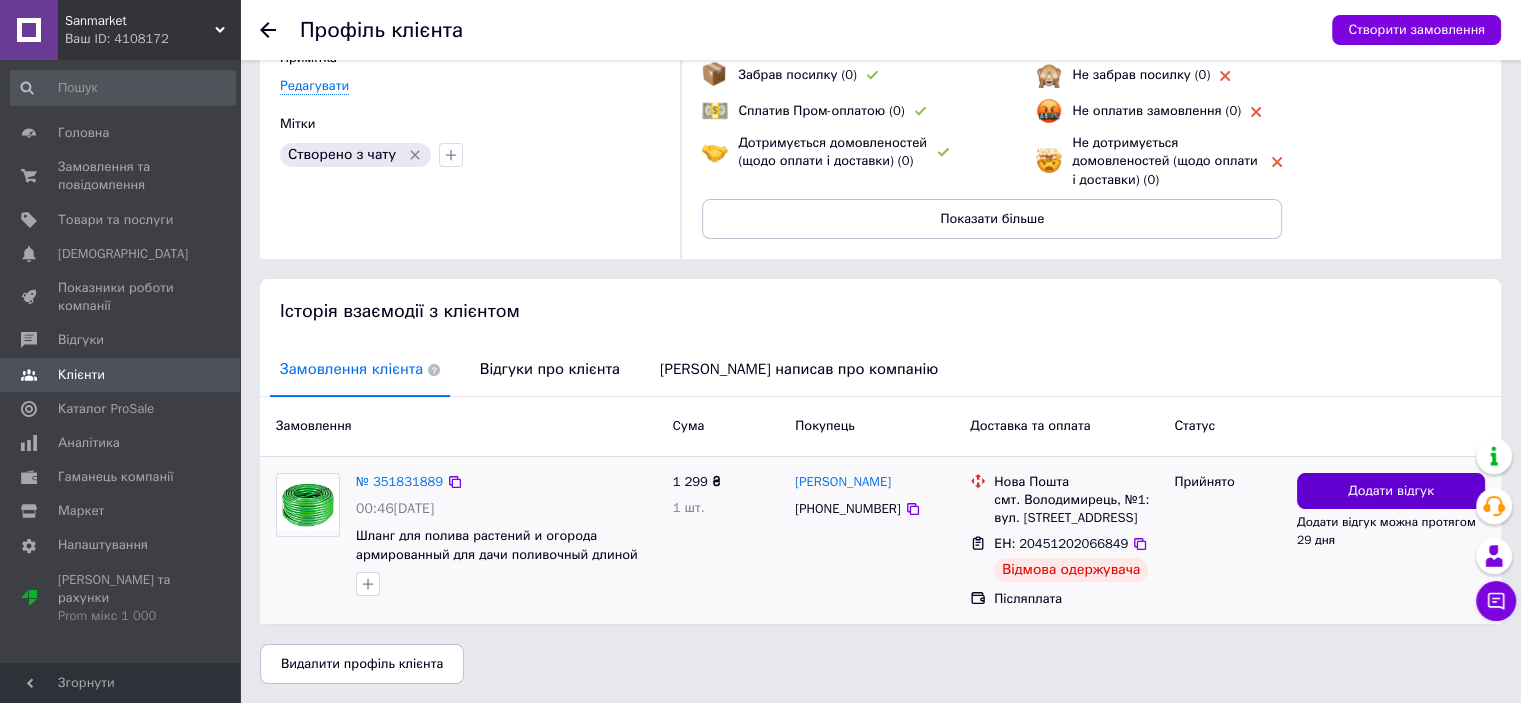 click on "Додати відгук" at bounding box center [1391, 491] 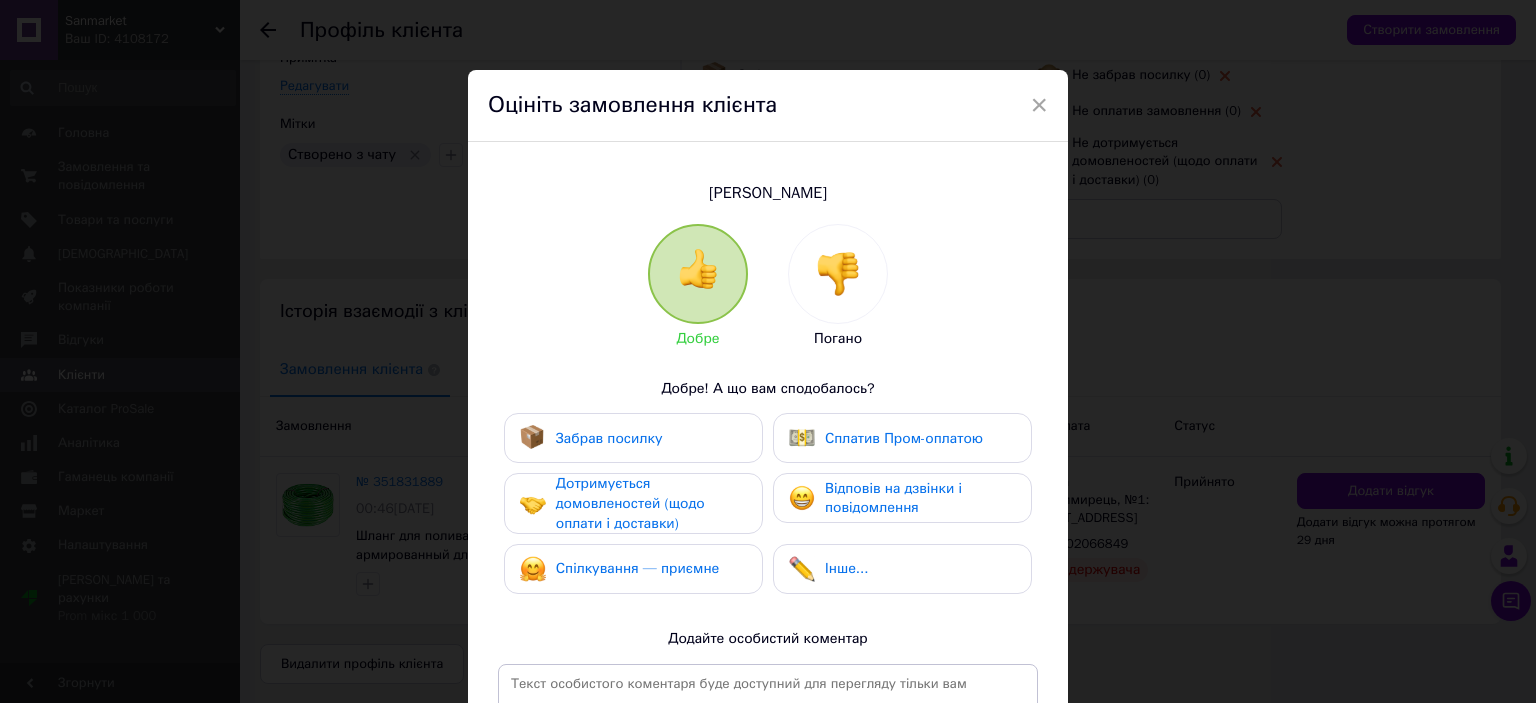 click at bounding box center [838, 274] 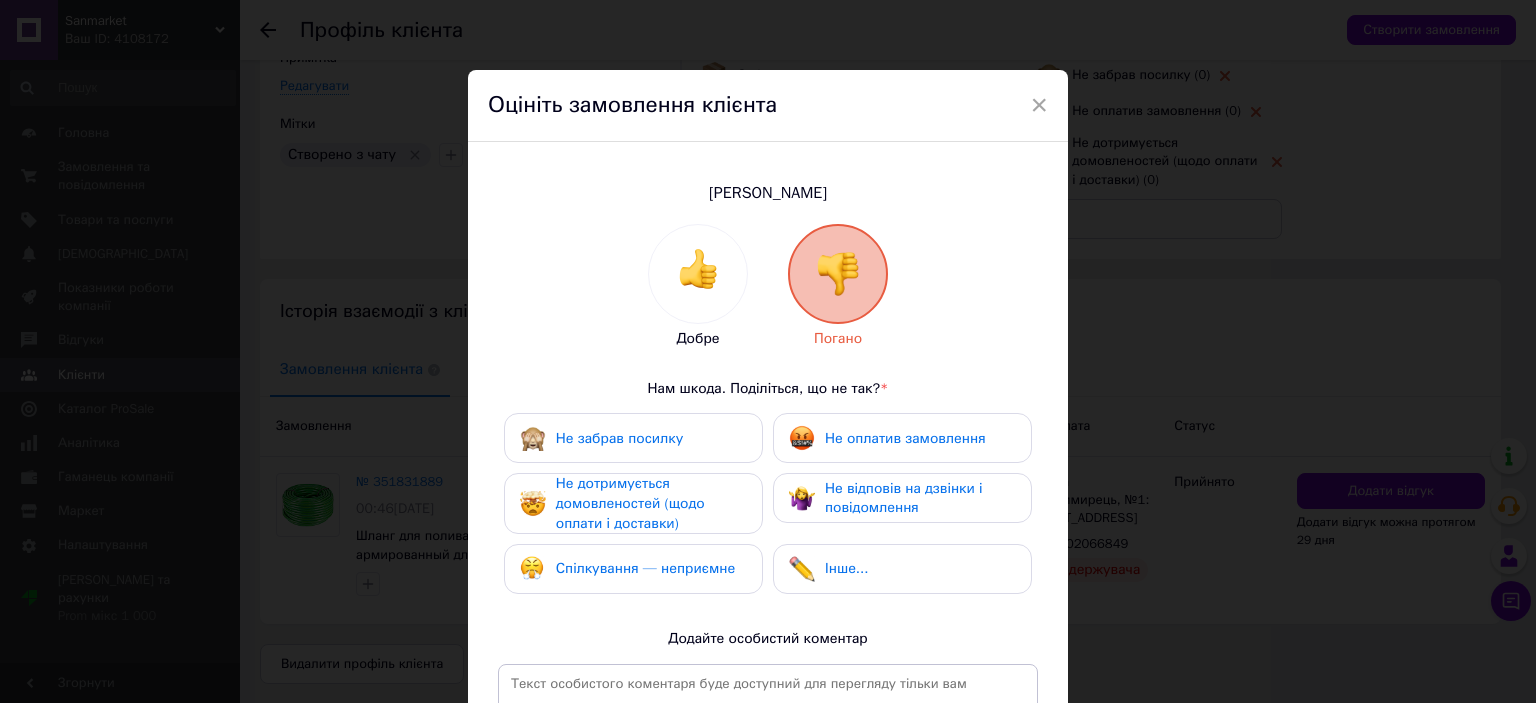 click on "Не забрав посилку" at bounding box center (619, 438) 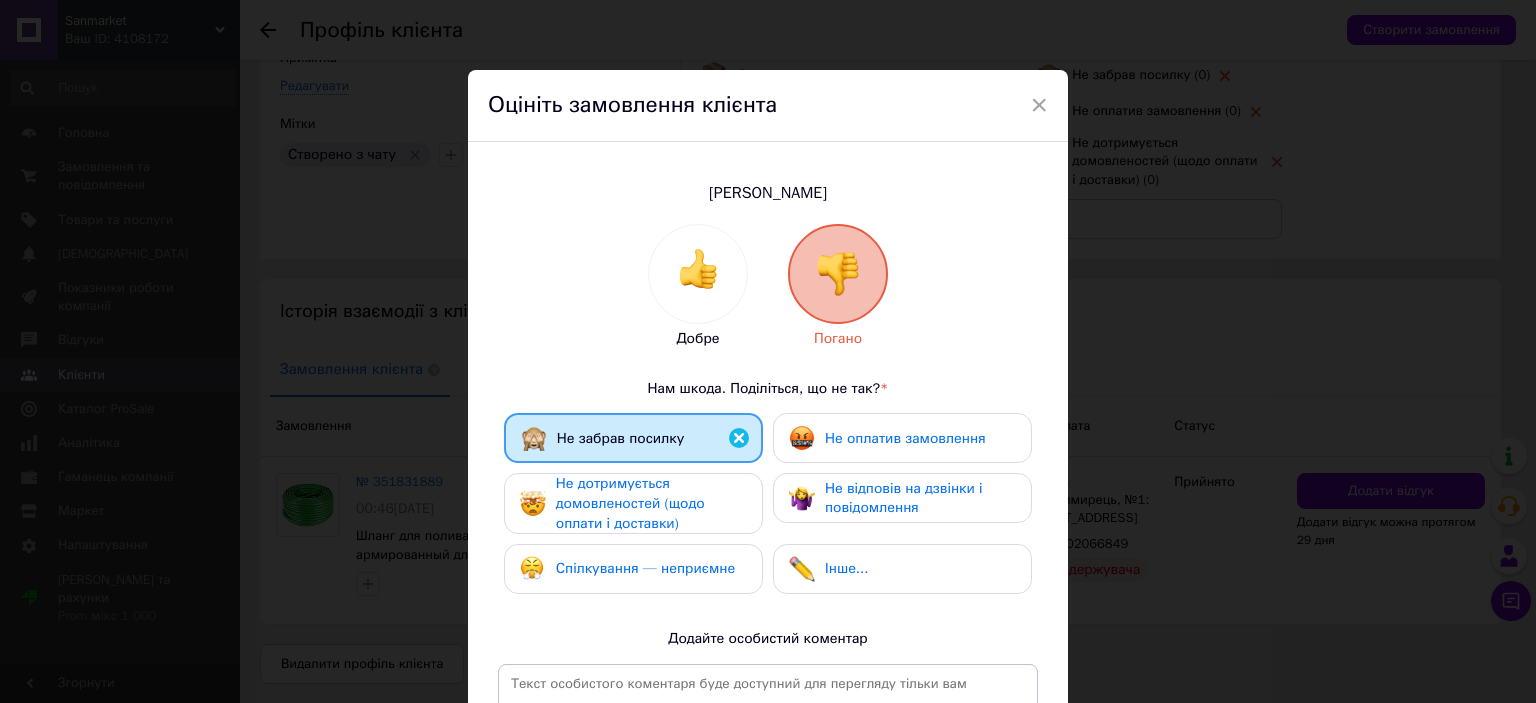 click on "Не дотримується домовленостей (щодо оплати і доставки)" at bounding box center (630, 503) 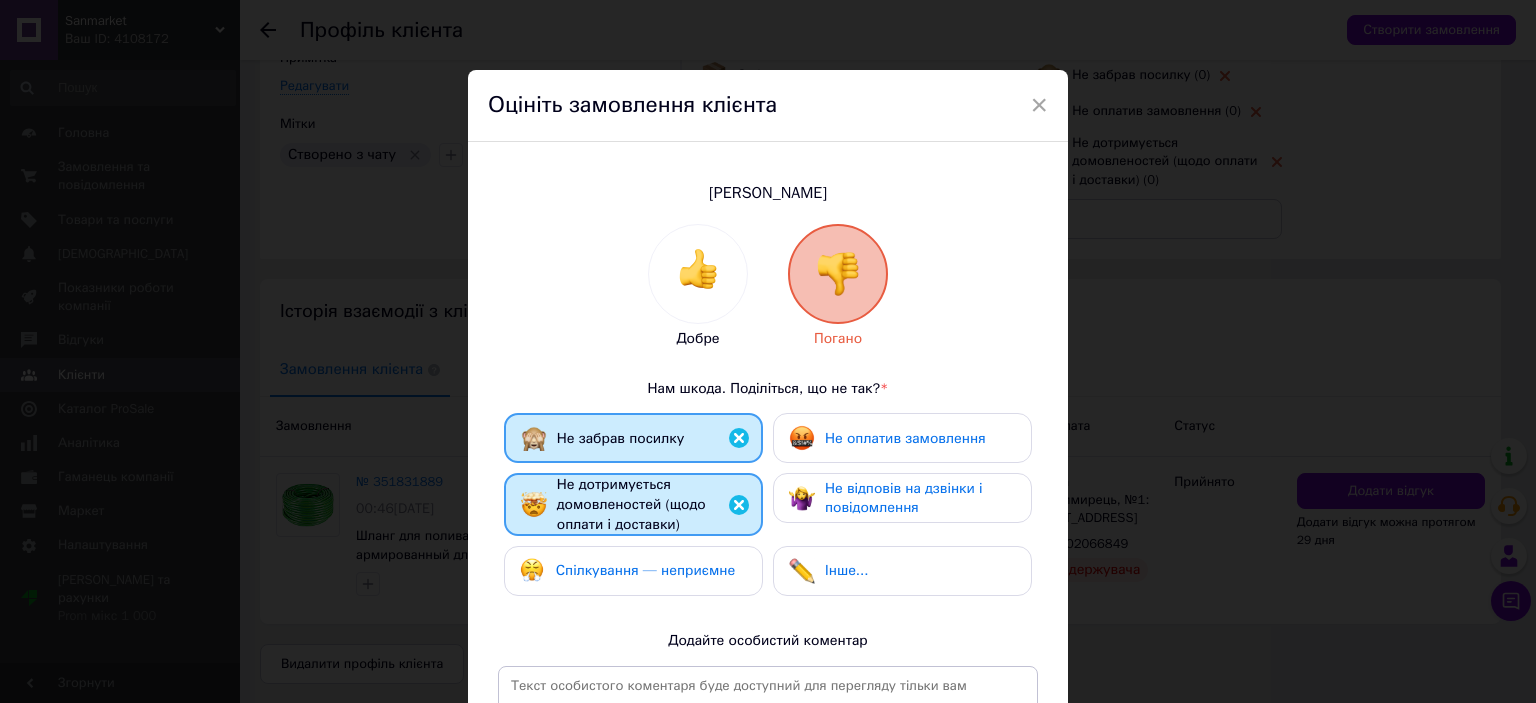 drag, startPoint x: 705, startPoint y: 565, endPoint x: 812, endPoint y: 559, distance: 107.16809 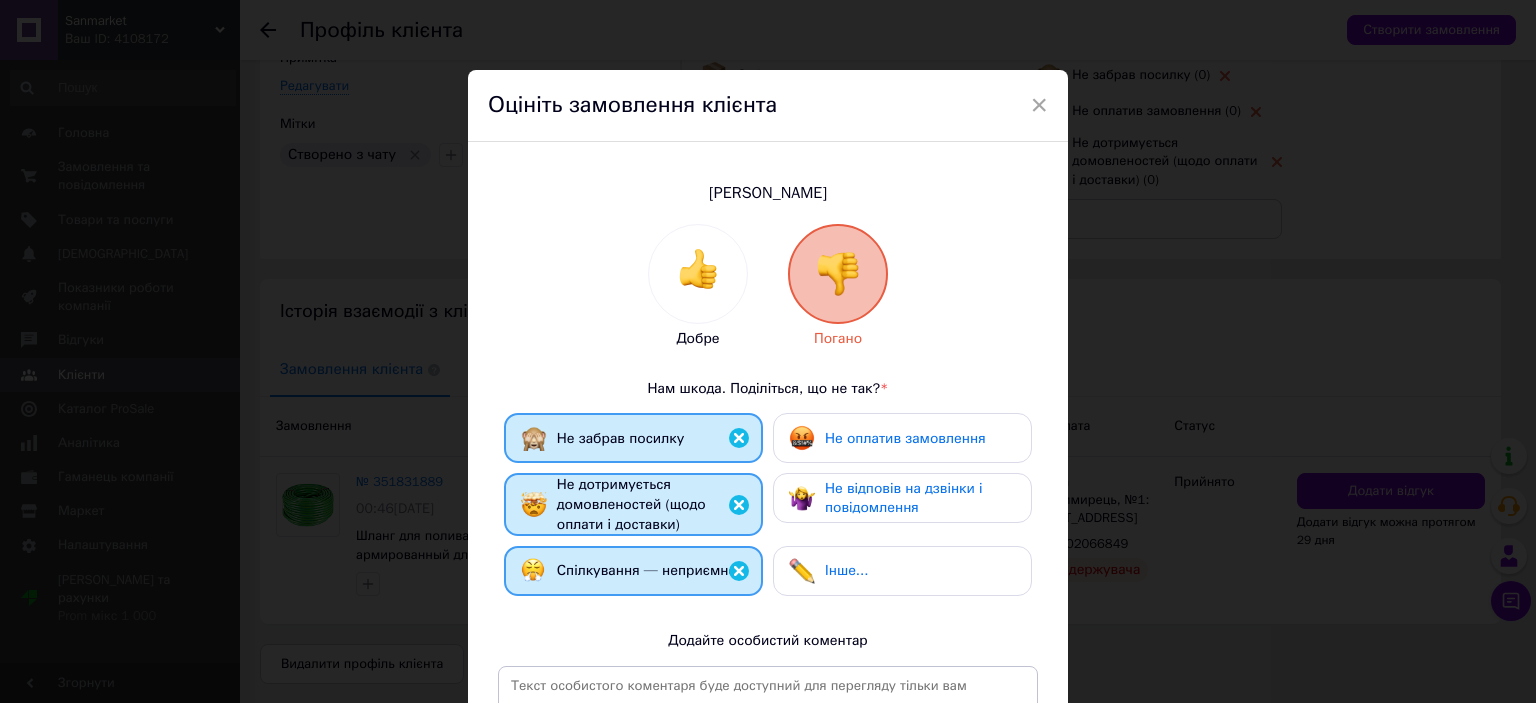 click on "Не відповів на дзвінки і повідомлення" at bounding box center (904, 498) 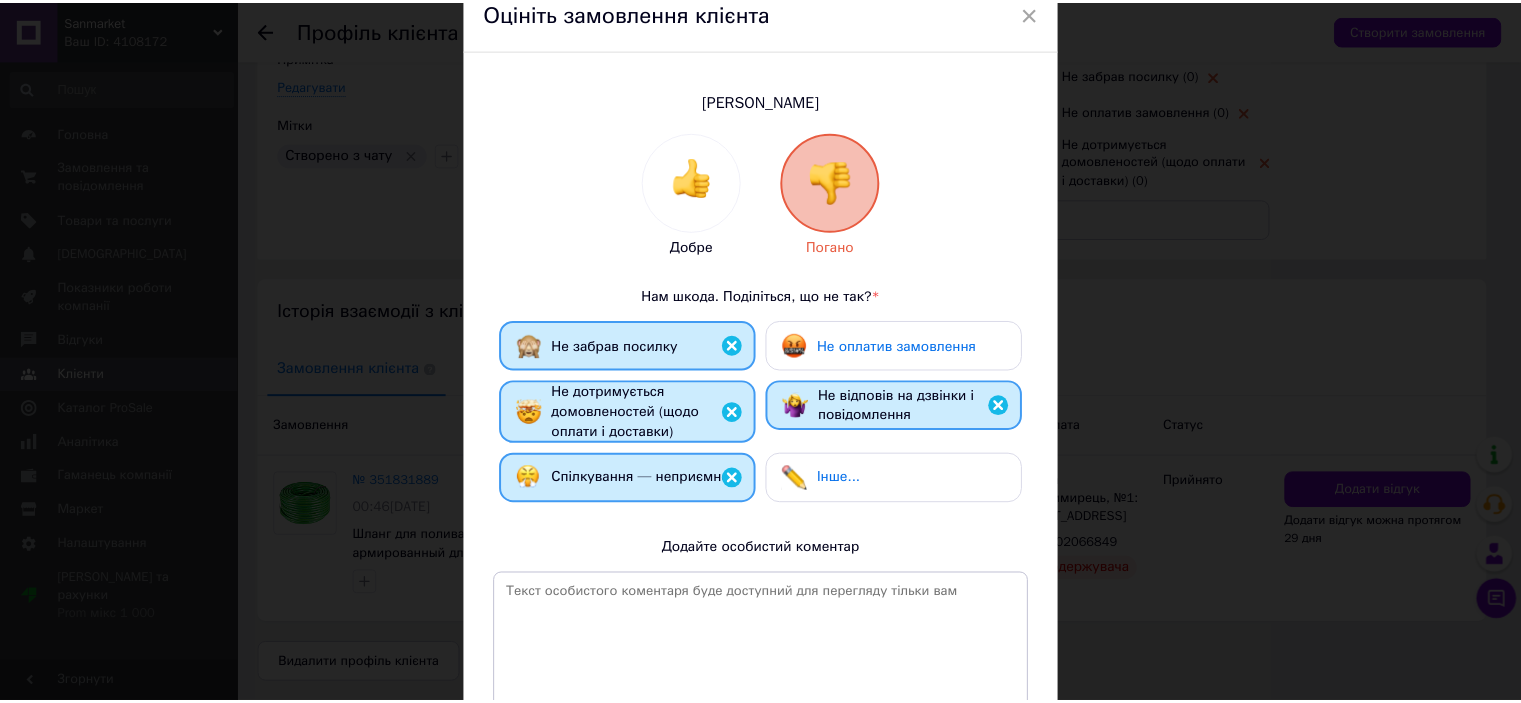 scroll, scrollTop: 240, scrollLeft: 0, axis: vertical 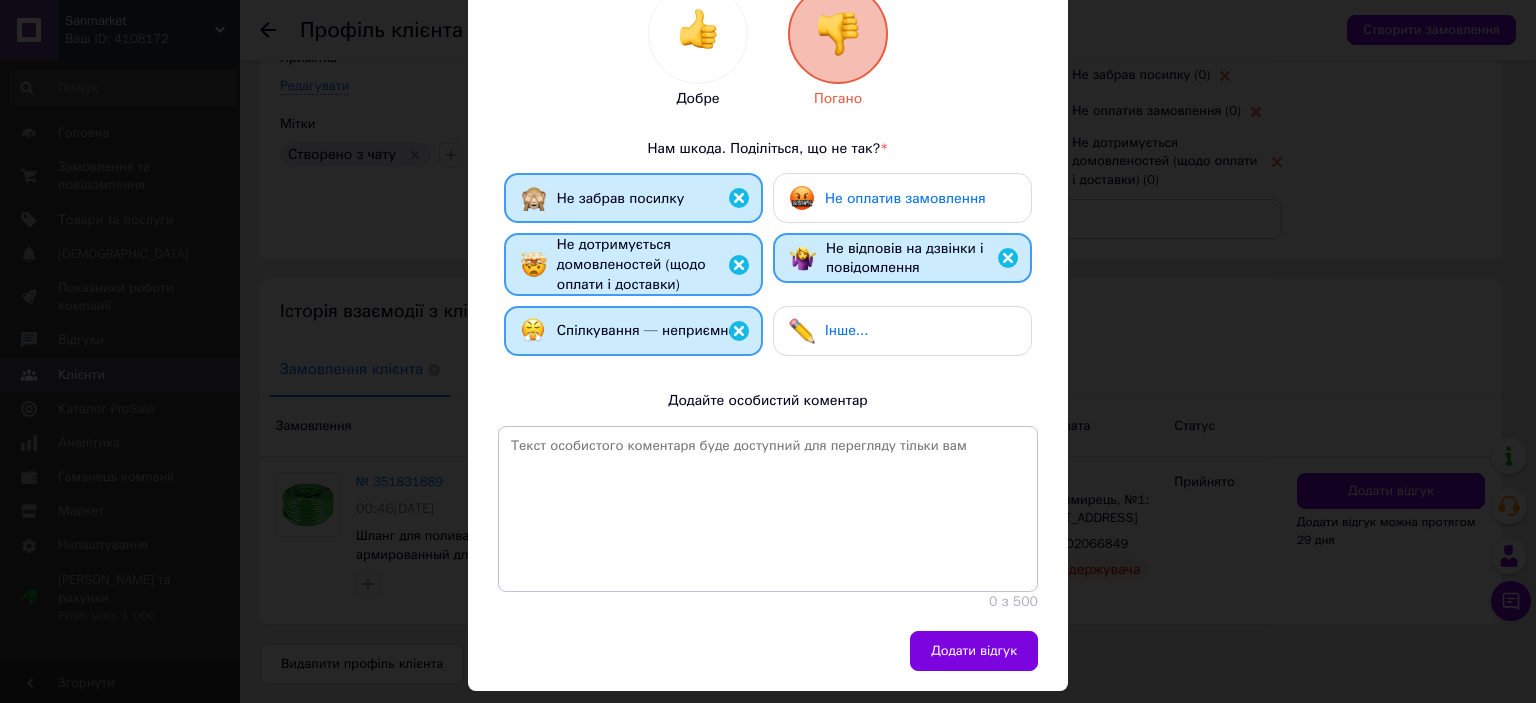 click on "Інше..." at bounding box center [902, 331] 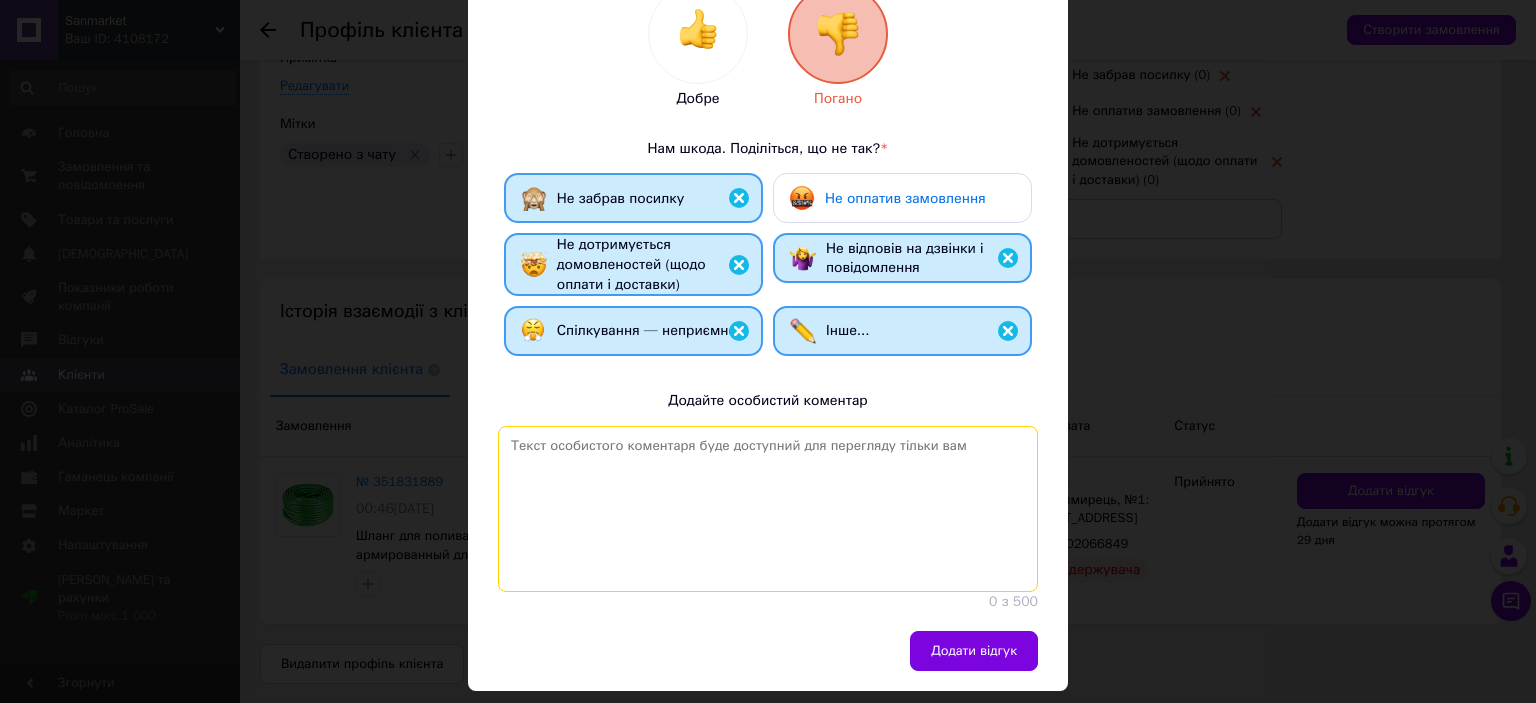 click at bounding box center (768, 509) 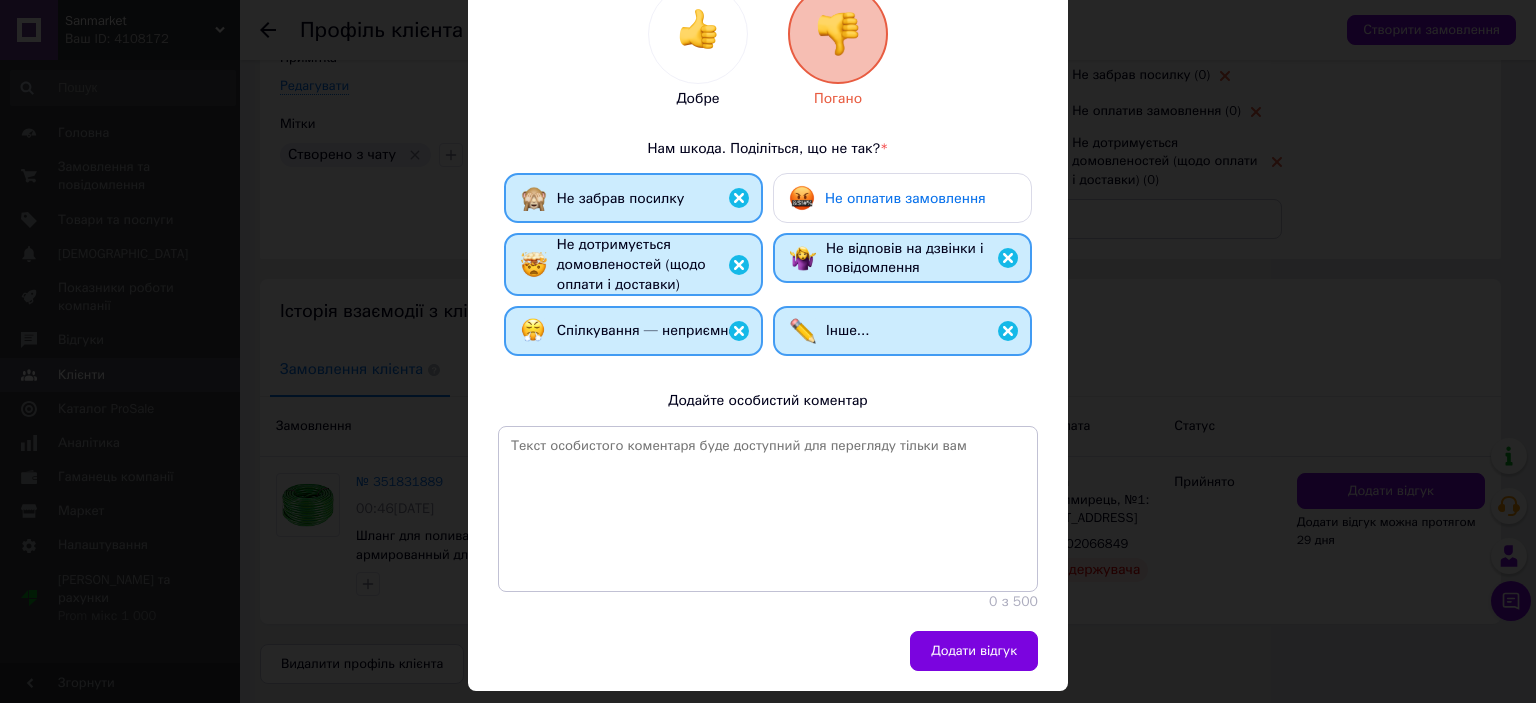 click on "Не оплатив замовлення" at bounding box center (905, 198) 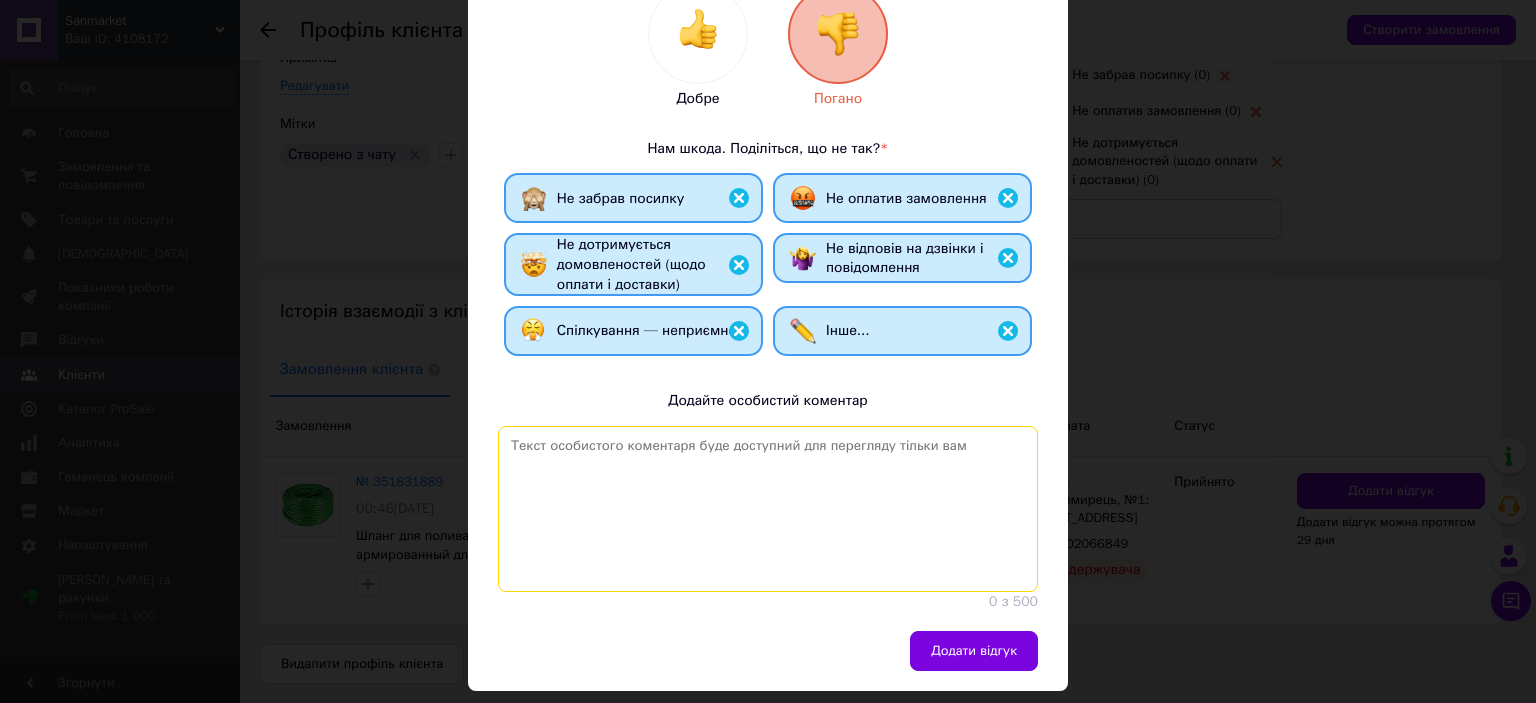 click at bounding box center (768, 509) 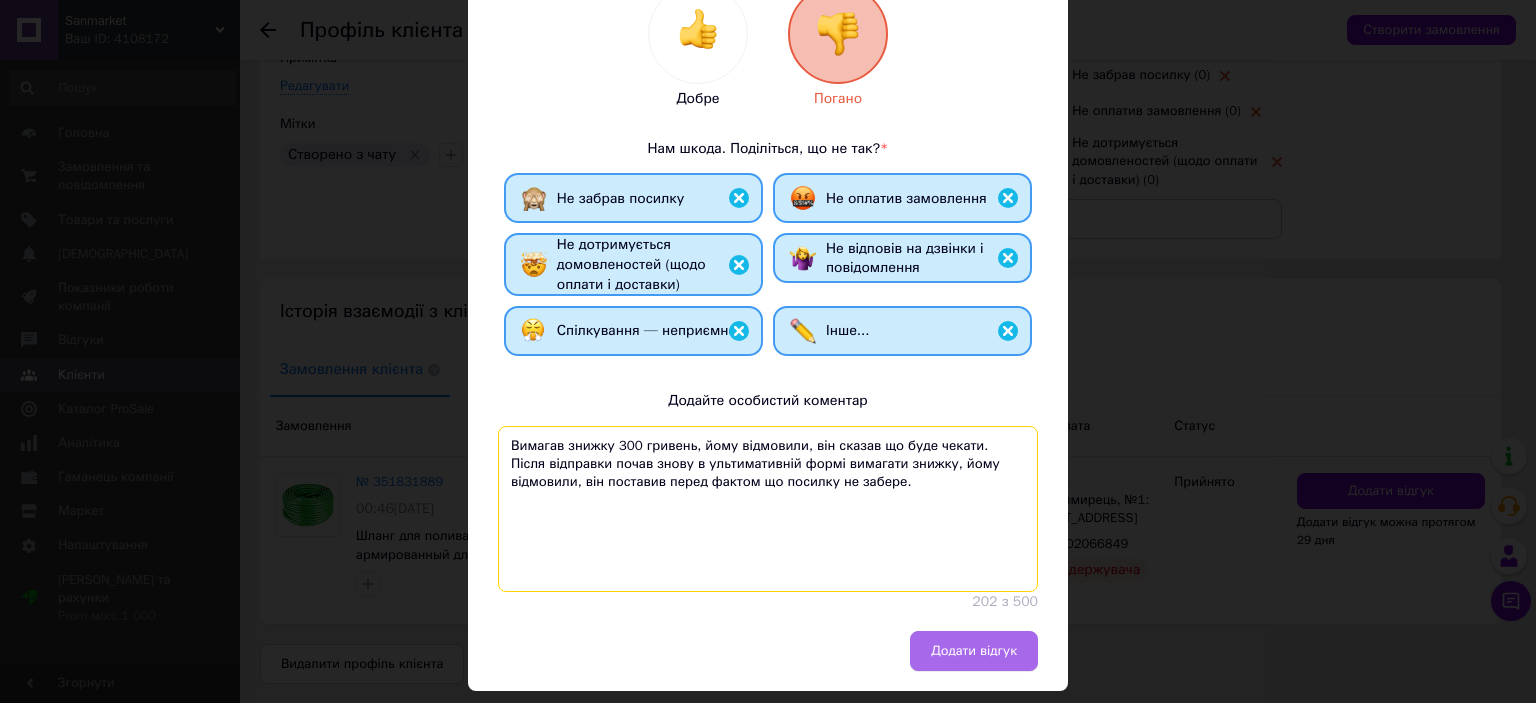 type on "Вимагав знижку 300 гривень, йому відмовили, він сказав що буде чекати. Після відправки почав знову в ультимативній формі вимагати знижку, йому відмовили, він поставив перед фактом що посилку не забере." 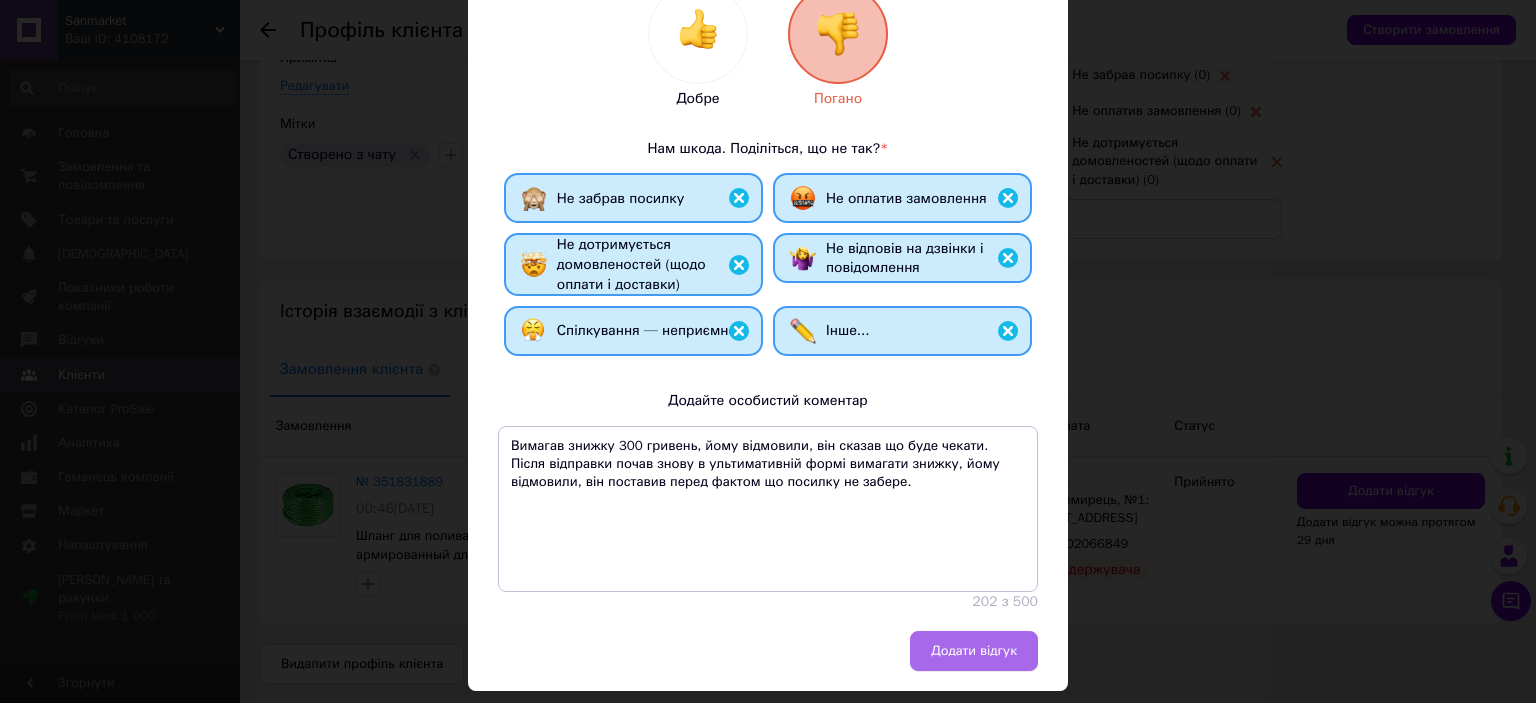 click on "Додати відгук" at bounding box center (974, 651) 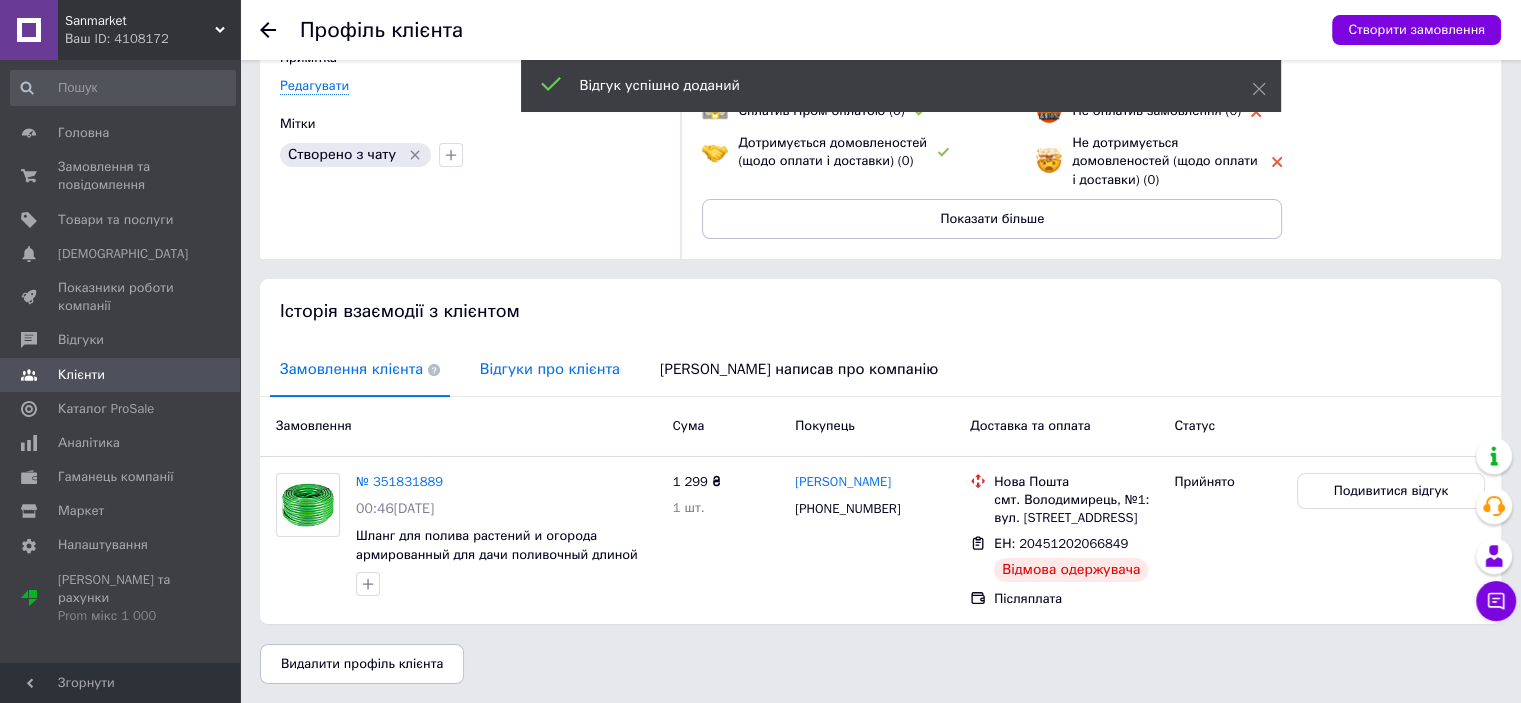click on "Відгуки про клієнта" at bounding box center [550, 369] 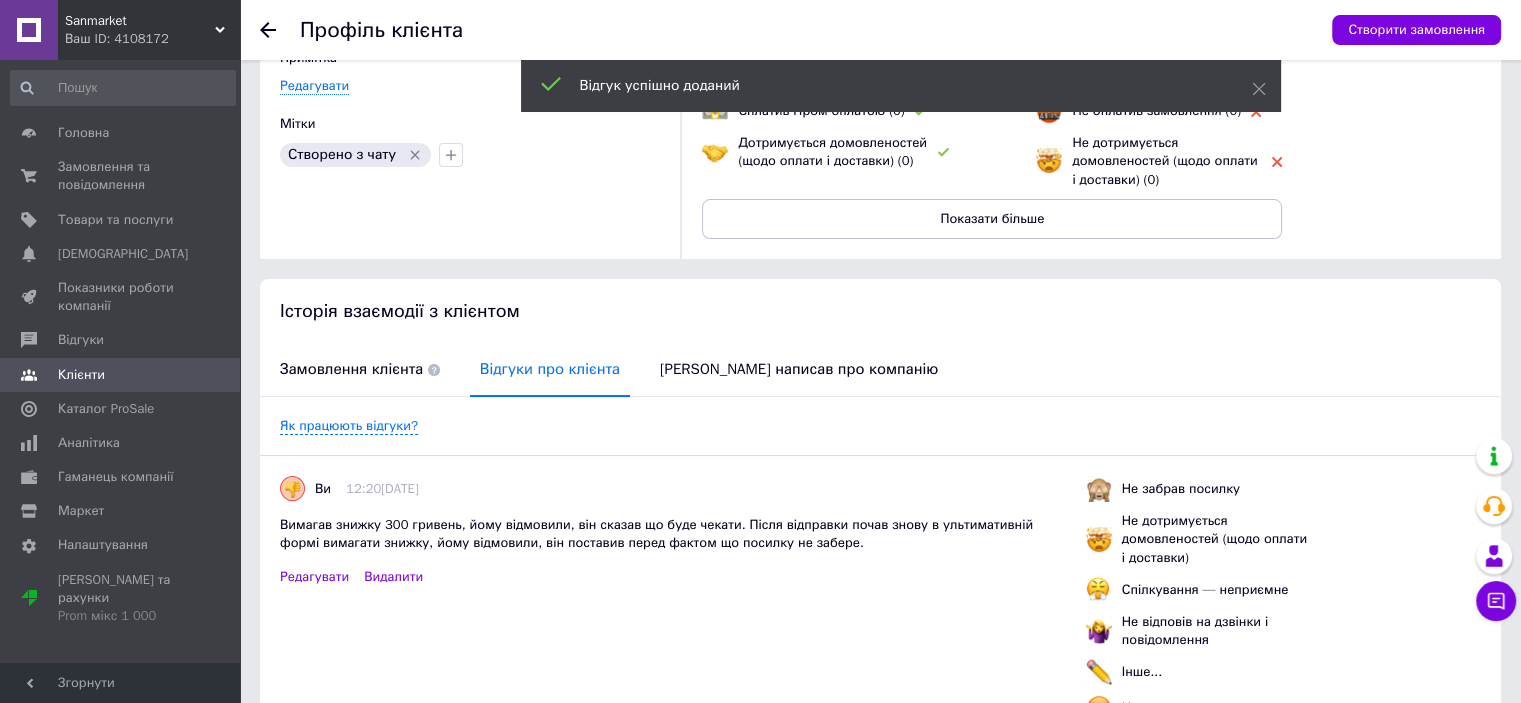 scroll, scrollTop: 292, scrollLeft: 0, axis: vertical 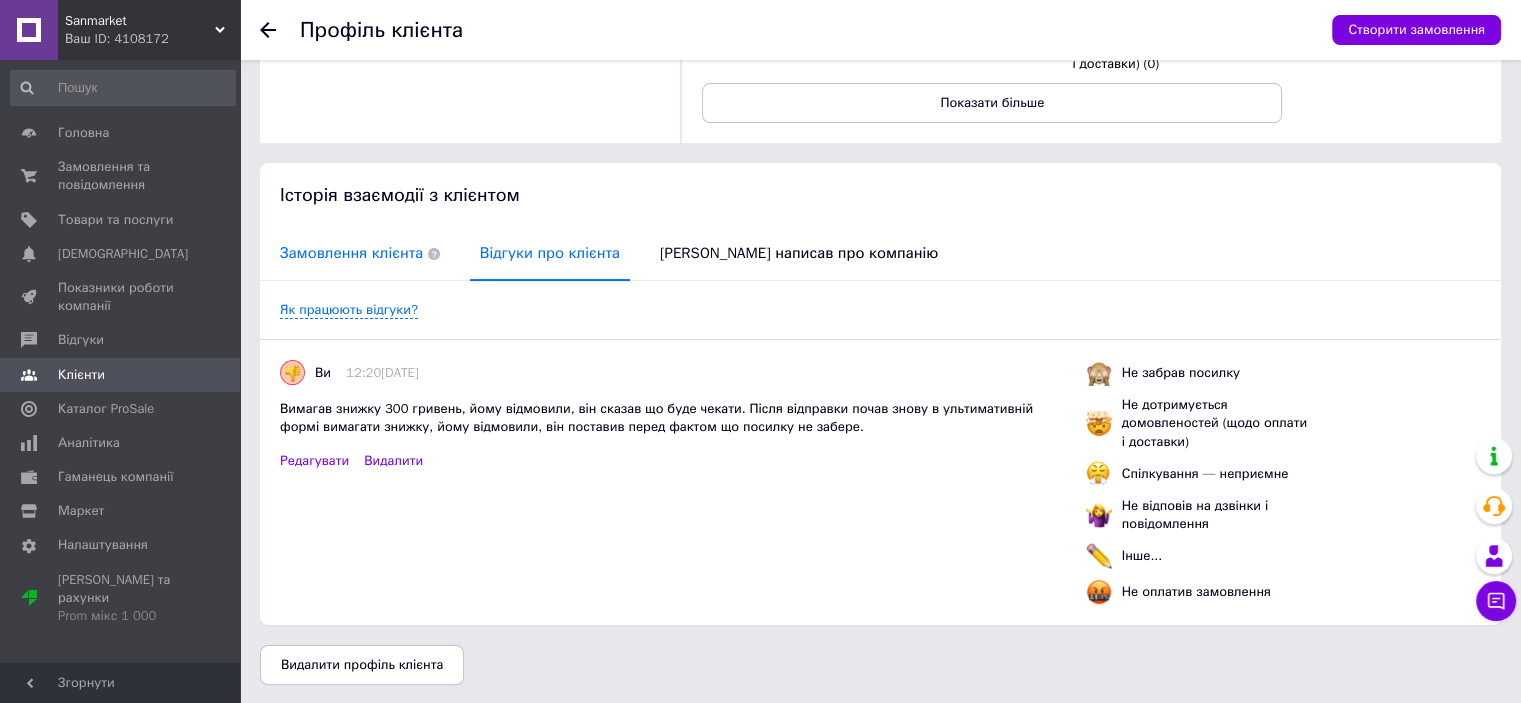 click on "Замовлення клієнта" at bounding box center (360, 253) 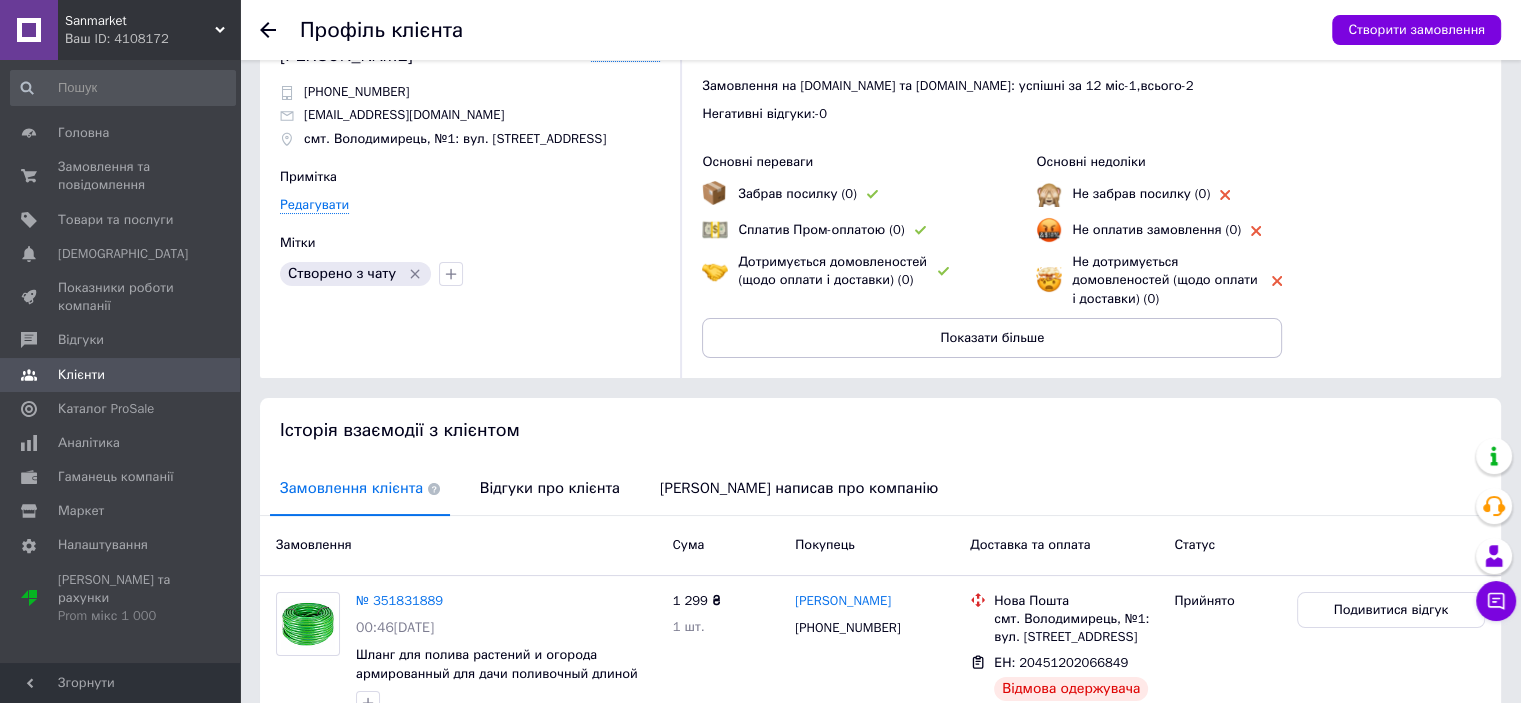 scroll, scrollTop: 0, scrollLeft: 0, axis: both 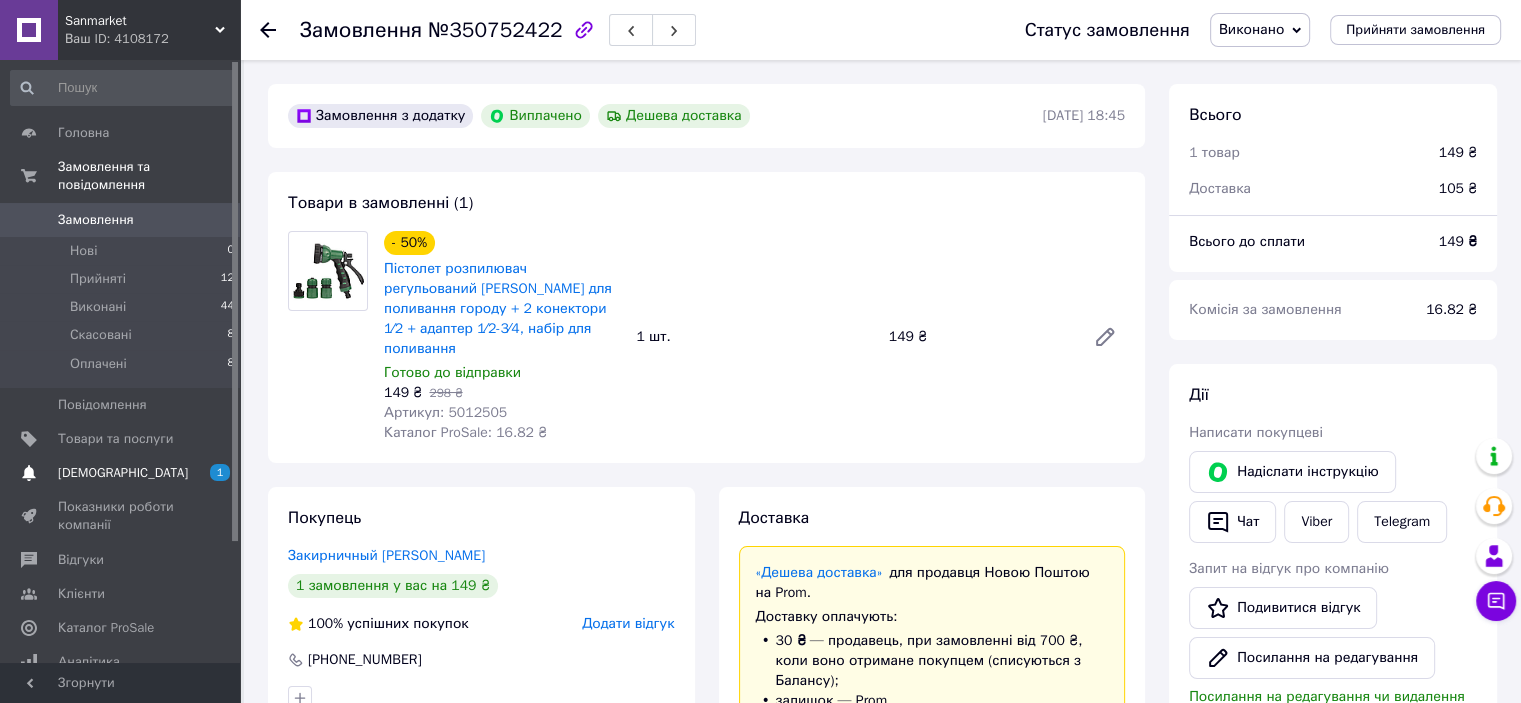 click on "[DEMOGRAPHIC_DATA]" at bounding box center (121, 473) 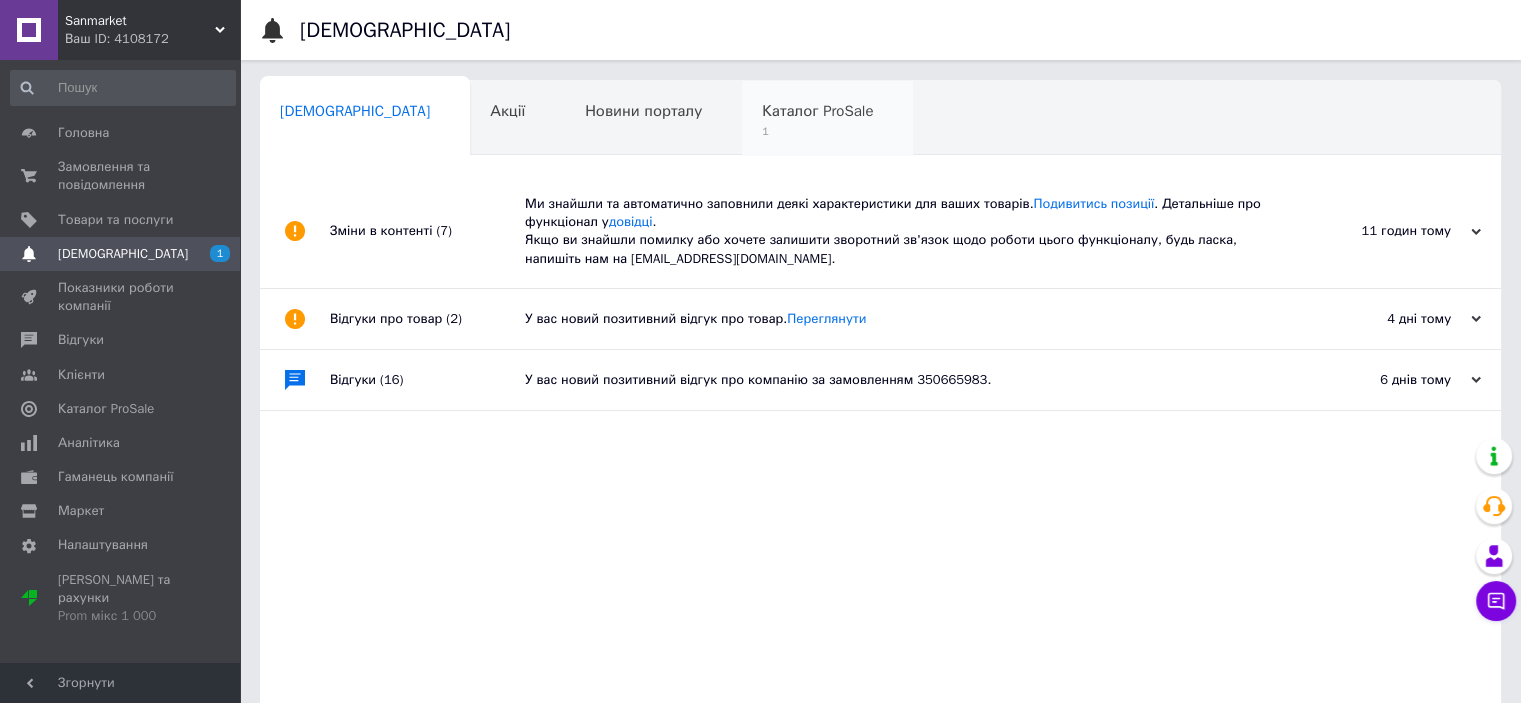 click on "1" at bounding box center [817, 131] 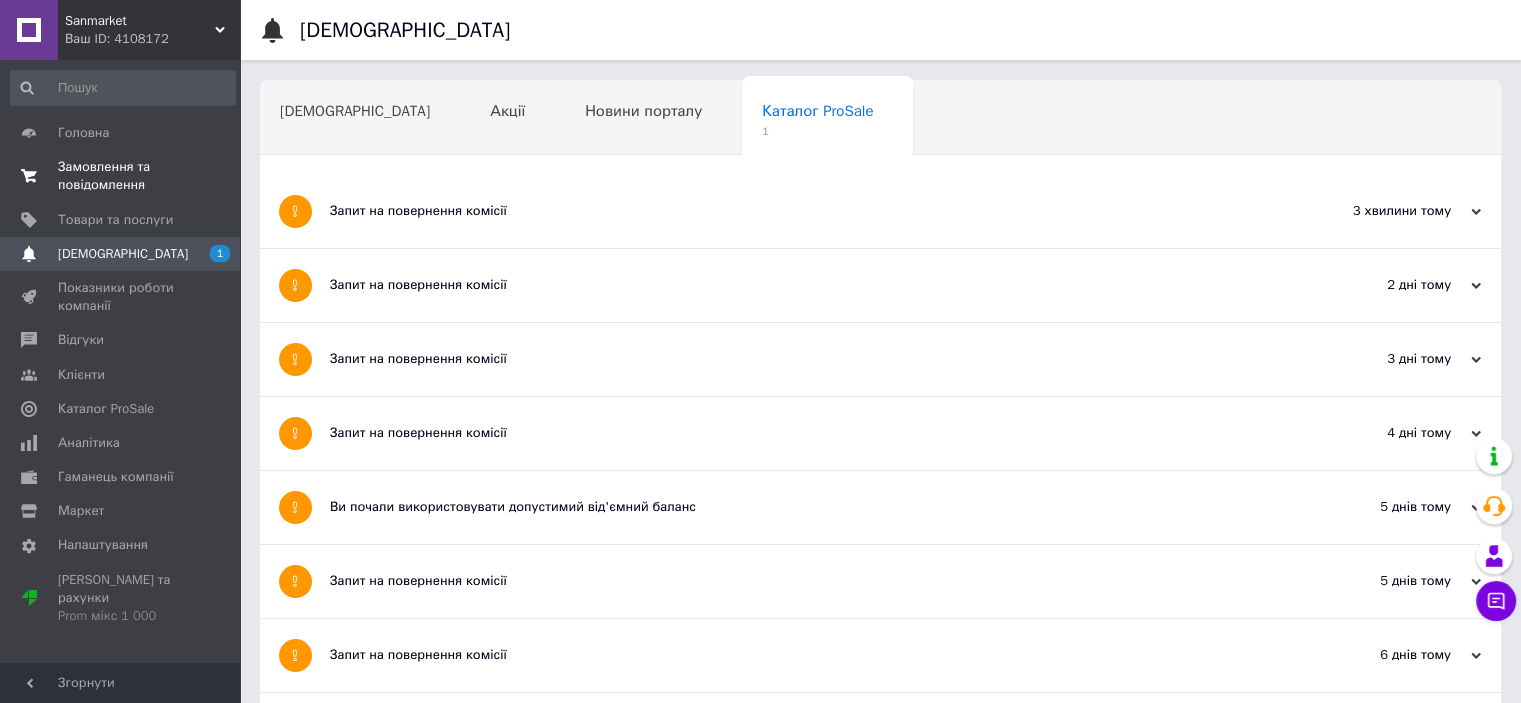 click on "Замовлення та повідомлення 0 0" at bounding box center [123, 176] 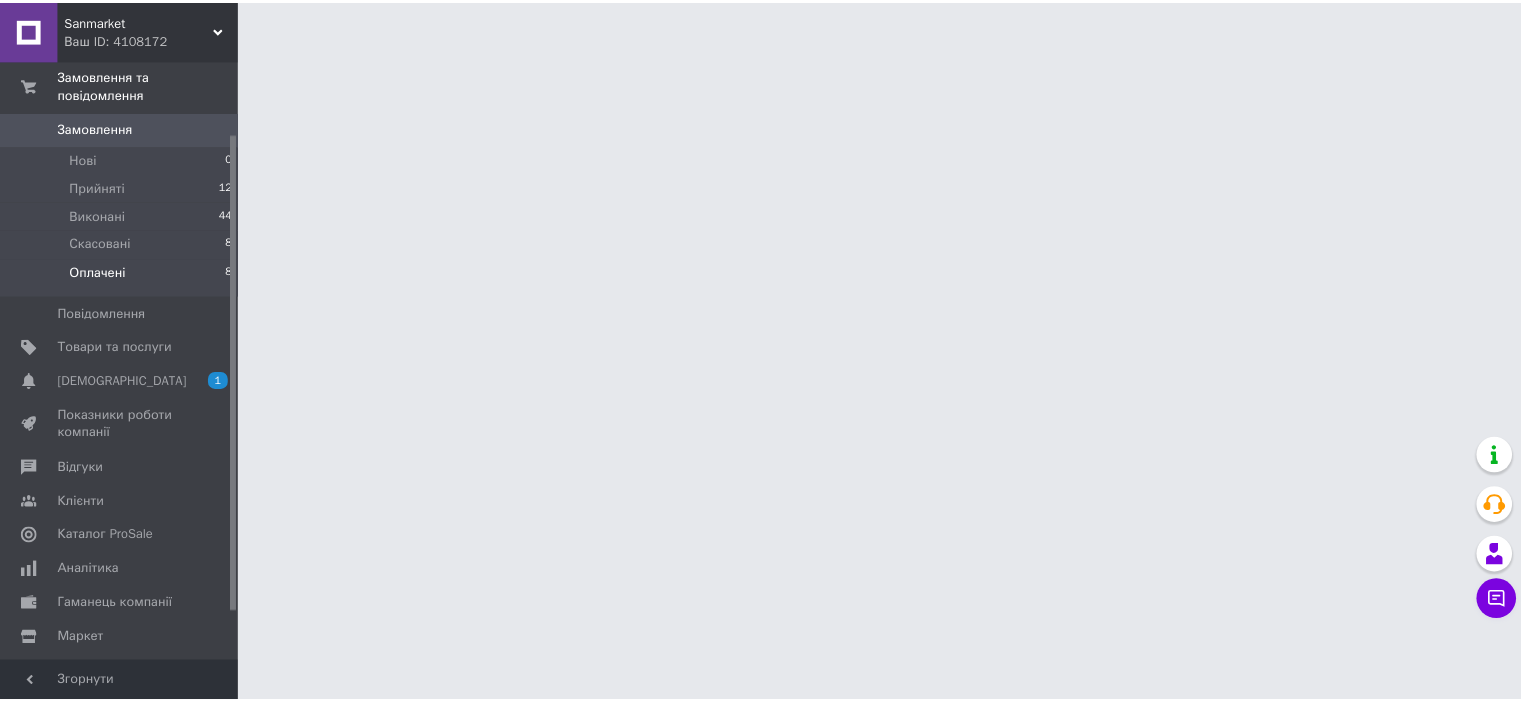 scroll, scrollTop: 152, scrollLeft: 0, axis: vertical 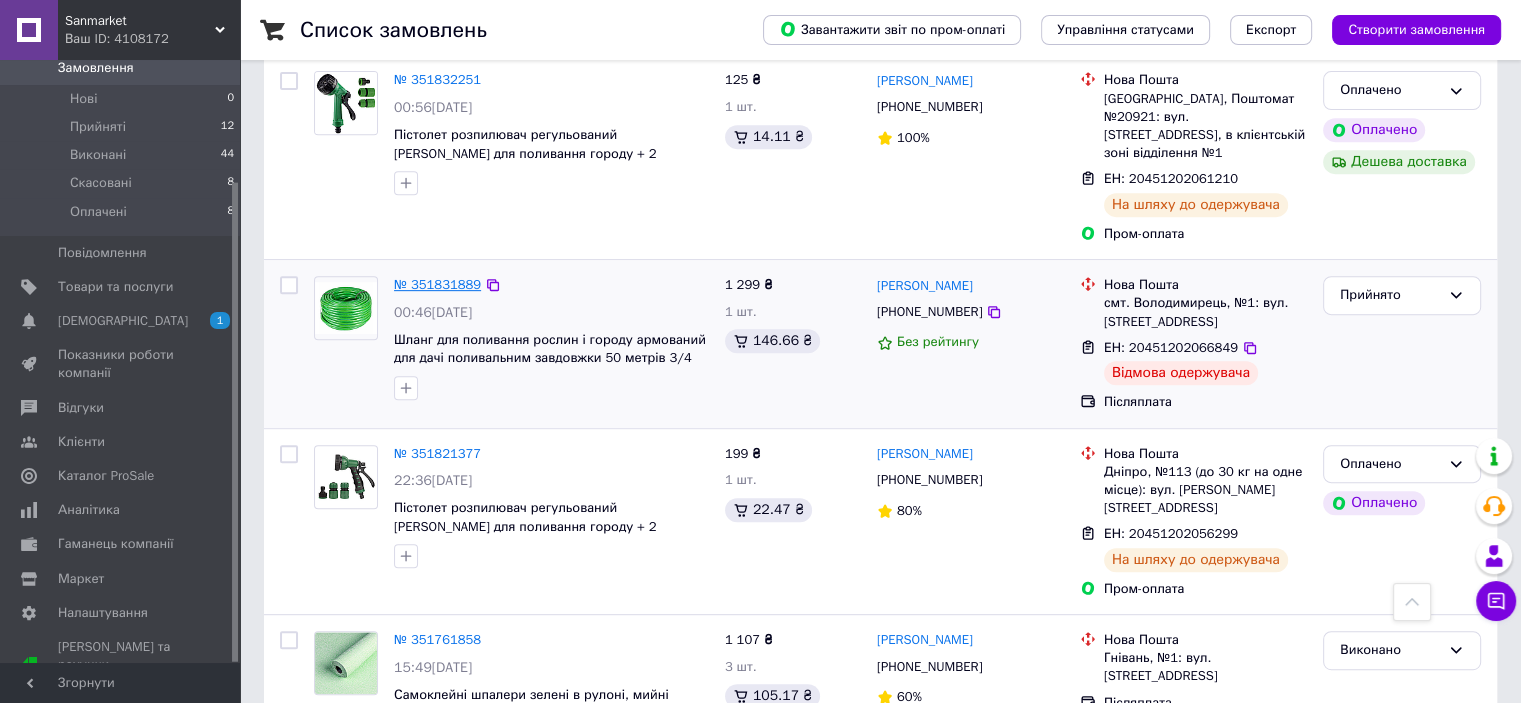 click on "№ 351831889" at bounding box center (437, 284) 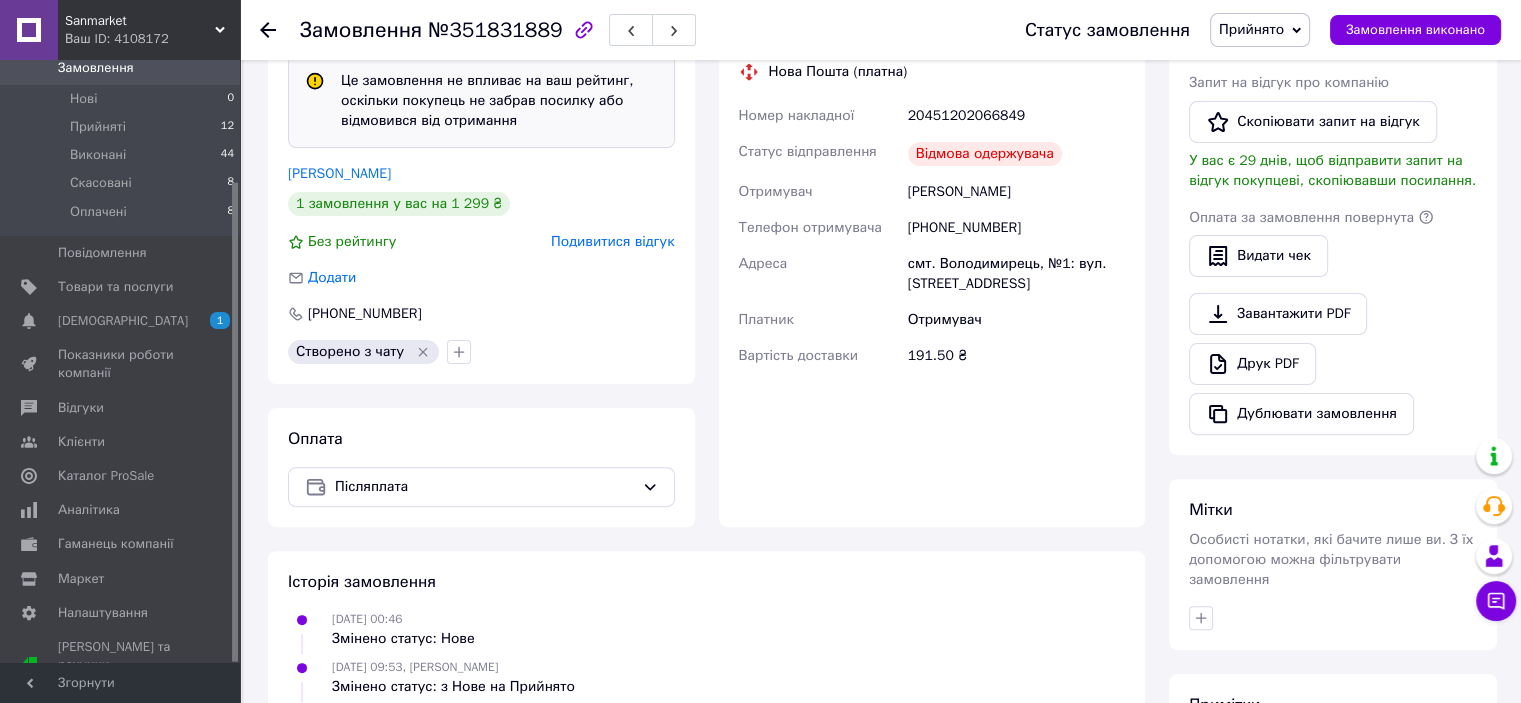 scroll, scrollTop: 176, scrollLeft: 0, axis: vertical 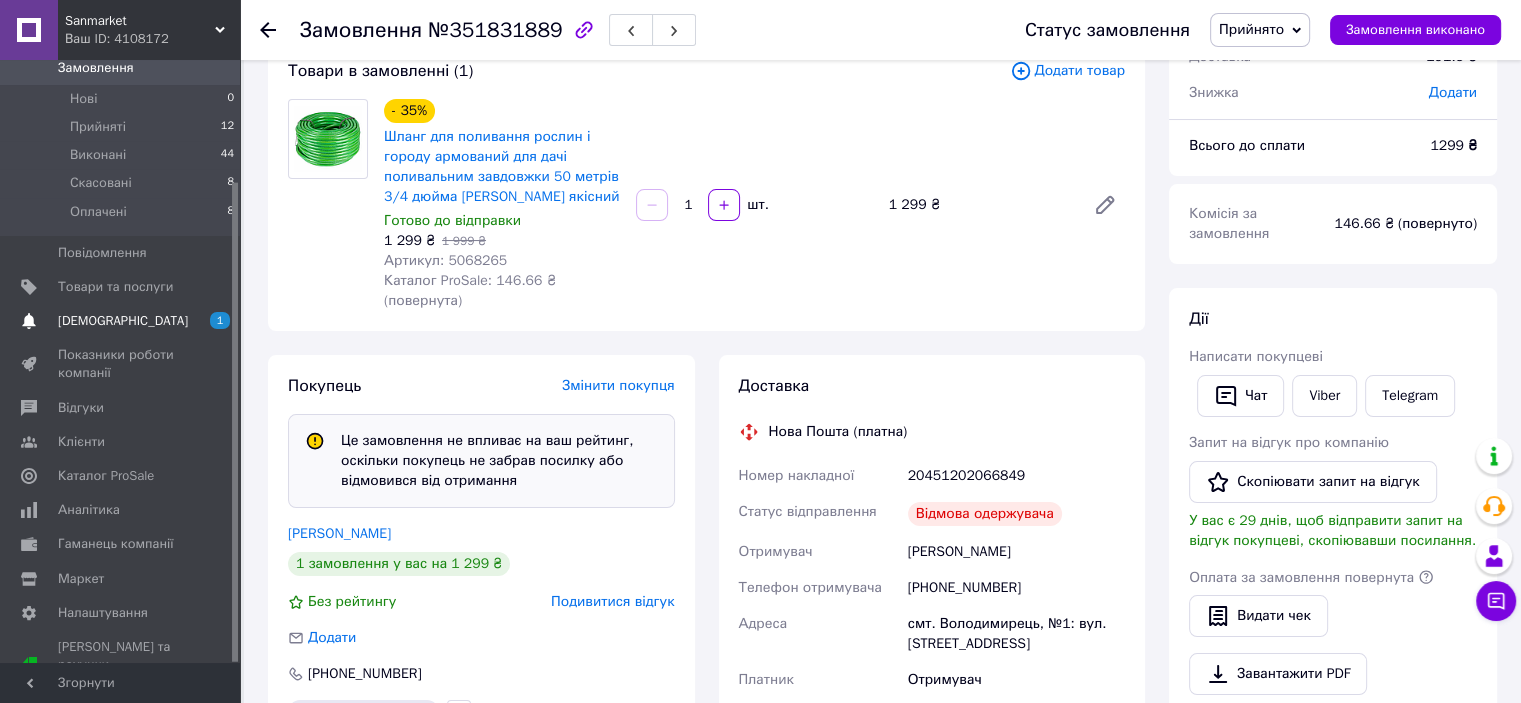 click on "[DEMOGRAPHIC_DATA]" at bounding box center [123, 321] 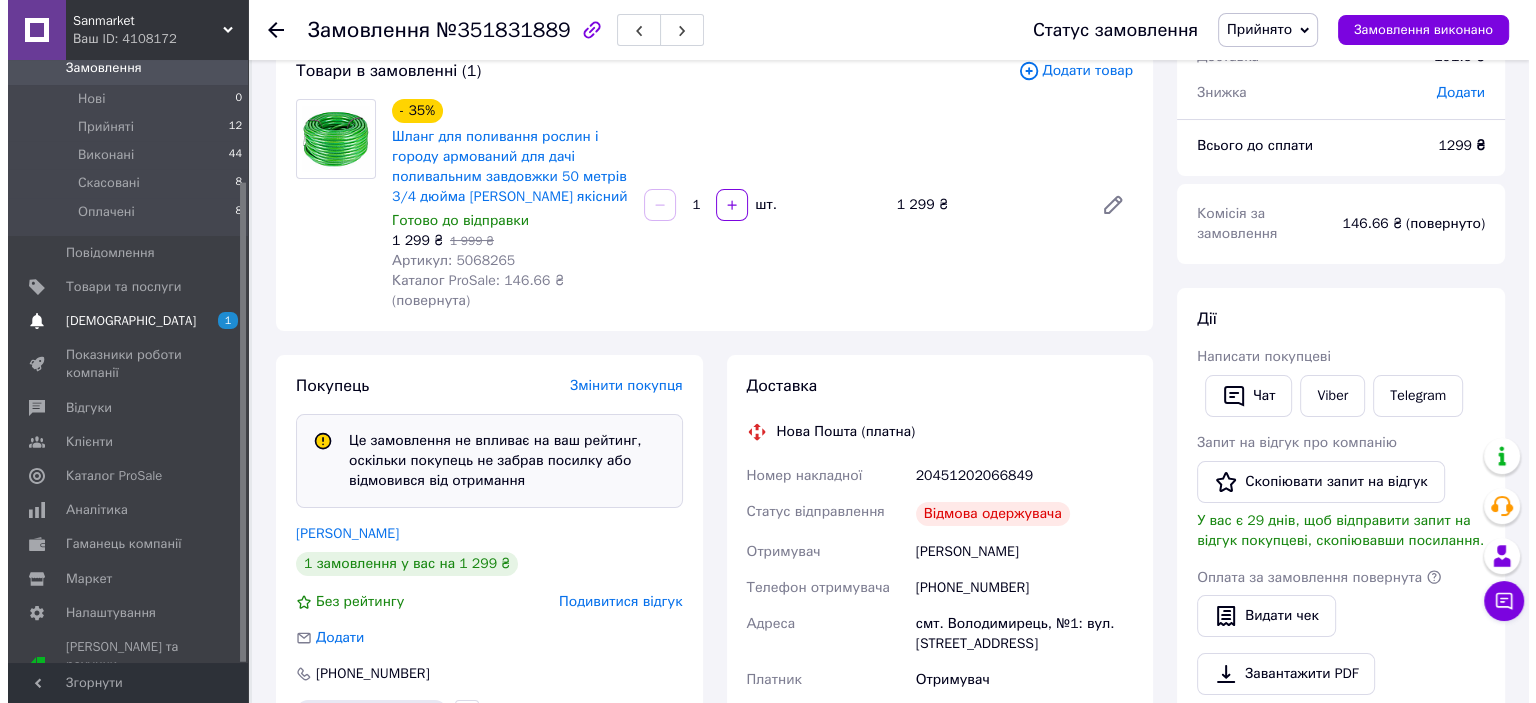 scroll, scrollTop: 0, scrollLeft: 0, axis: both 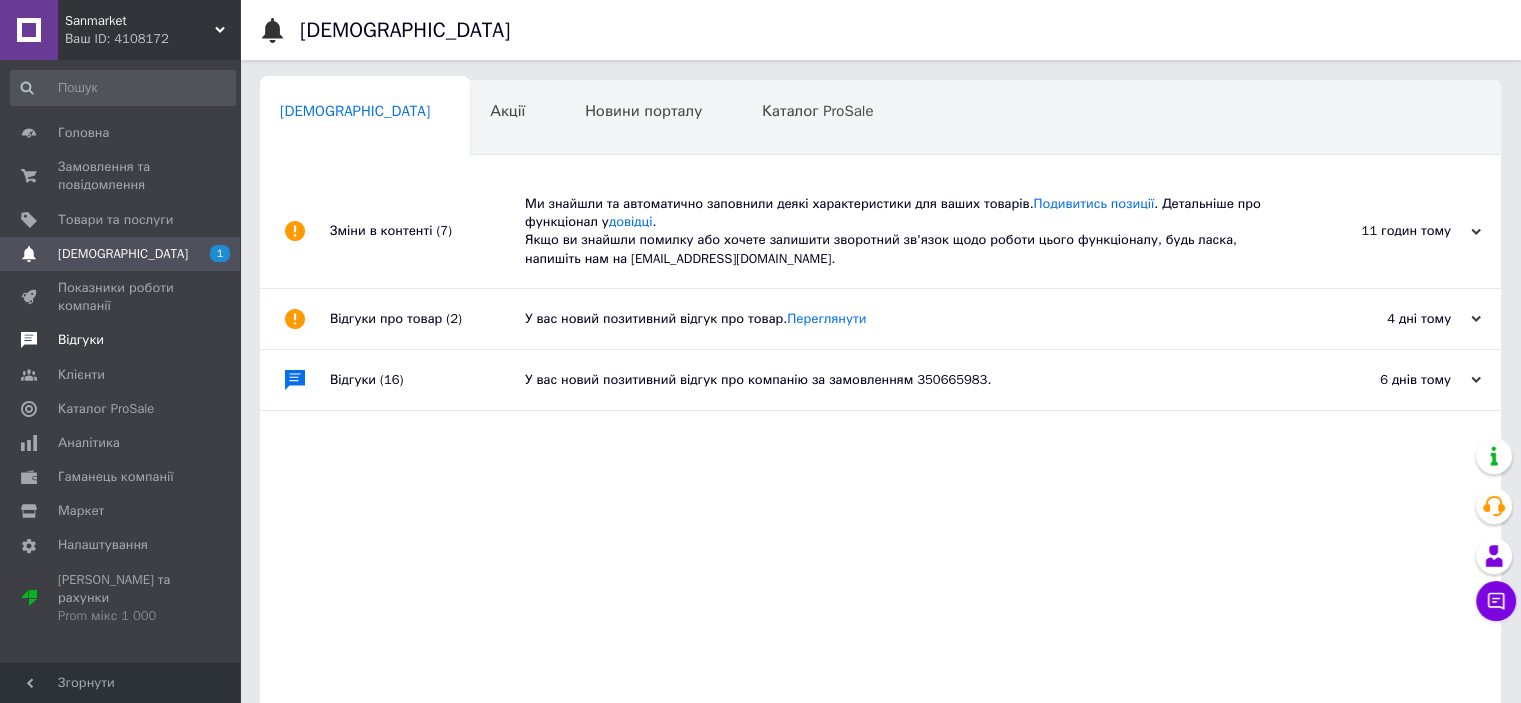 click on "Відгуки" at bounding box center (123, 340) 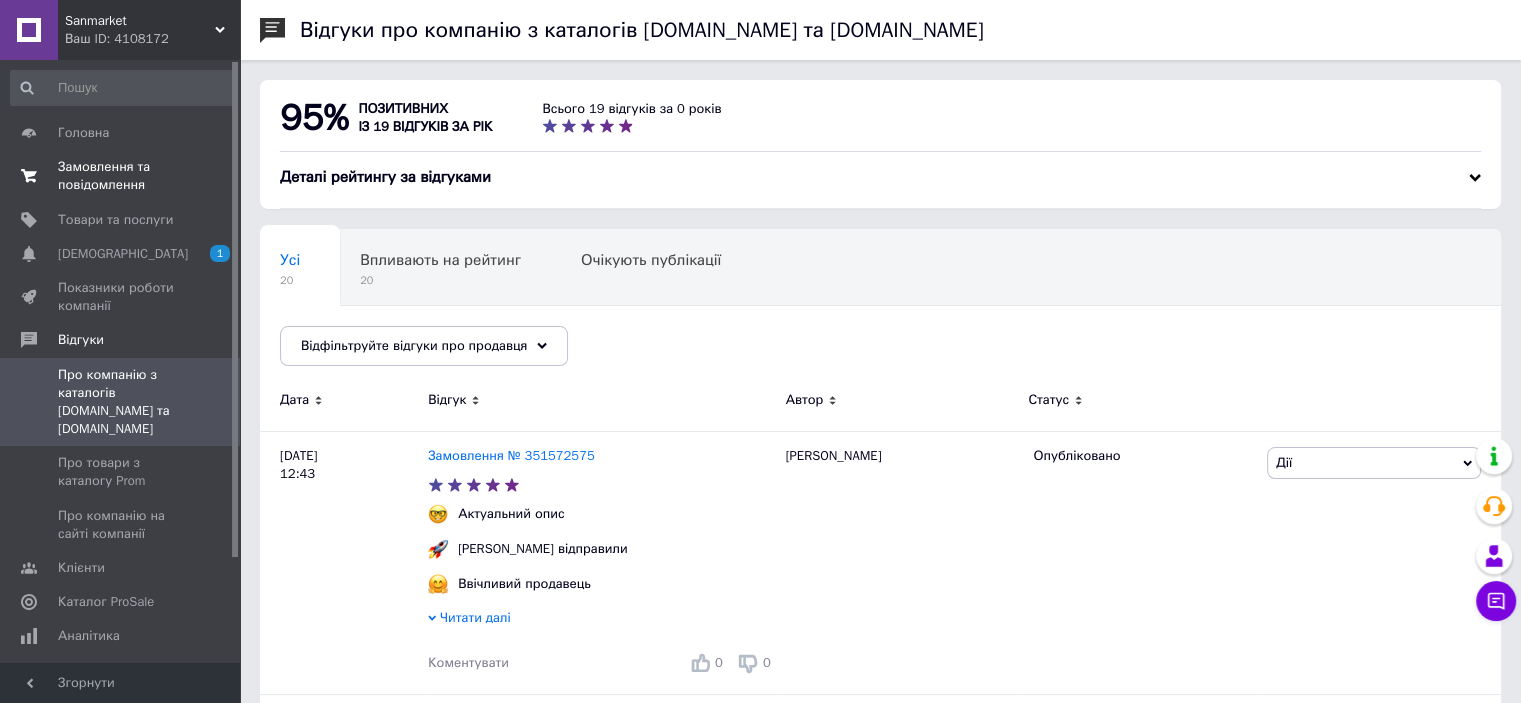 click on "Замовлення та повідомлення" at bounding box center (121, 176) 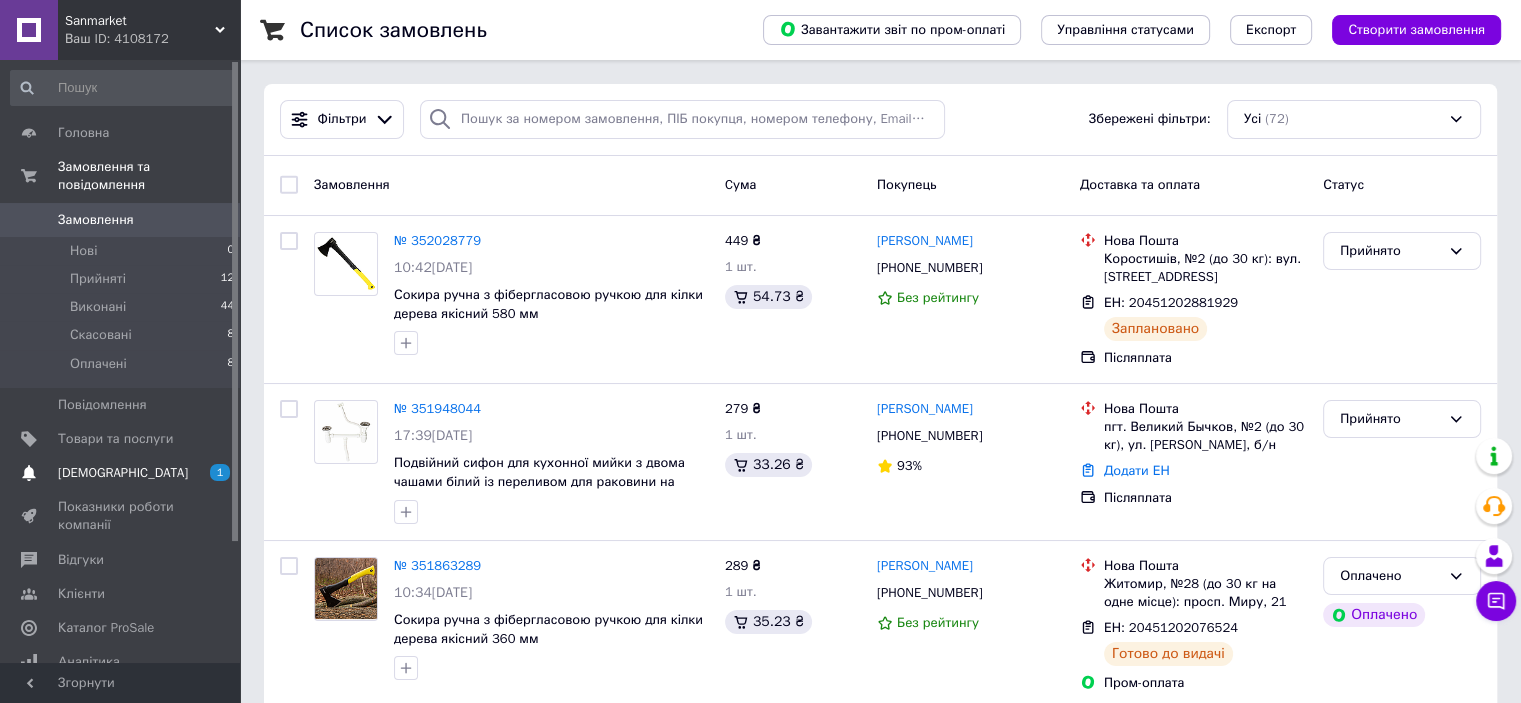 click on "1" at bounding box center [212, 473] 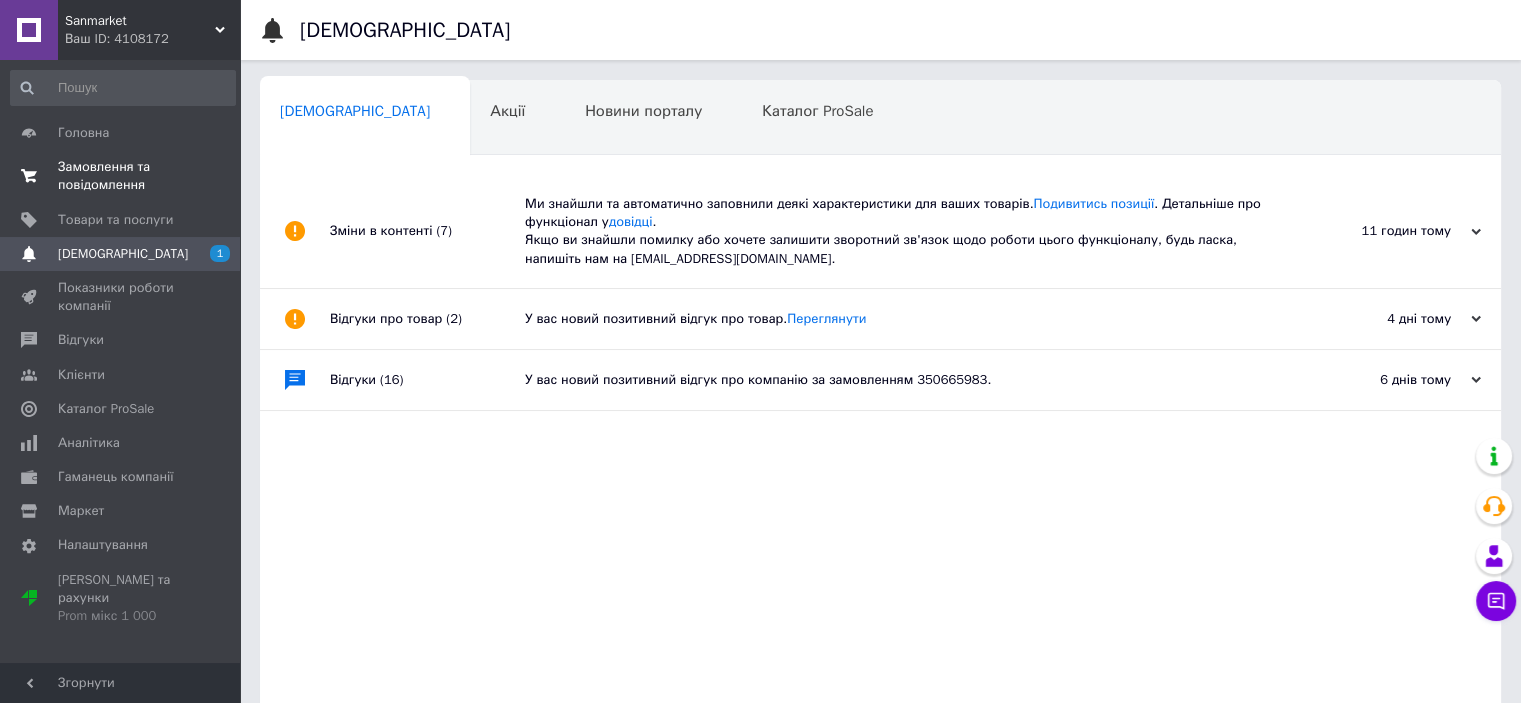 click on "Замовлення та повідомлення 0 0" at bounding box center [123, 176] 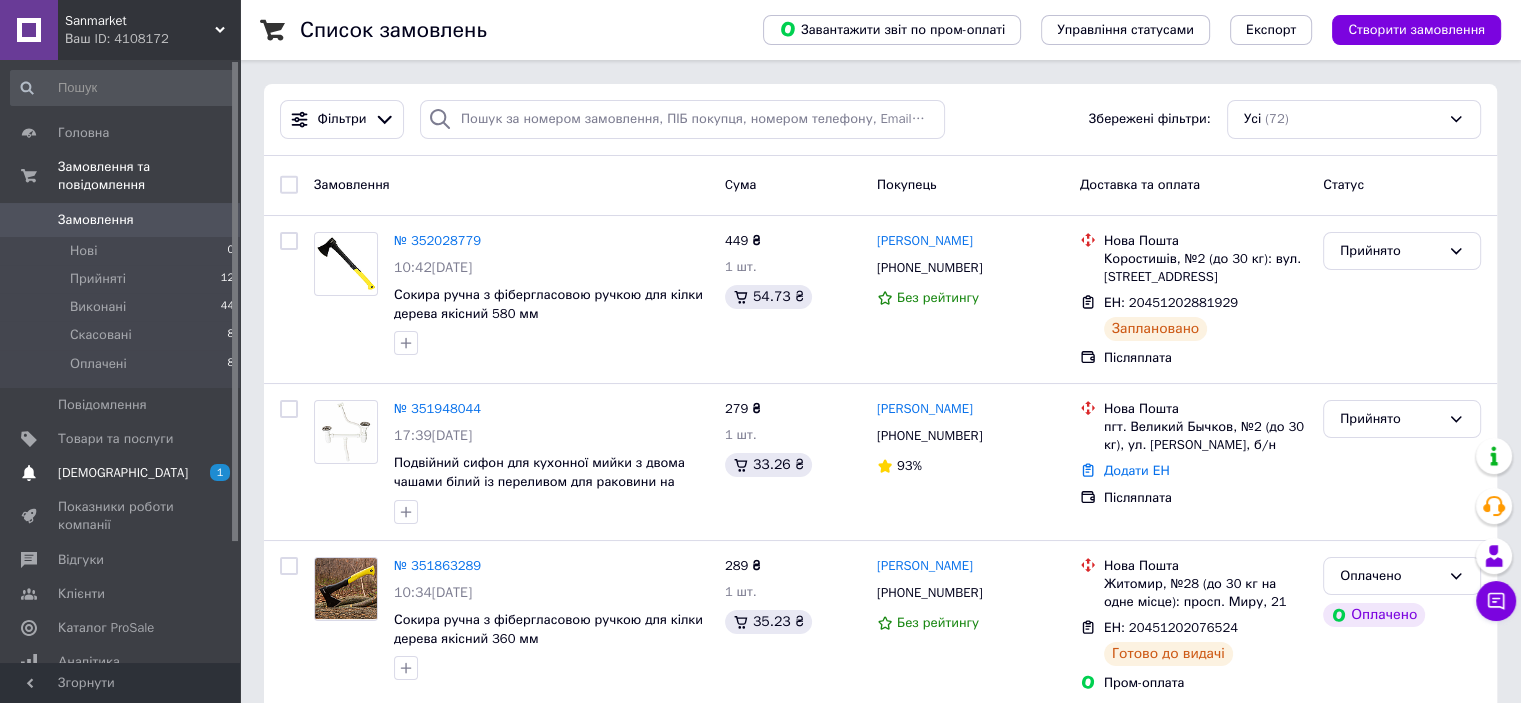 click on "[DEMOGRAPHIC_DATA]" at bounding box center (123, 473) 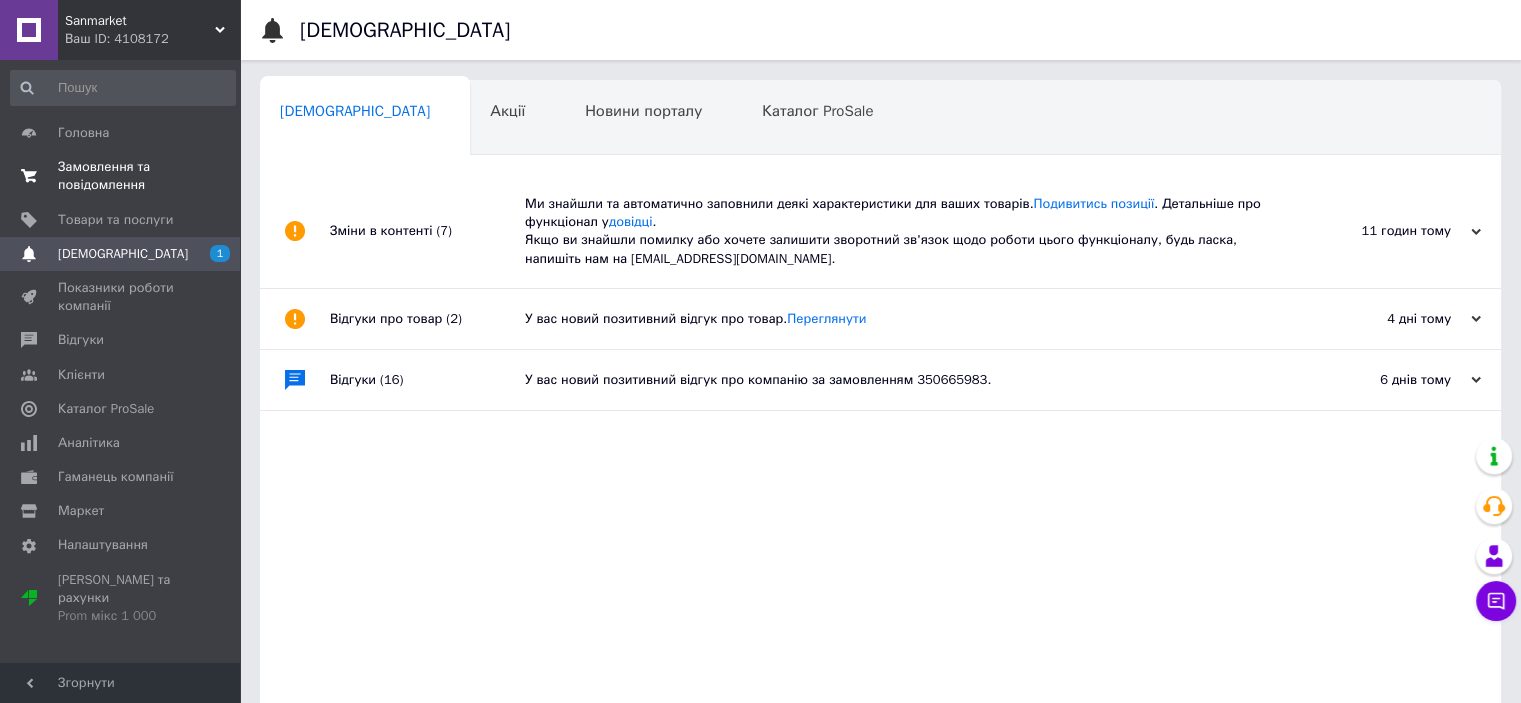 click on "Замовлення та повідомлення" at bounding box center [121, 176] 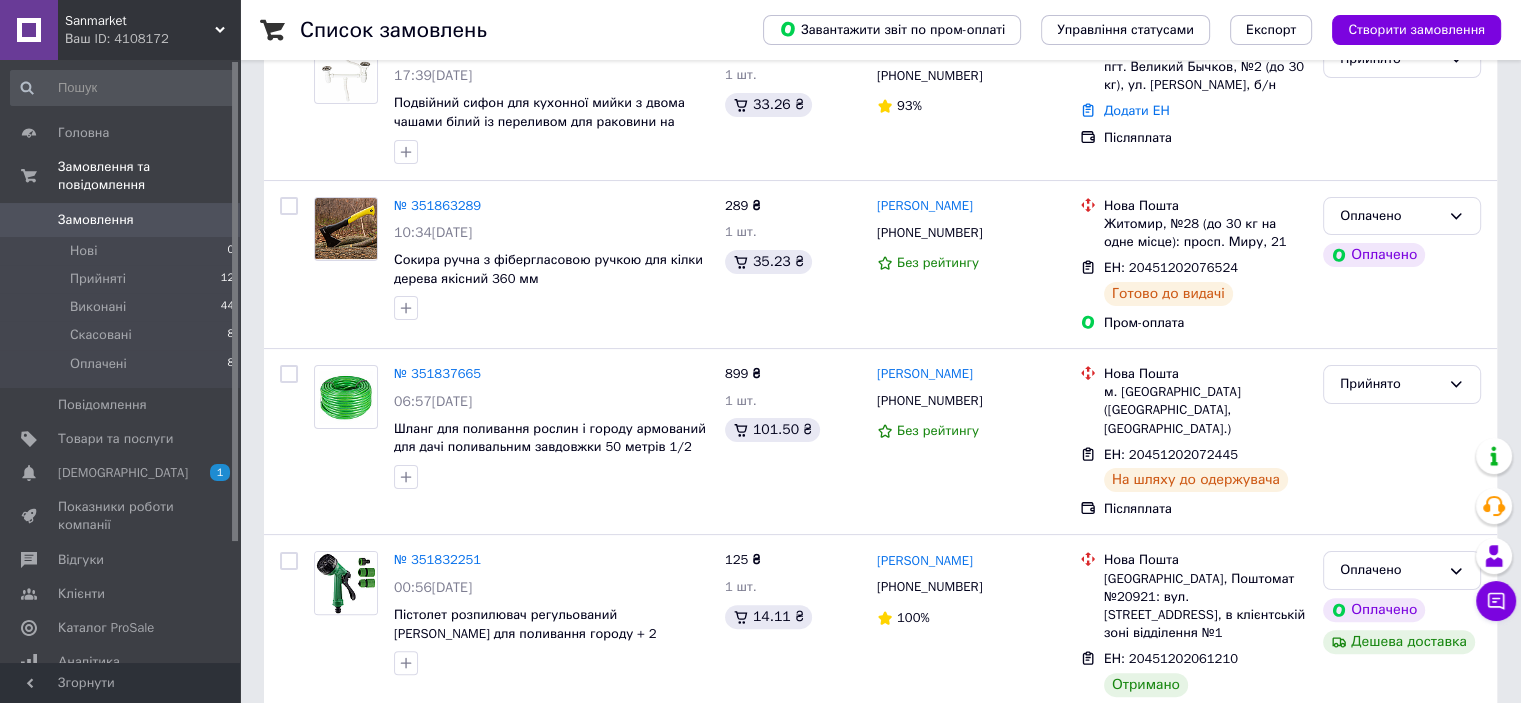 scroll, scrollTop: 600, scrollLeft: 0, axis: vertical 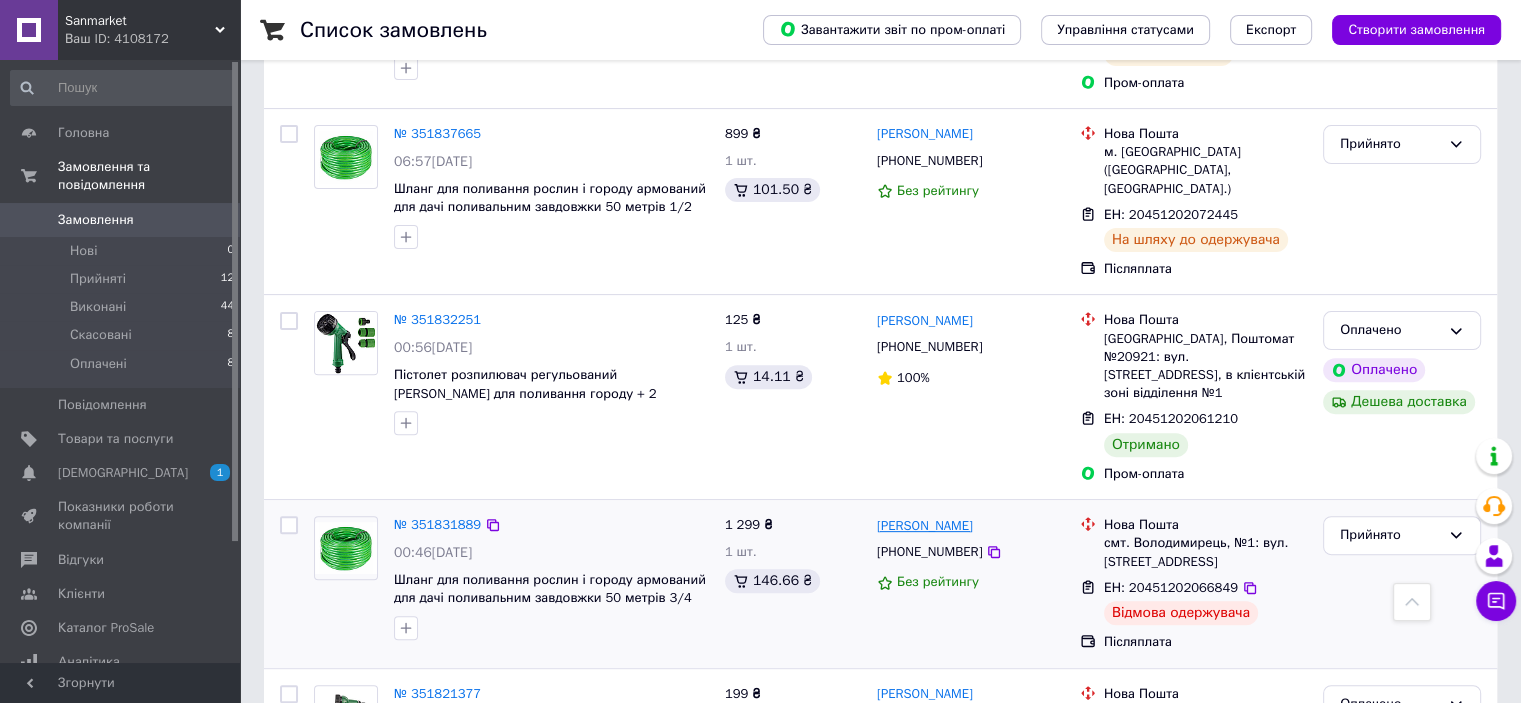 click on "[PERSON_NAME]" at bounding box center [925, 526] 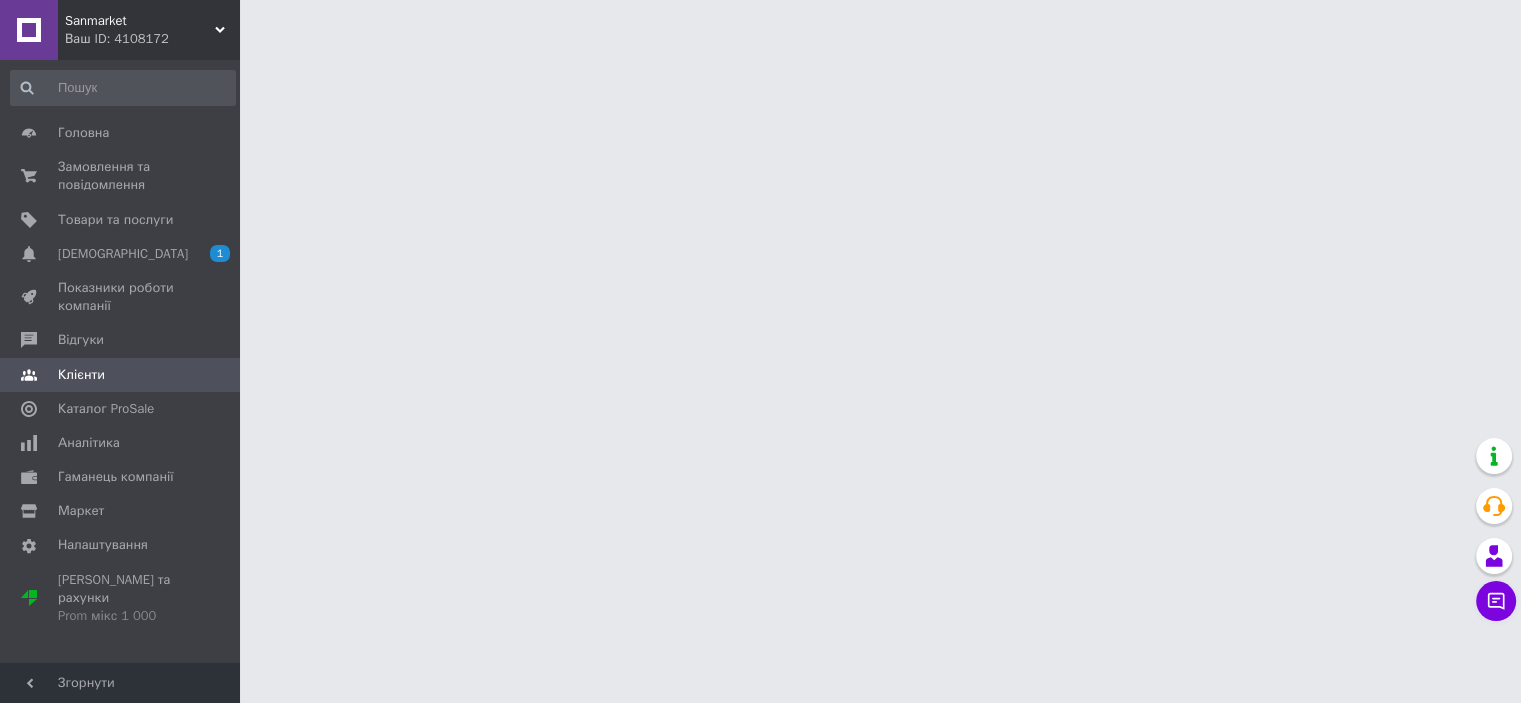 scroll, scrollTop: 0, scrollLeft: 0, axis: both 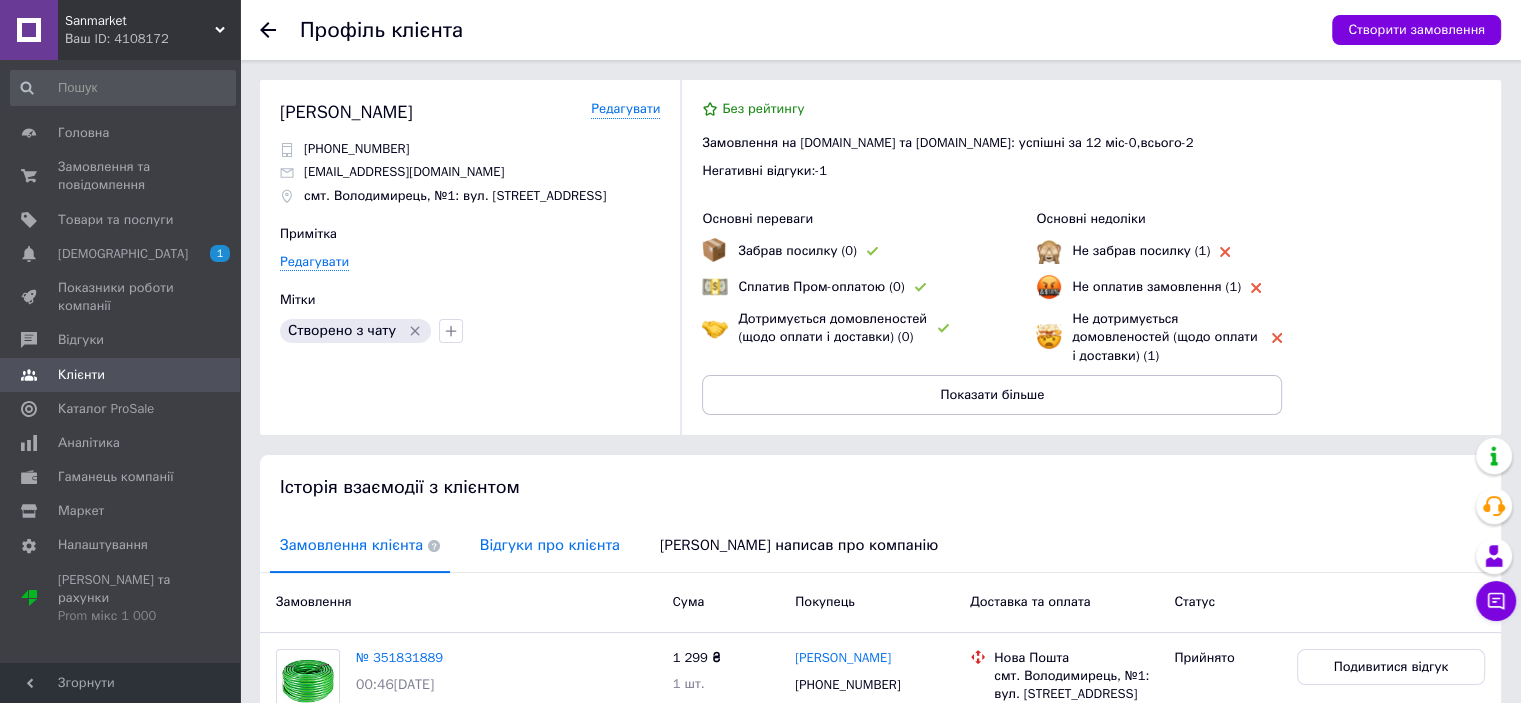 click on "Відгуки про клієнта" at bounding box center [550, 545] 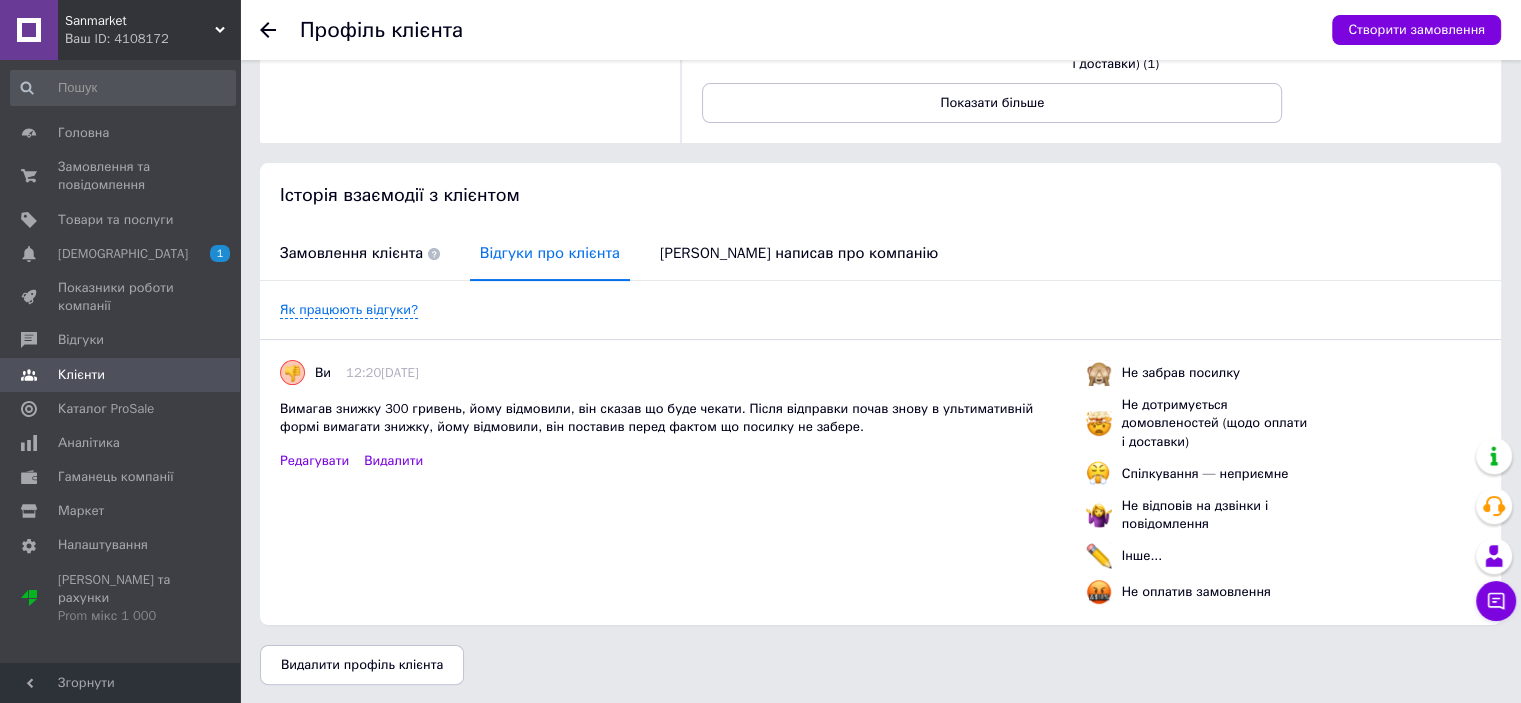 scroll, scrollTop: 0, scrollLeft: 0, axis: both 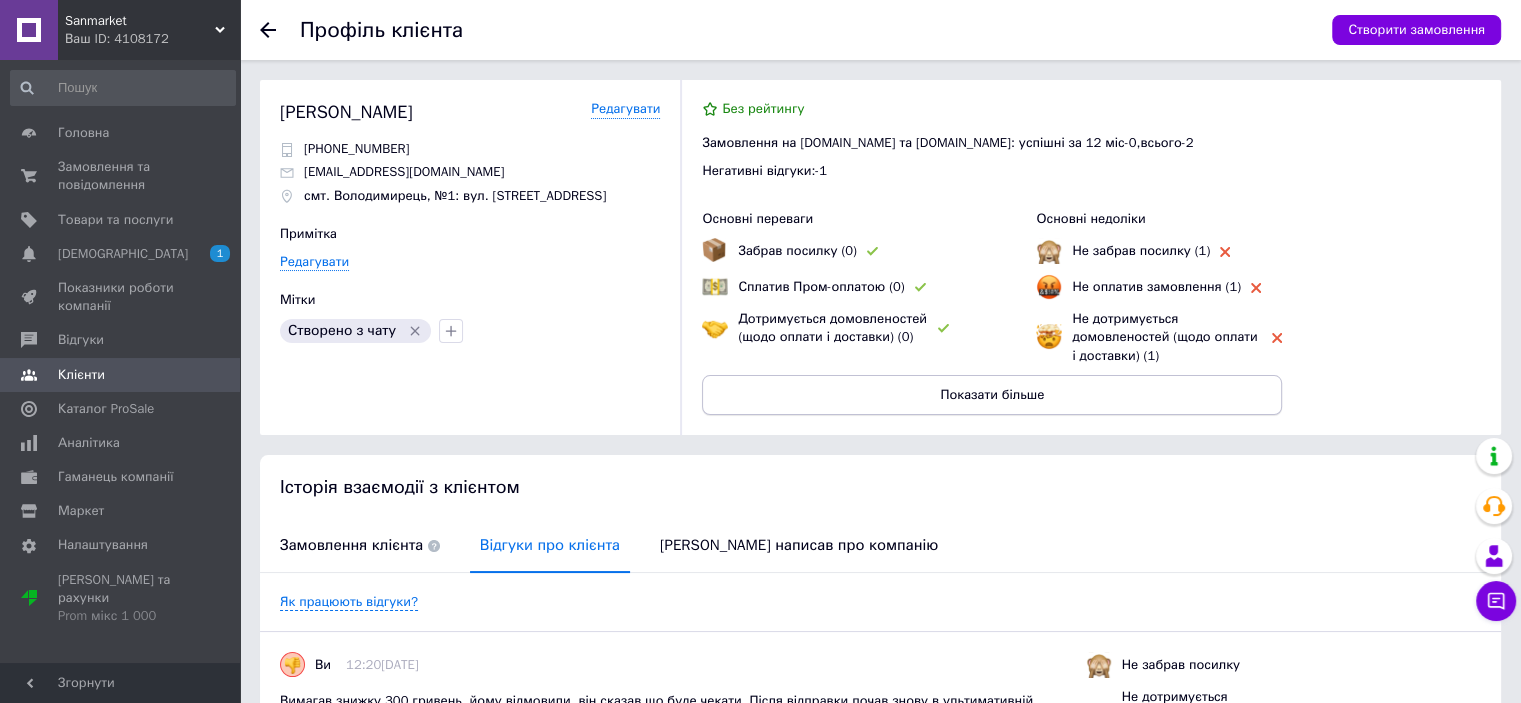 click on "Показати більше" at bounding box center (992, 395) 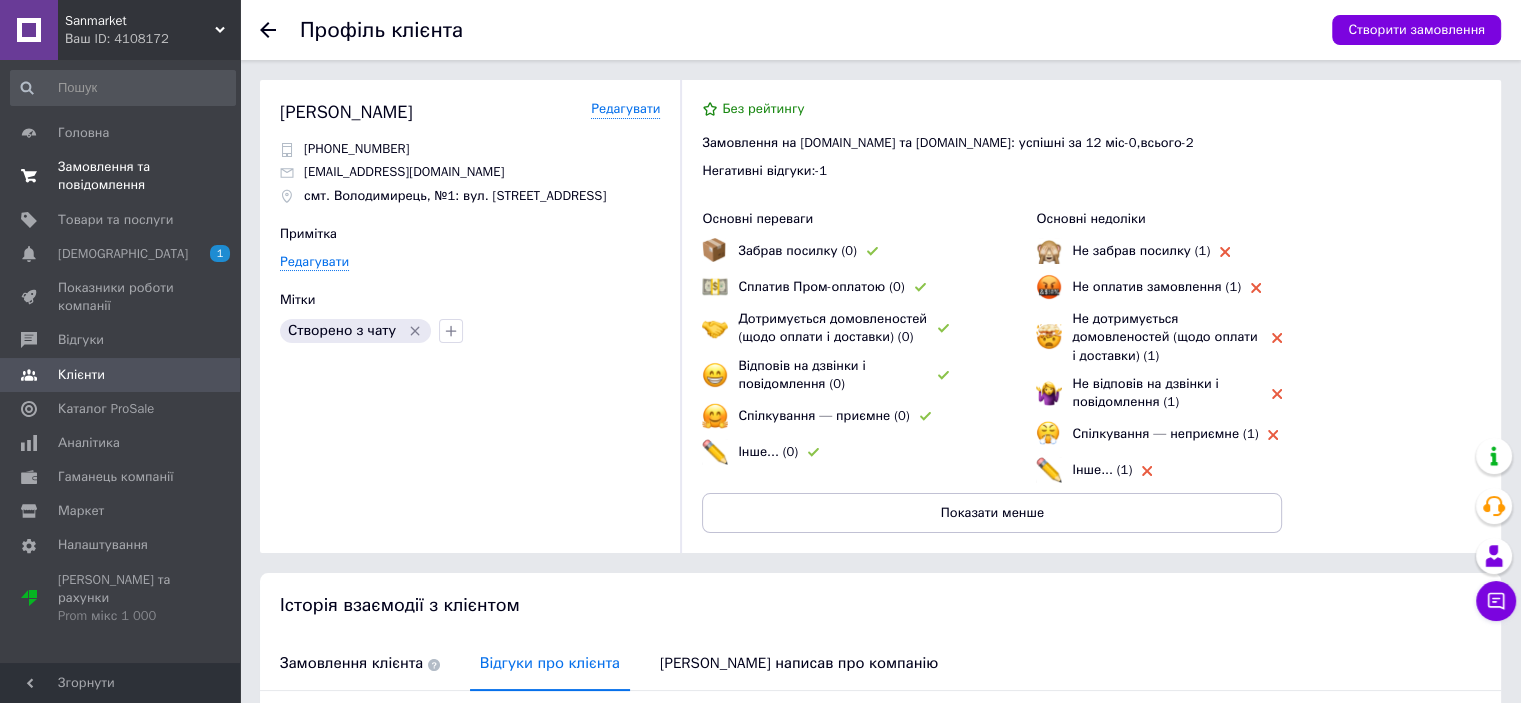 click on "Замовлення та повідомлення" at bounding box center (121, 176) 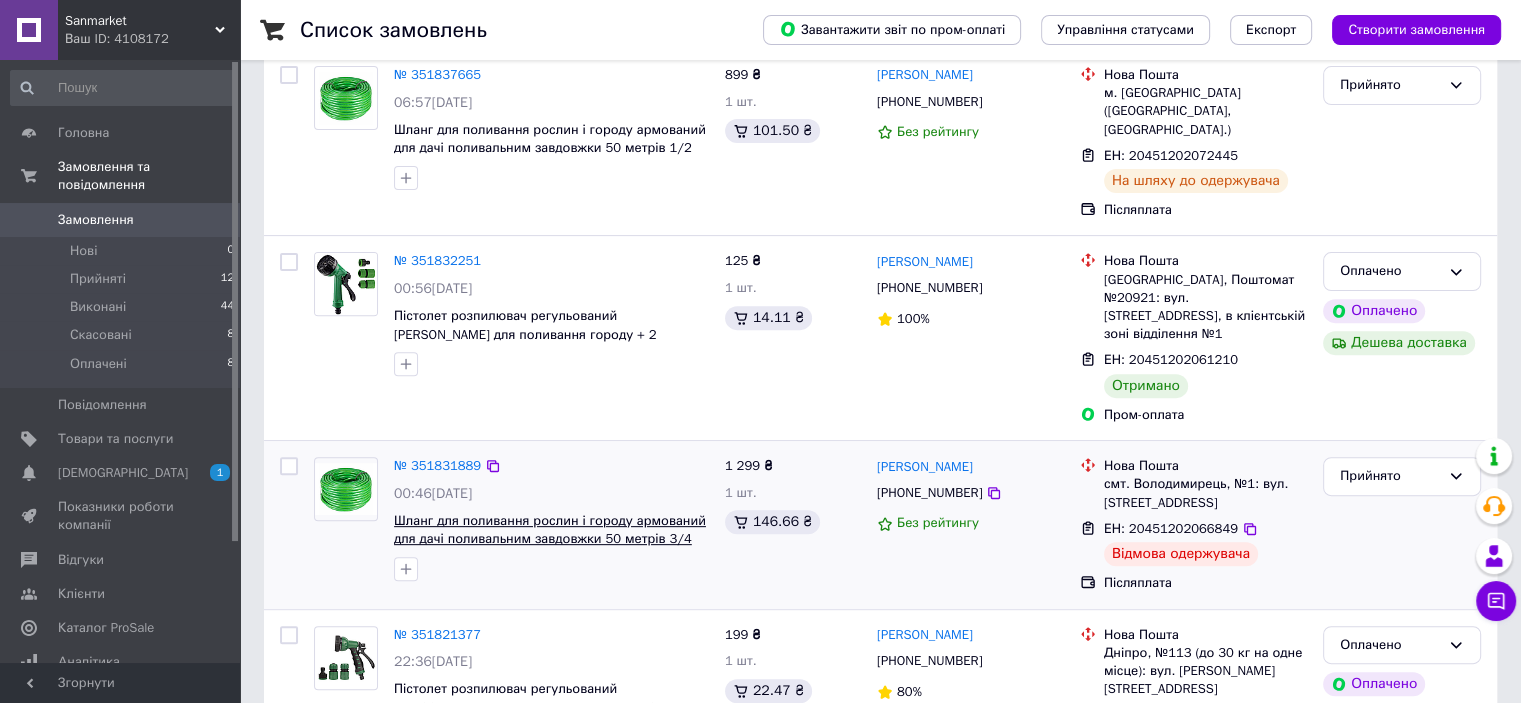 scroll, scrollTop: 720, scrollLeft: 0, axis: vertical 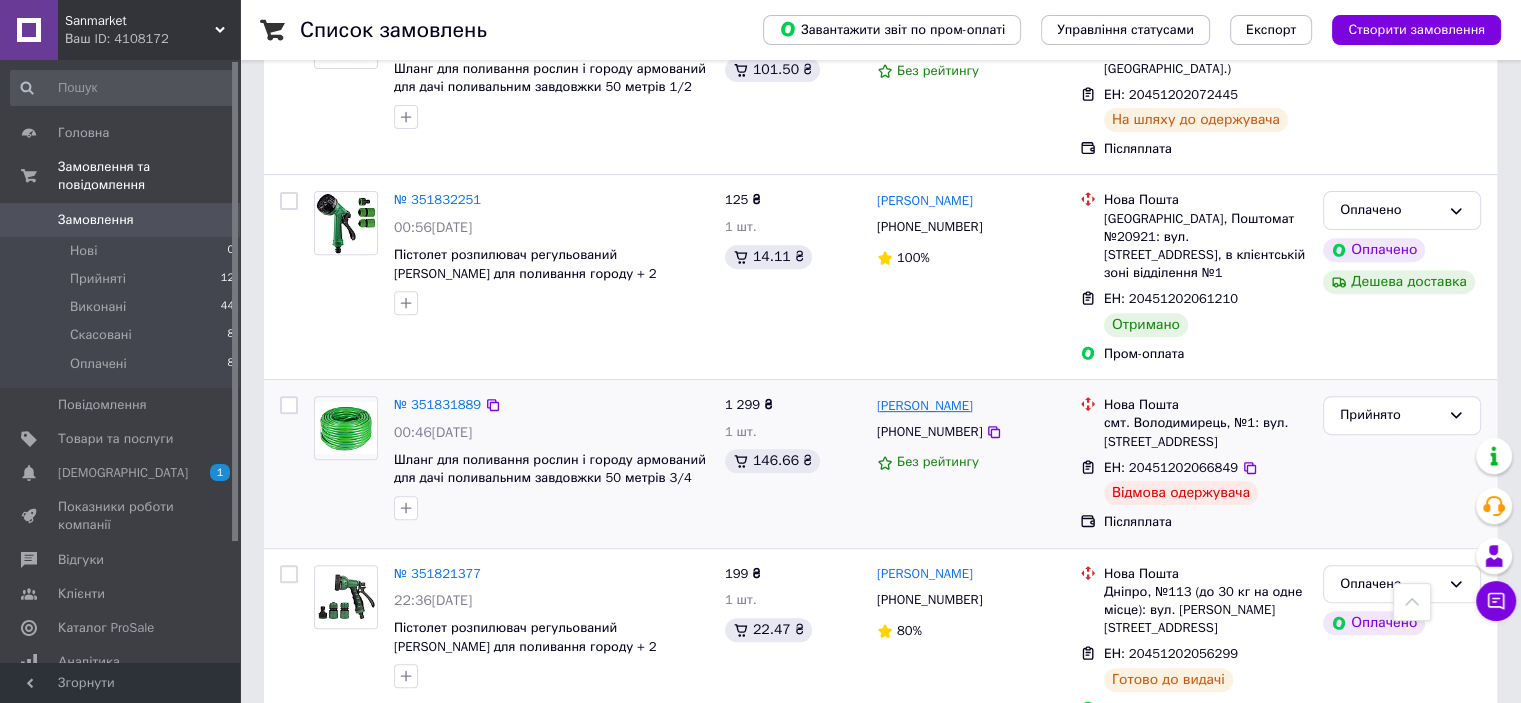 click on "[PERSON_NAME]" at bounding box center [925, 406] 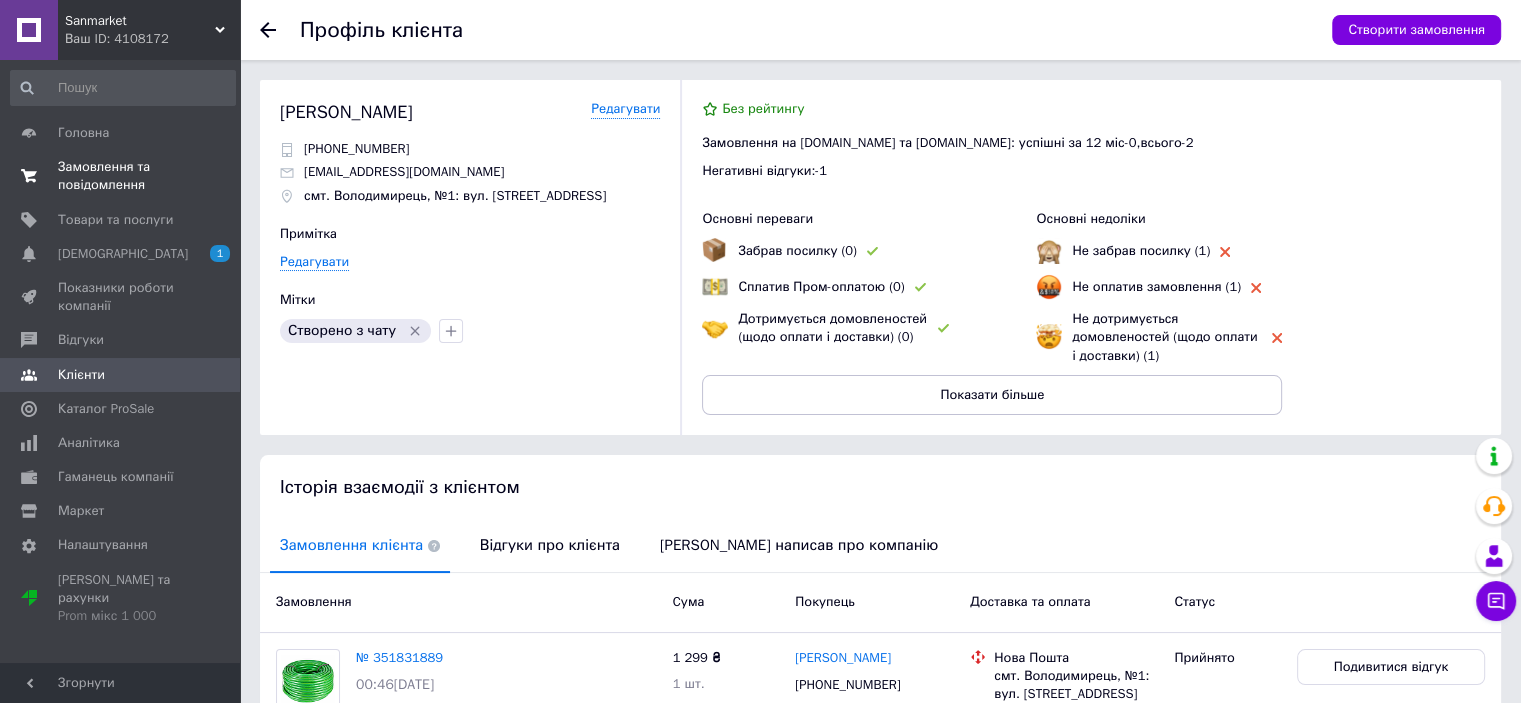 click on "Замовлення та повідомлення 0 0" at bounding box center (123, 176) 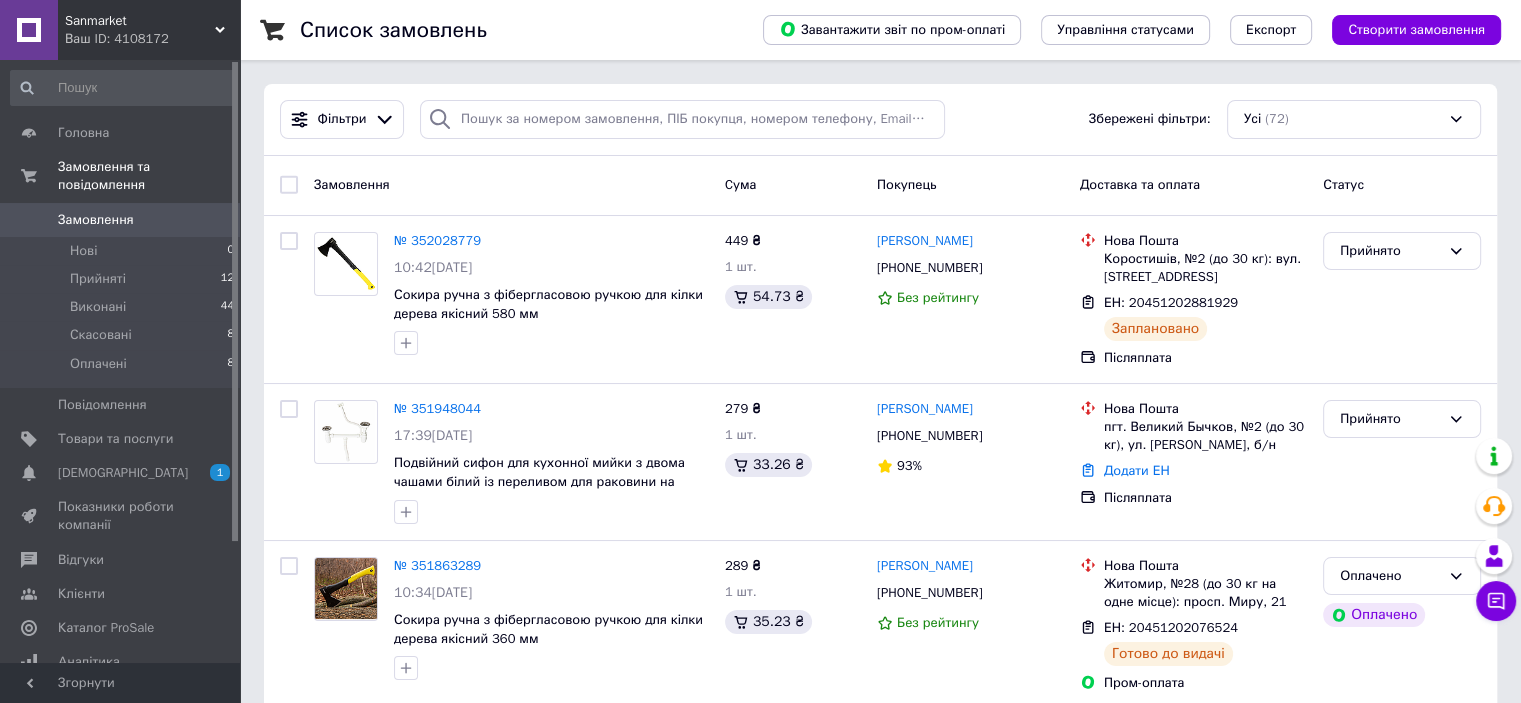 click on "Замовлення" at bounding box center (96, 220) 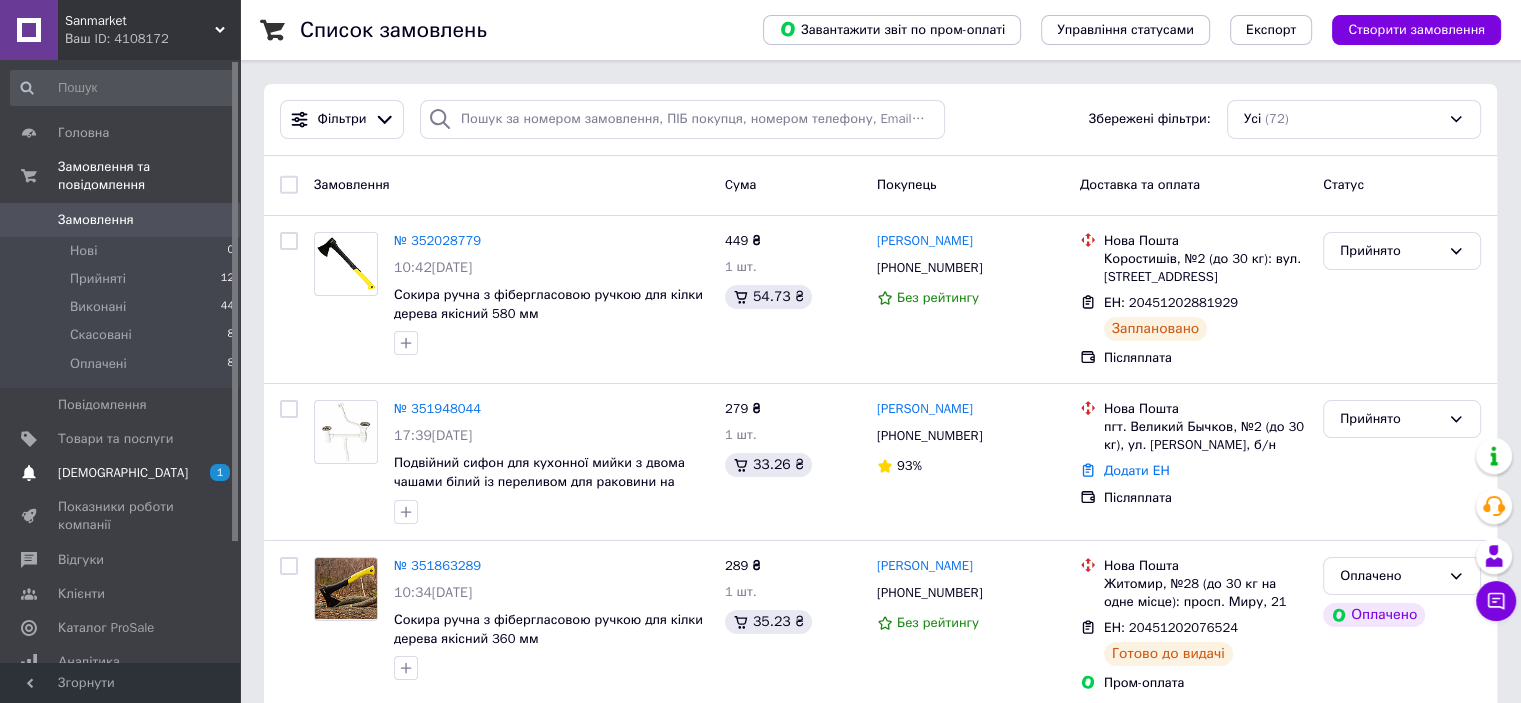 click on "[DEMOGRAPHIC_DATA]" at bounding box center (121, 473) 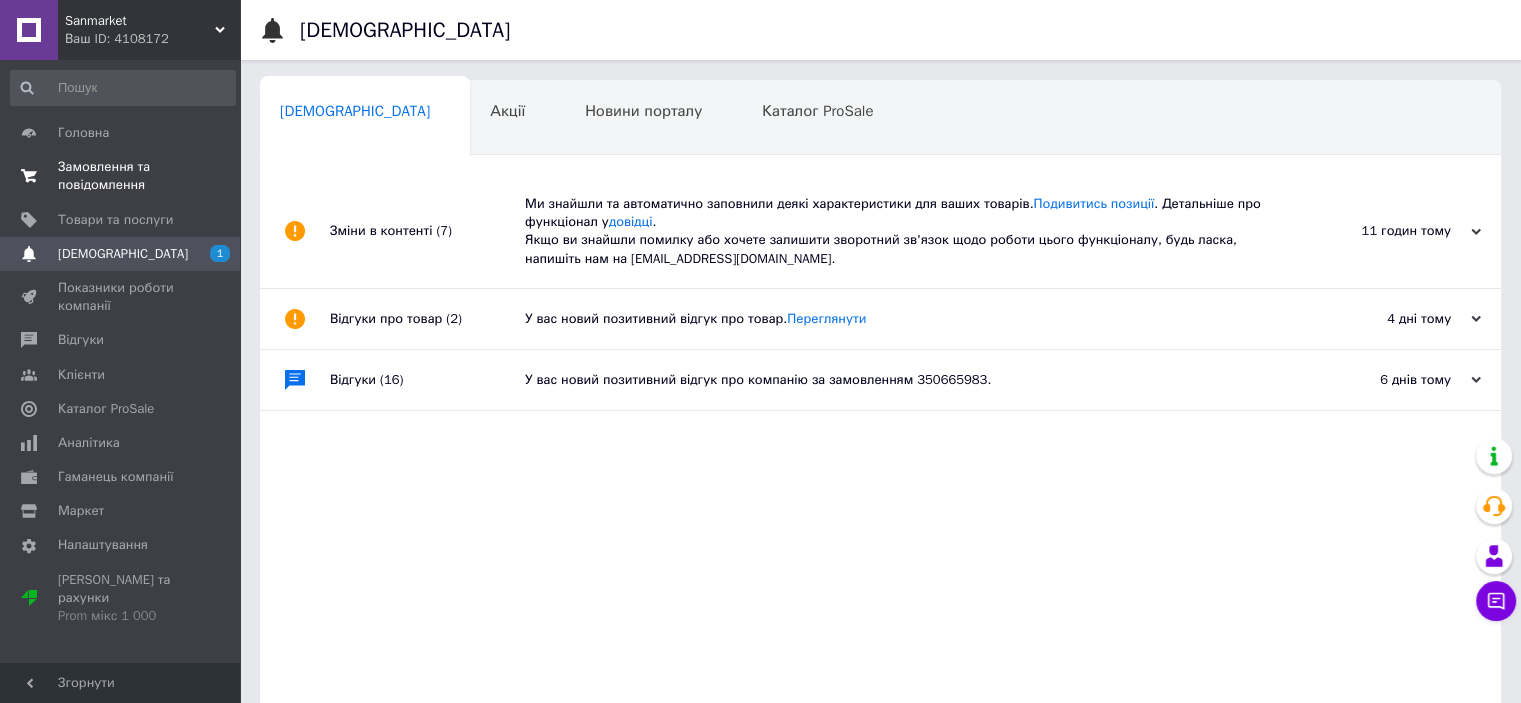 click on "Замовлення та повідомлення 0 0" at bounding box center (123, 176) 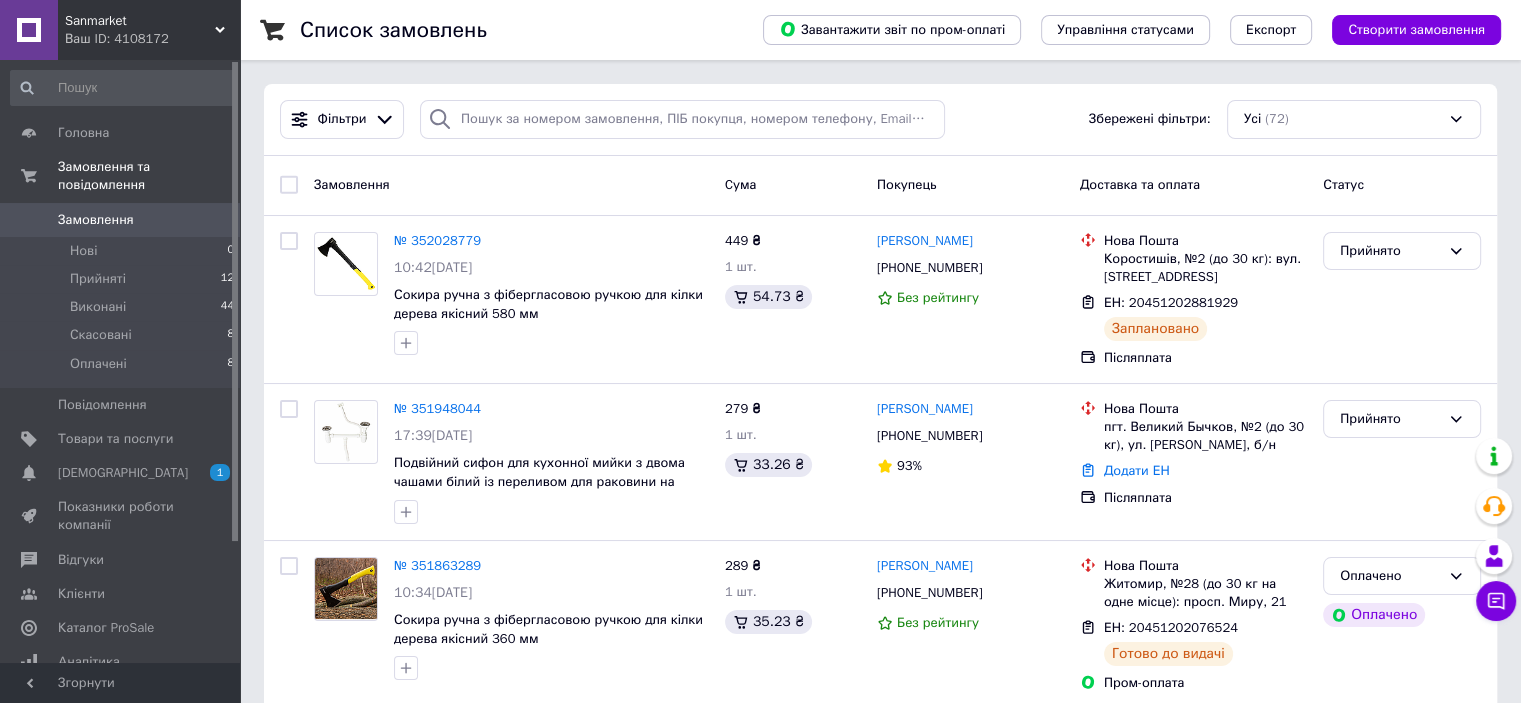 click on "Замовлення 0" at bounding box center [123, 220] 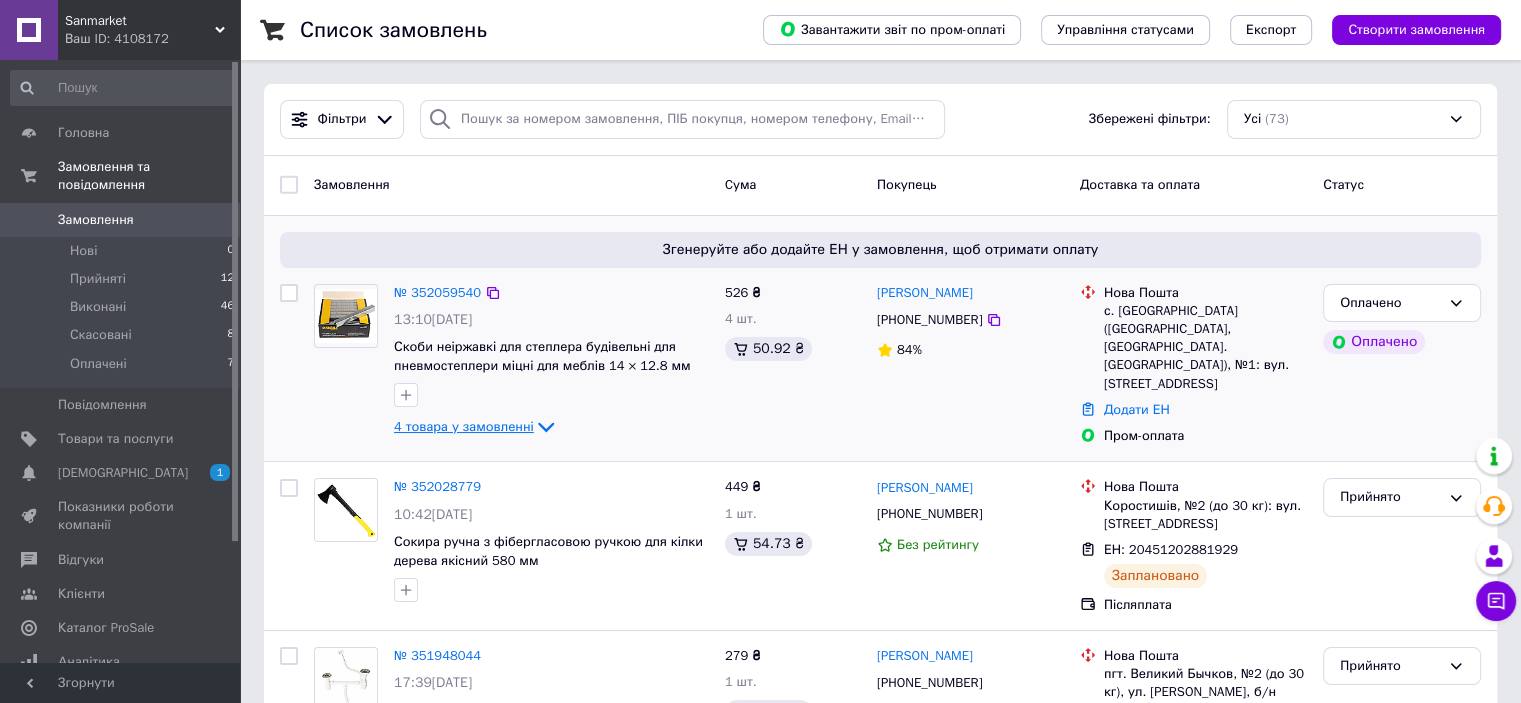 click on "4 товара у замовленні" at bounding box center [464, 426] 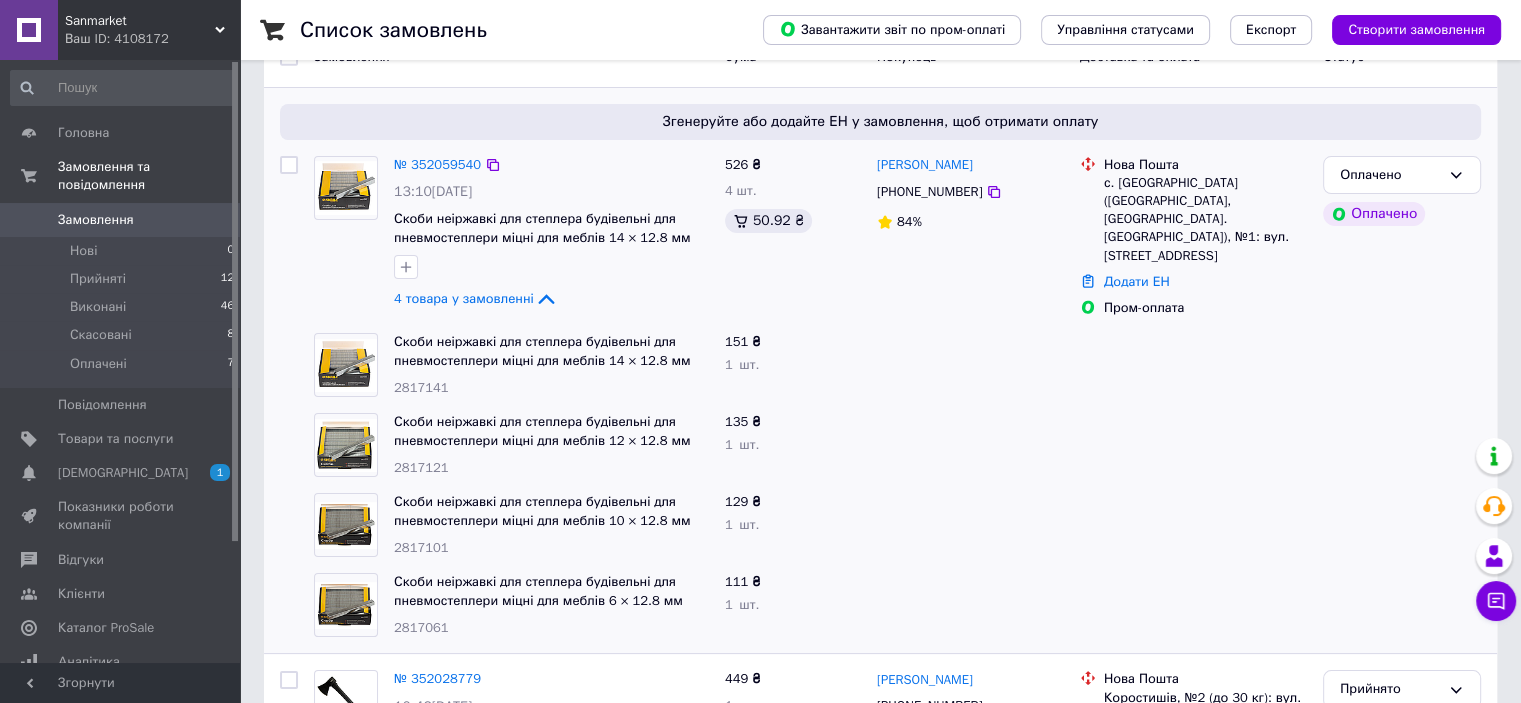 scroll, scrollTop: 0, scrollLeft: 0, axis: both 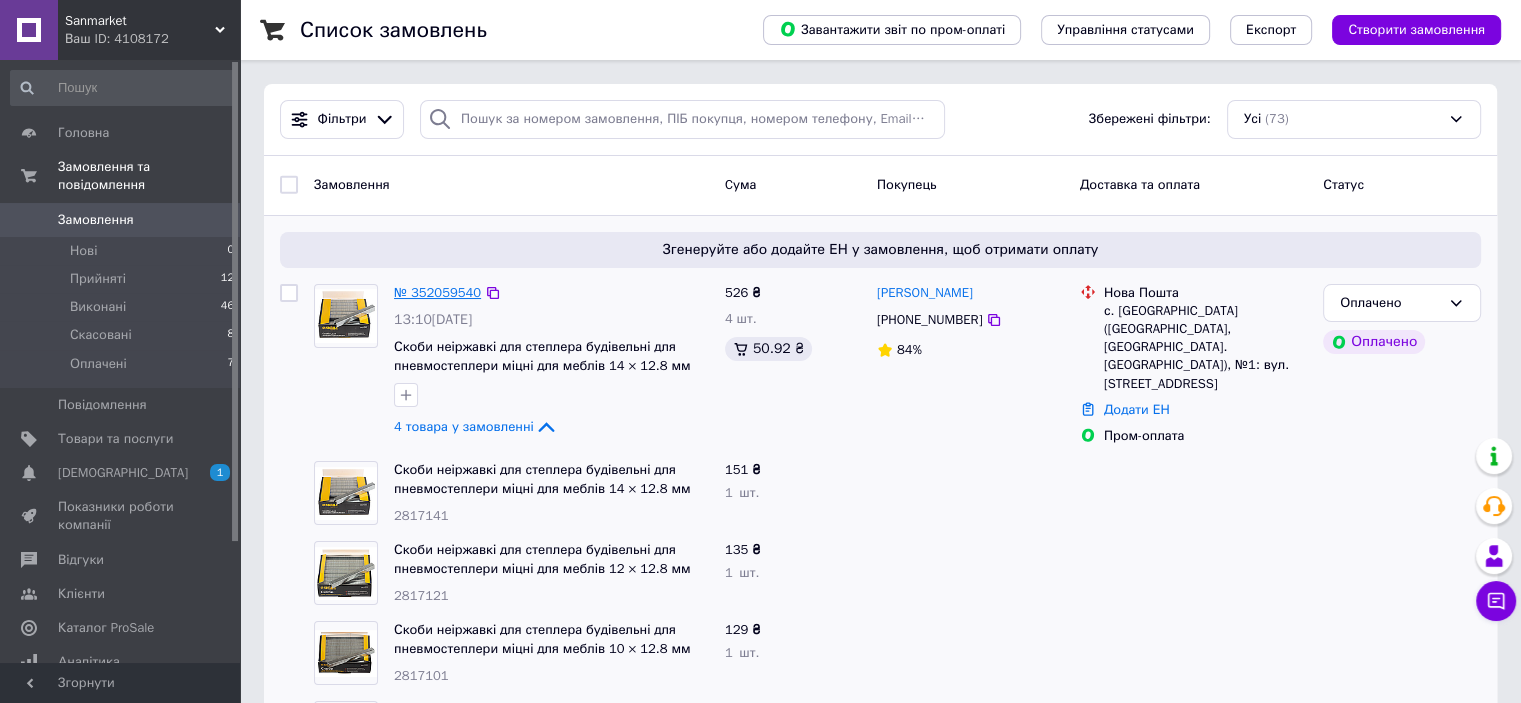 click on "№ 352059540" at bounding box center (437, 292) 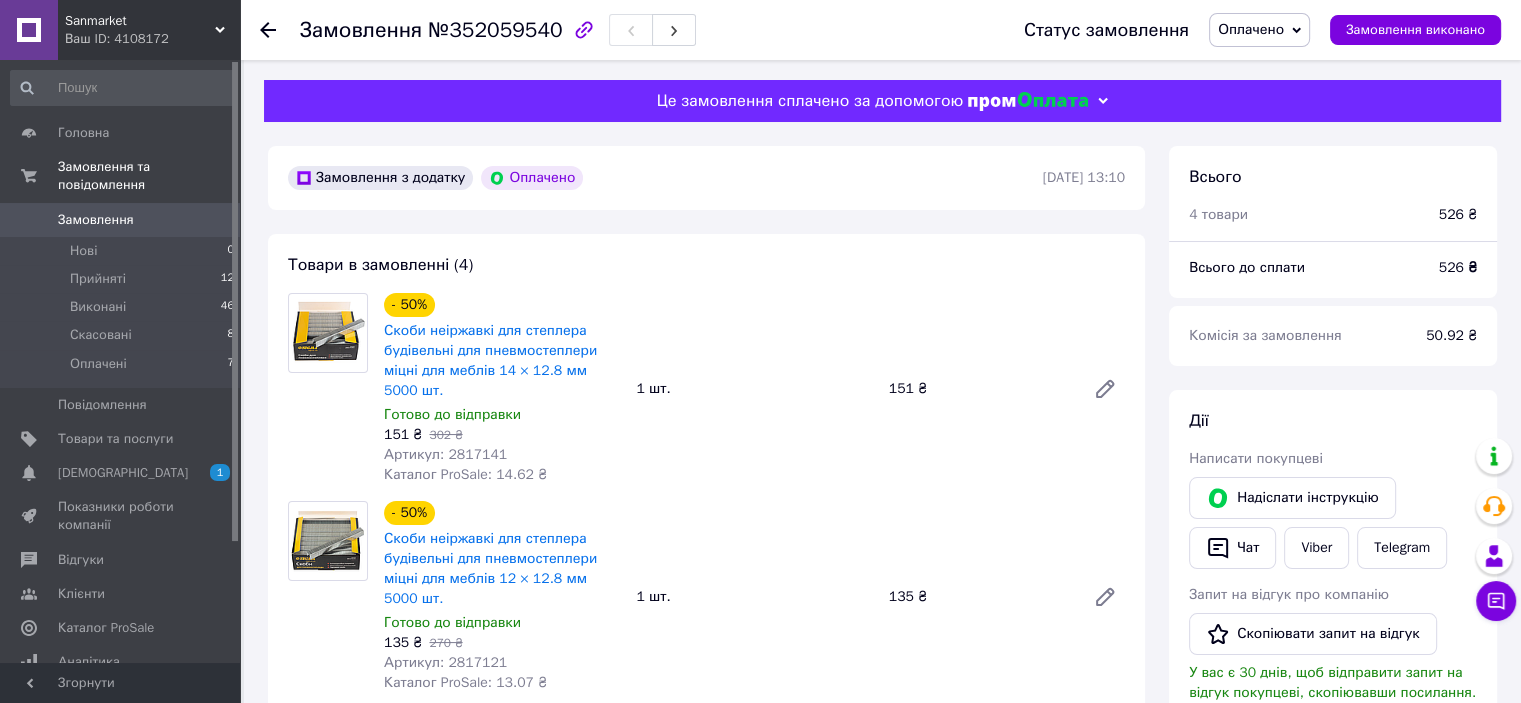 scroll, scrollTop: 240, scrollLeft: 0, axis: vertical 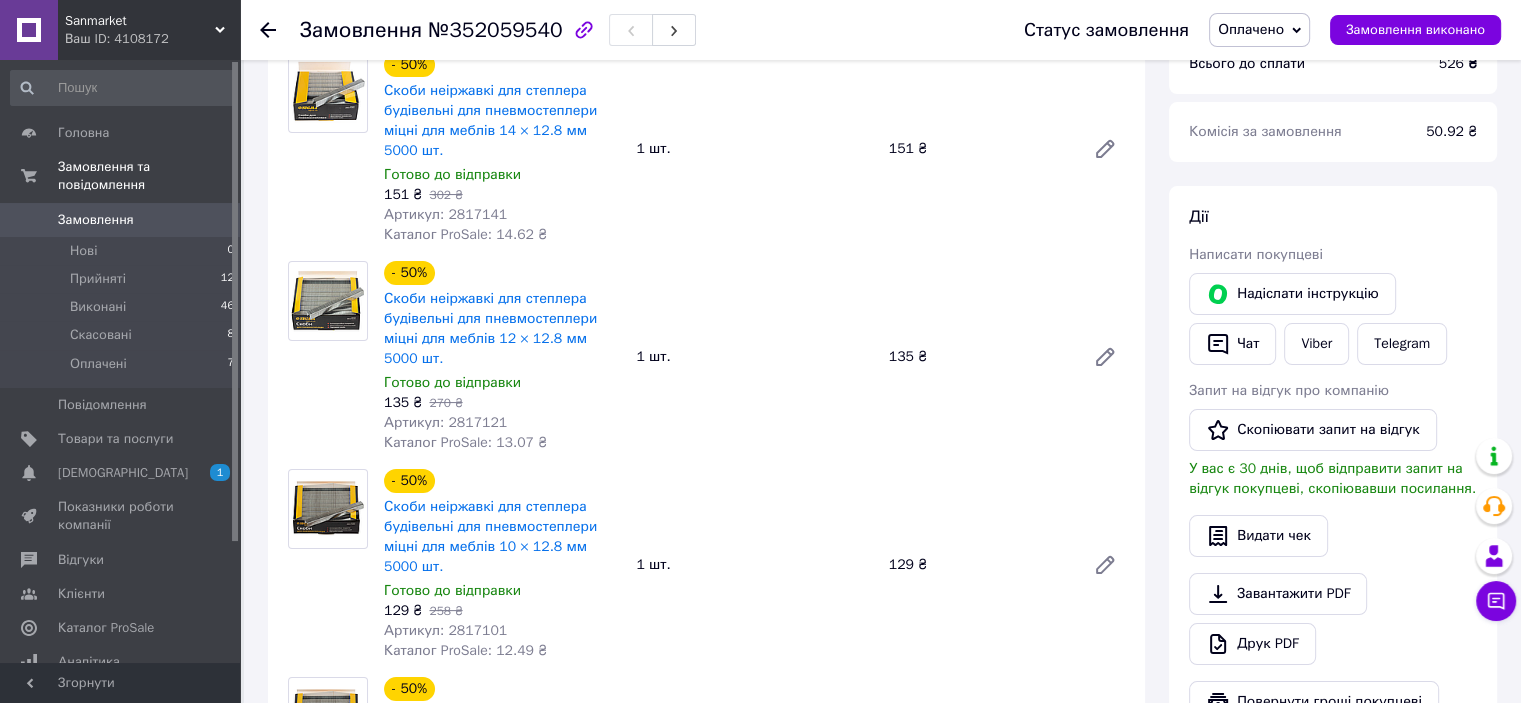 click on "Артикул: 2817141" at bounding box center [445, 214] 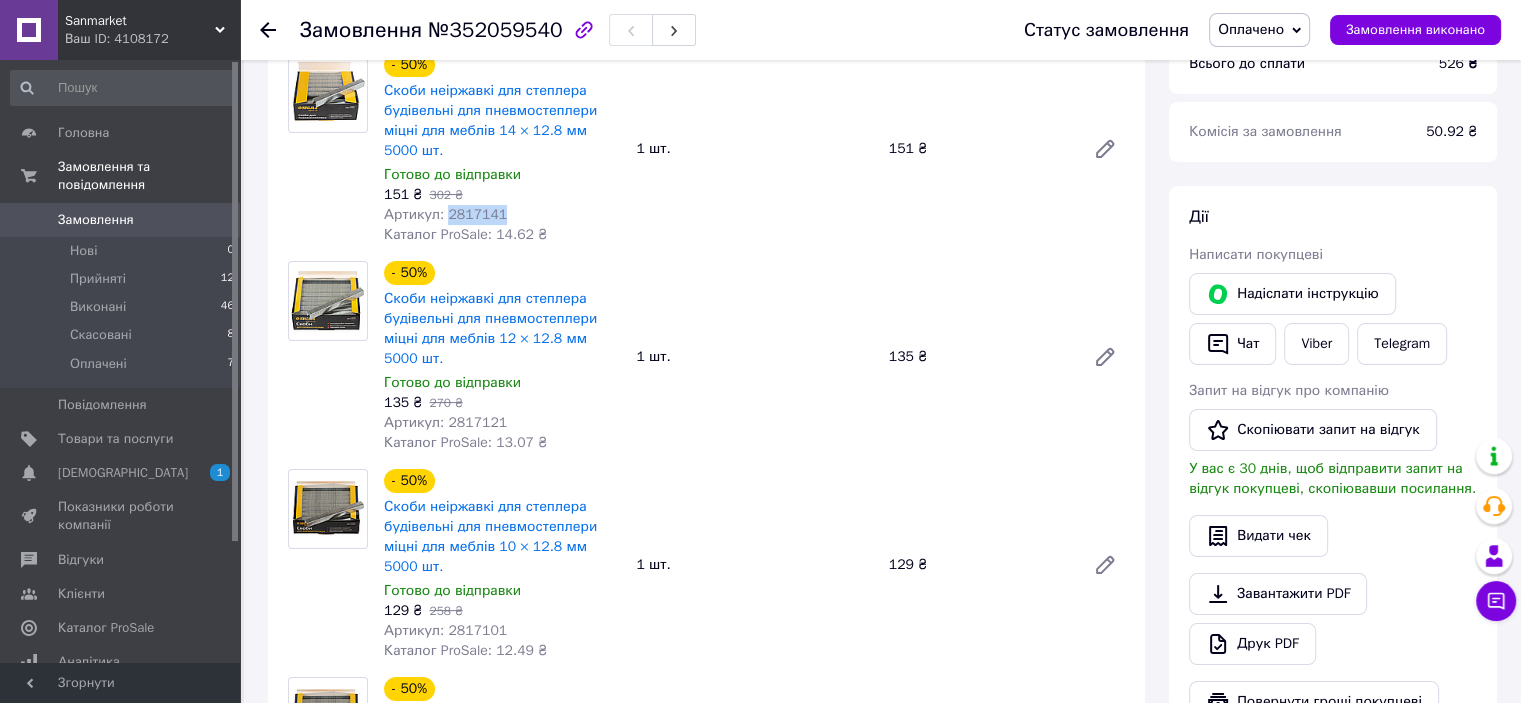 click on "Артикул: 2817141" at bounding box center [445, 214] 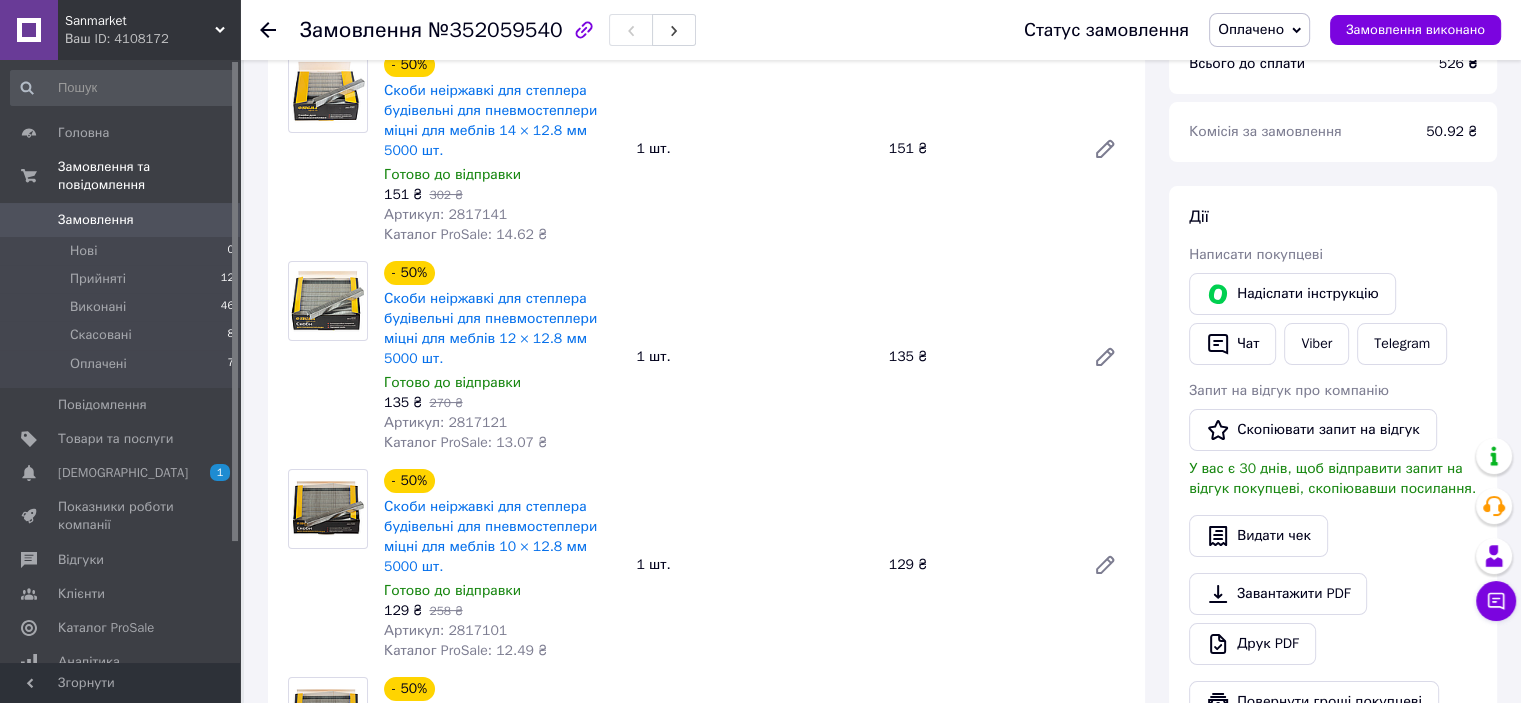 click on "Артикул: 2817121" at bounding box center (445, 422) 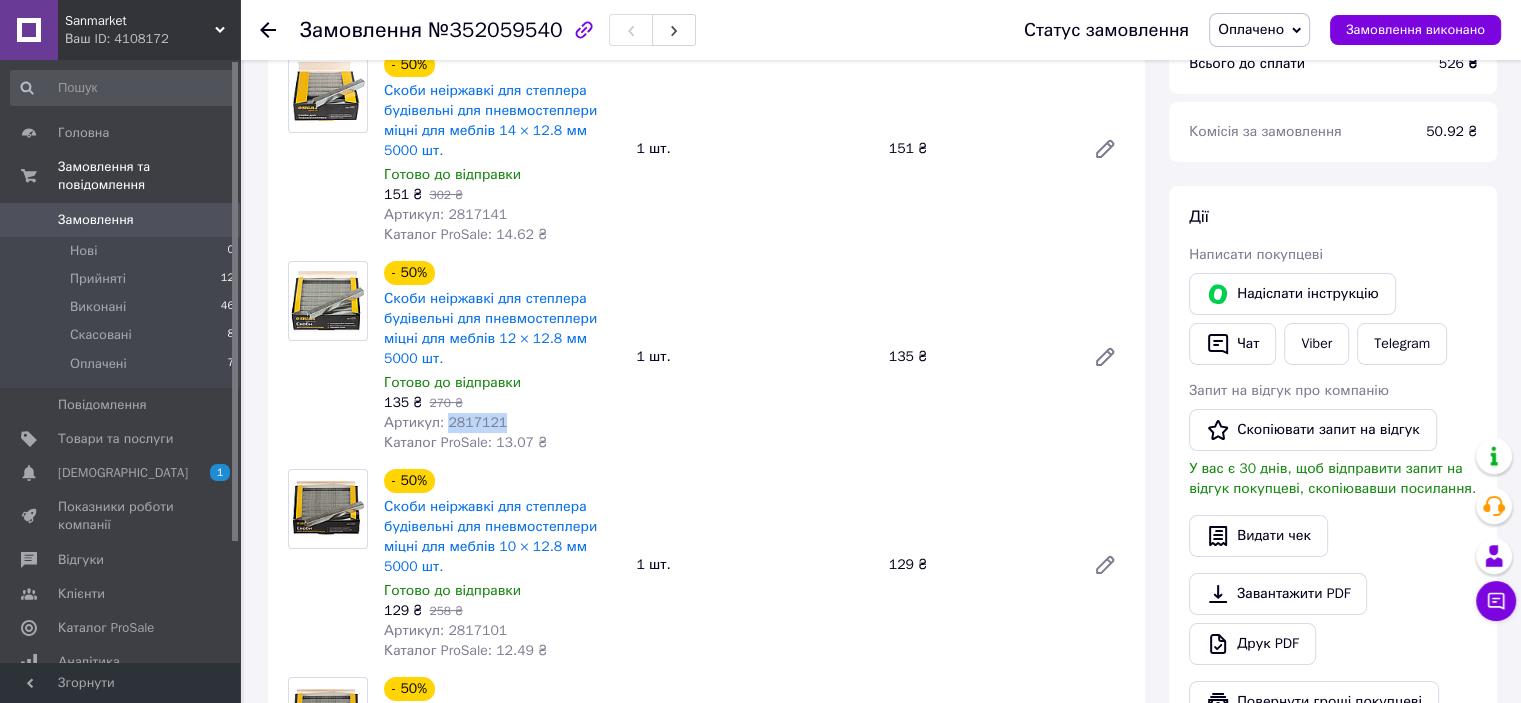 click on "Артикул: 2817121" at bounding box center (445, 422) 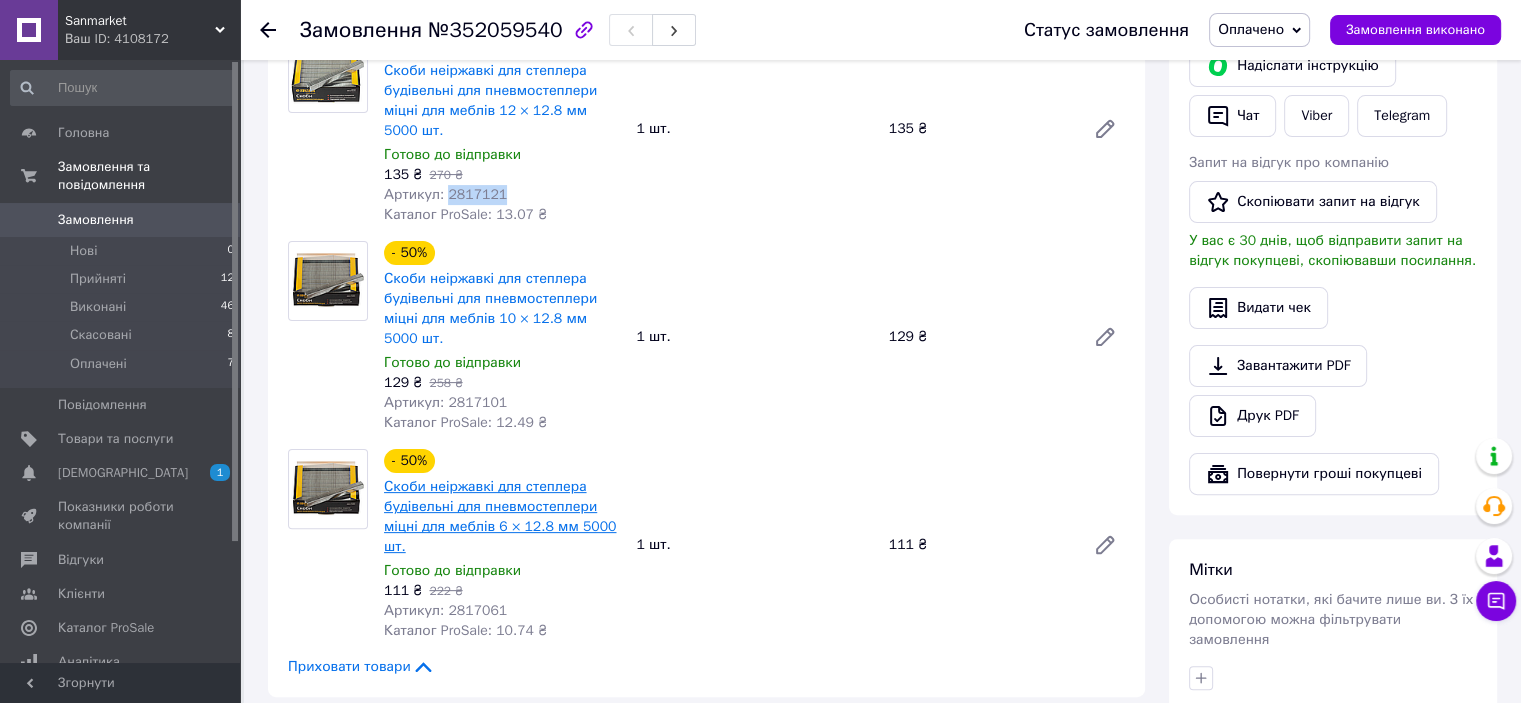 scroll, scrollTop: 600, scrollLeft: 0, axis: vertical 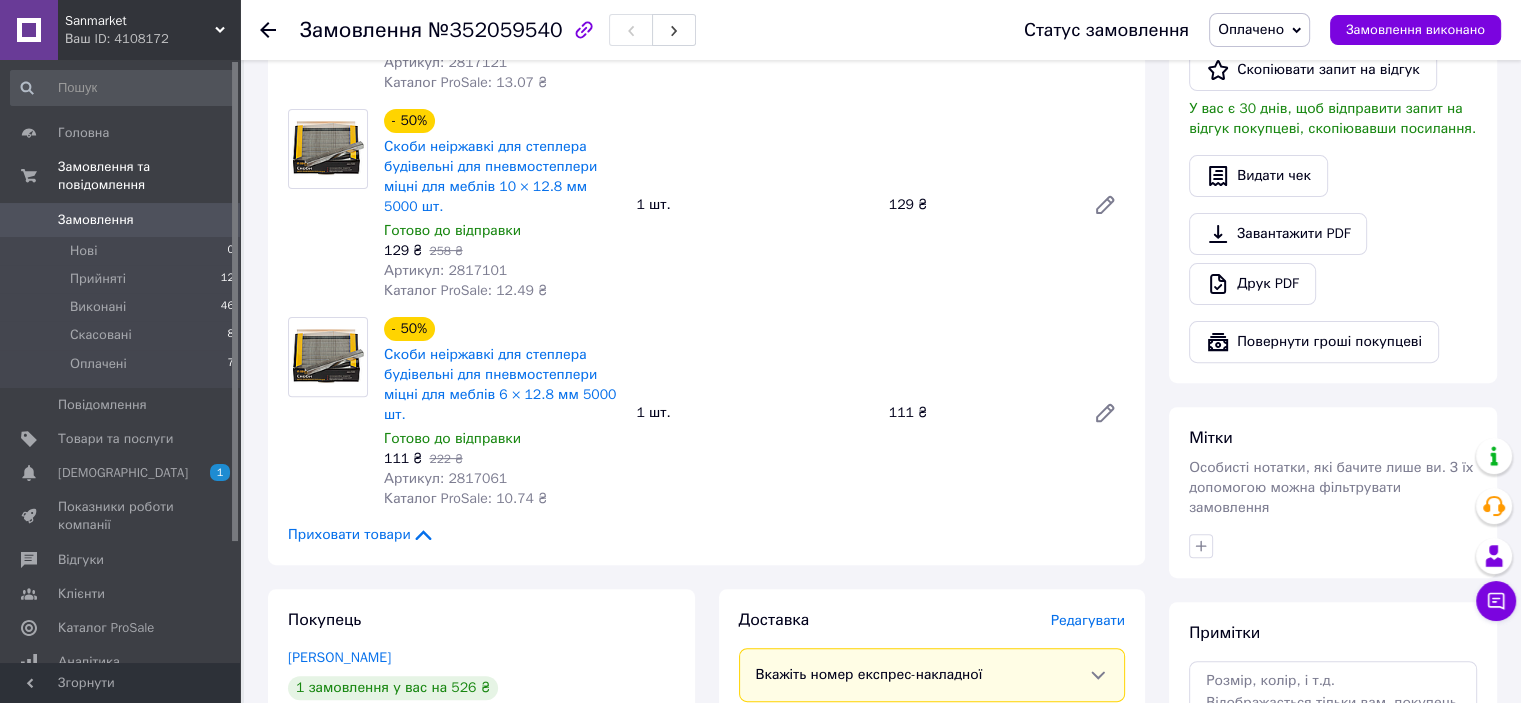 click on "Артикул: 2817101" at bounding box center (445, 270) 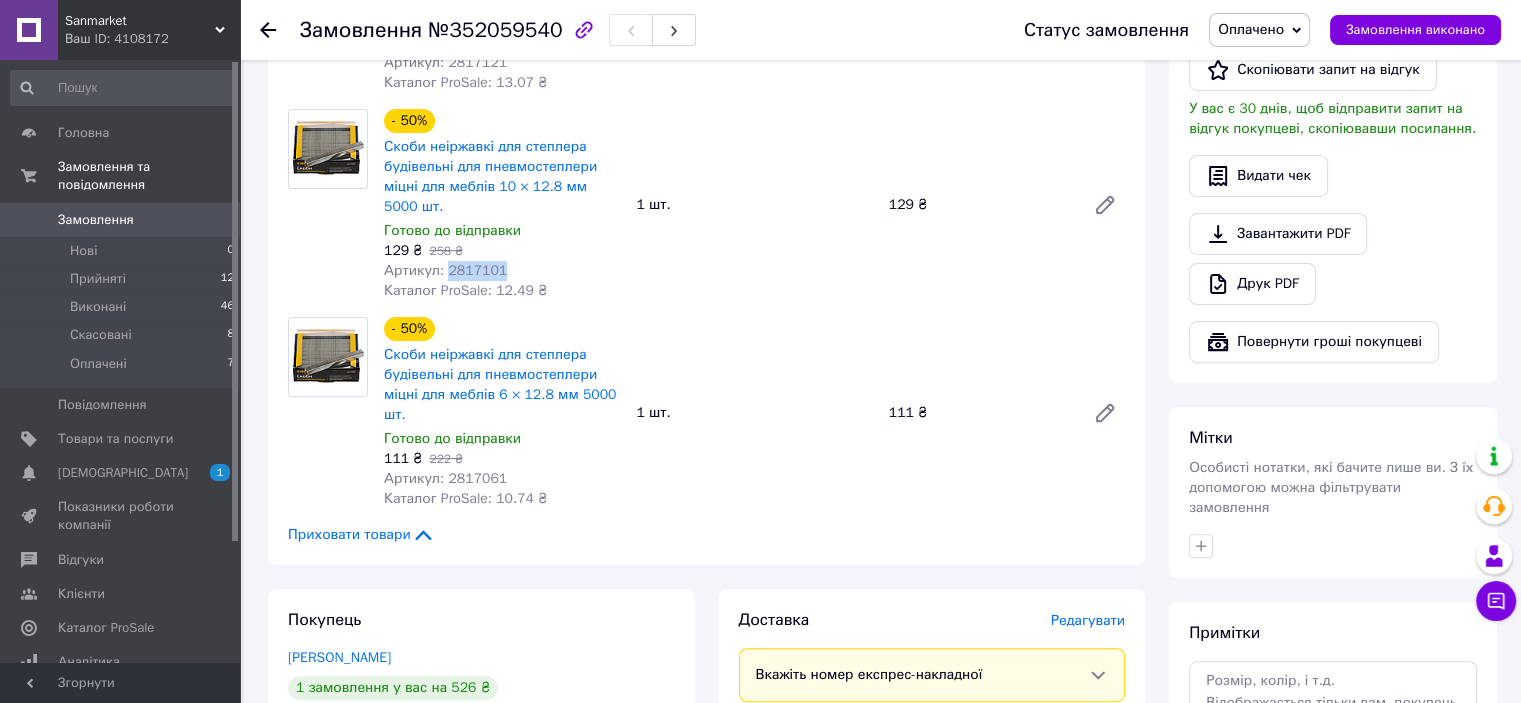 click on "Артикул: 2817101" at bounding box center [445, 270] 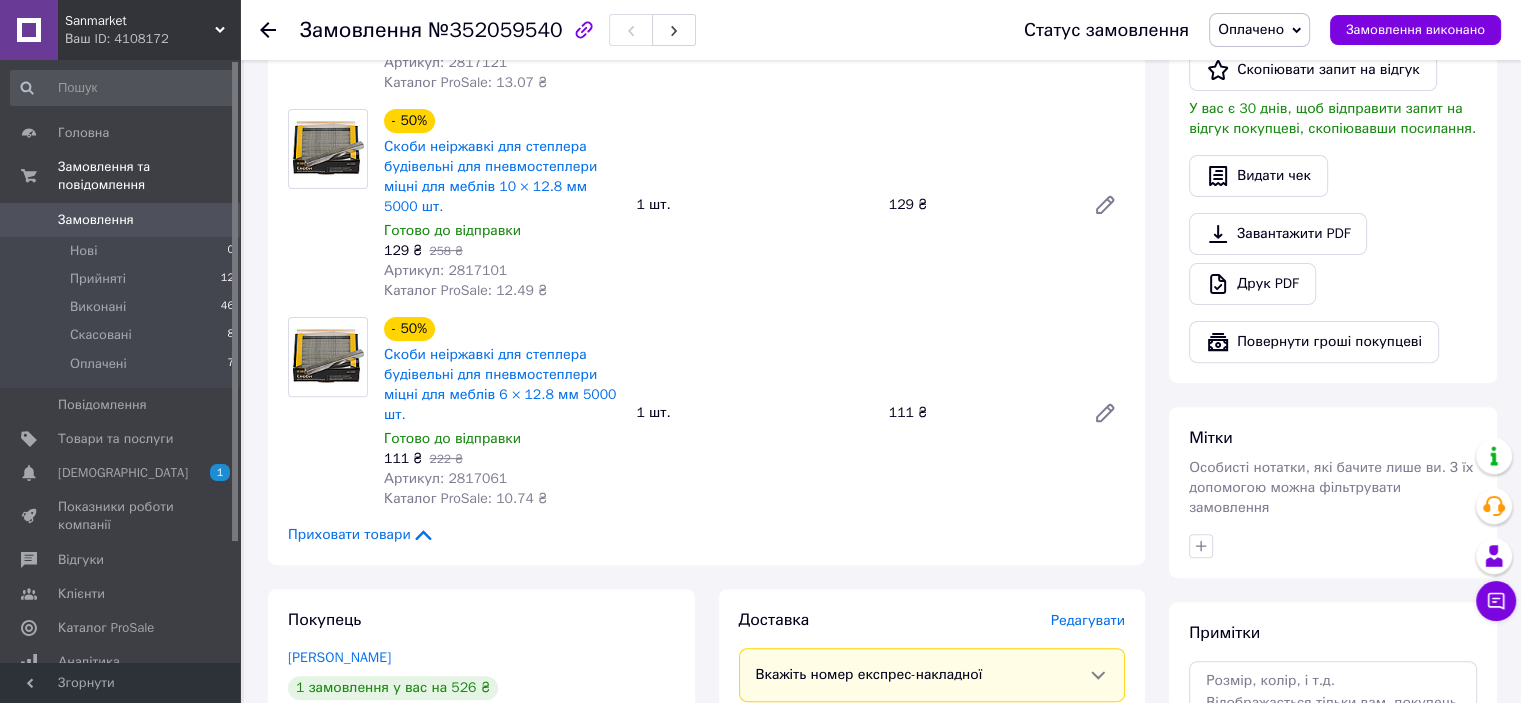 click on "Артикул: 2817061" at bounding box center (445, 478) 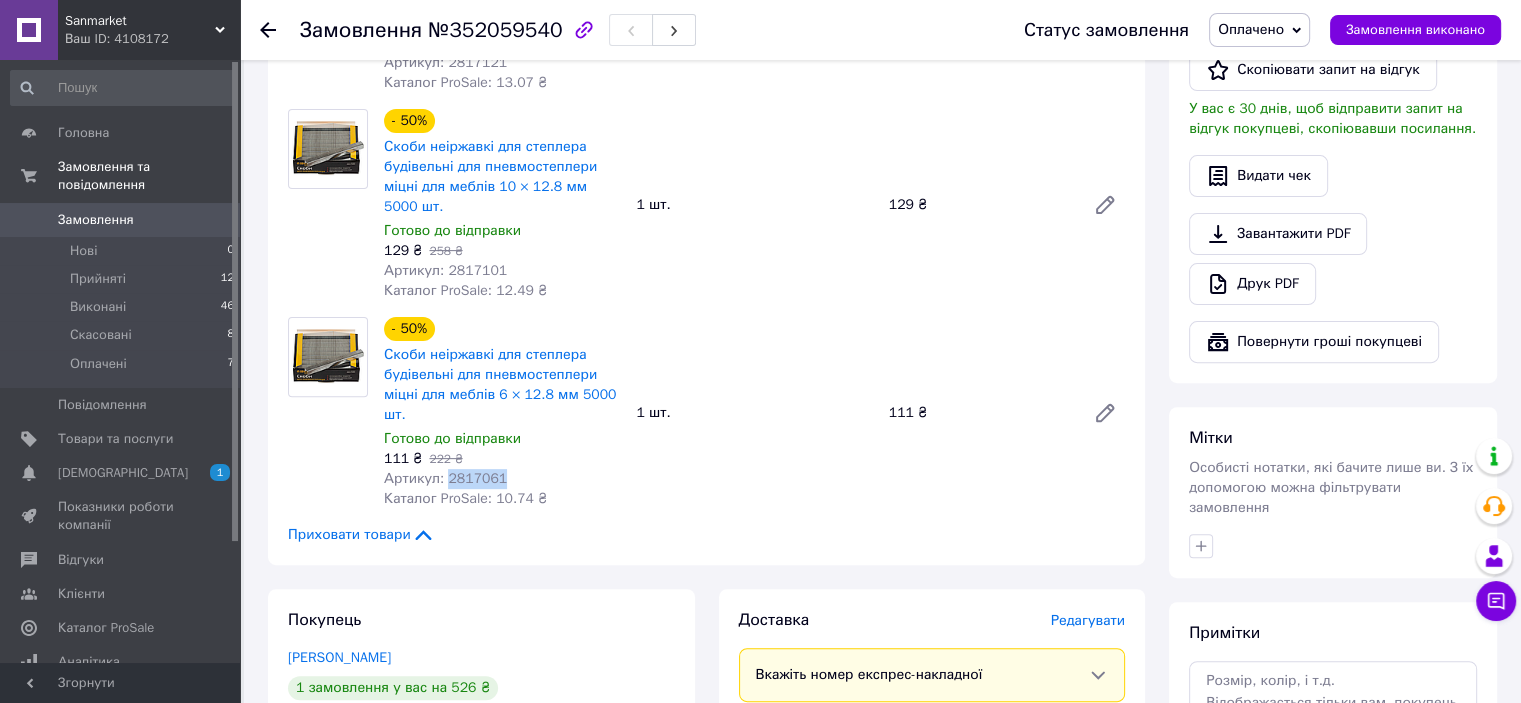 click on "Артикул: 2817061" at bounding box center (445, 478) 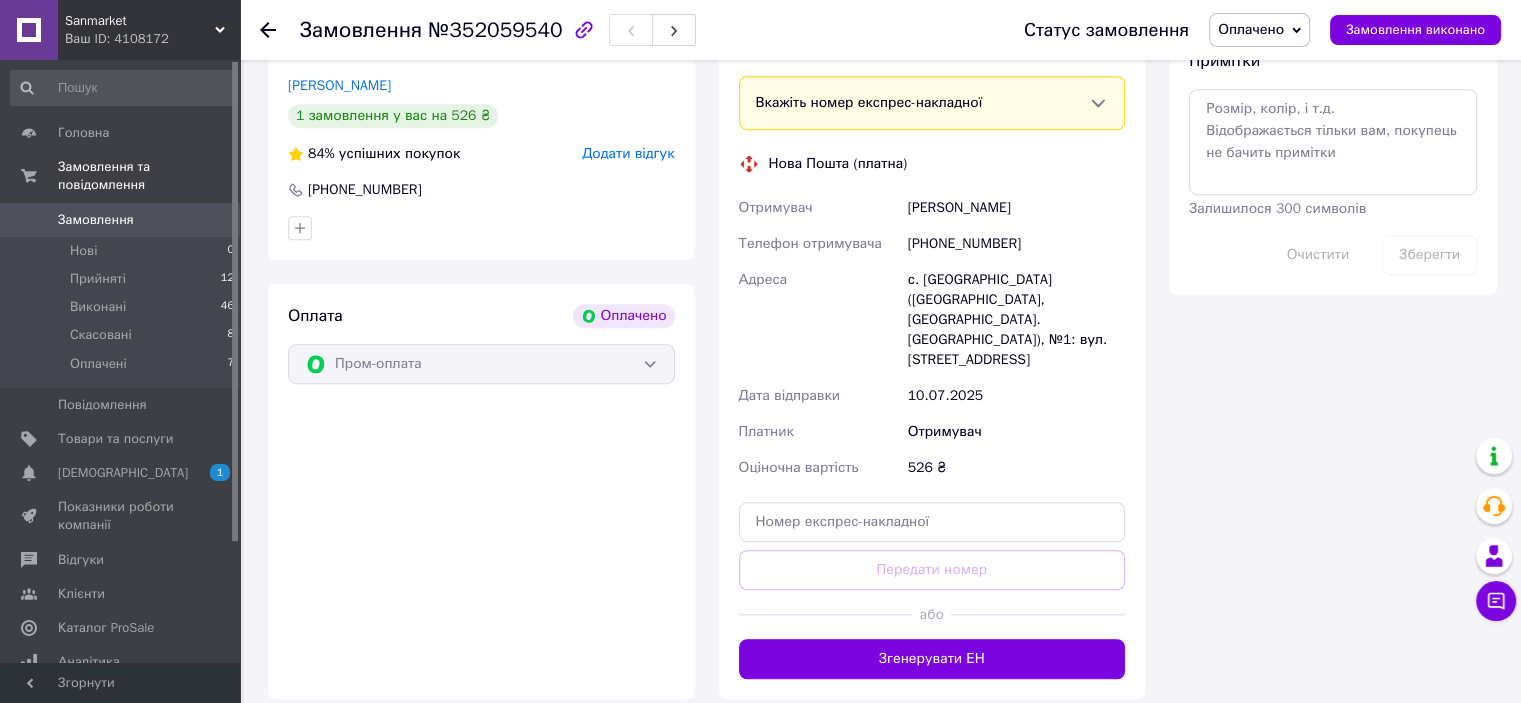 scroll, scrollTop: 1320, scrollLeft: 0, axis: vertical 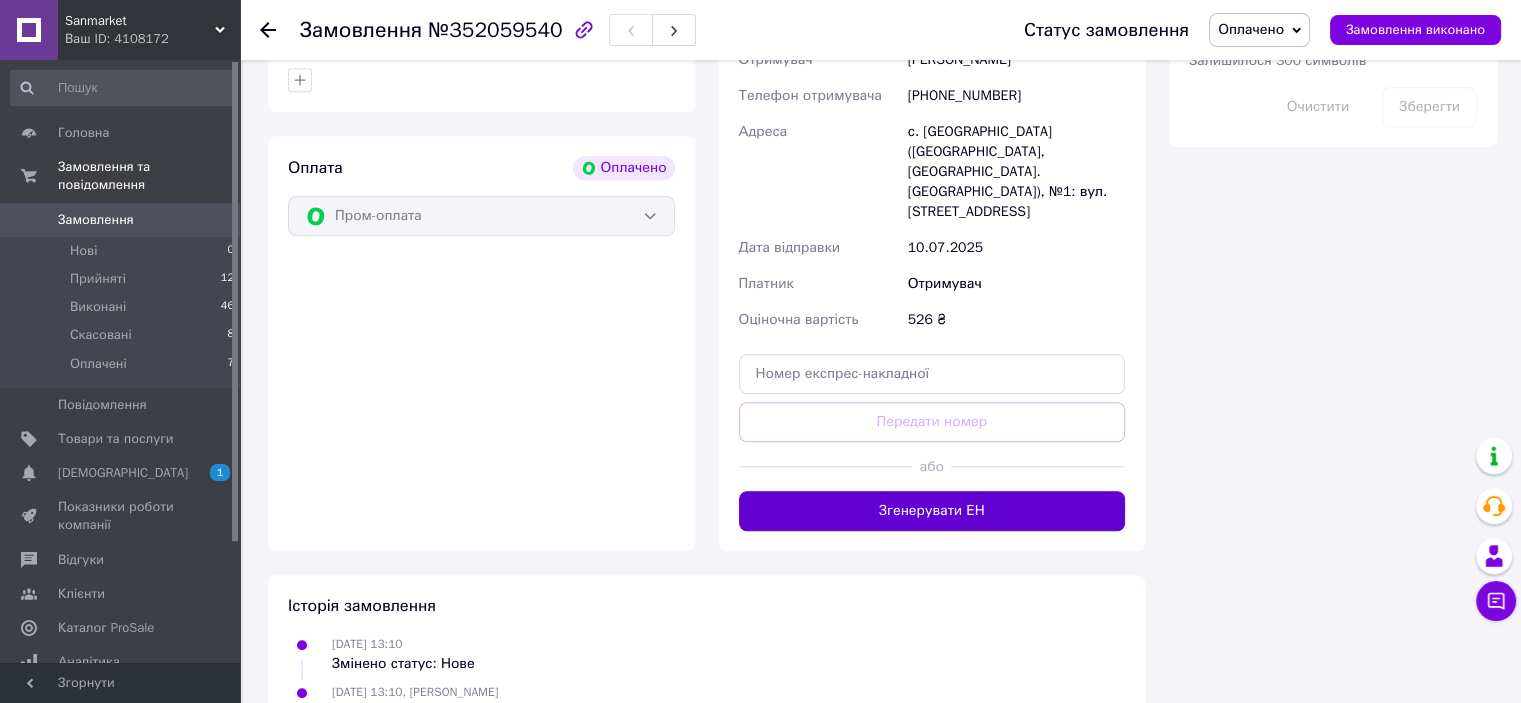 click on "Згенерувати ЕН" at bounding box center (932, 511) 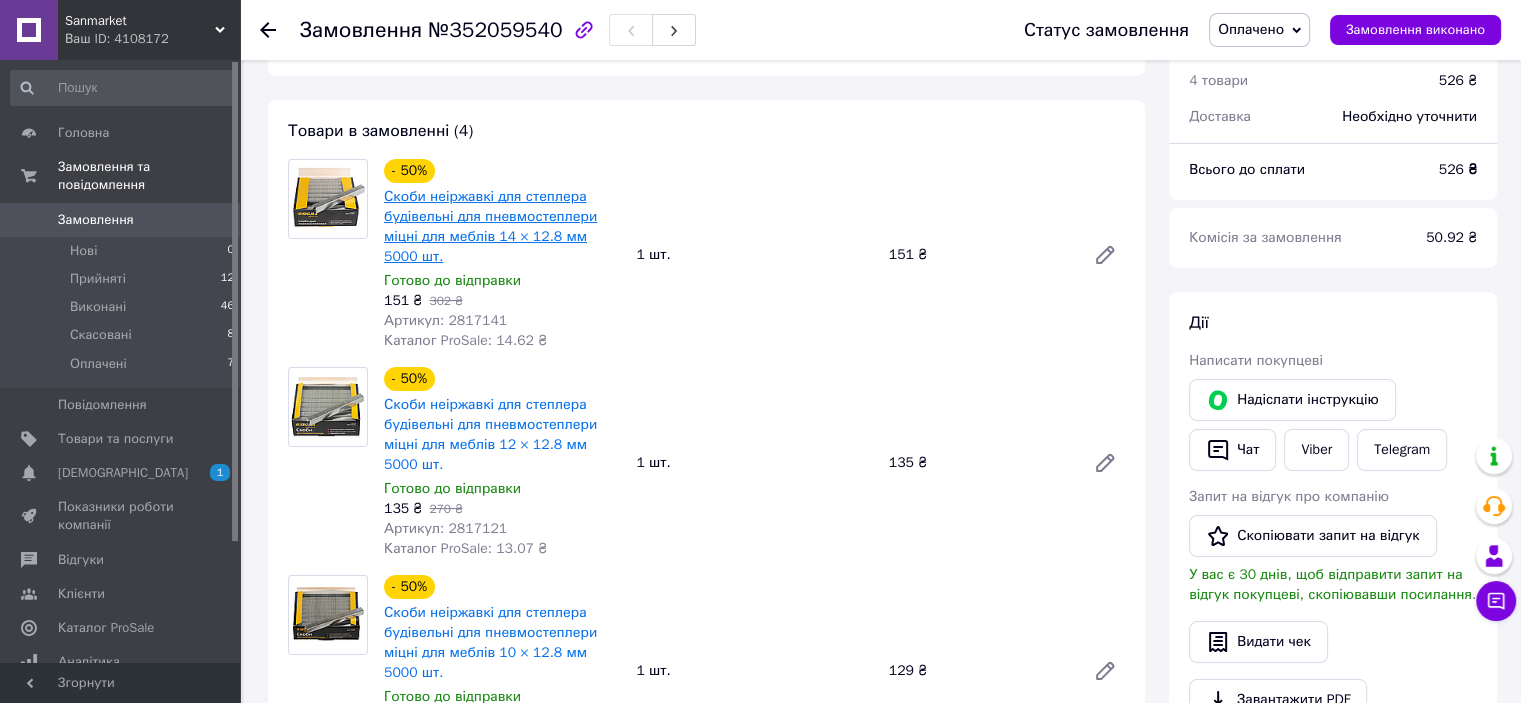 scroll, scrollTop: 0, scrollLeft: 0, axis: both 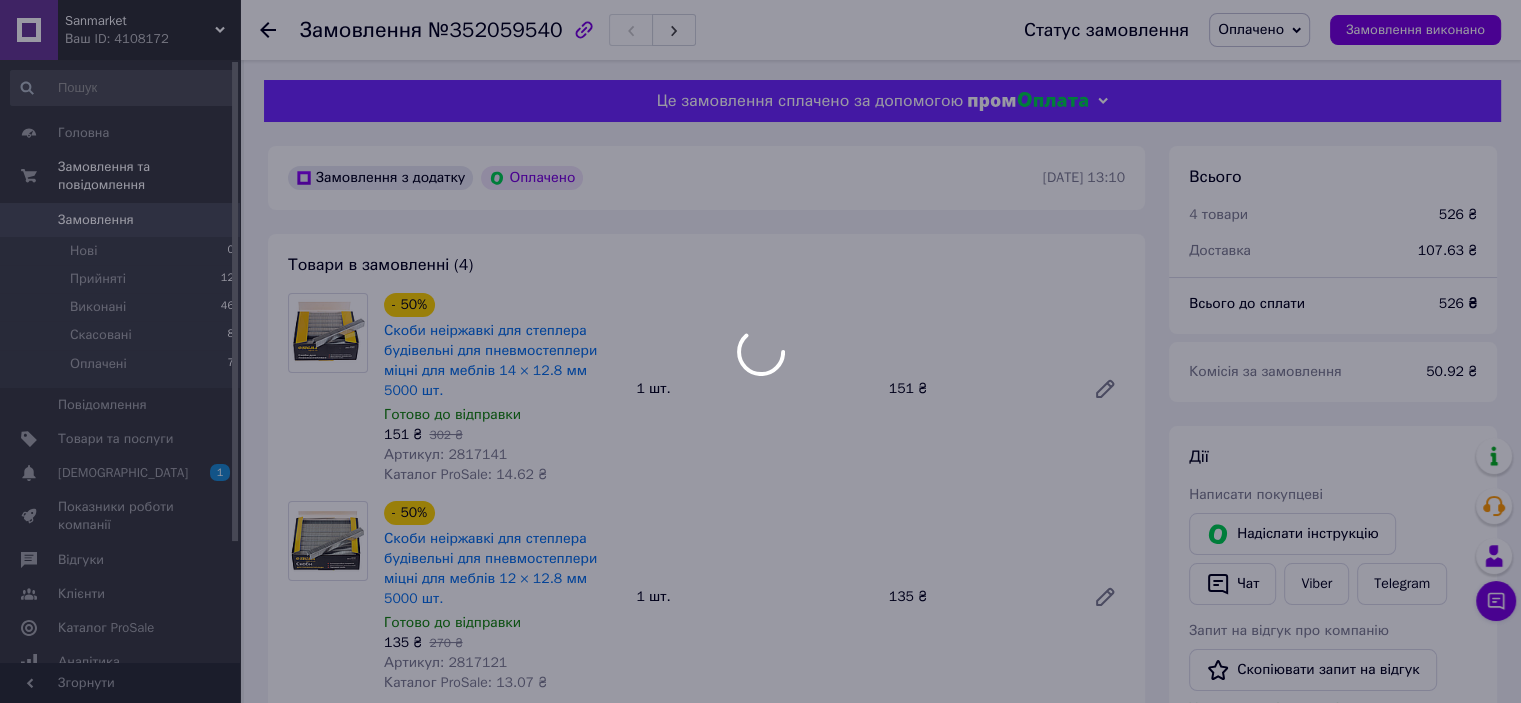 click at bounding box center (760, 351) 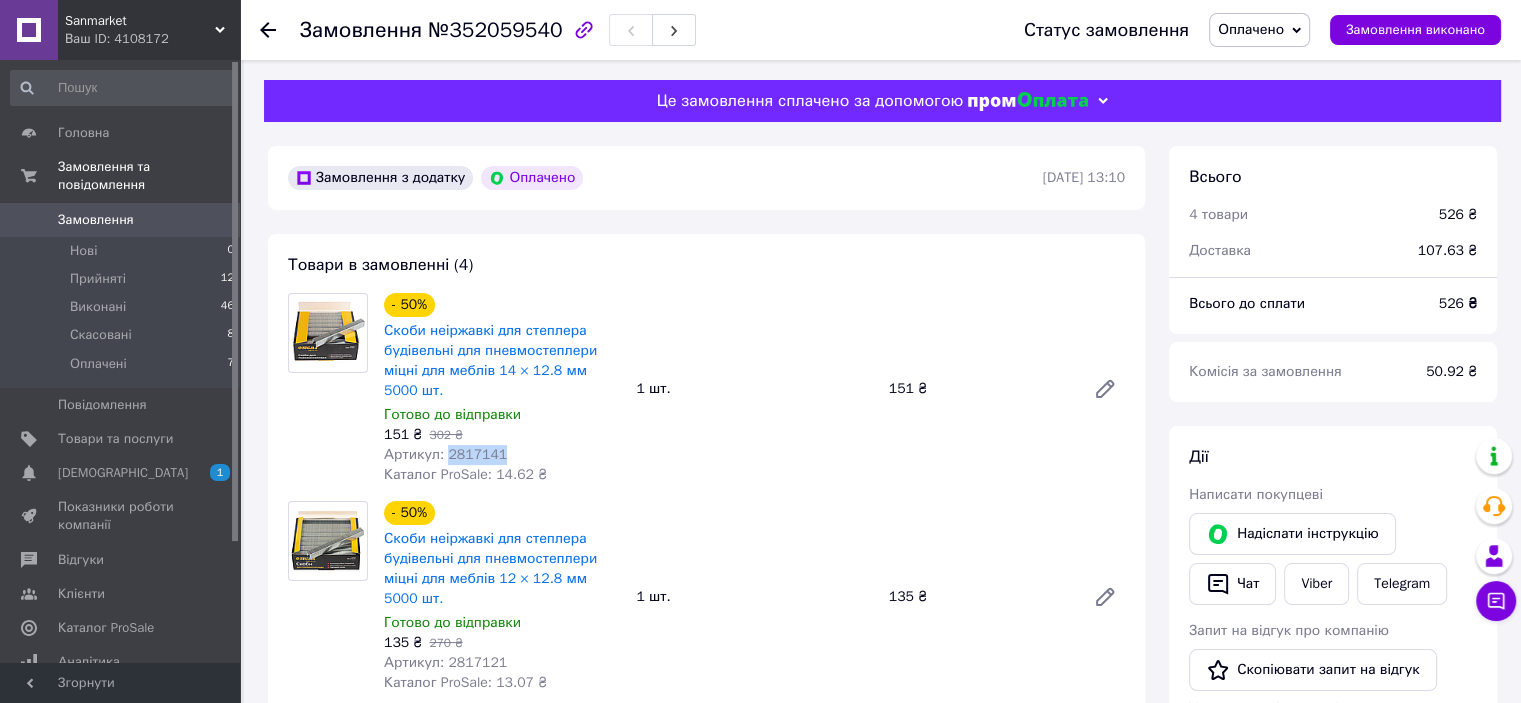 click on "Артикул: 2817141" at bounding box center (445, 454) 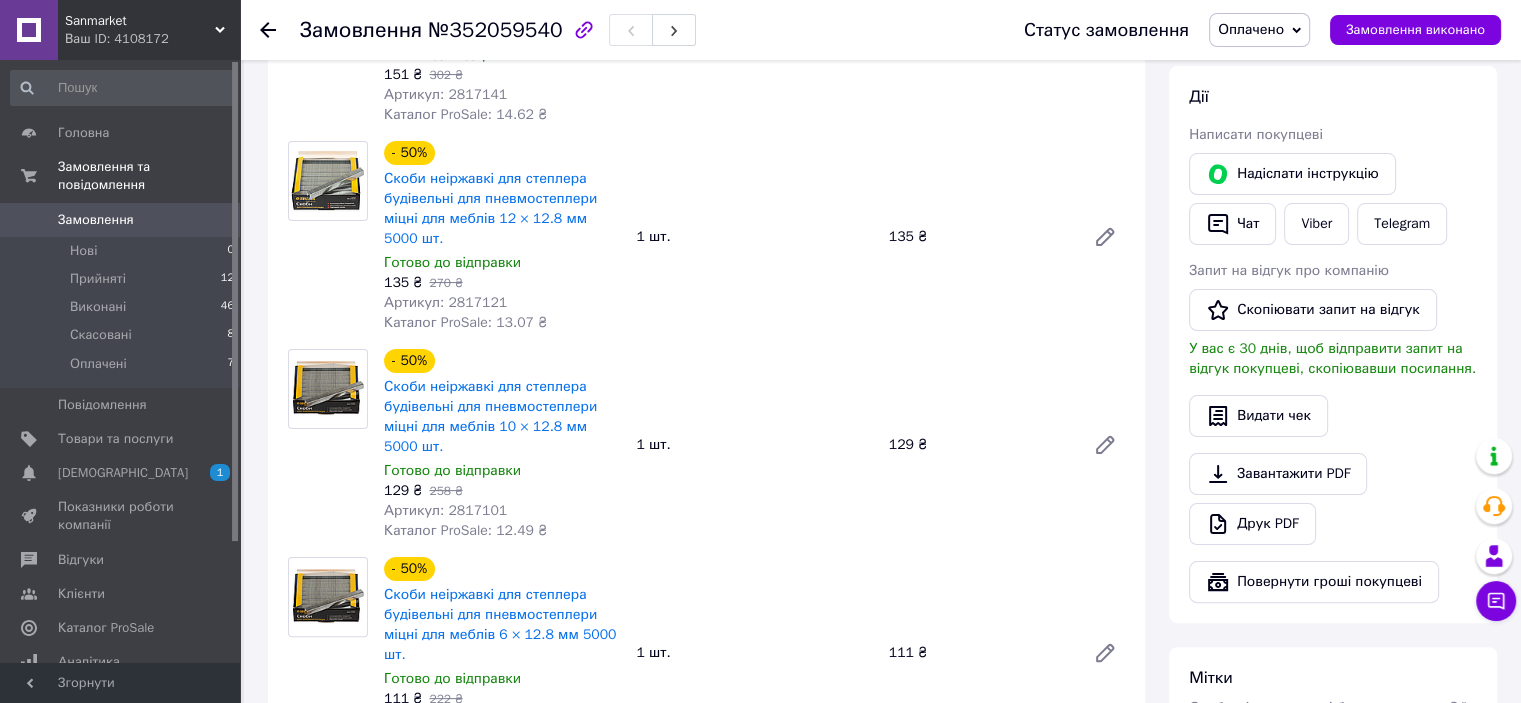 click on "Артикул: 2817121" at bounding box center (445, 302) 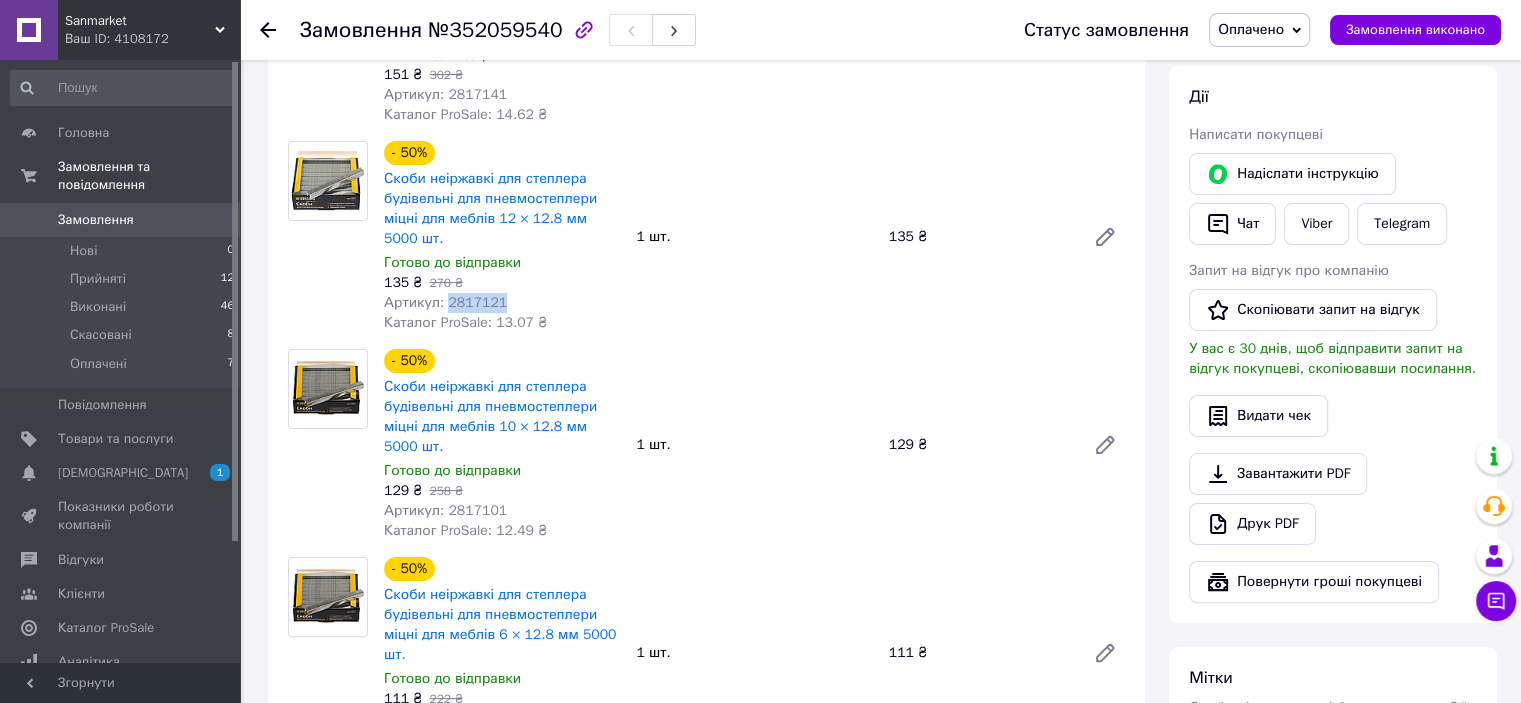 click on "Артикул: 2817121" at bounding box center [445, 302] 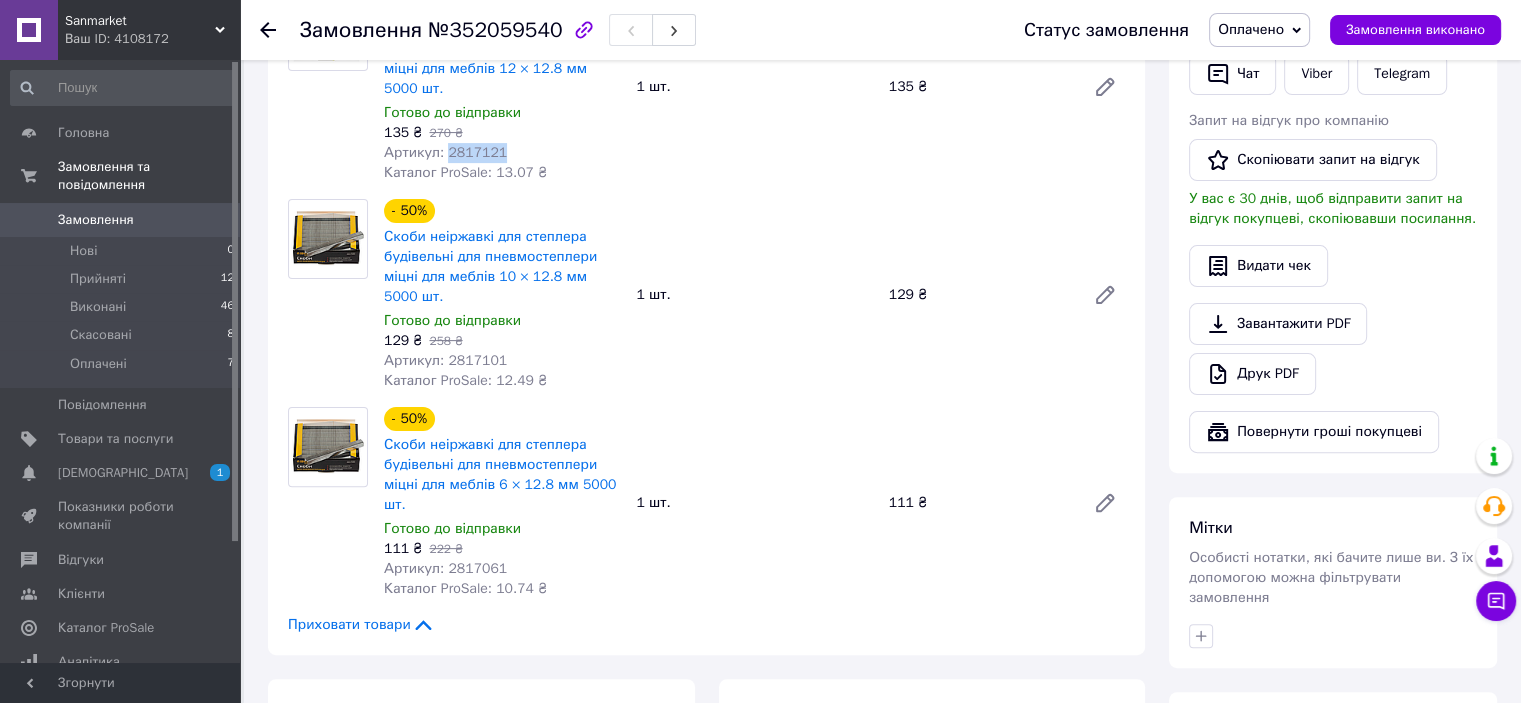 scroll, scrollTop: 600, scrollLeft: 0, axis: vertical 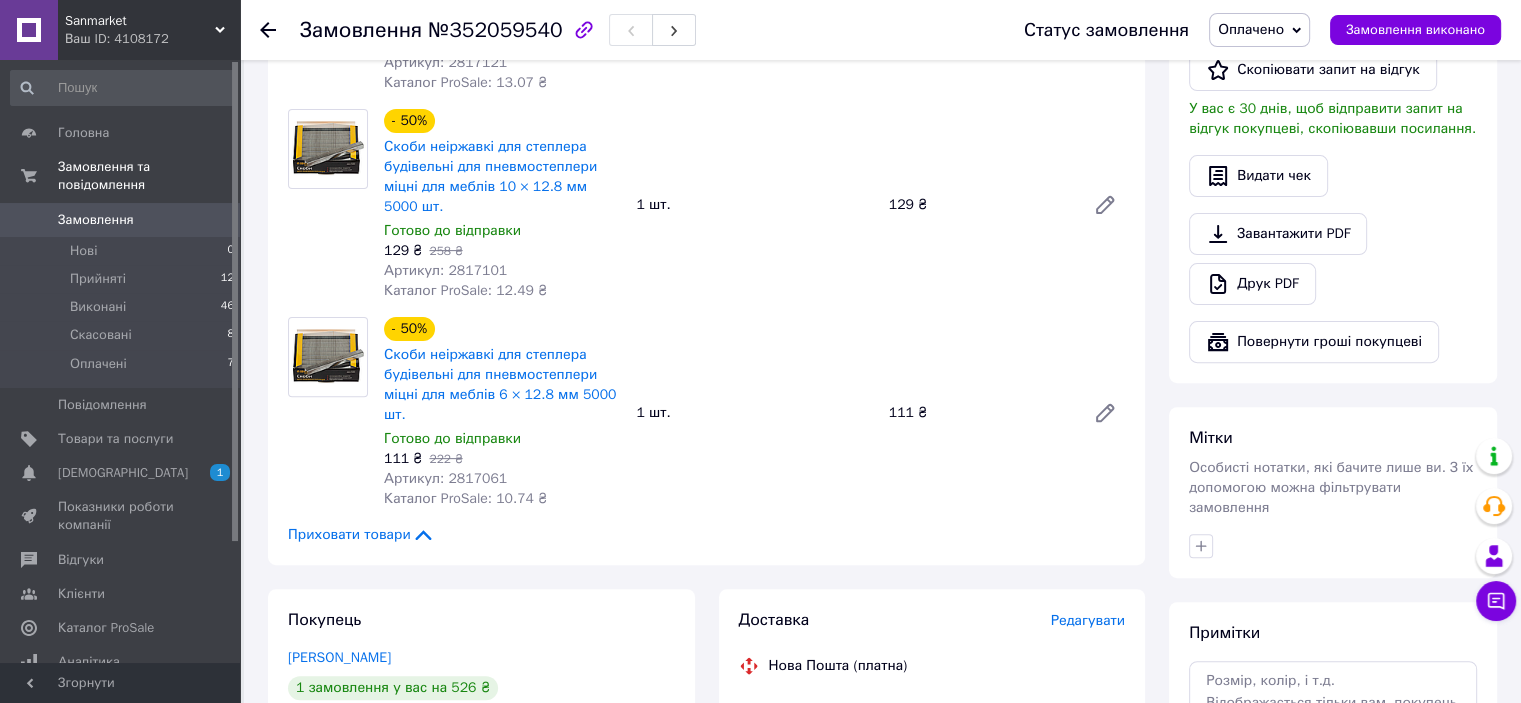 click on "Артикул: 2817101" at bounding box center (445, 270) 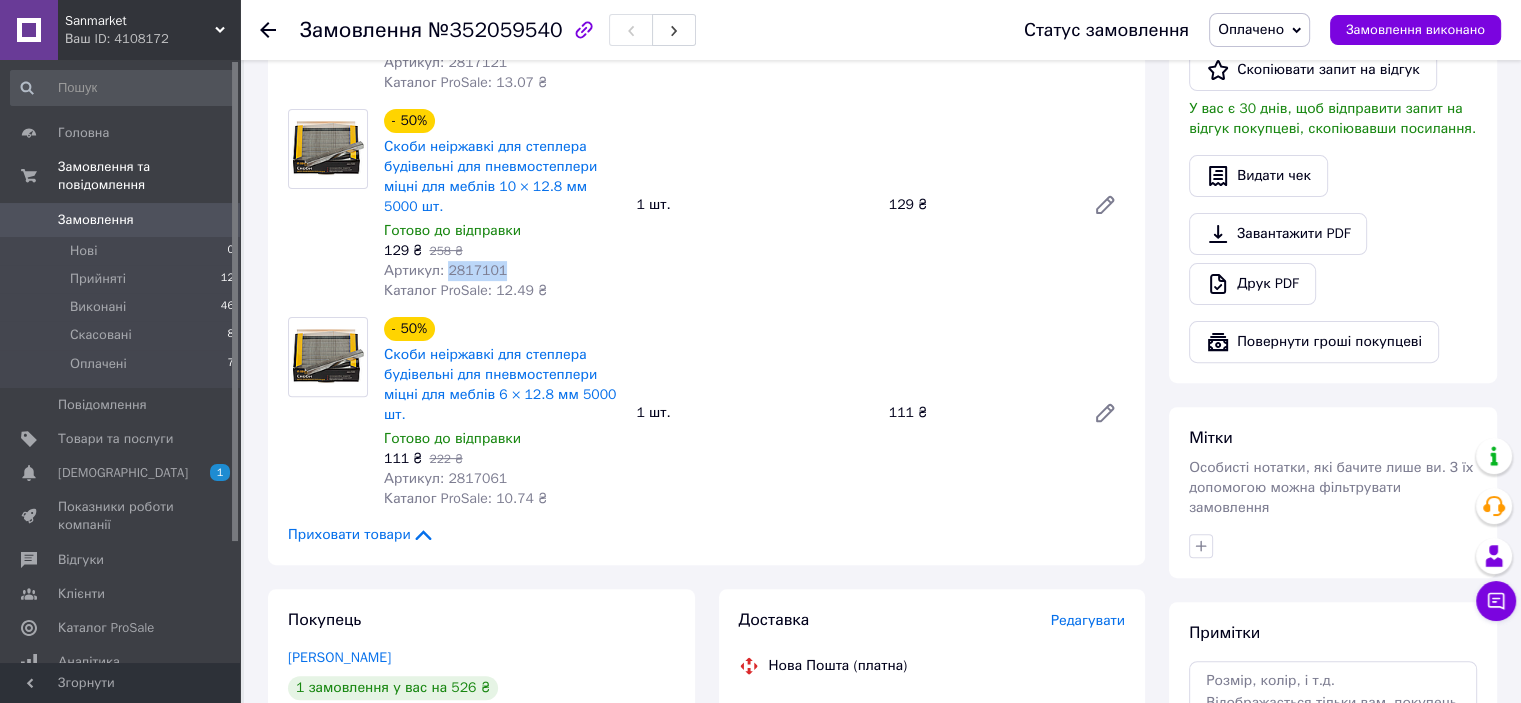 click on "Артикул: 2817101" at bounding box center [445, 270] 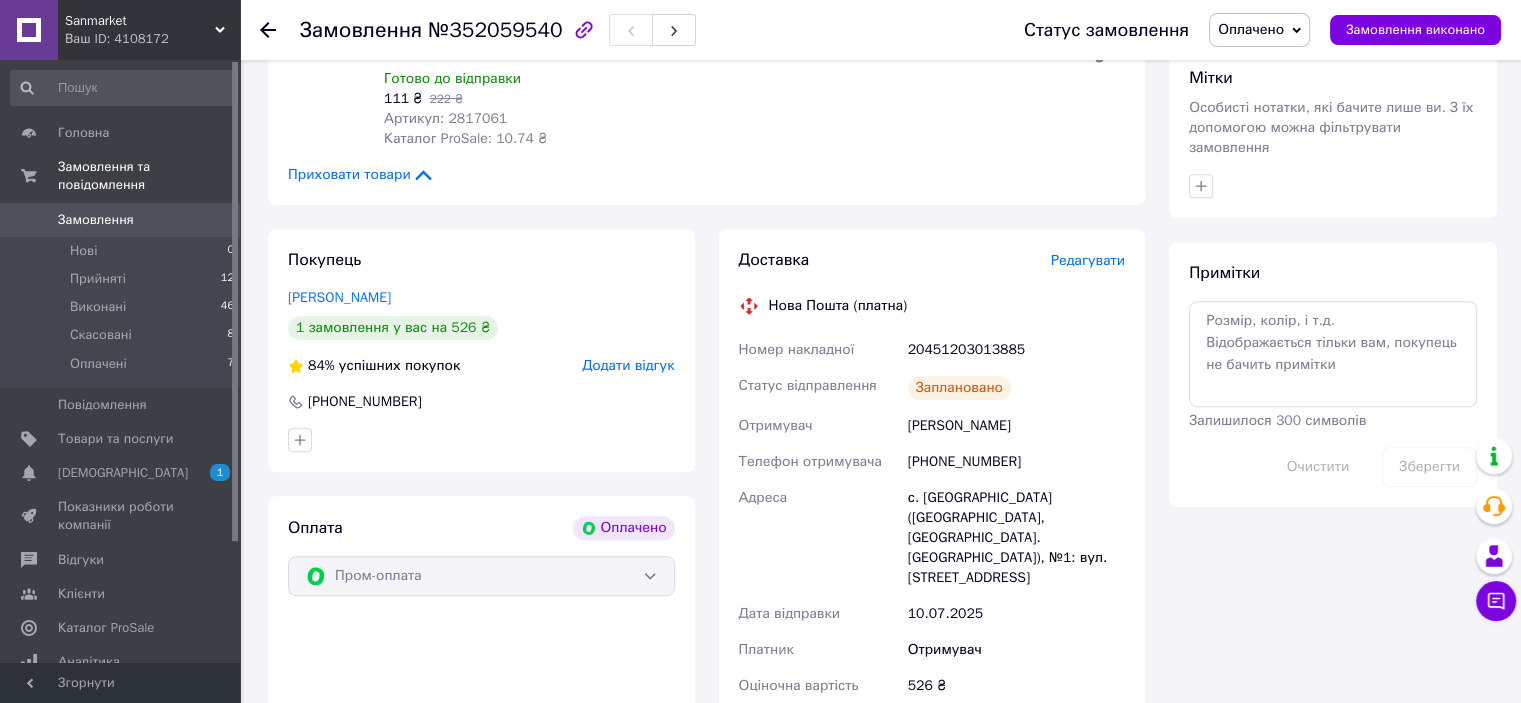 scroll, scrollTop: 600, scrollLeft: 0, axis: vertical 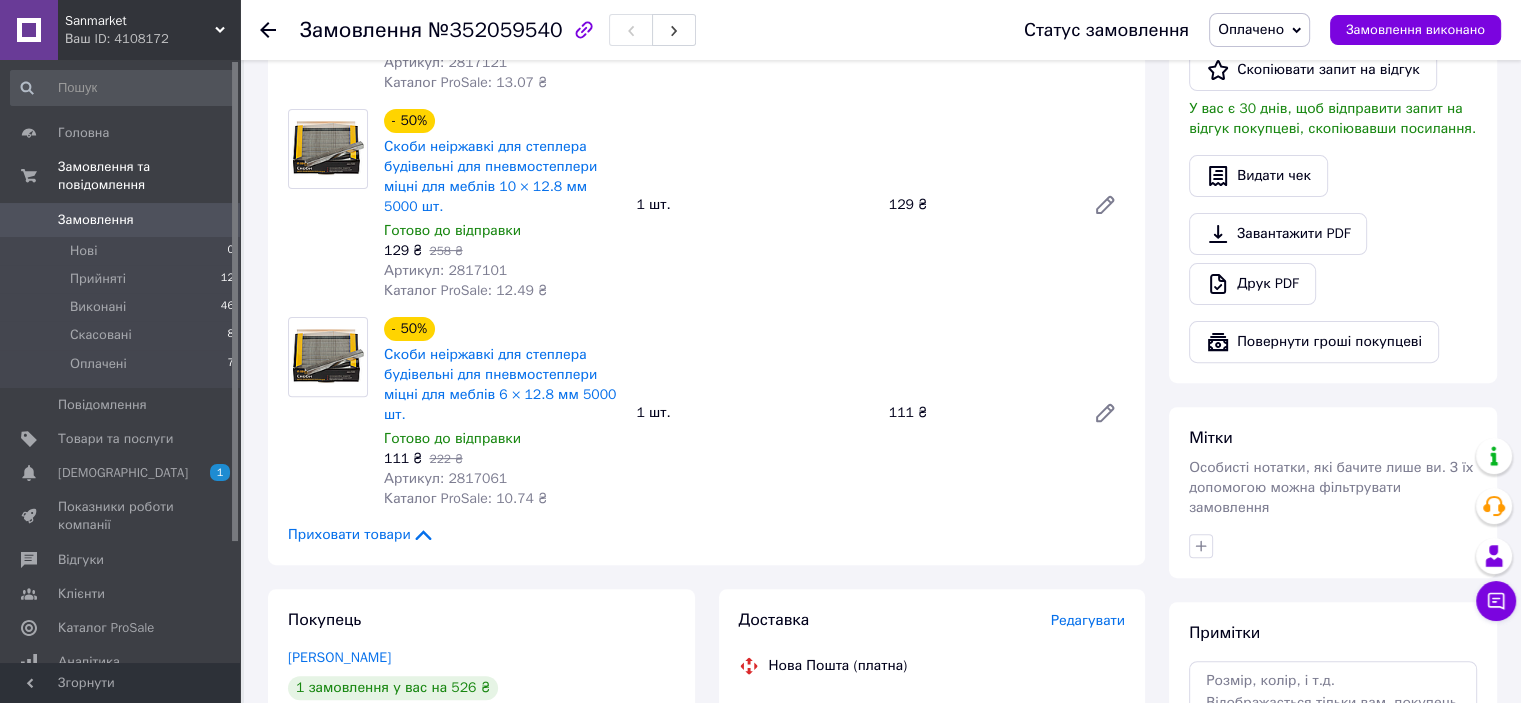 click on "Артикул: 2817061" at bounding box center [445, 478] 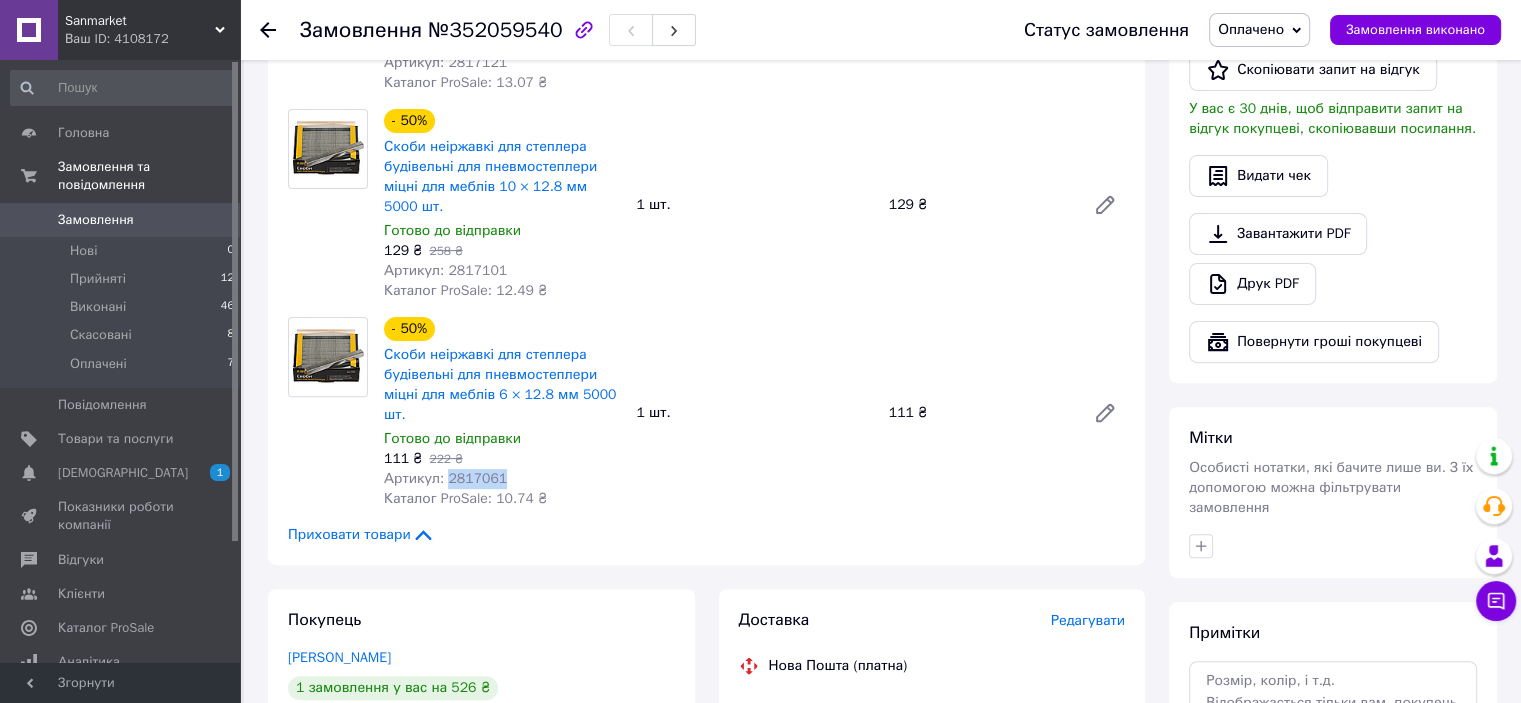 click on "Артикул: 2817061" at bounding box center (445, 478) 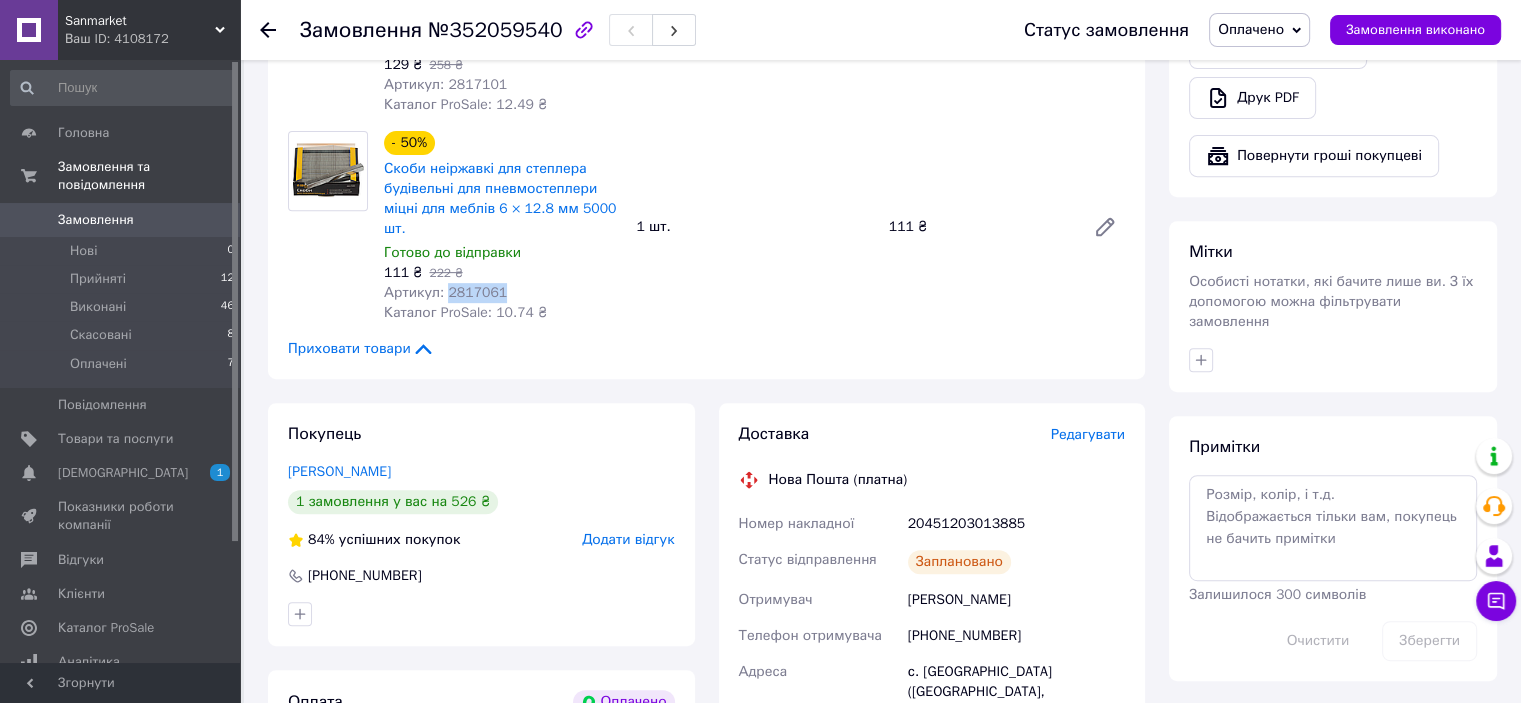 scroll, scrollTop: 960, scrollLeft: 0, axis: vertical 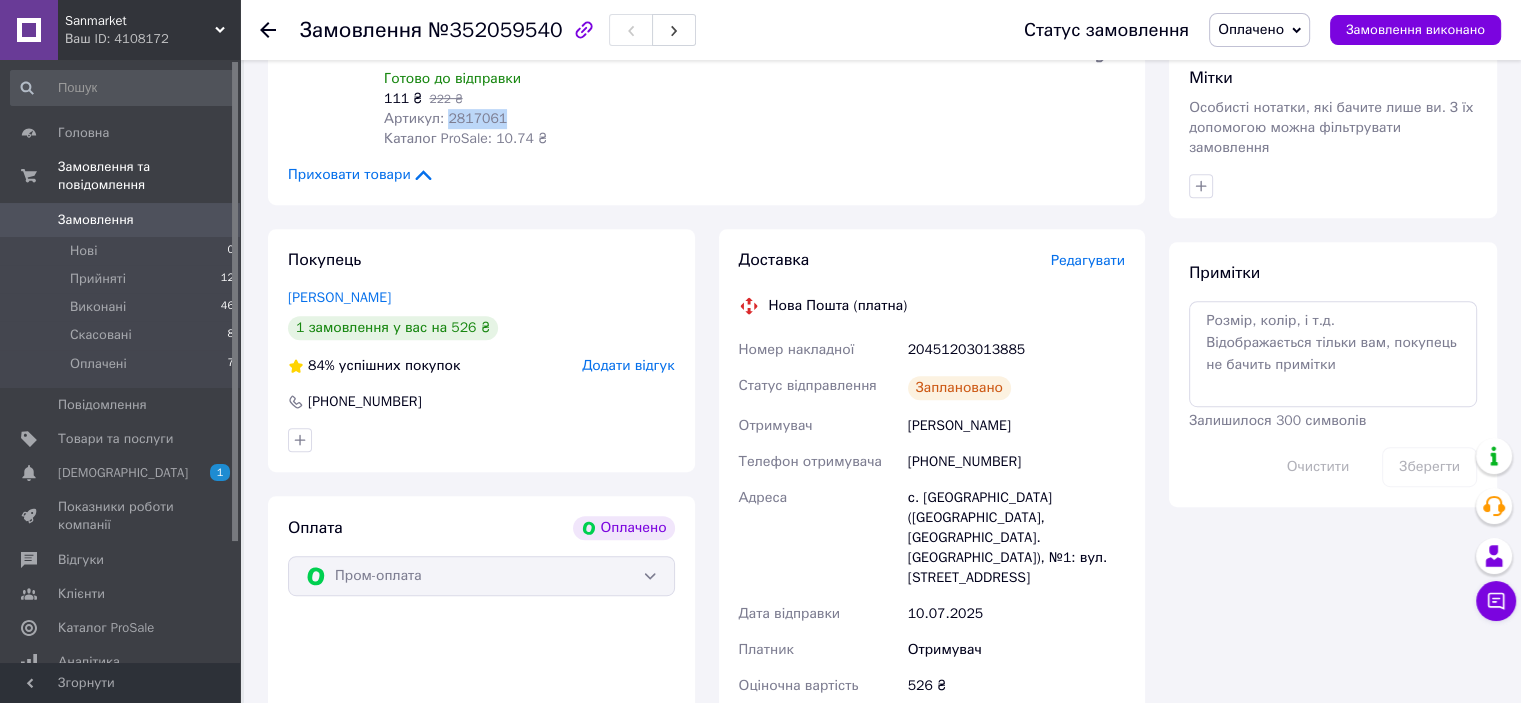 drag, startPoint x: 899, startPoint y: 432, endPoint x: 1120, endPoint y: 438, distance: 221.08144 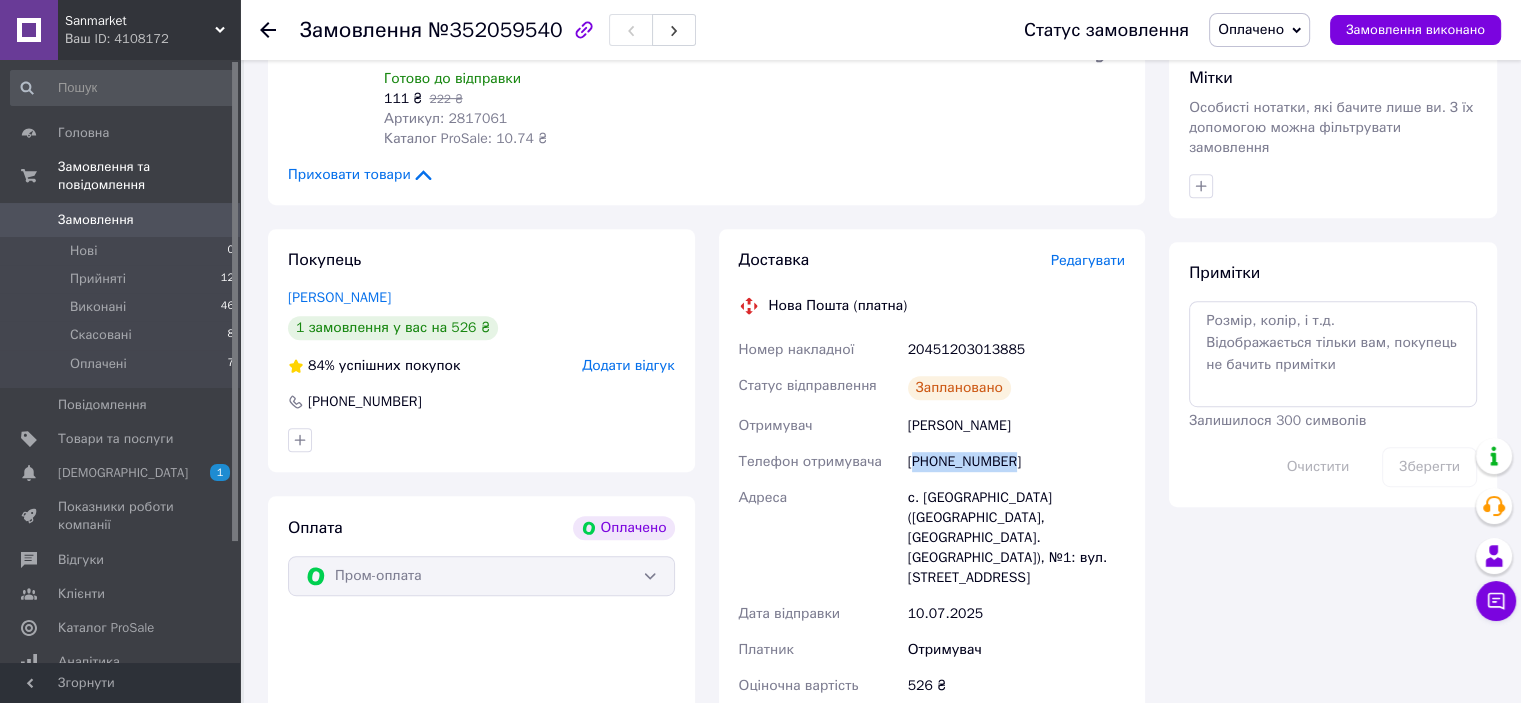 click on "[PHONE_NUMBER]" at bounding box center (1016, 462) 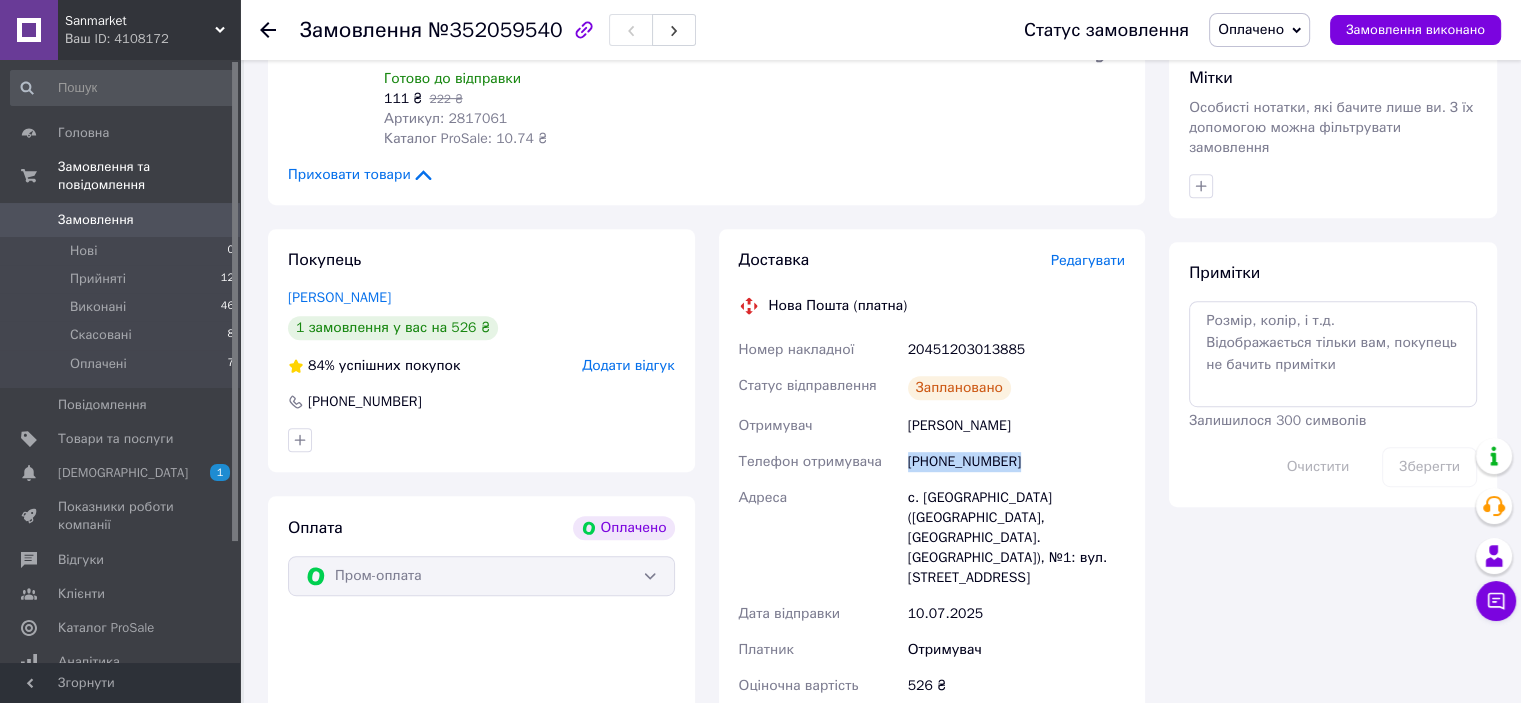 click on "[PHONE_NUMBER]" at bounding box center [1016, 462] 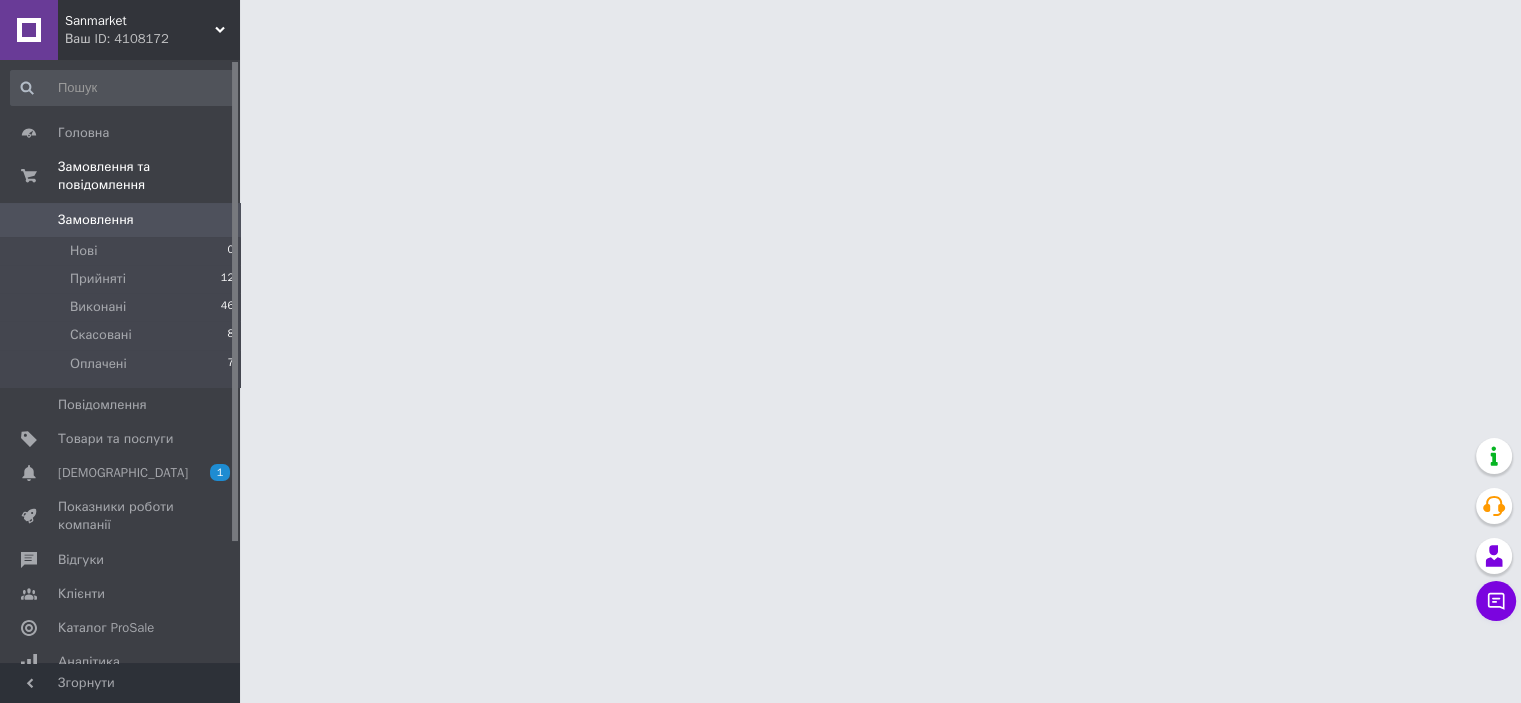 scroll, scrollTop: 0, scrollLeft: 0, axis: both 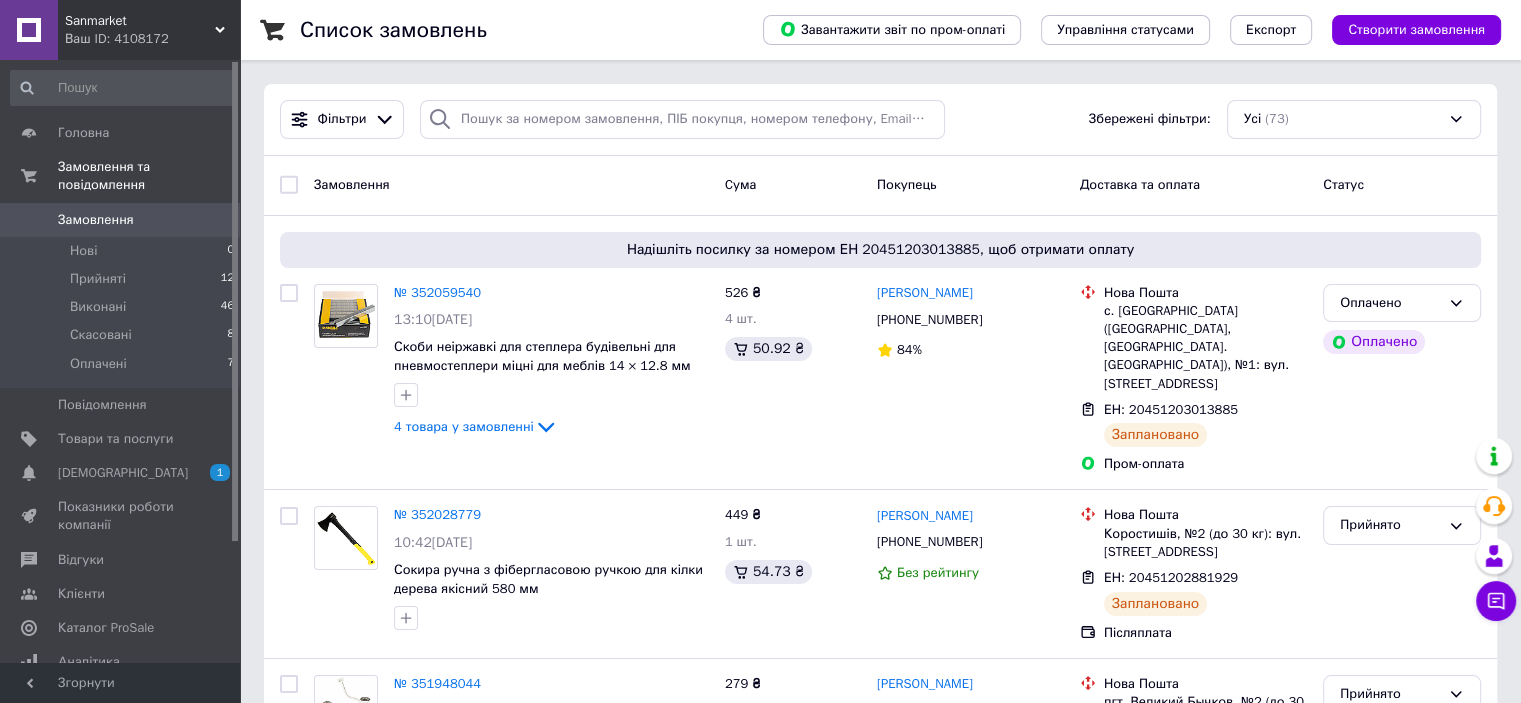 click on "Замовлення" at bounding box center [121, 220] 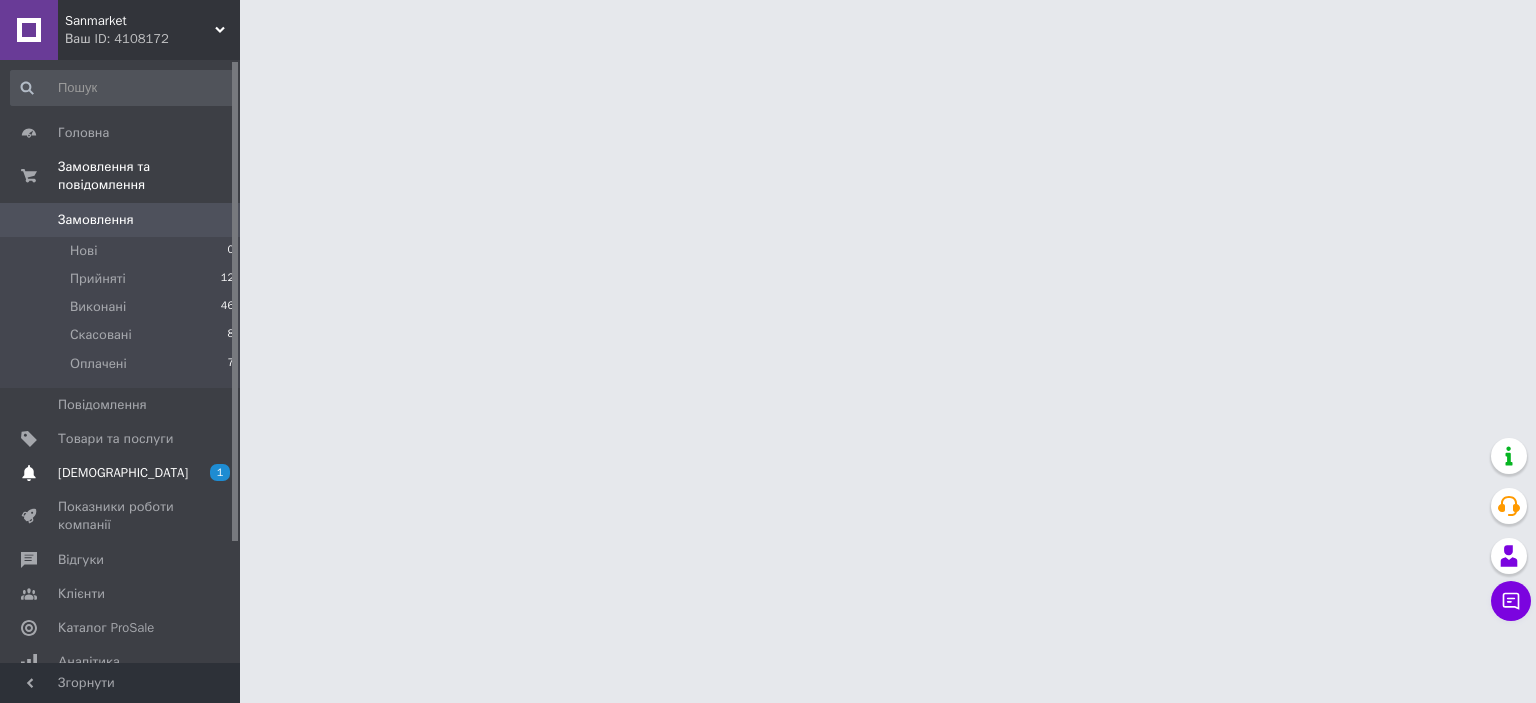 click on "[DEMOGRAPHIC_DATA]" at bounding box center (121, 473) 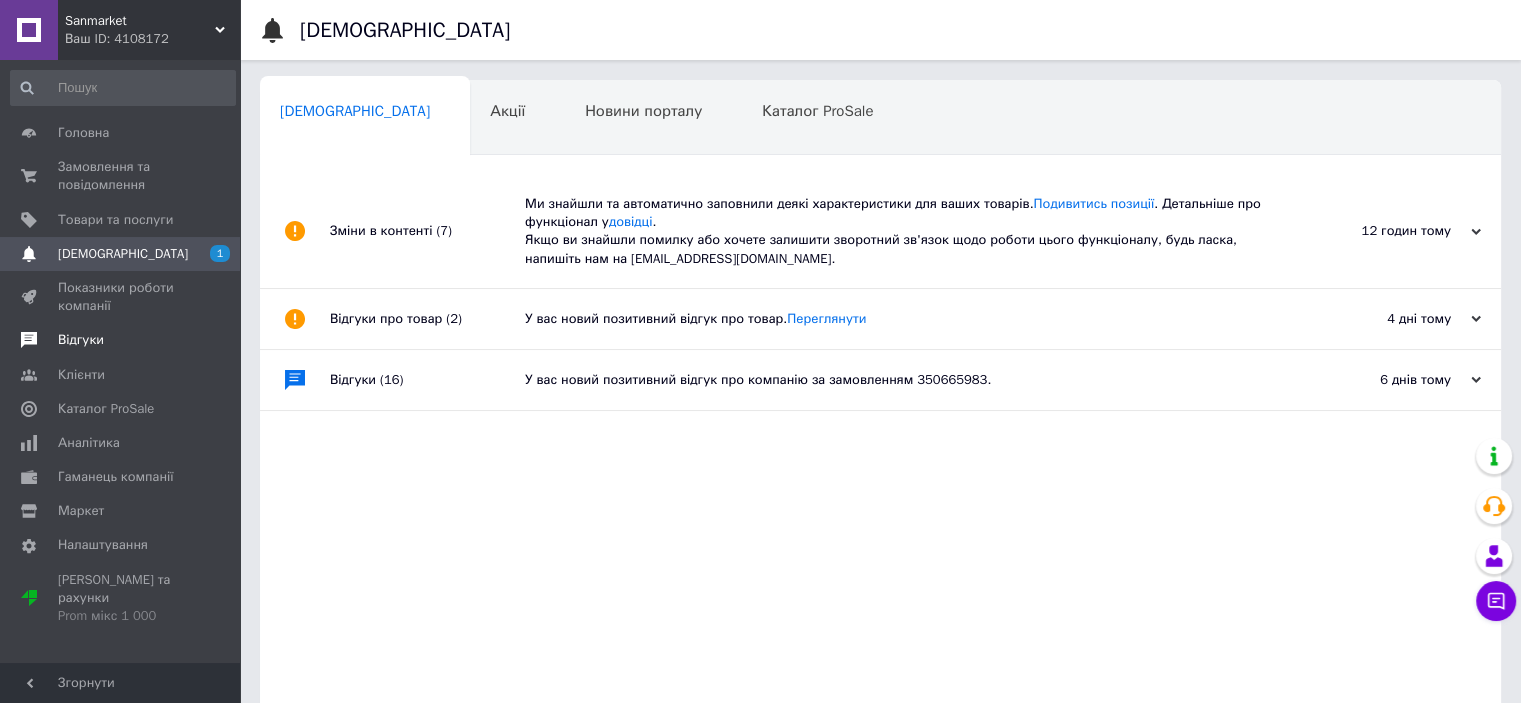 click on "Відгуки" at bounding box center (81, 340) 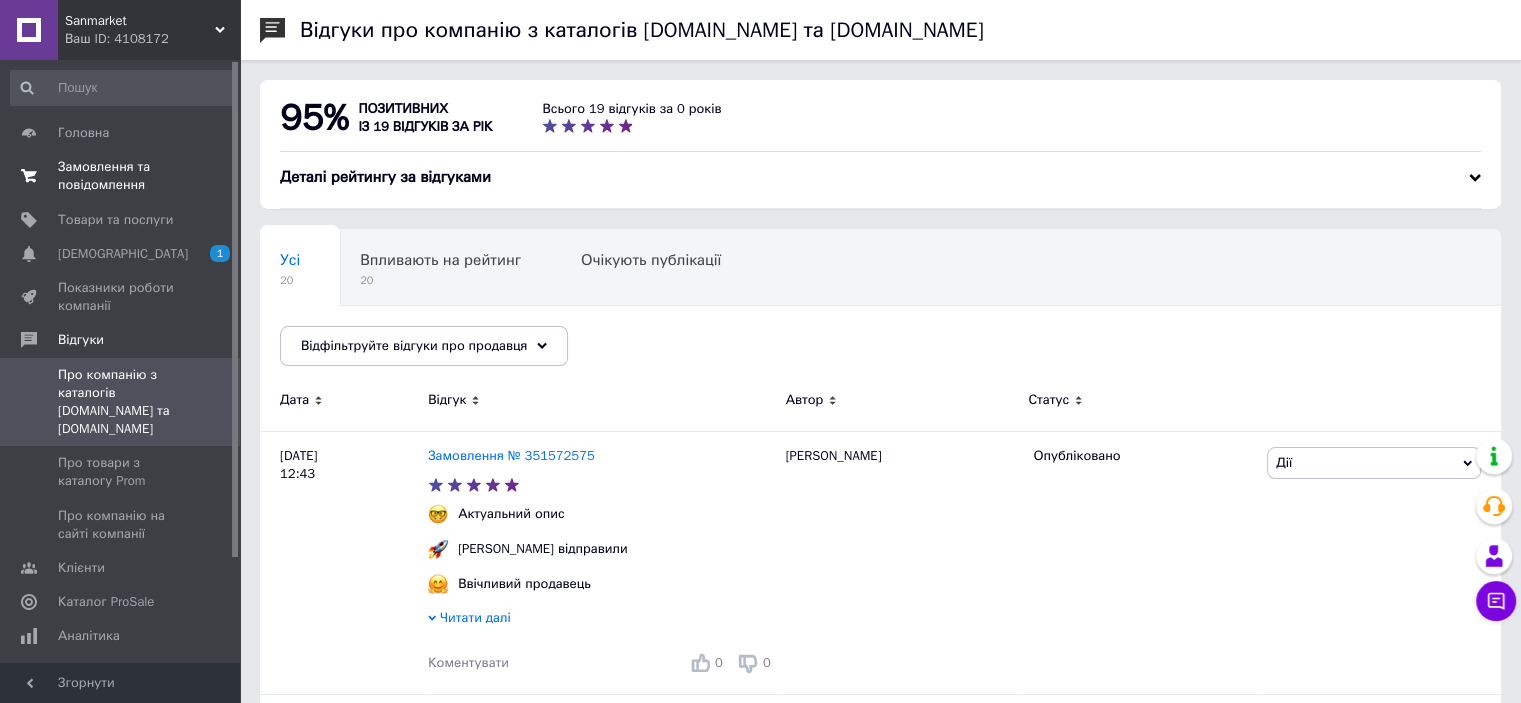click on "Замовлення та повідомлення" at bounding box center [121, 176] 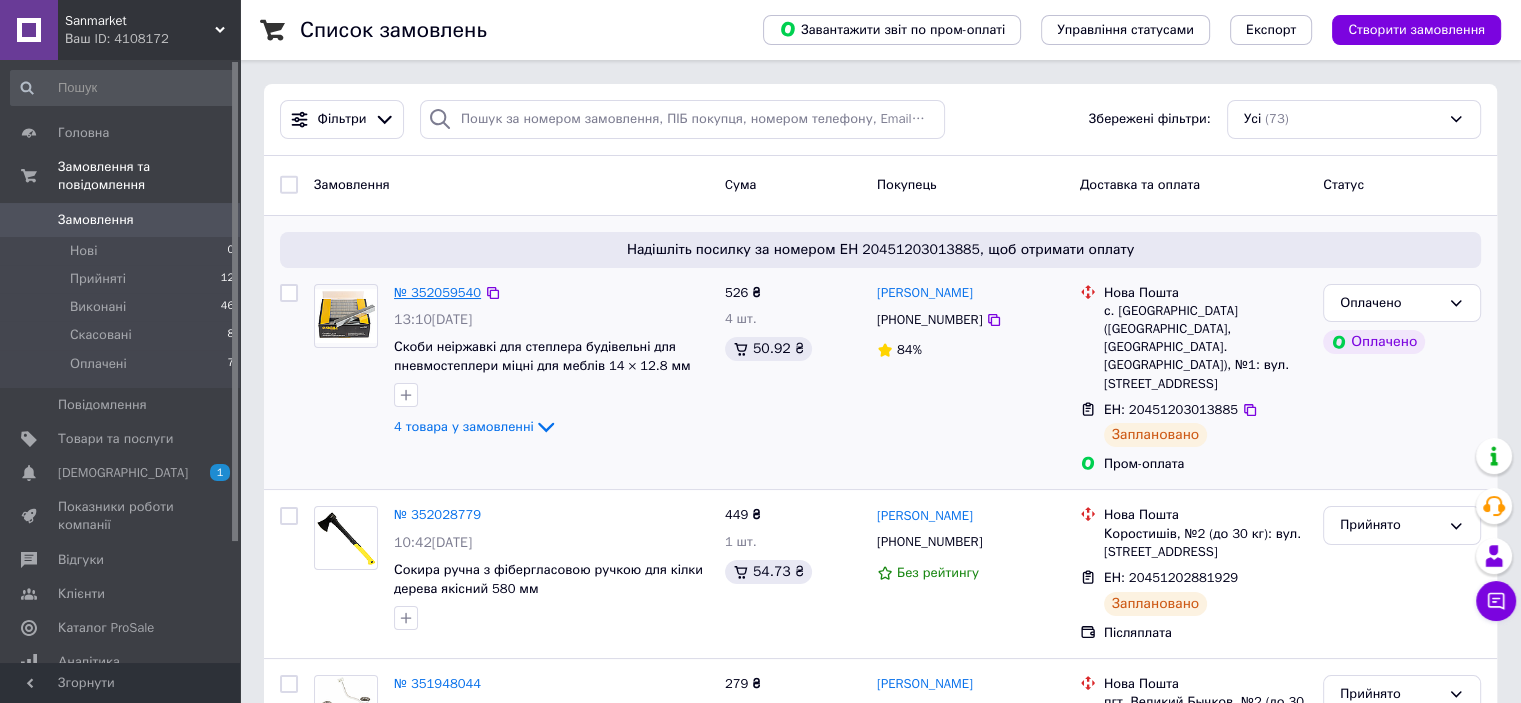 click on "№ 352059540" at bounding box center [437, 292] 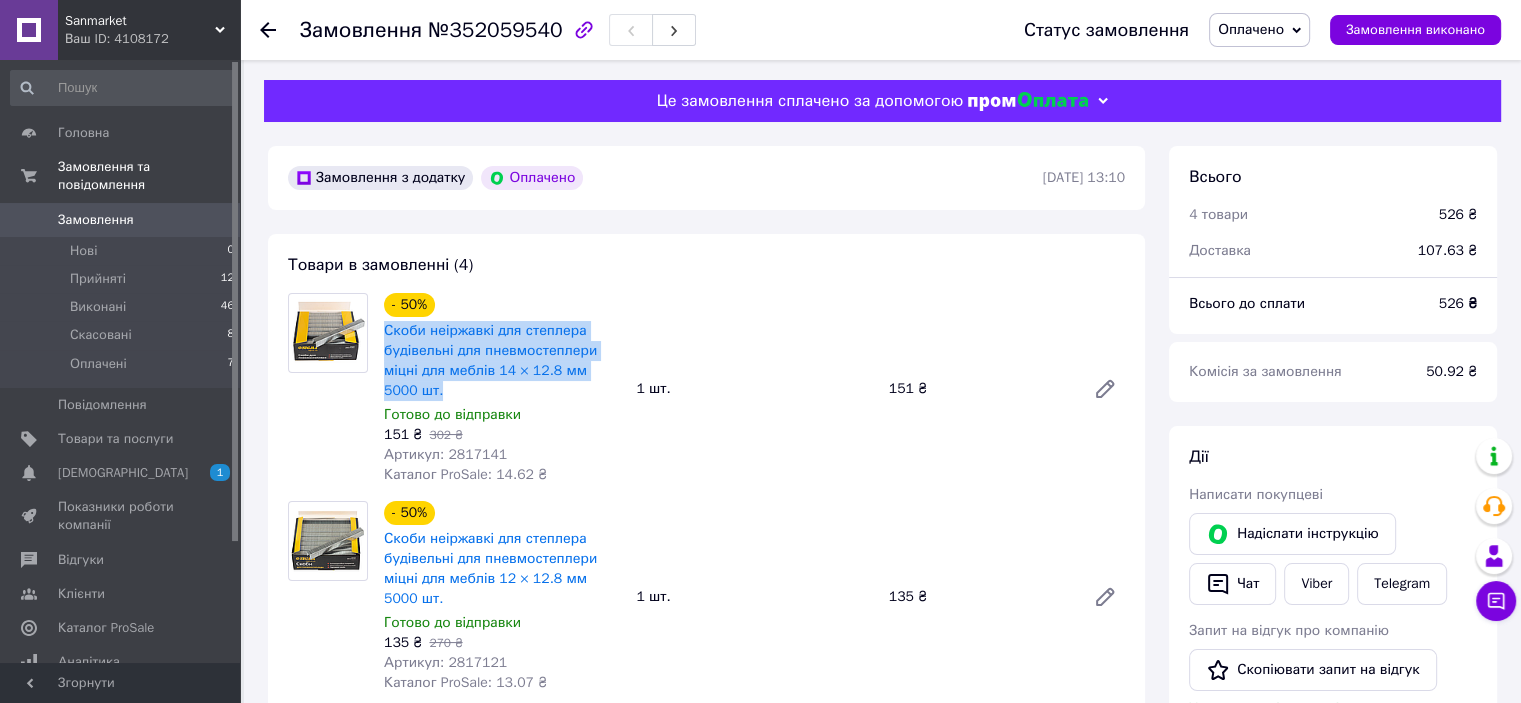 drag, startPoint x: 419, startPoint y: 399, endPoint x: 380, endPoint y: 337, distance: 73.24616 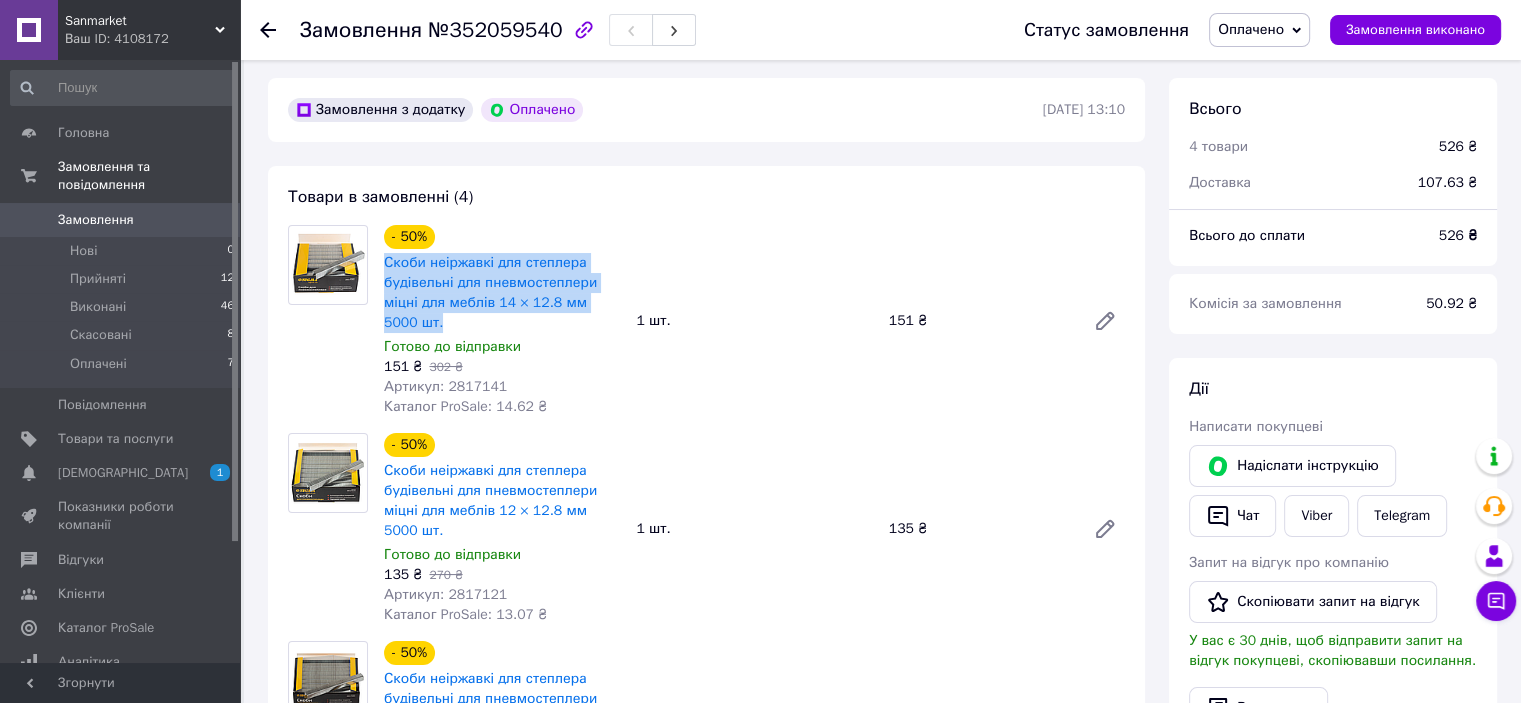 scroll, scrollTop: 120, scrollLeft: 0, axis: vertical 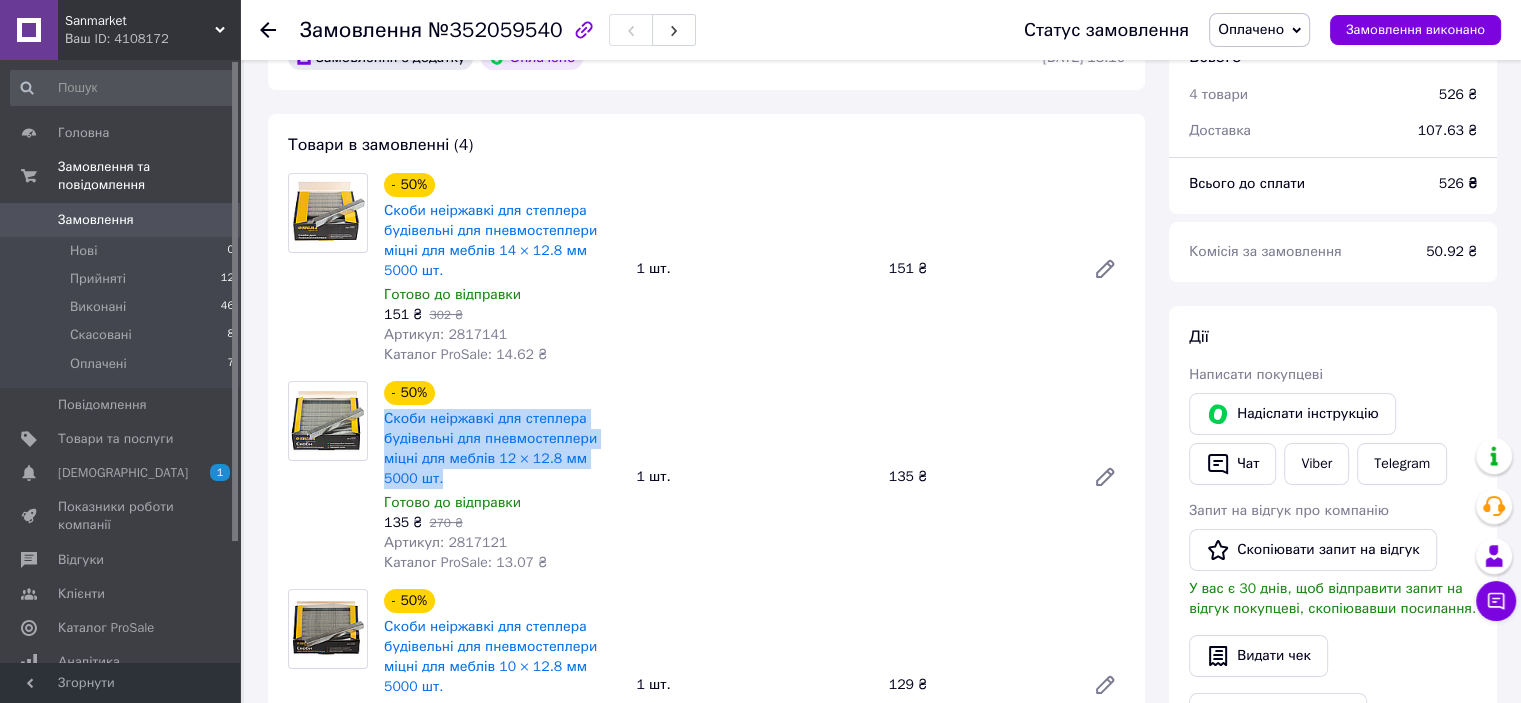 drag, startPoint x: 408, startPoint y: 476, endPoint x: 383, endPoint y: 424, distance: 57.697487 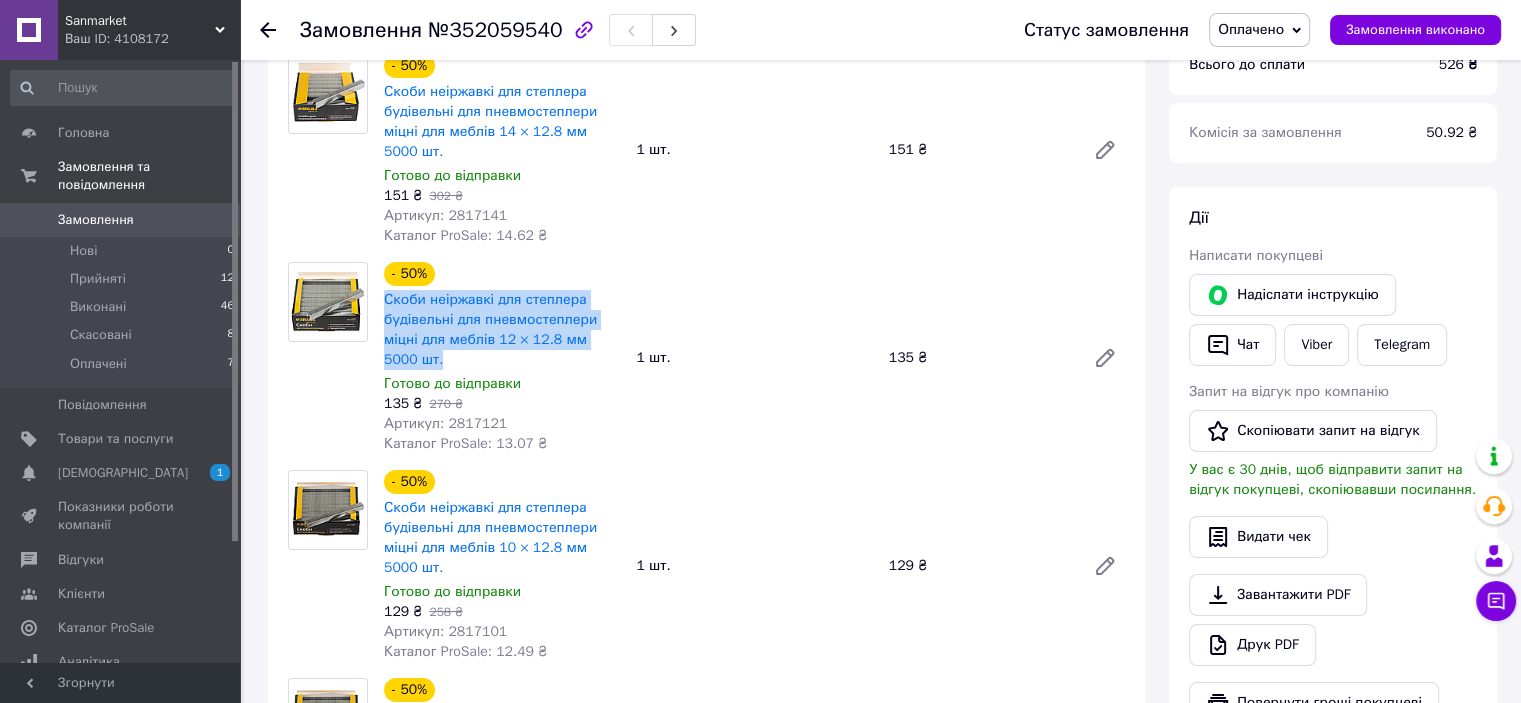 scroll, scrollTop: 360, scrollLeft: 0, axis: vertical 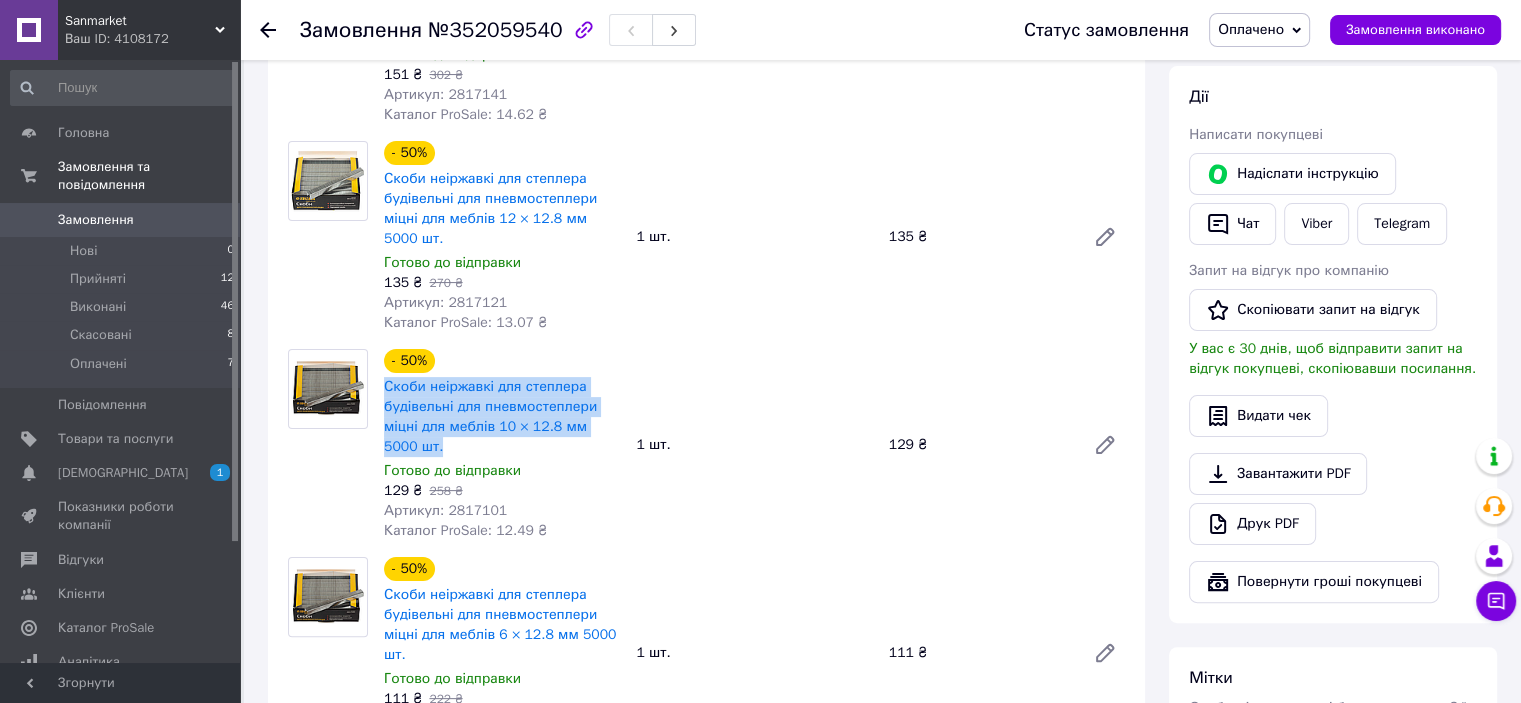 drag, startPoint x: 434, startPoint y: 449, endPoint x: 380, endPoint y: 394, distance: 77.07788 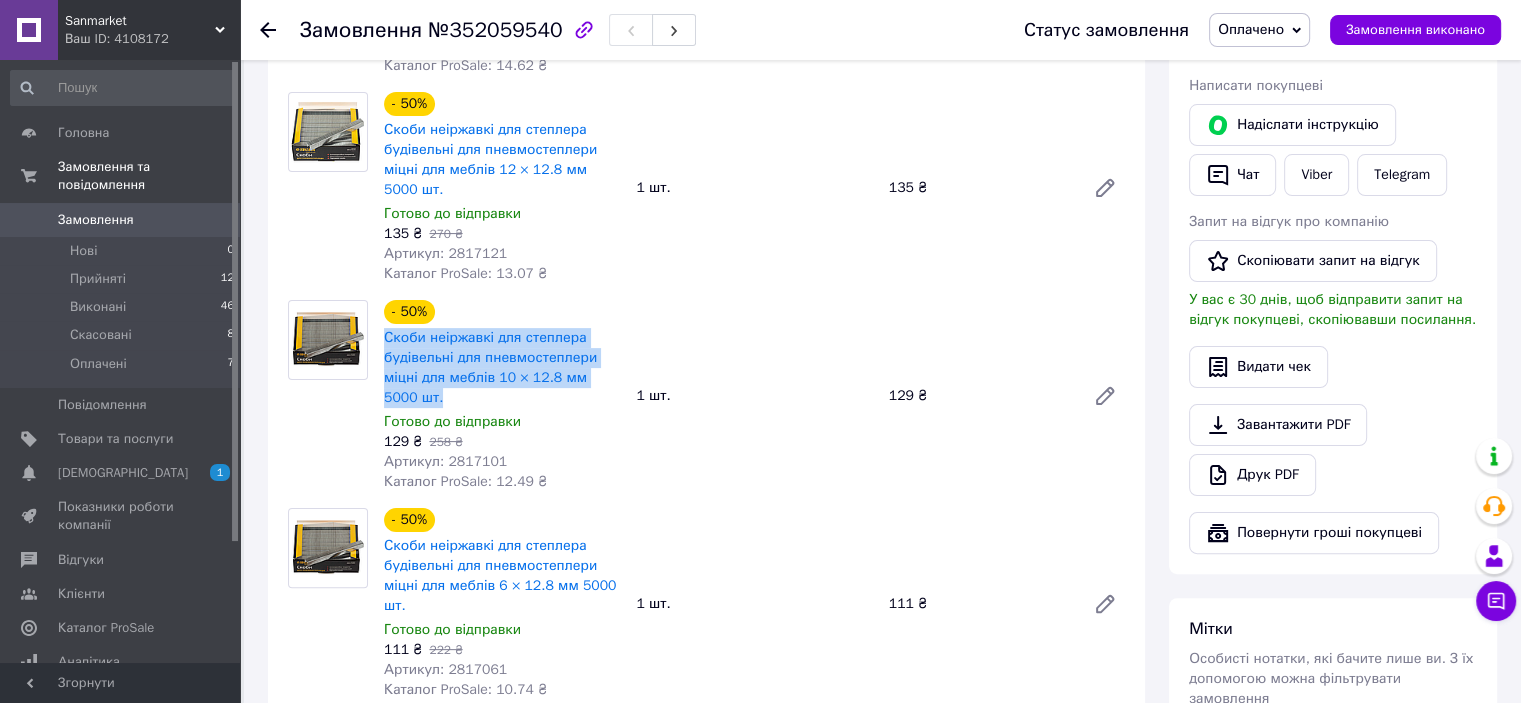 scroll, scrollTop: 720, scrollLeft: 0, axis: vertical 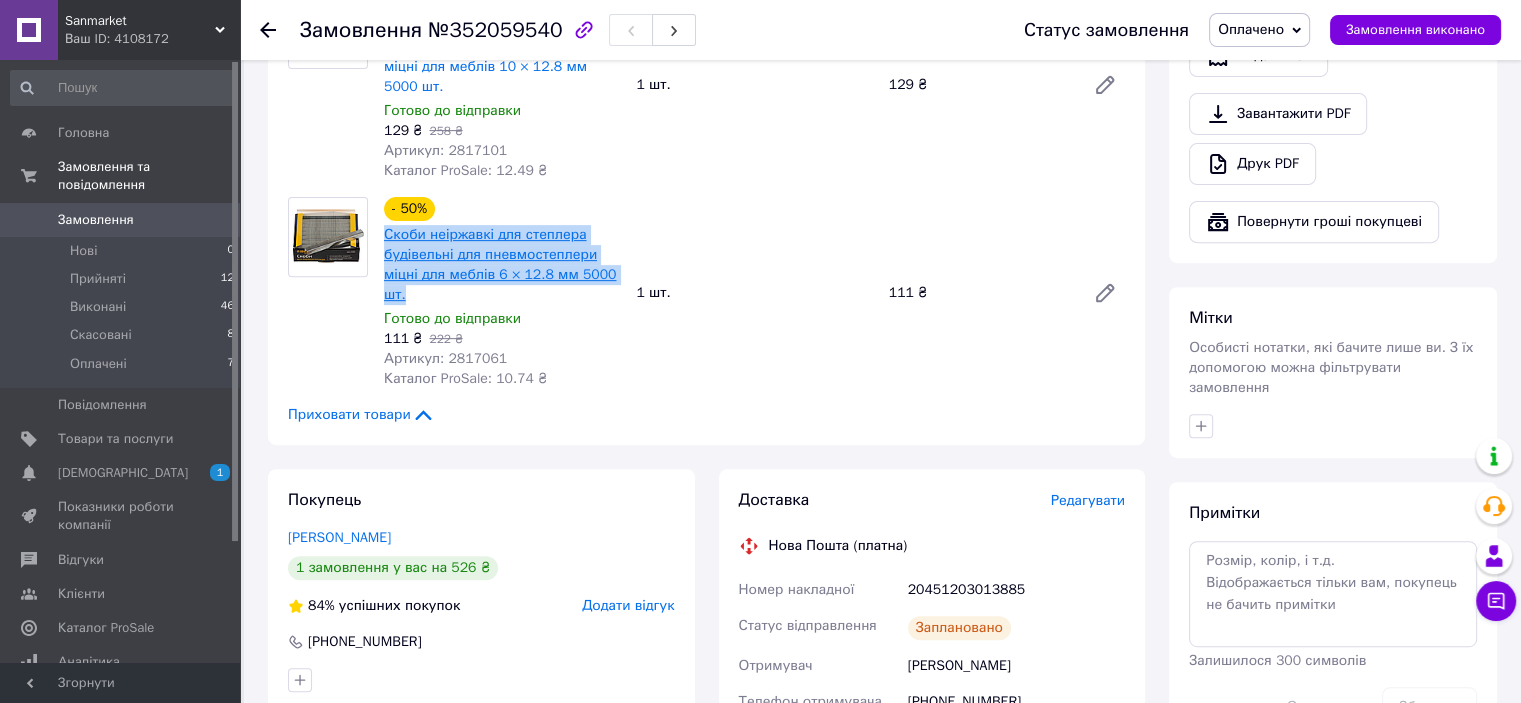 drag, startPoint x: 415, startPoint y: 300, endPoint x: 384, endPoint y: 239, distance: 68.42514 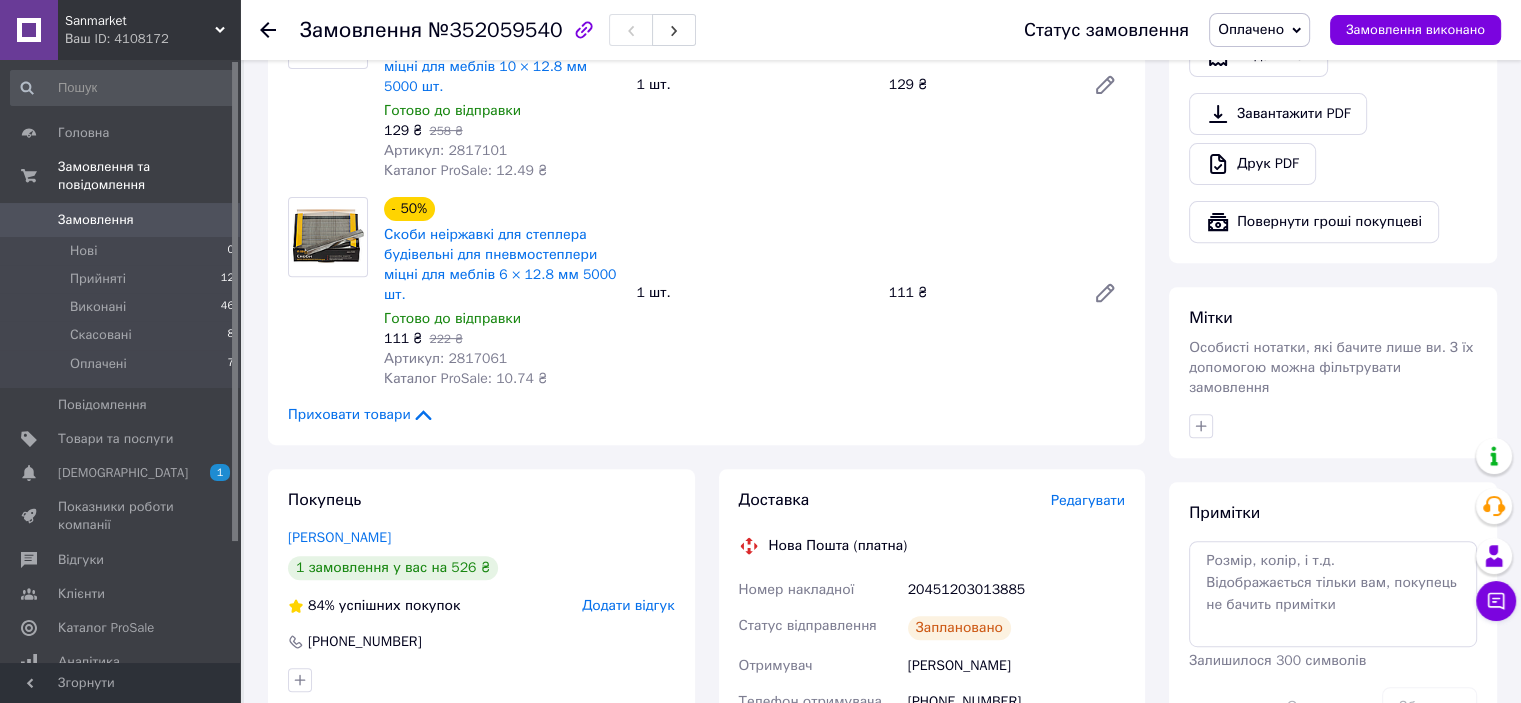 click on "Артикул: 2817061" at bounding box center [445, 358] 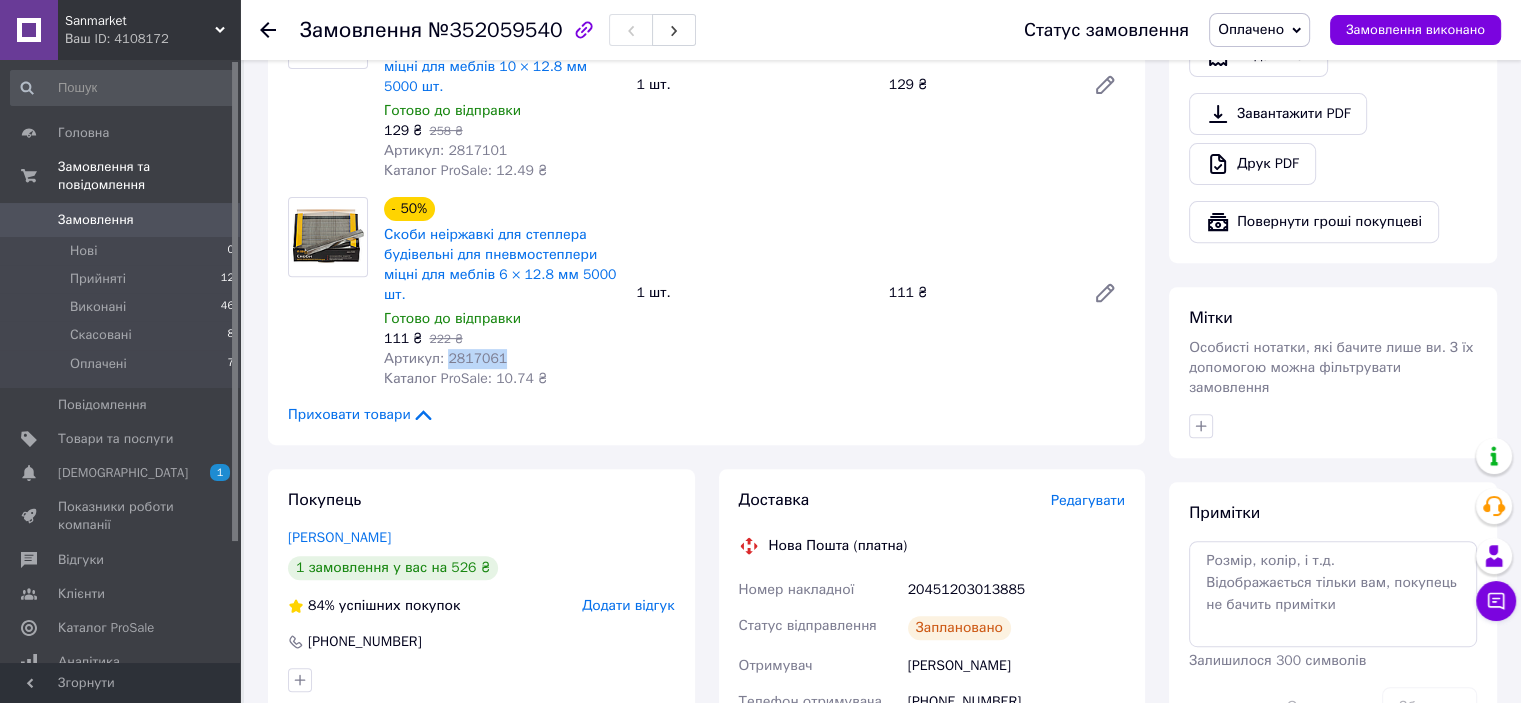 click on "Артикул: 2817061" at bounding box center (445, 358) 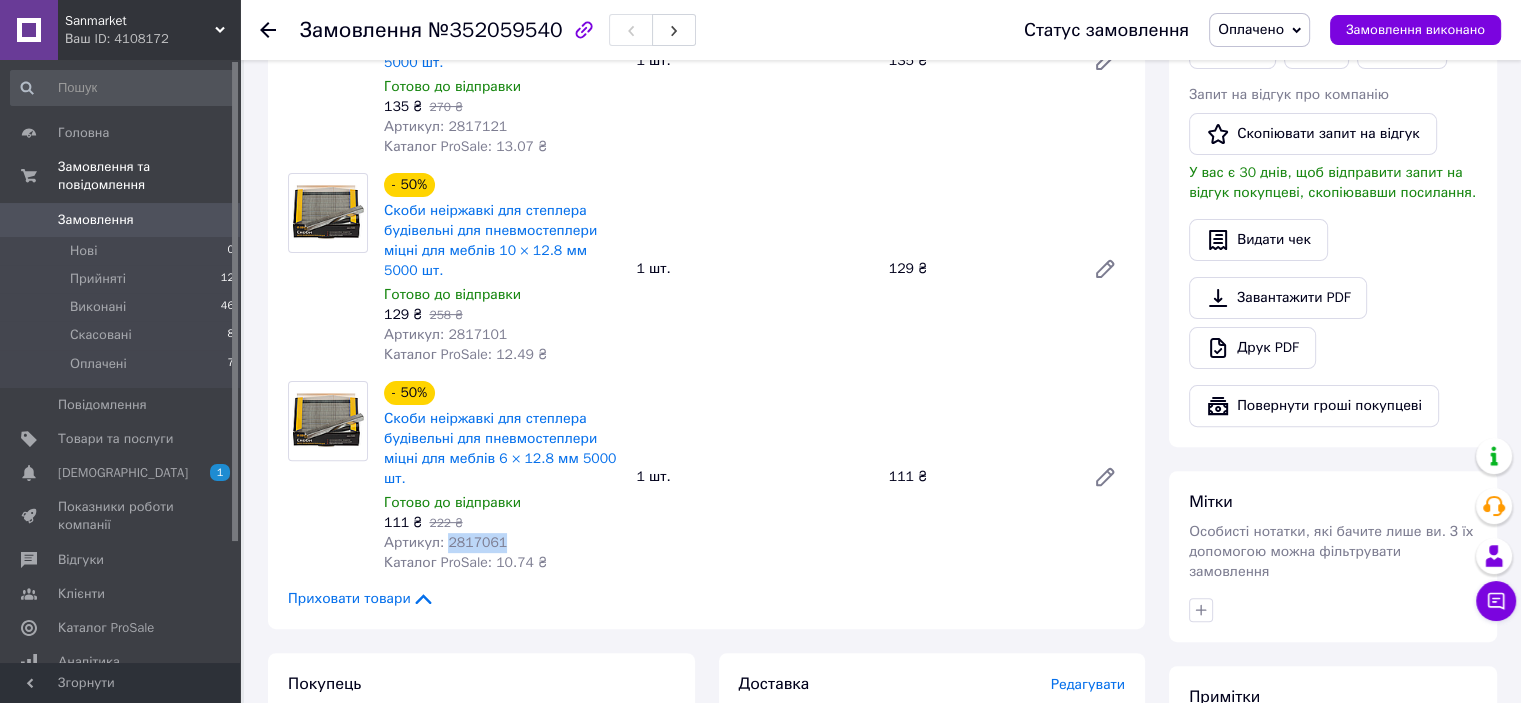 scroll, scrollTop: 360, scrollLeft: 0, axis: vertical 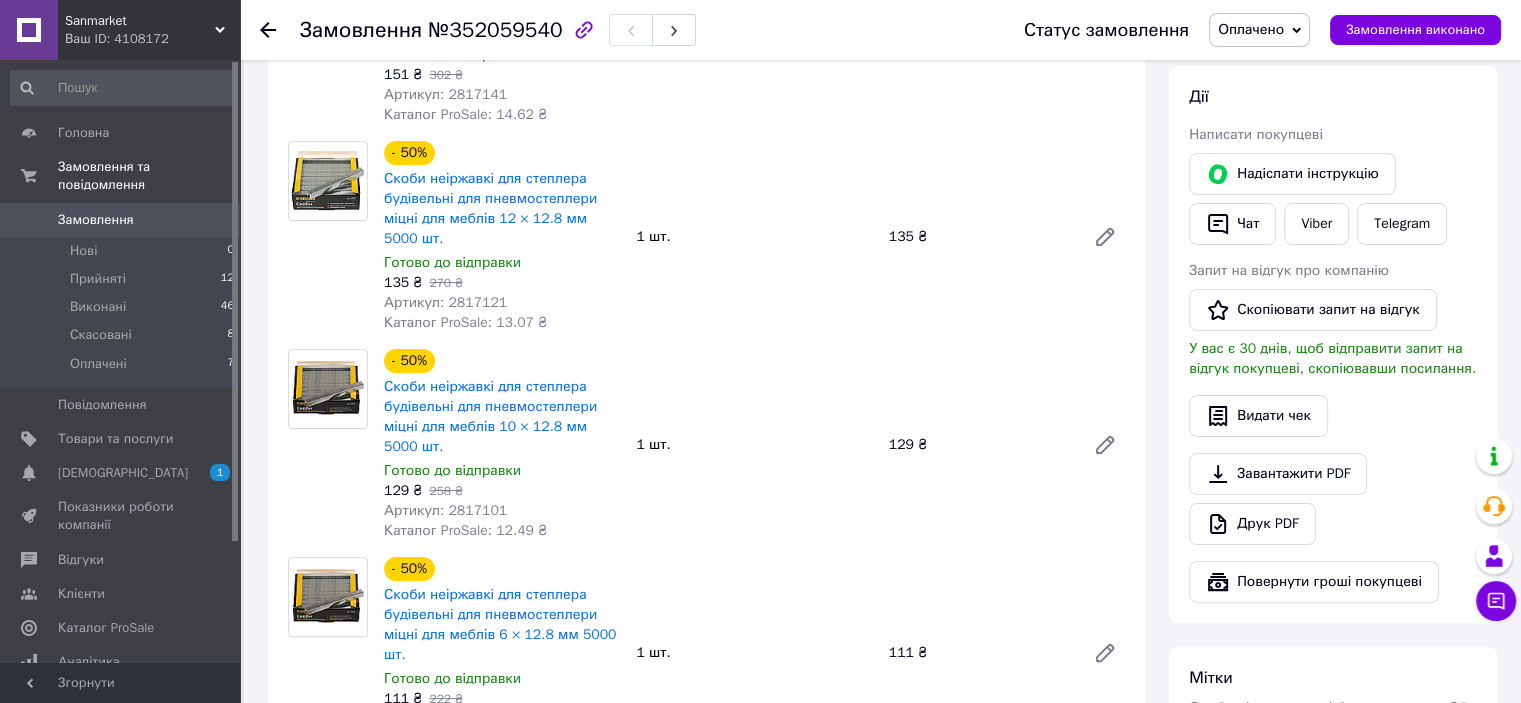 click on "Артикул: 2817101" at bounding box center (445, 510) 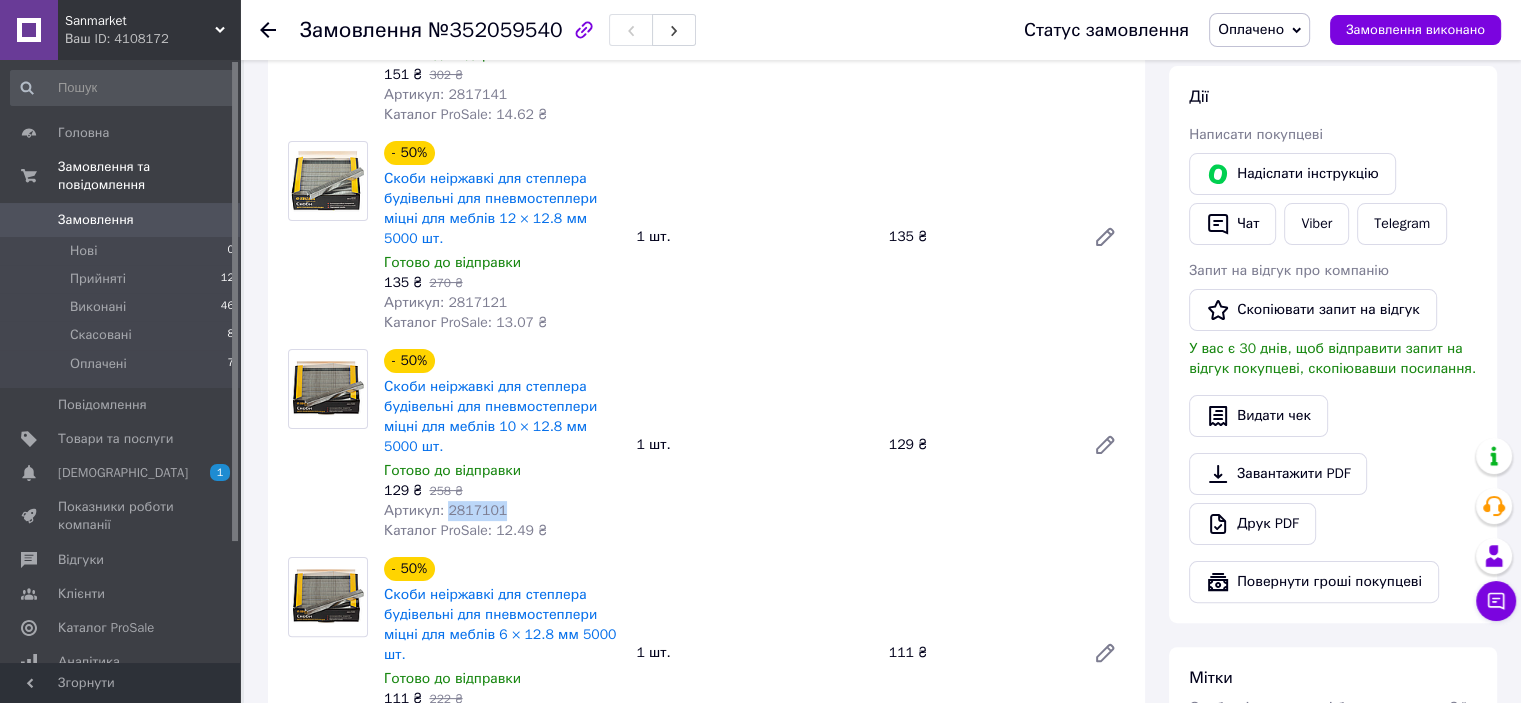 click on "Артикул: 2817101" at bounding box center [445, 510] 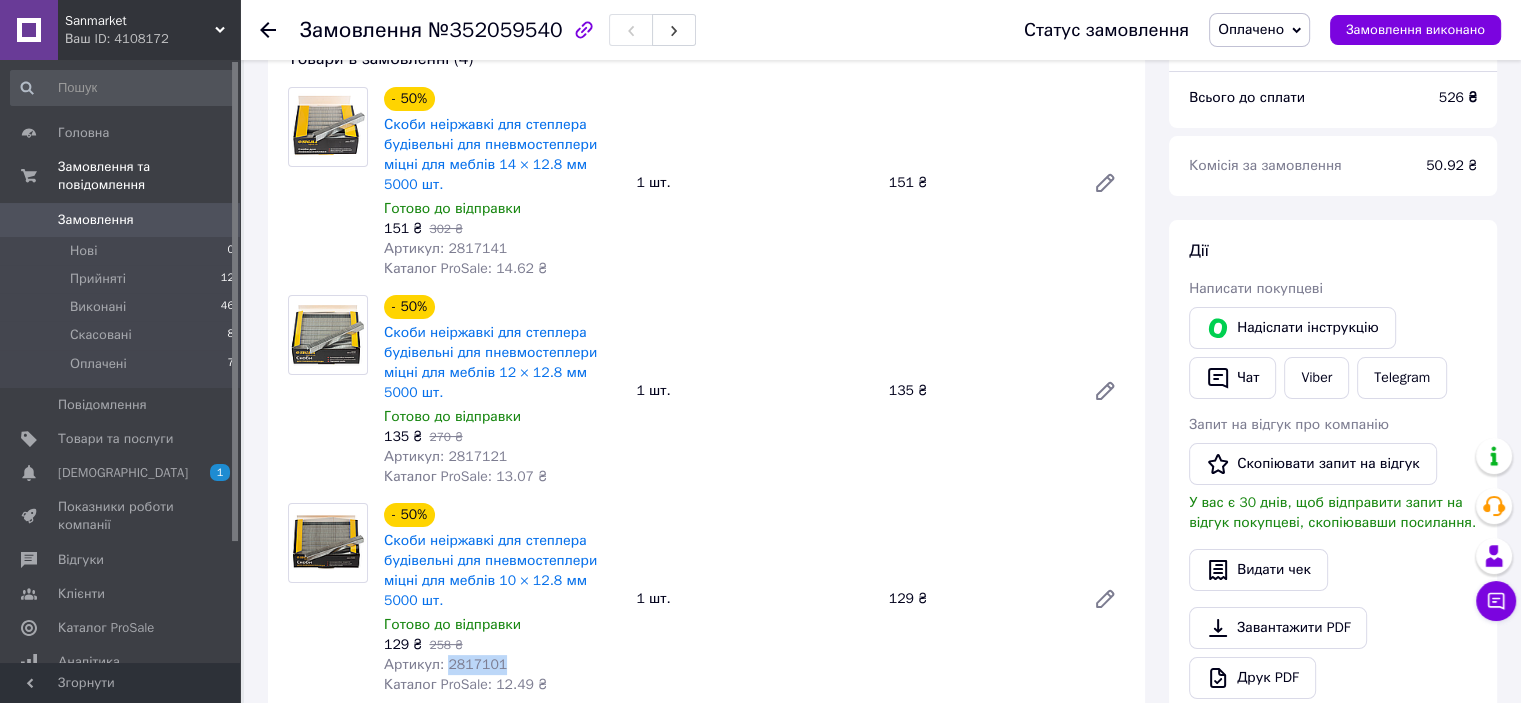 scroll, scrollTop: 120, scrollLeft: 0, axis: vertical 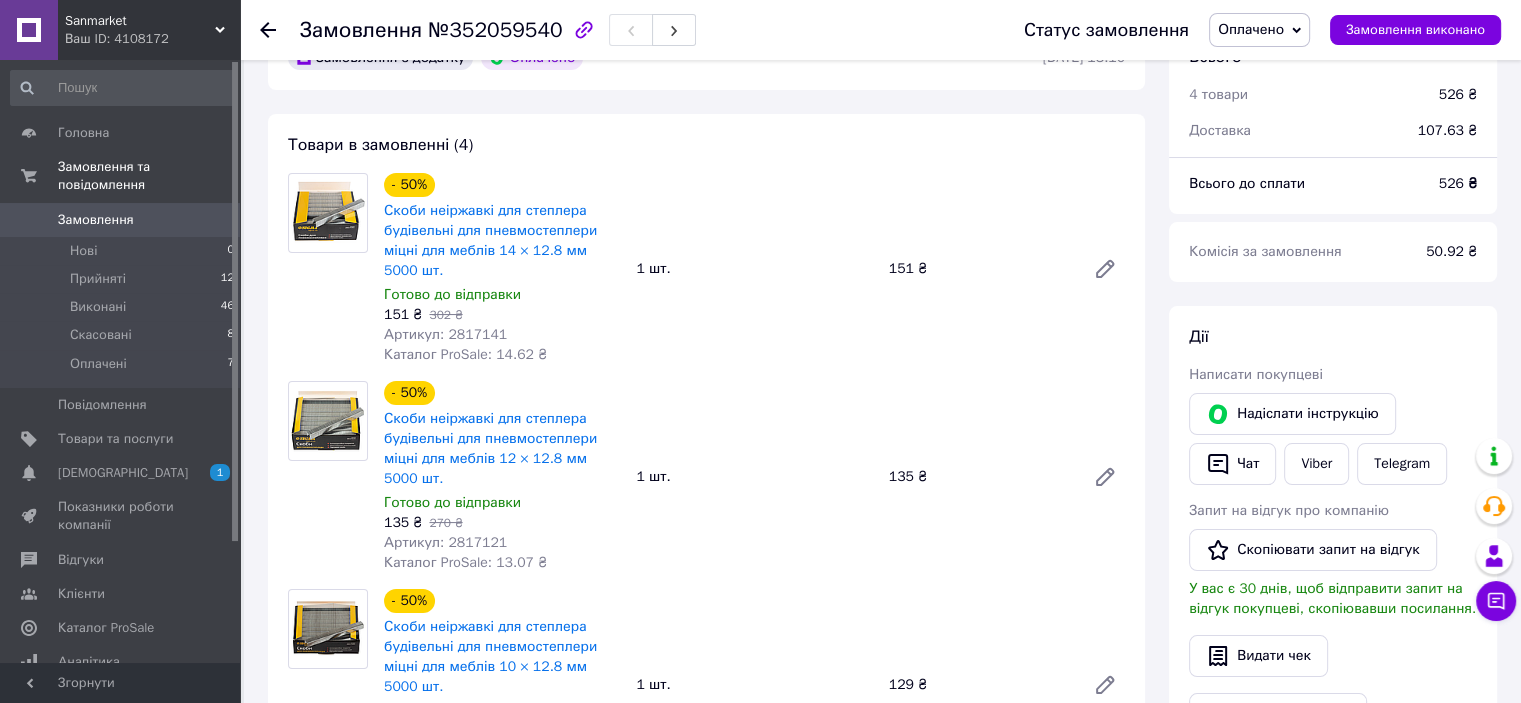 click on "Артикул: 2817121" at bounding box center (445, 542) 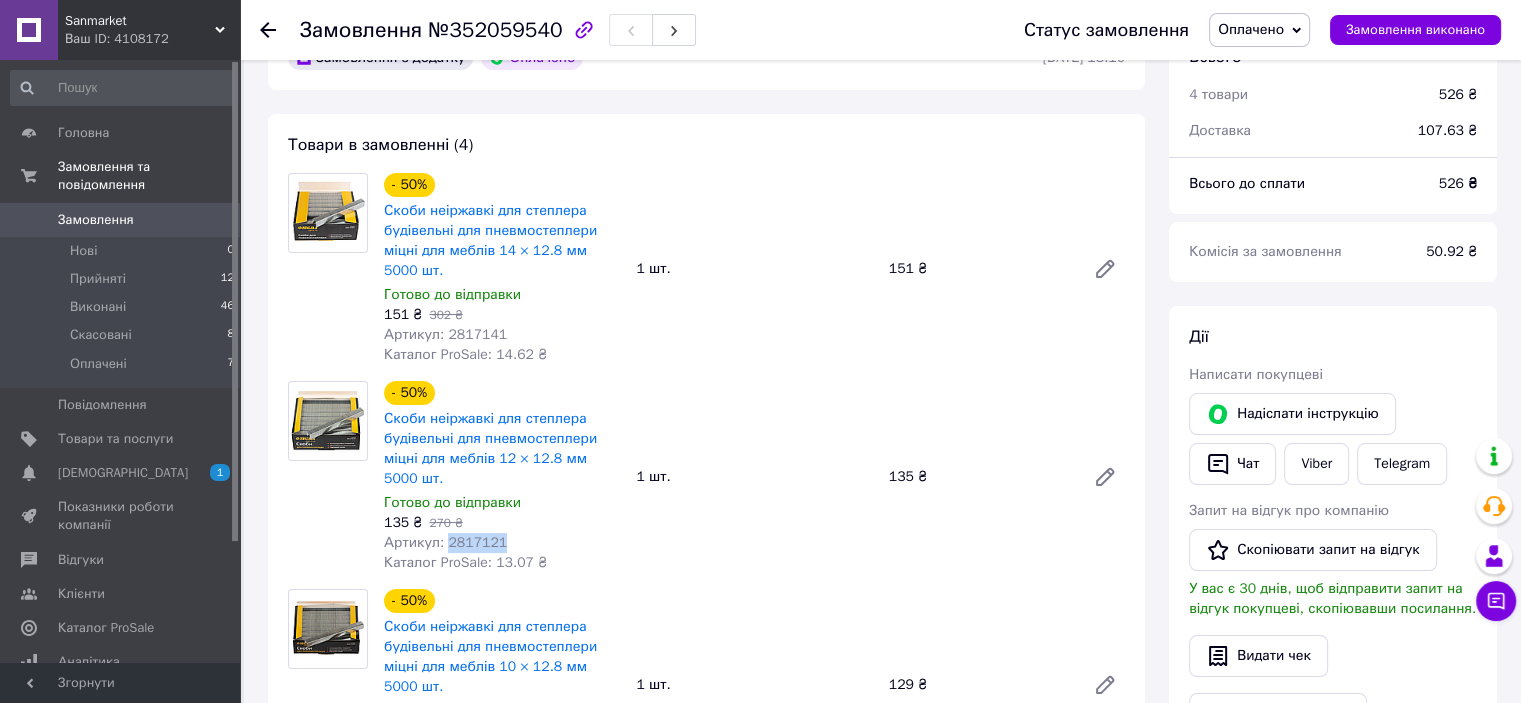 click on "Артикул: 2817121" at bounding box center (445, 542) 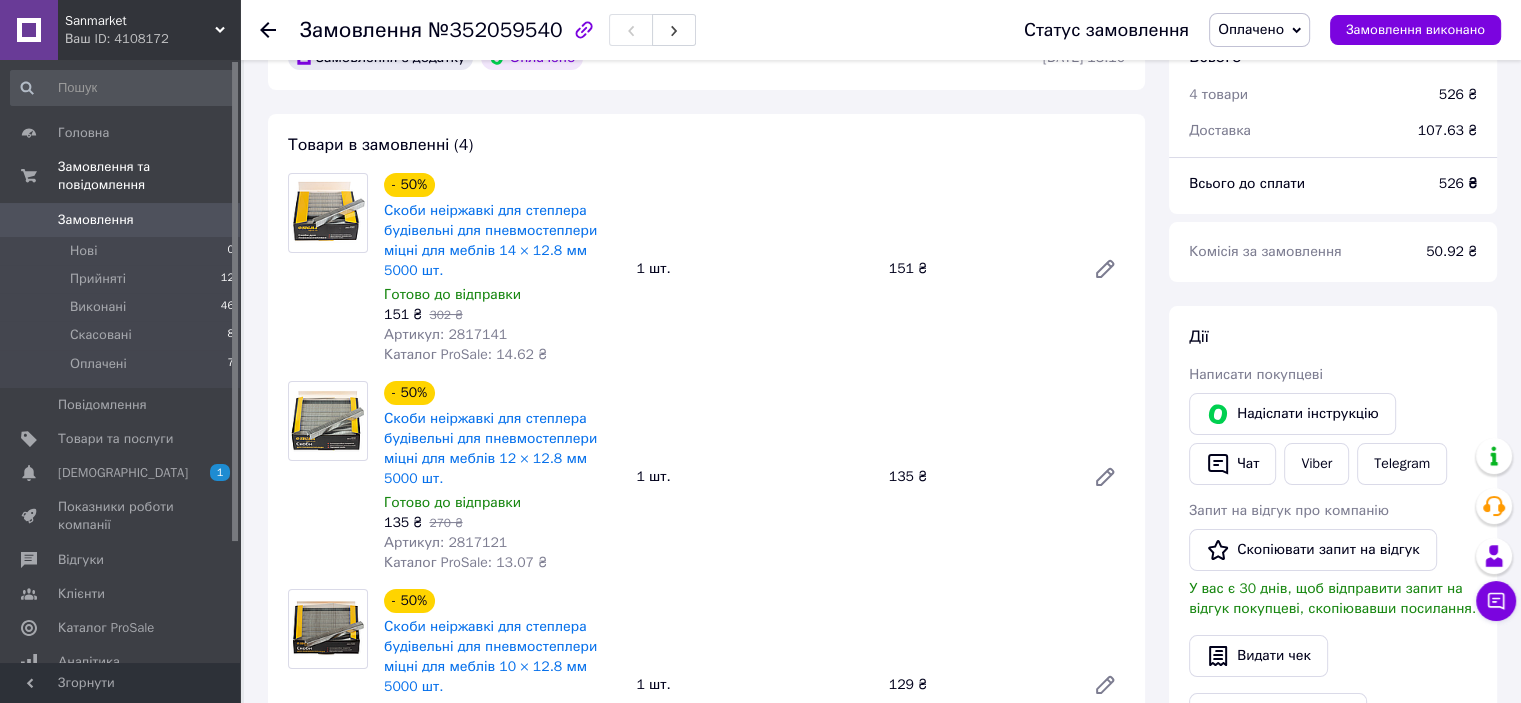 click on "Артикул: 2817141" at bounding box center [445, 334] 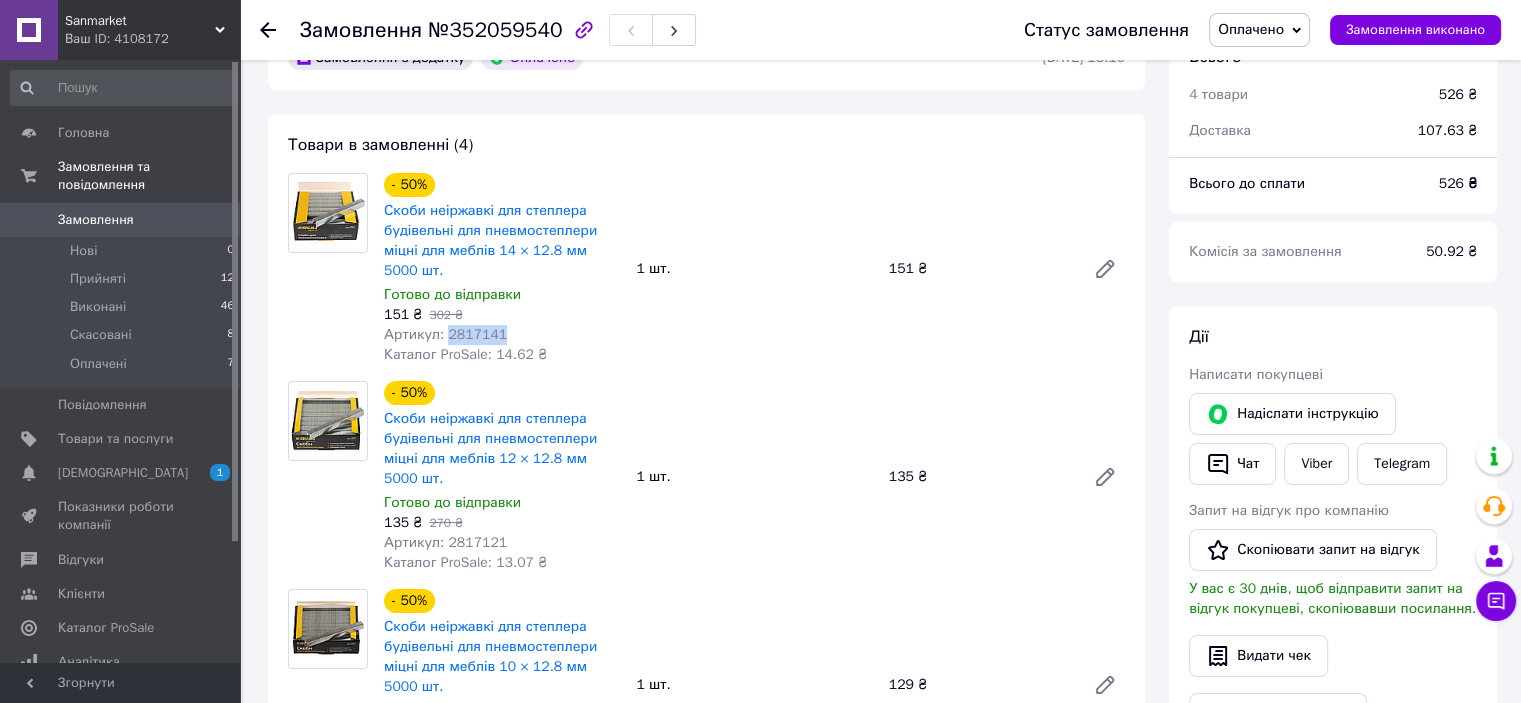 click on "Артикул: 2817141" at bounding box center (445, 334) 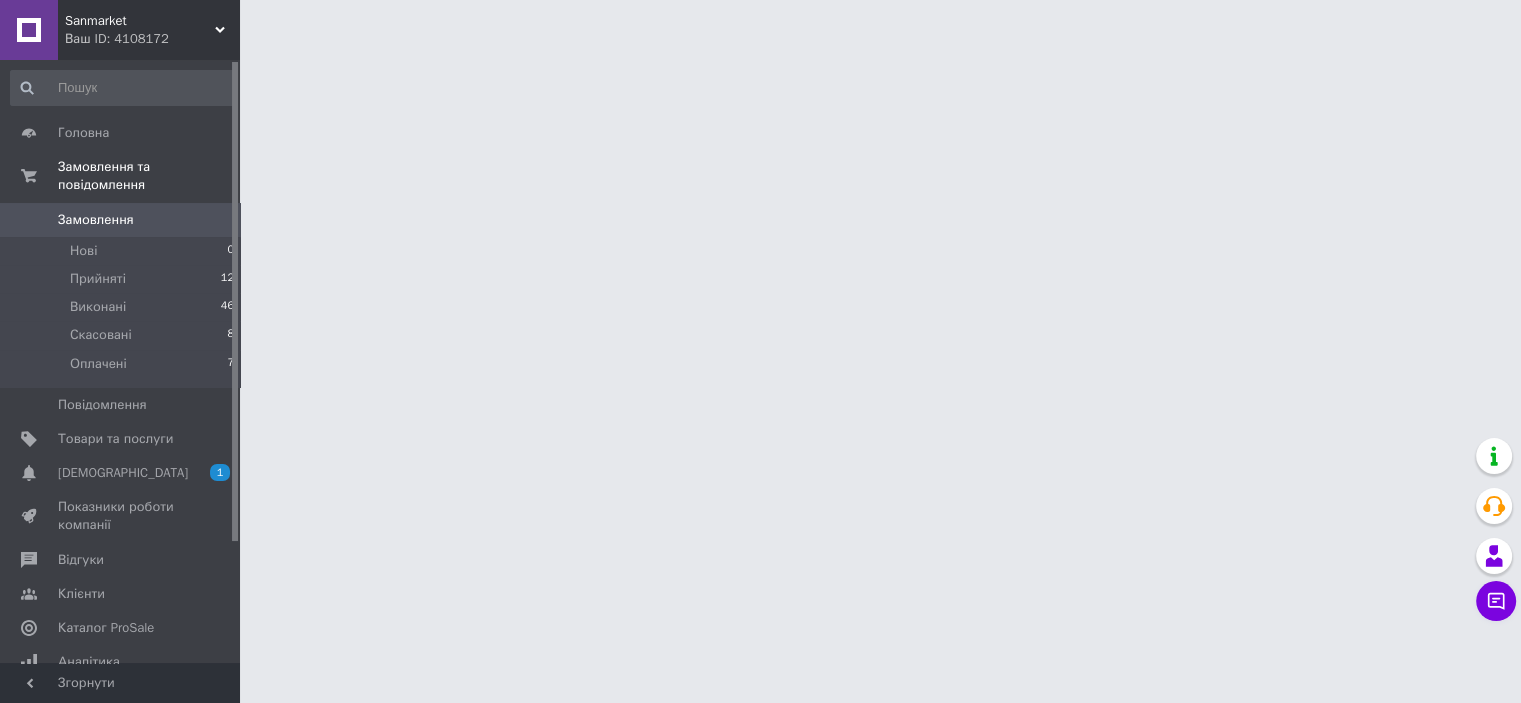 scroll, scrollTop: 0, scrollLeft: 0, axis: both 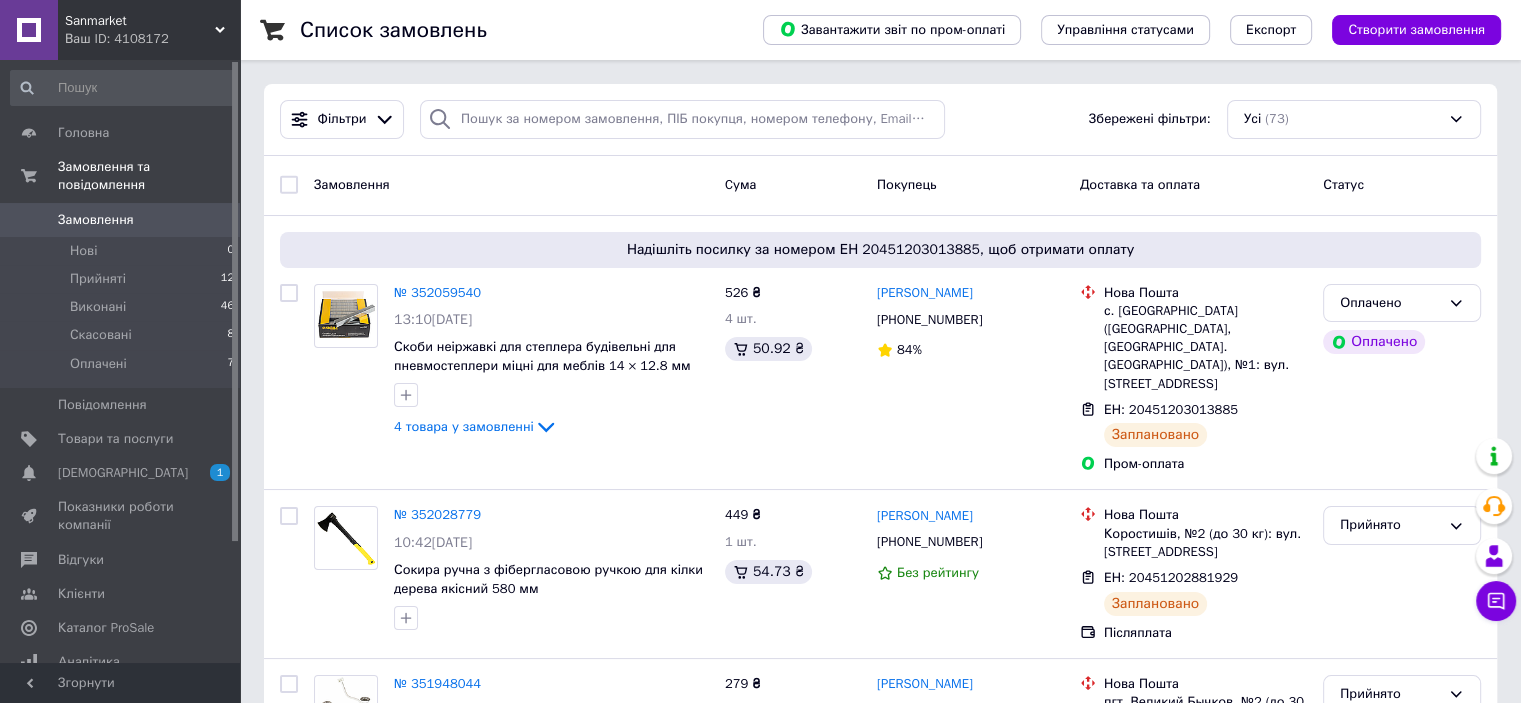 click on "Замовлення" at bounding box center (121, 220) 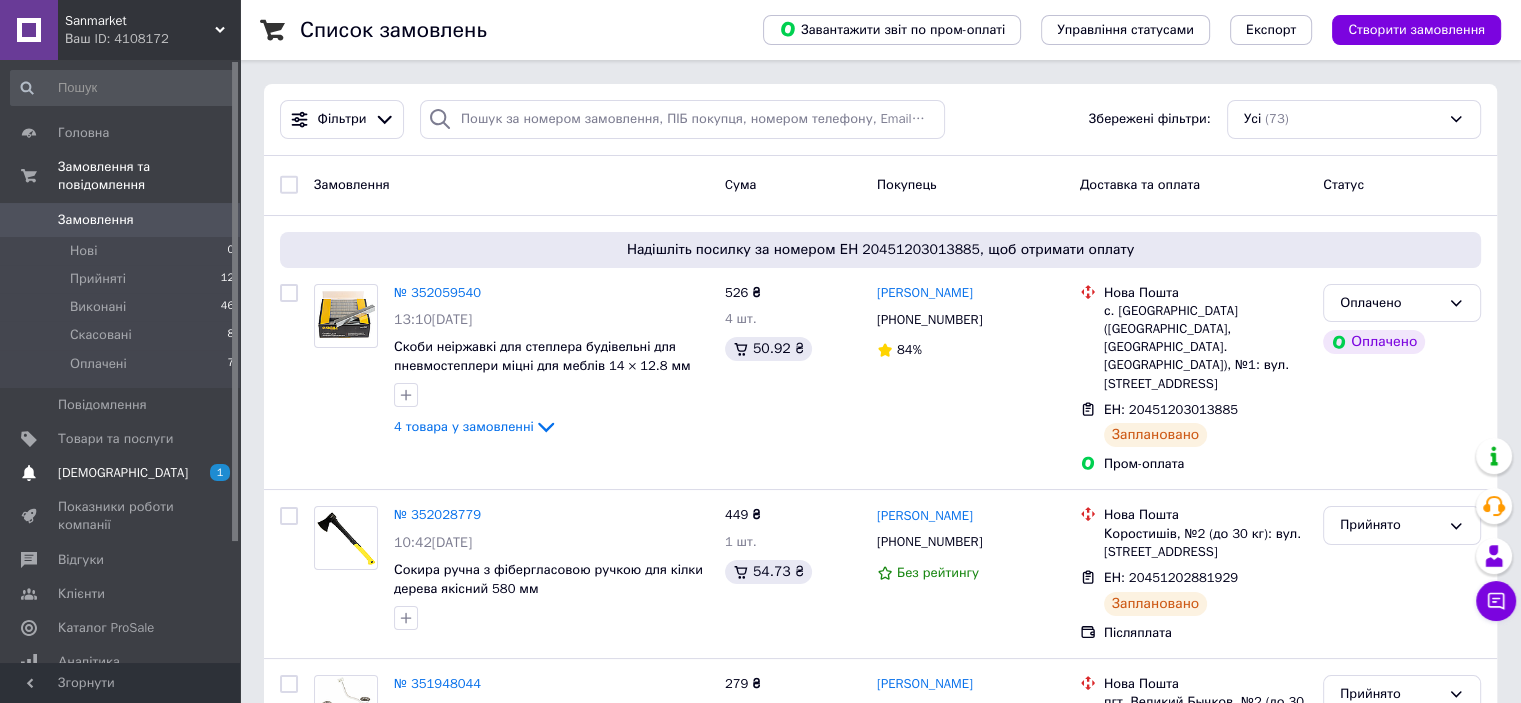 click on "[DEMOGRAPHIC_DATA] 1" at bounding box center (123, 473) 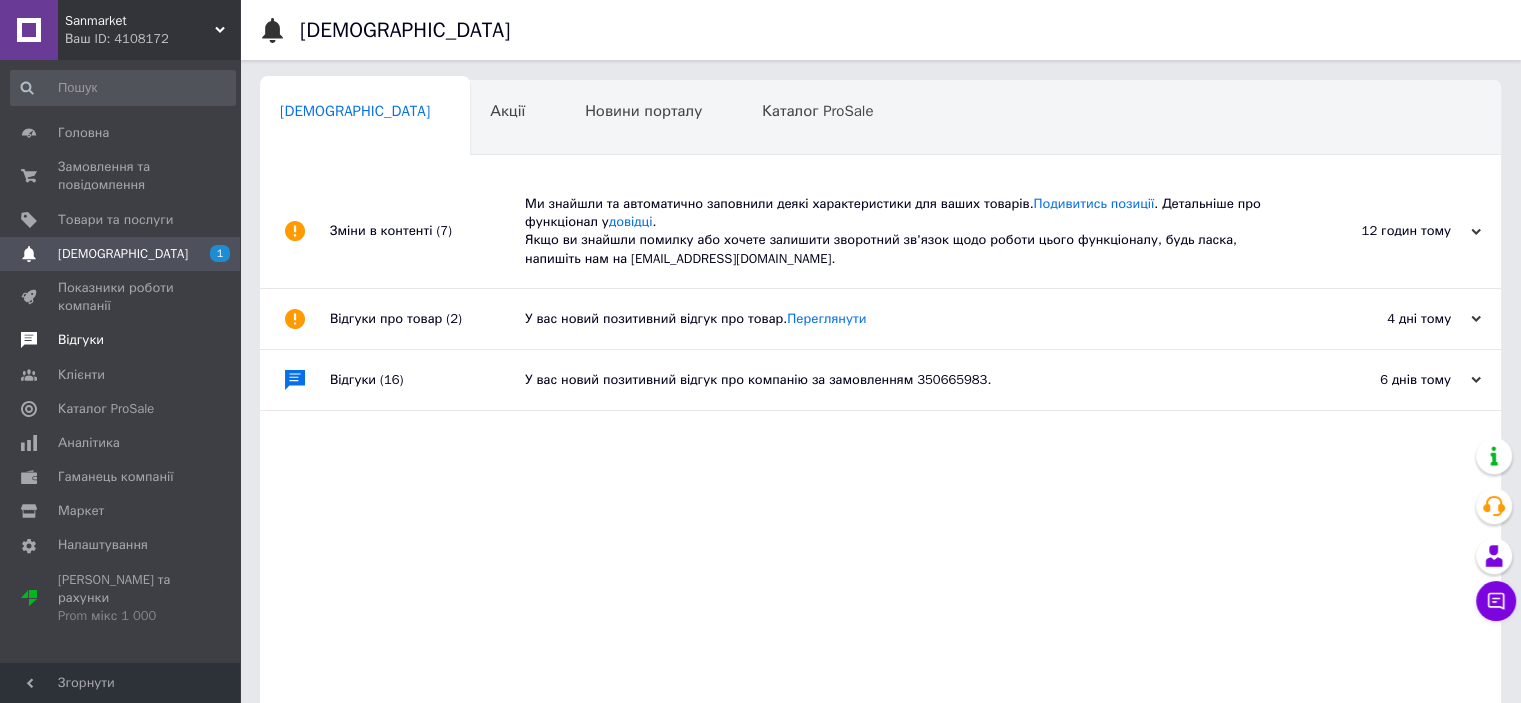 click on "Відгуки" at bounding box center [121, 340] 